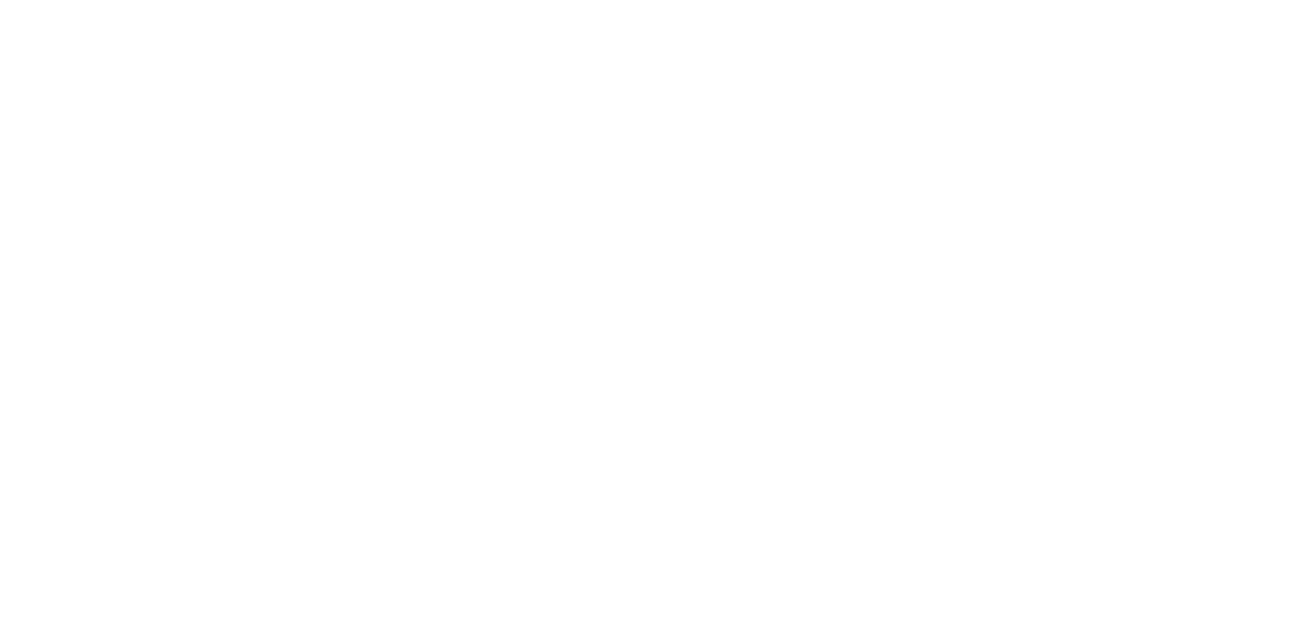 scroll, scrollTop: 0, scrollLeft: 0, axis: both 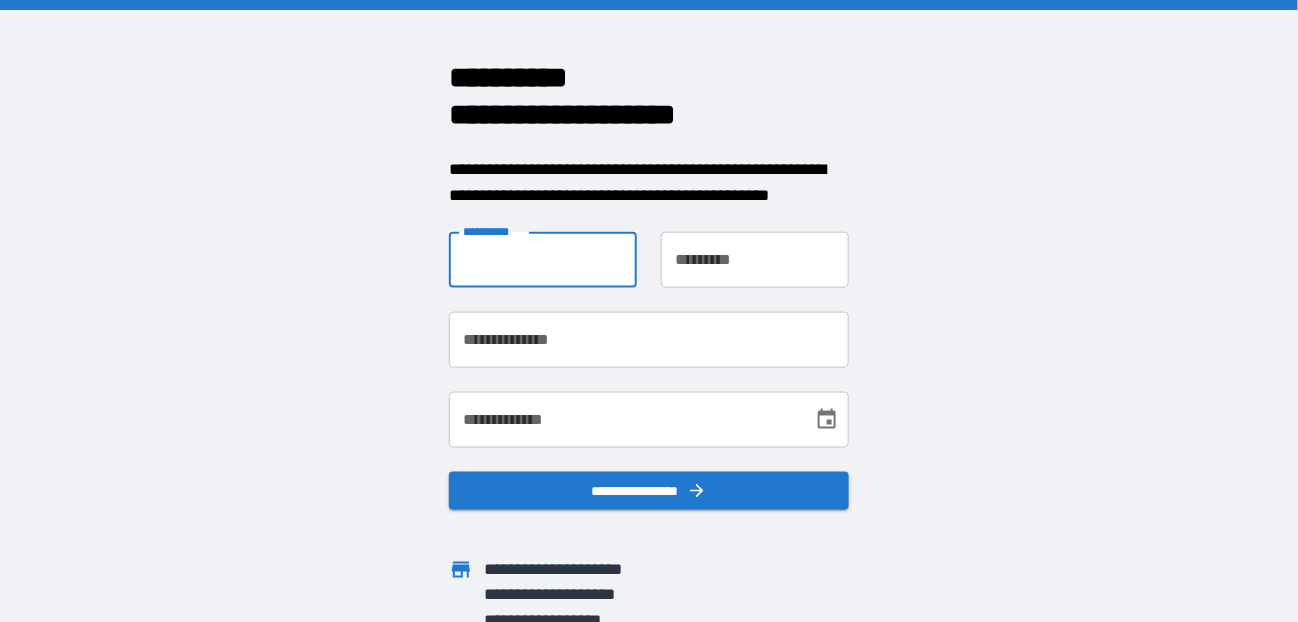 click on "**********" at bounding box center (543, 260) 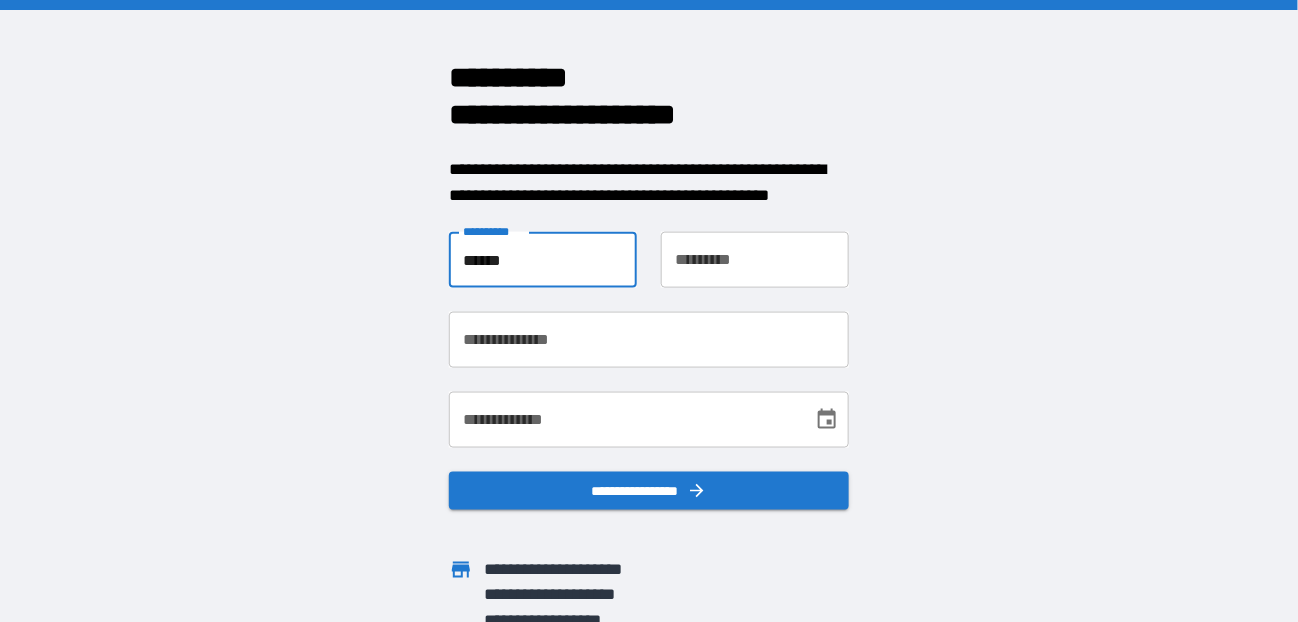 type on "*****" 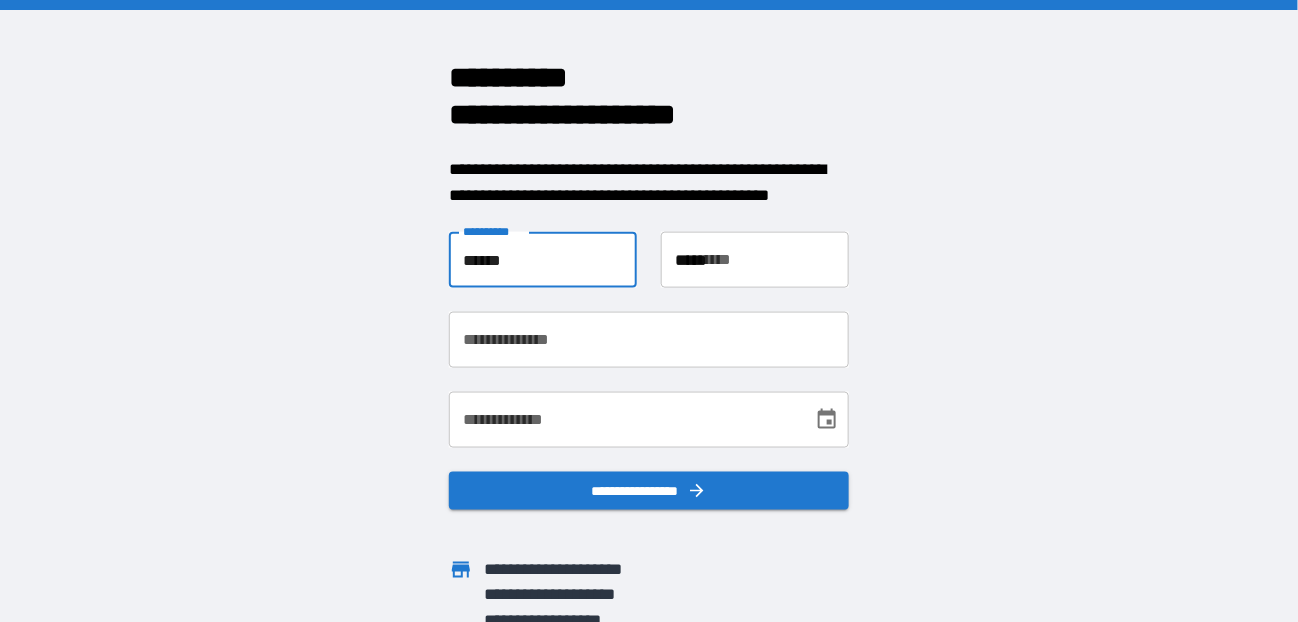 type on "**********" 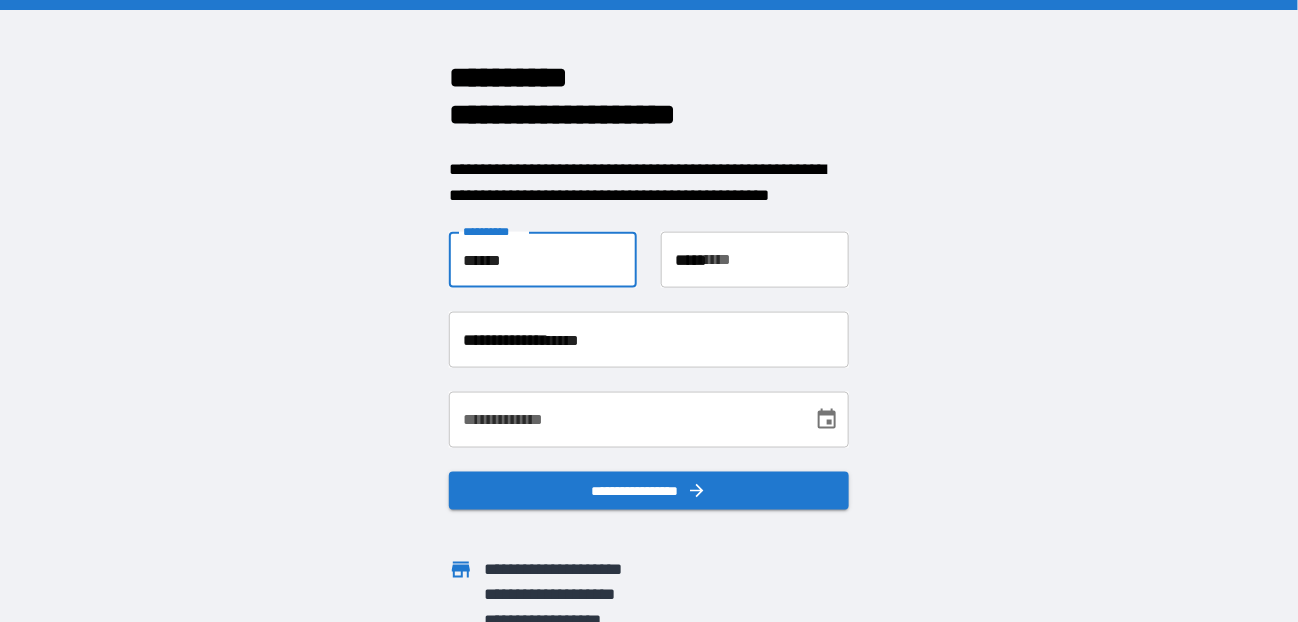 type on "**********" 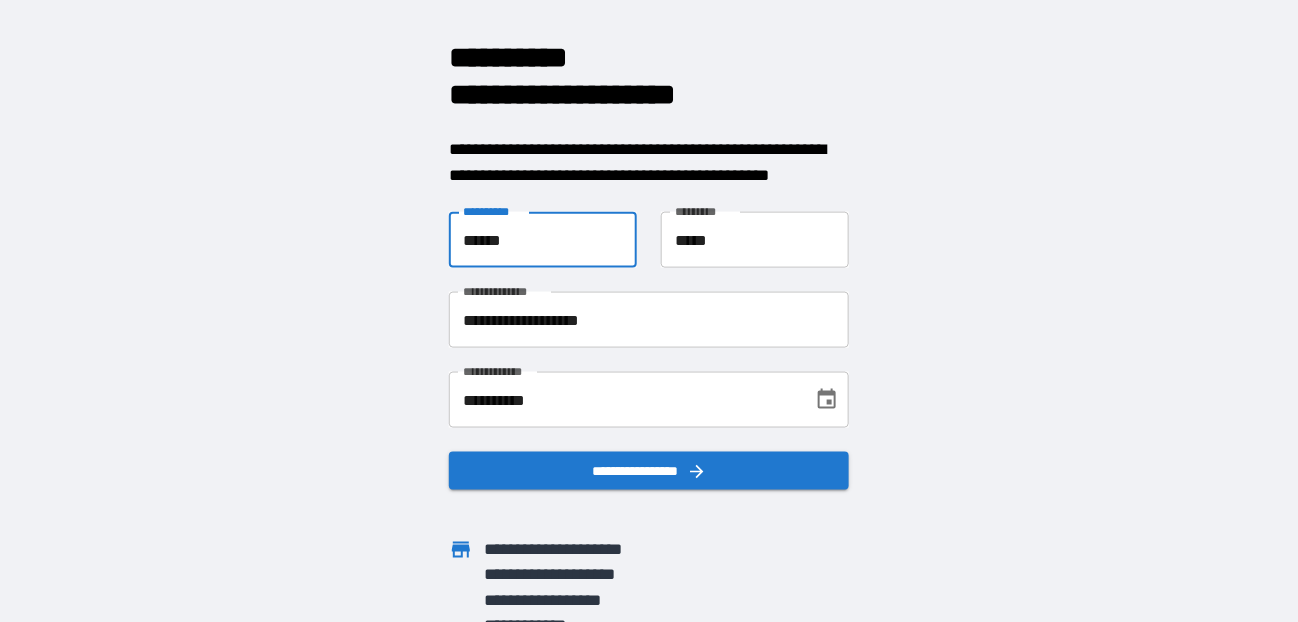 scroll, scrollTop: 37, scrollLeft: 0, axis: vertical 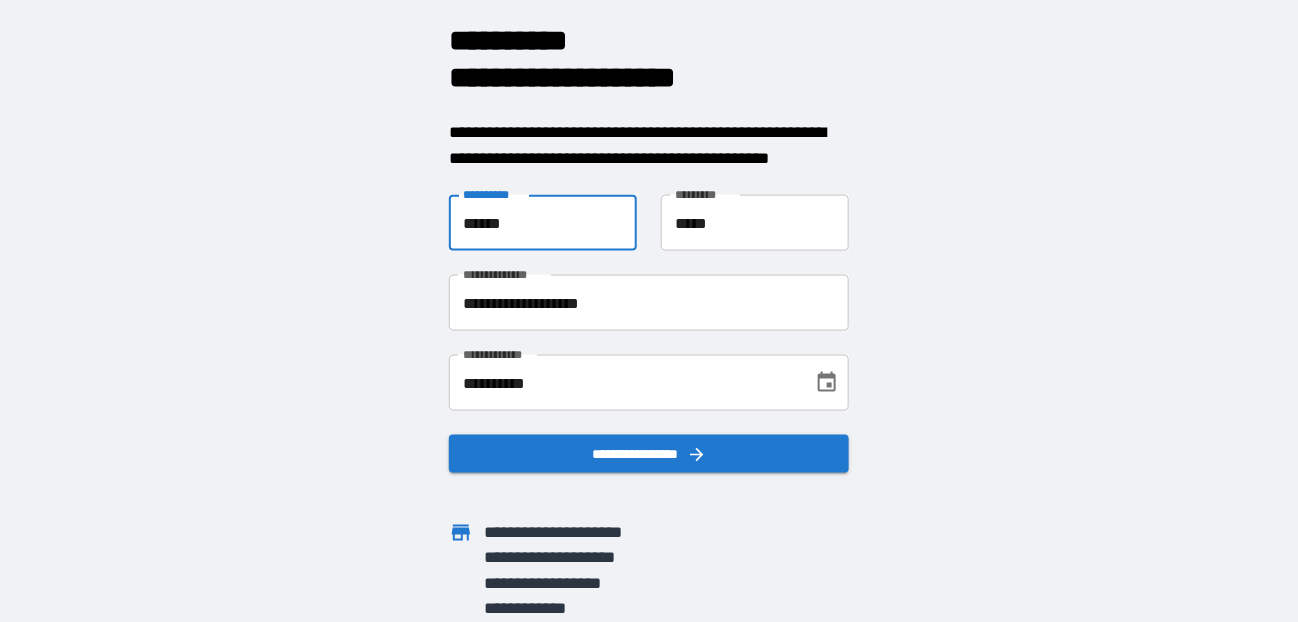 click on "******" at bounding box center (543, 223) 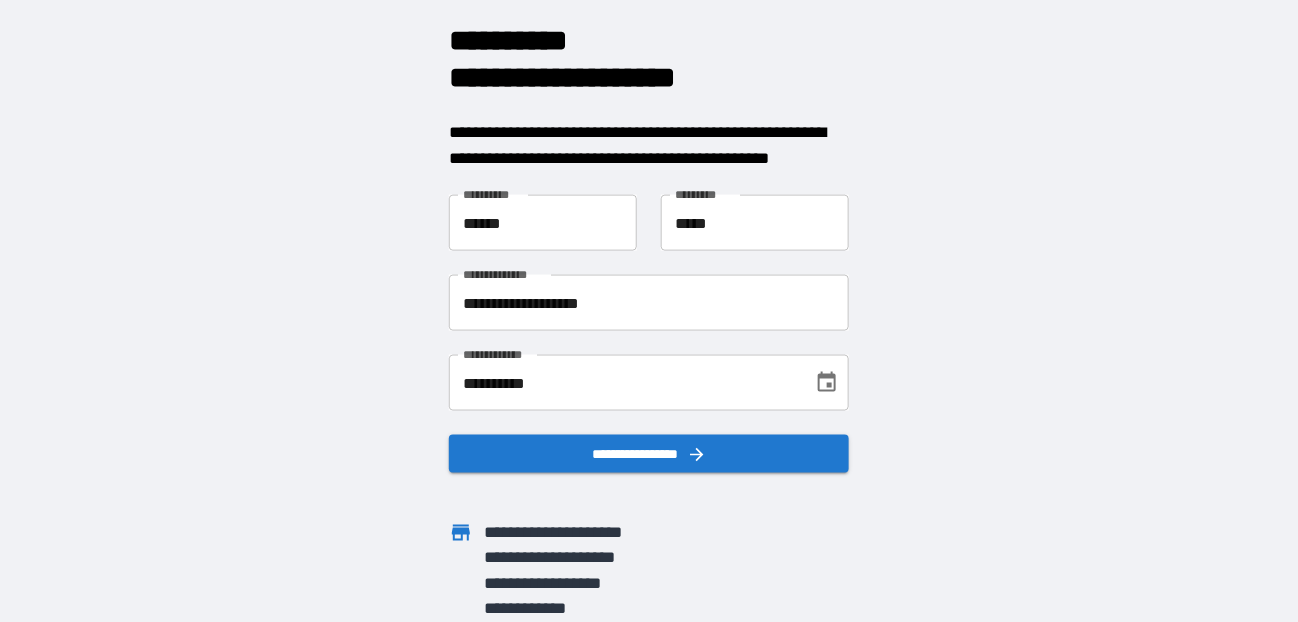 click on "**********" at bounding box center [649, 311] 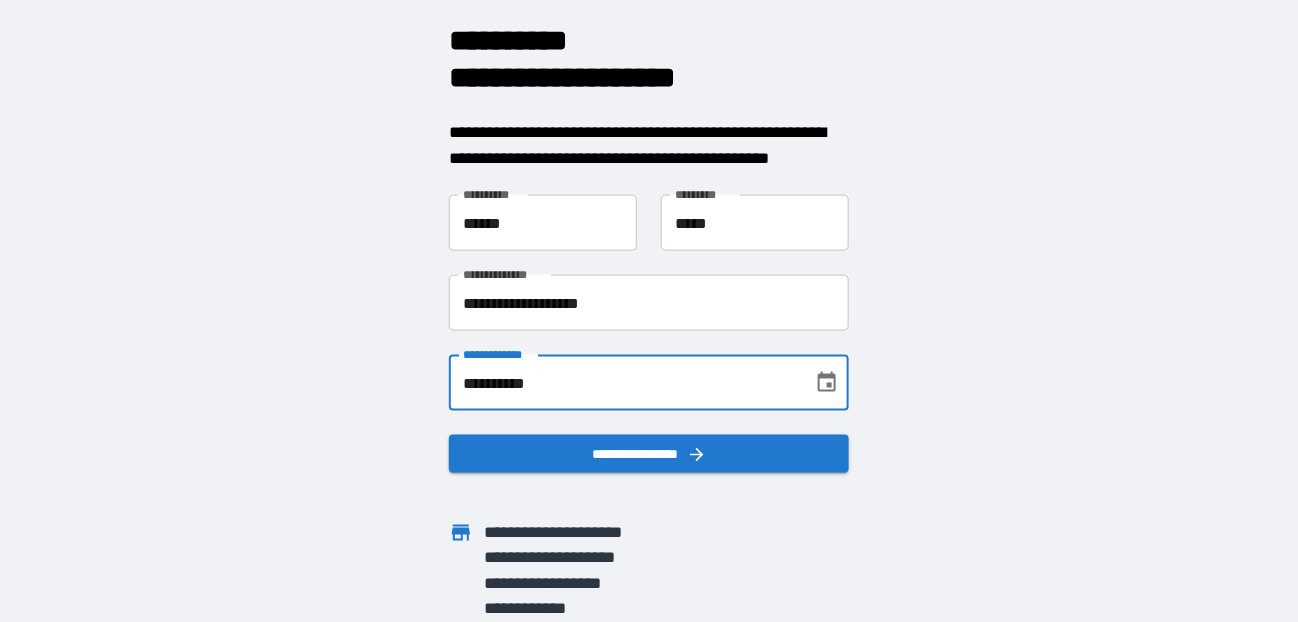 click on "**********" at bounding box center (624, 383) 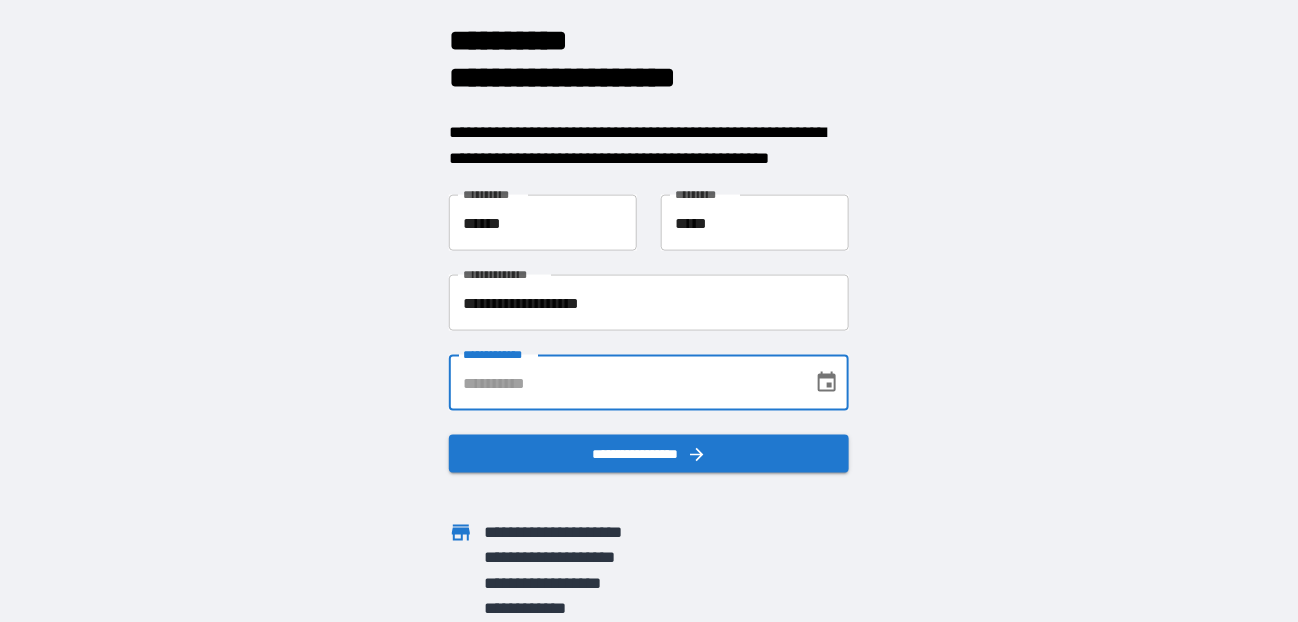 type 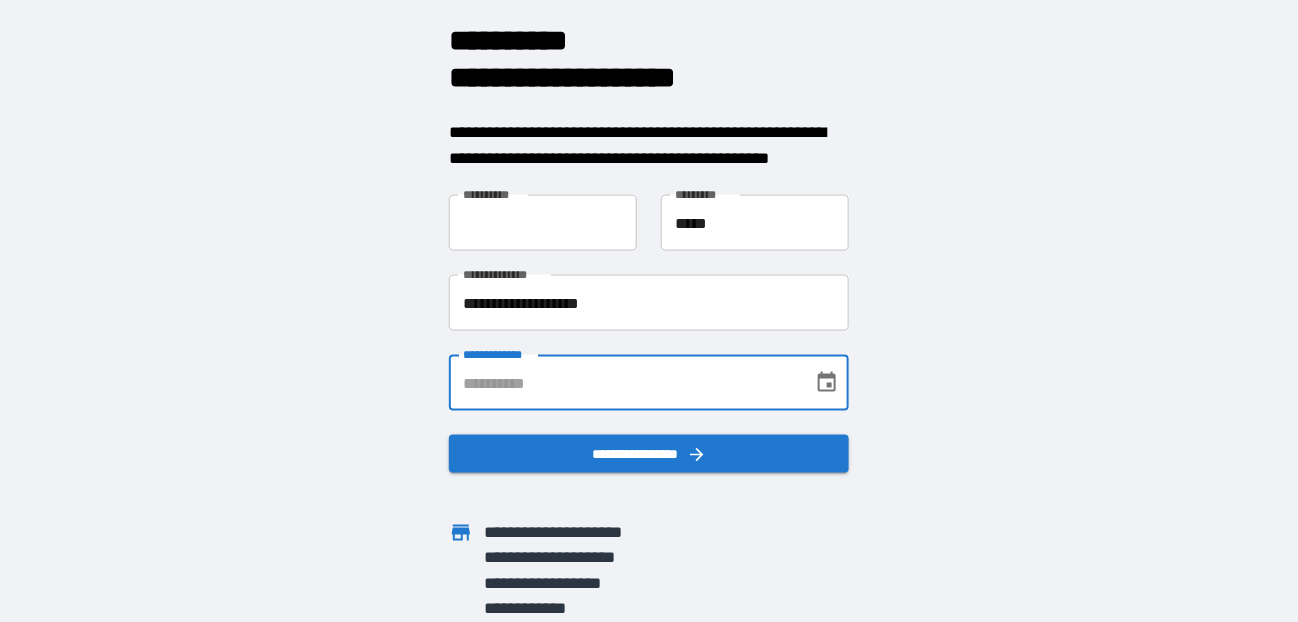 type 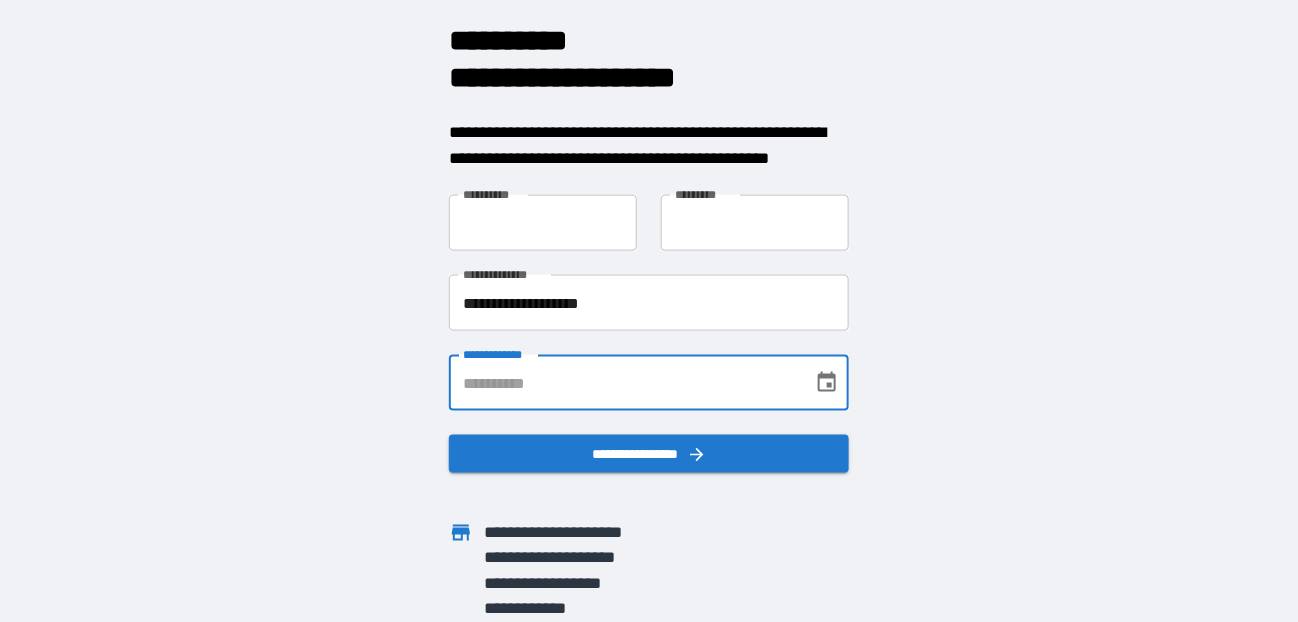 type 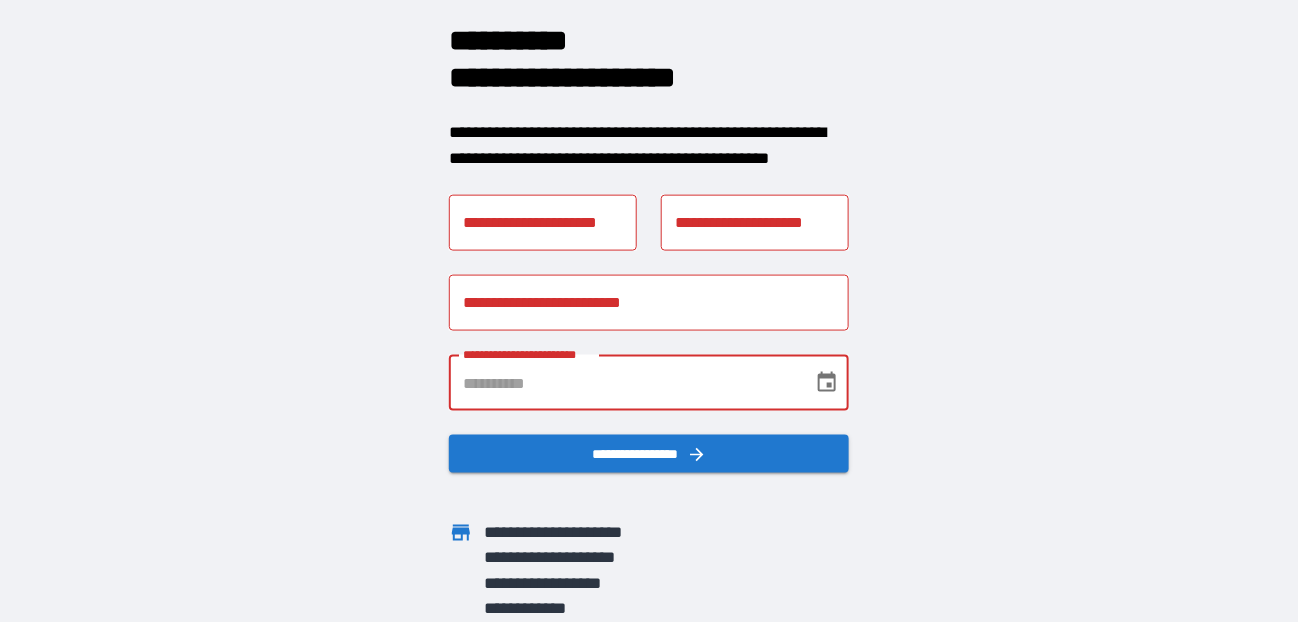 click on "**********" at bounding box center [543, 223] 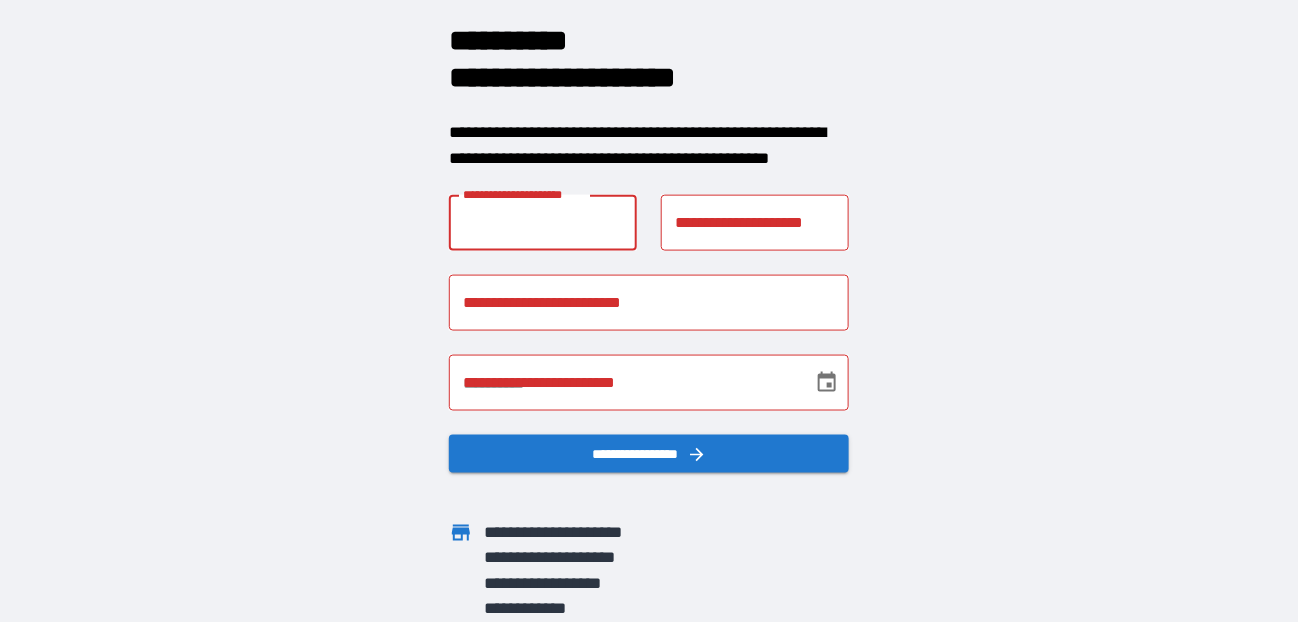type on "******" 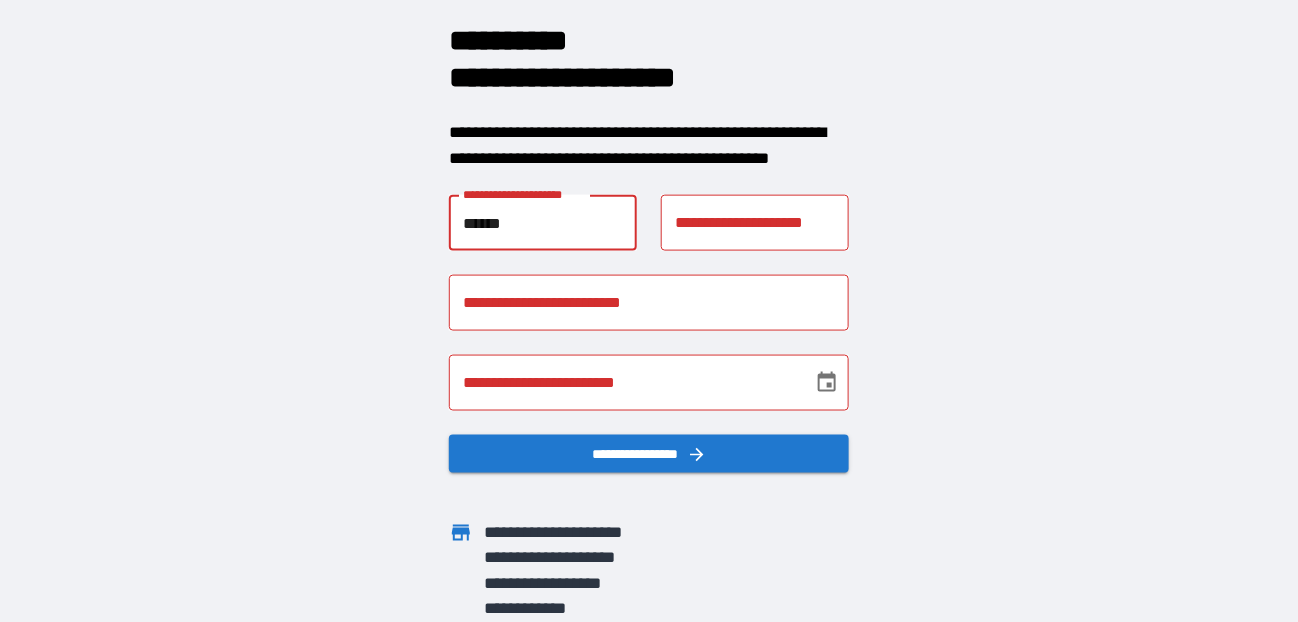 type on "*****" 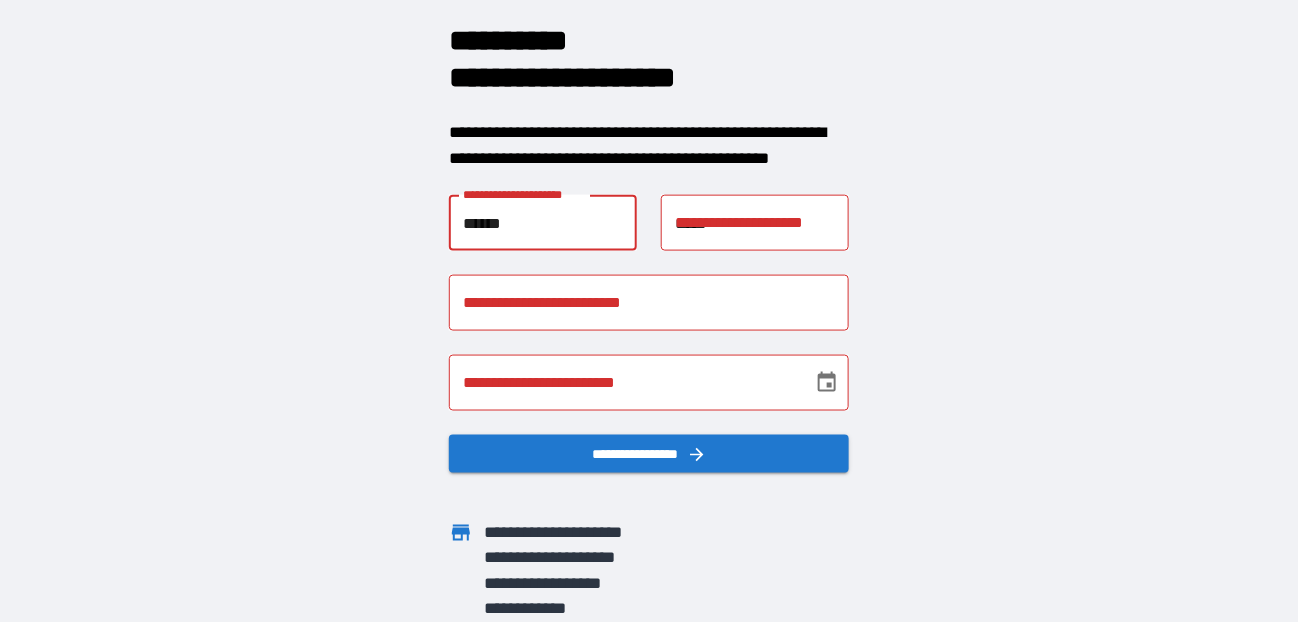type on "**********" 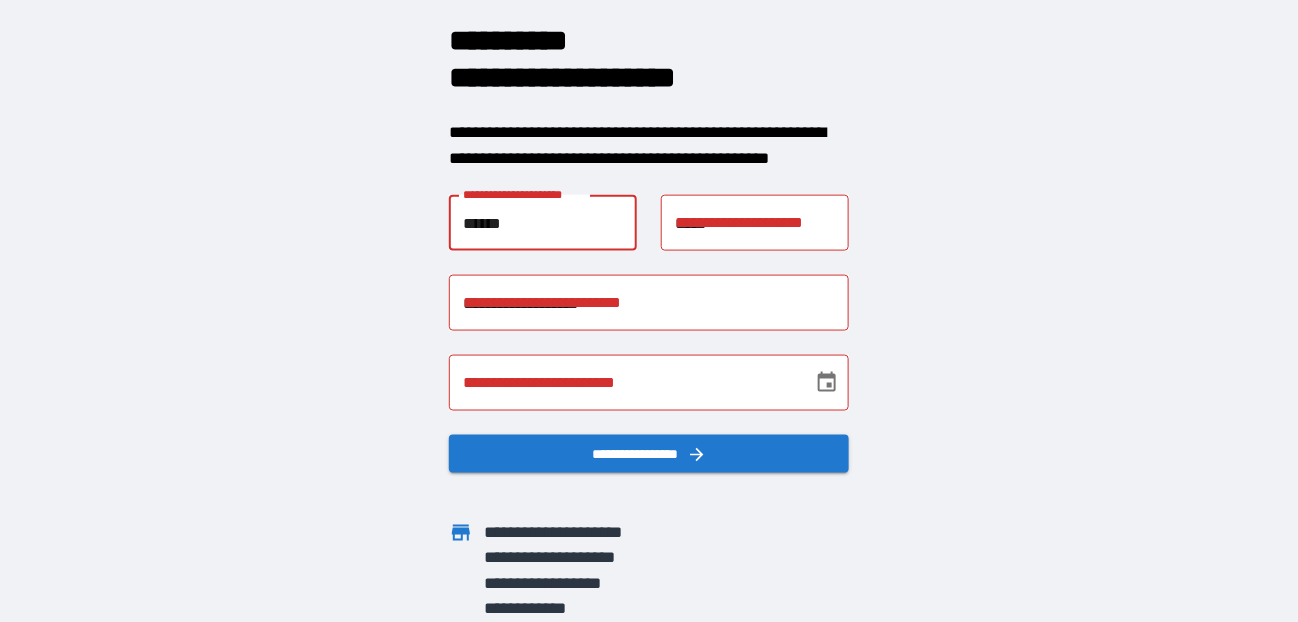 type on "**********" 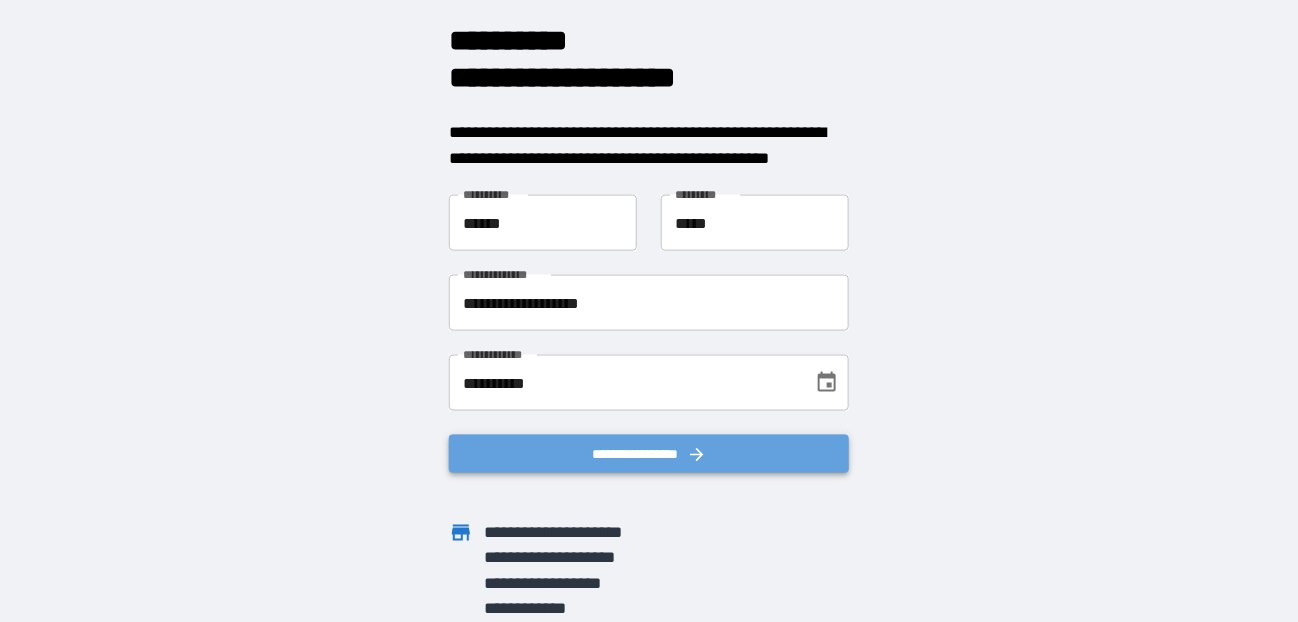 click on "**********" at bounding box center [649, 453] 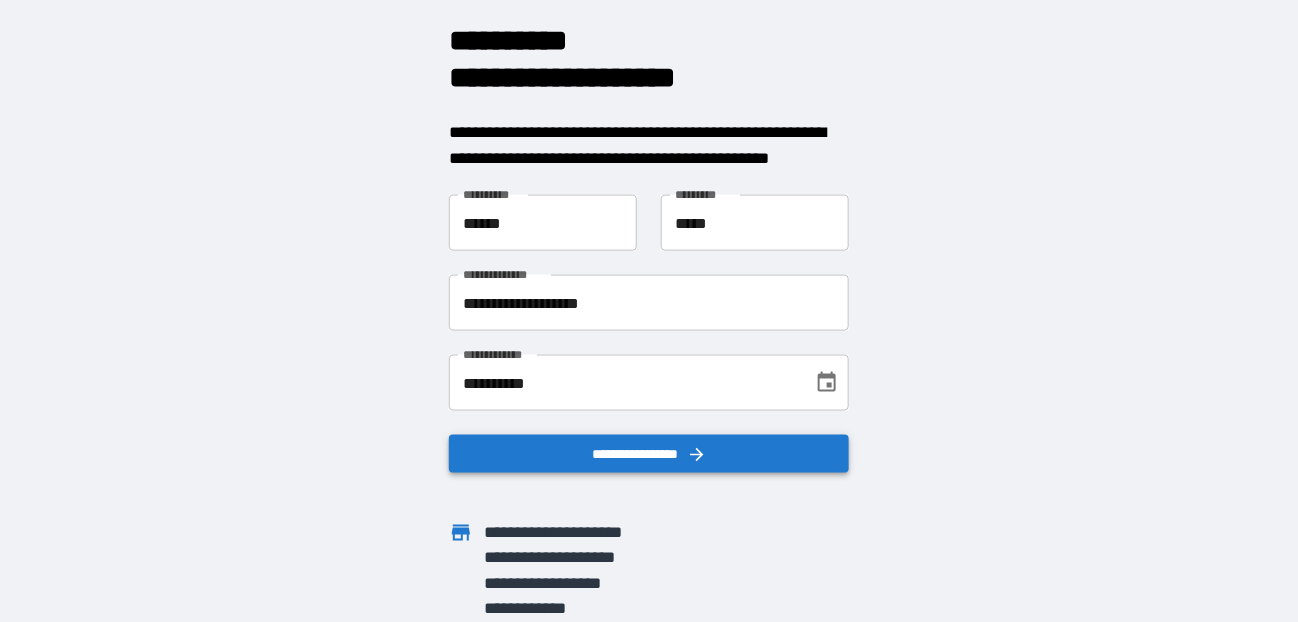 scroll, scrollTop: 0, scrollLeft: 0, axis: both 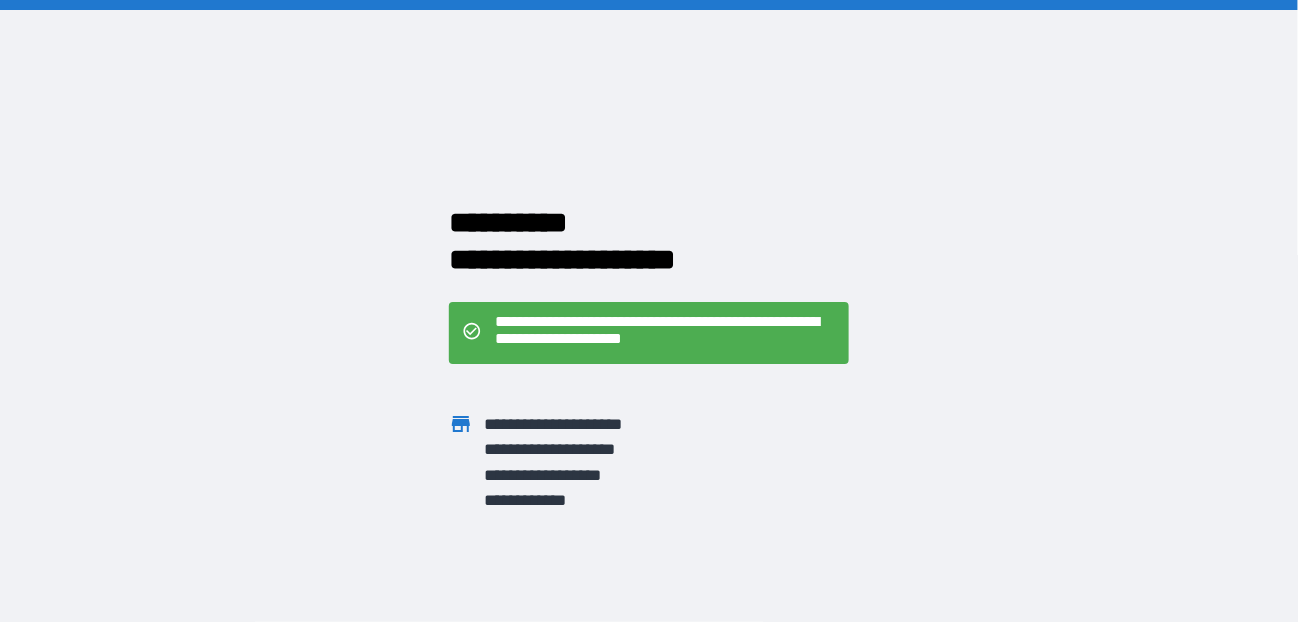 click on "**********" at bounding box center (666, 333) 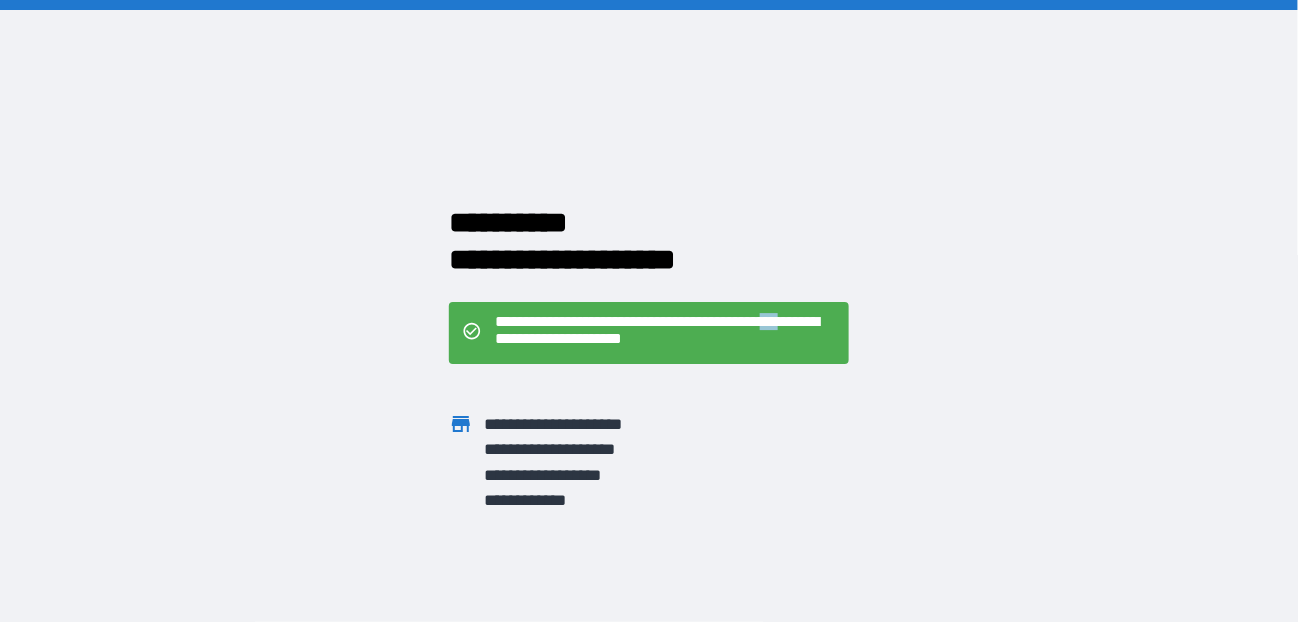 click on "**********" at bounding box center [666, 333] 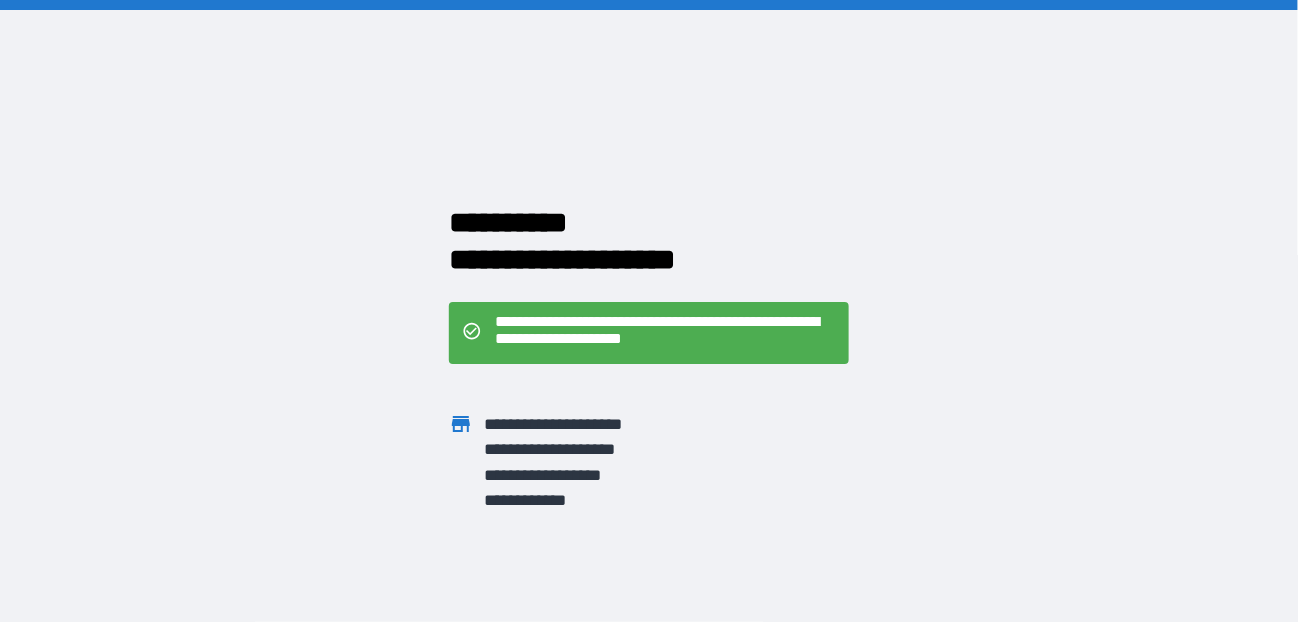 click at bounding box center (470, 333) 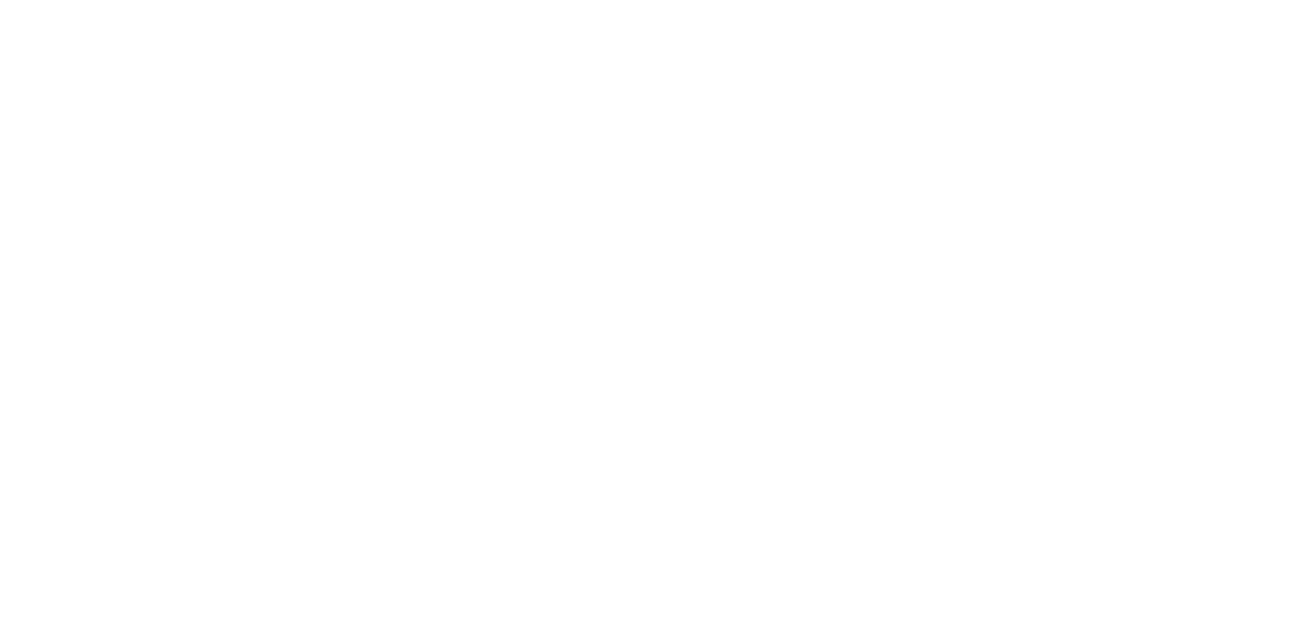 scroll, scrollTop: 0, scrollLeft: 0, axis: both 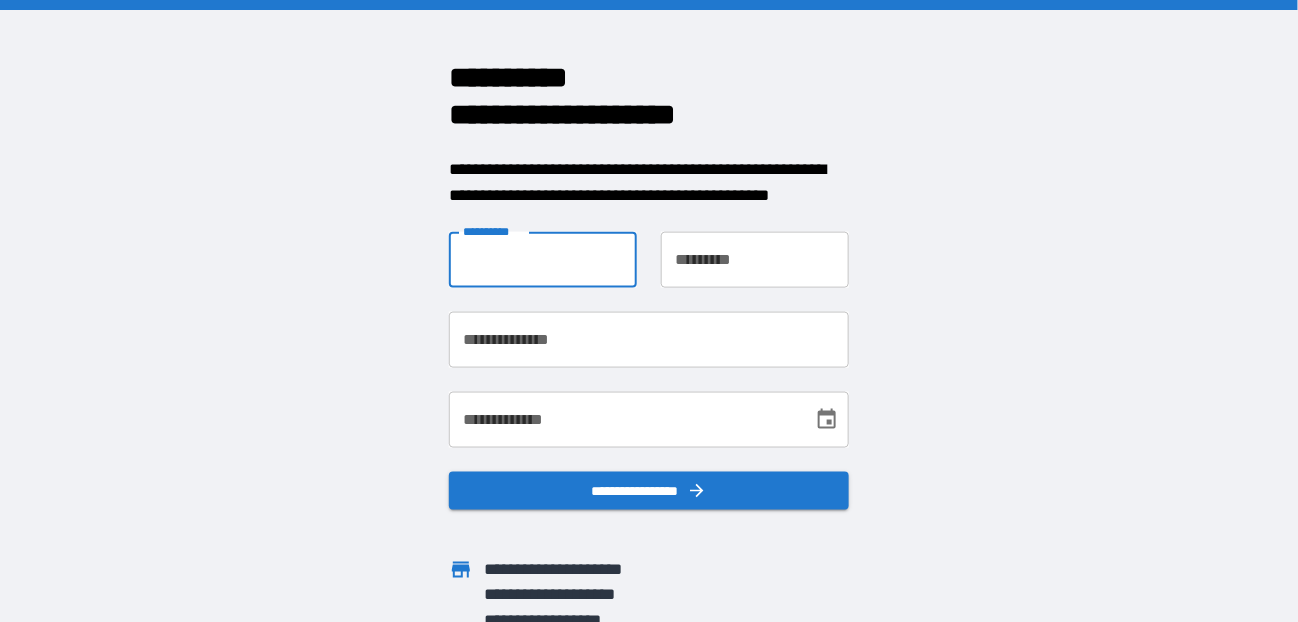 click on "**********" at bounding box center (543, 260) 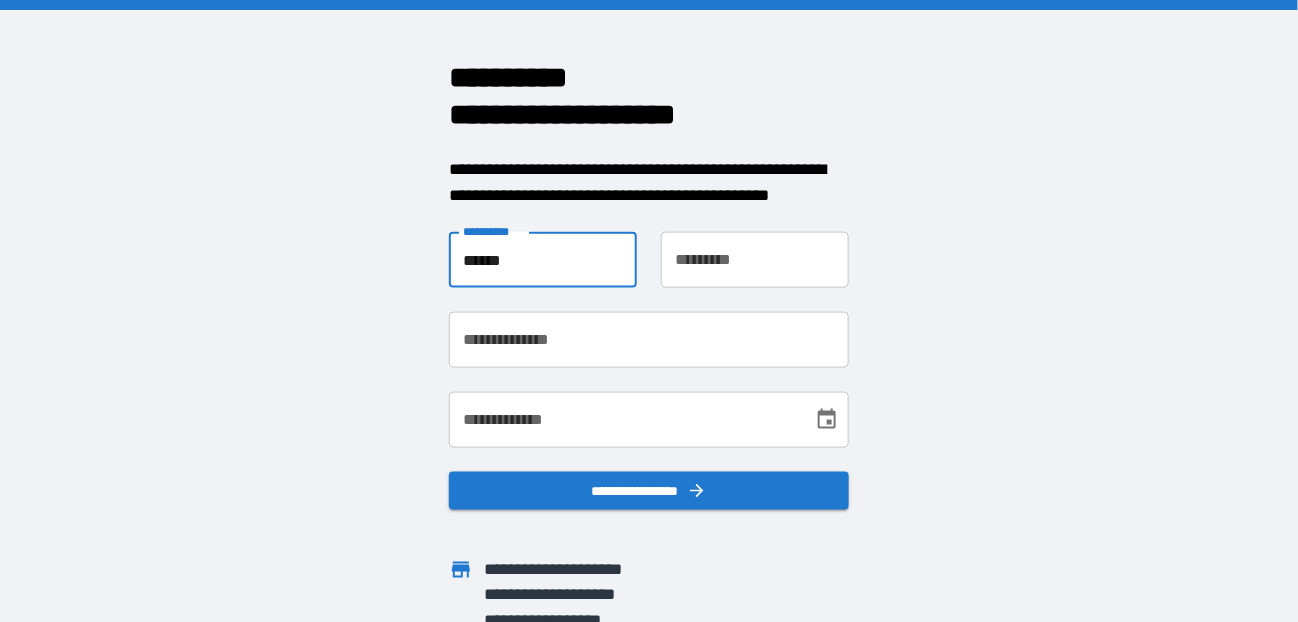 type on "*****" 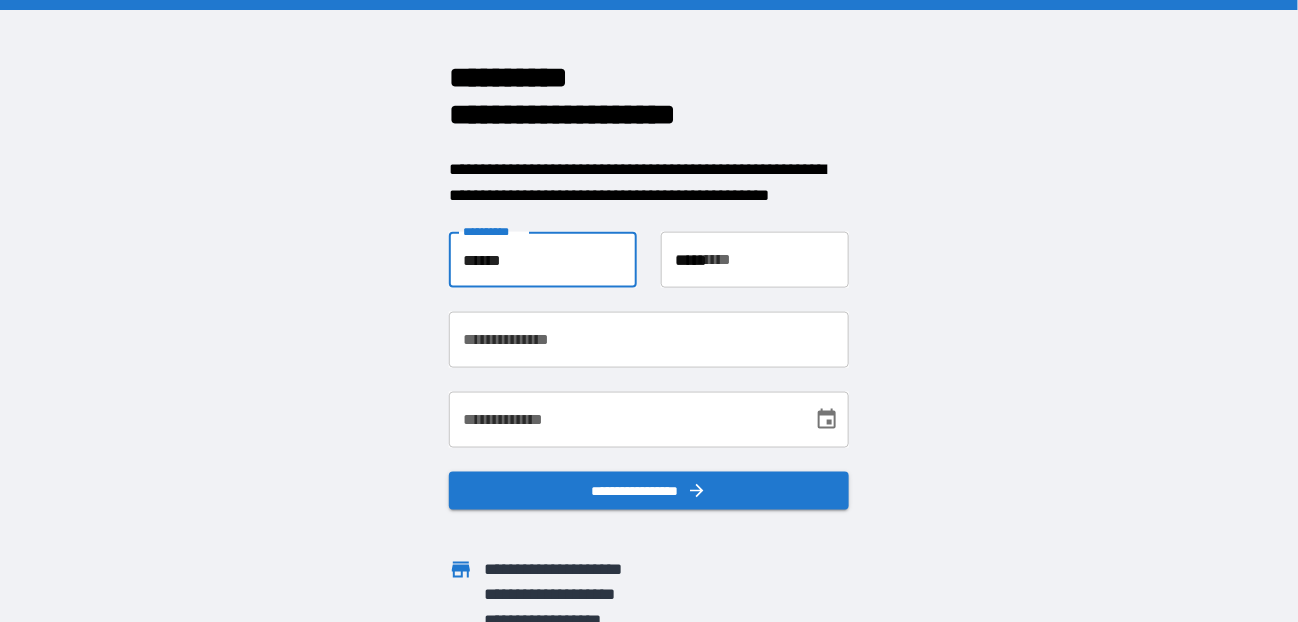 type on "**********" 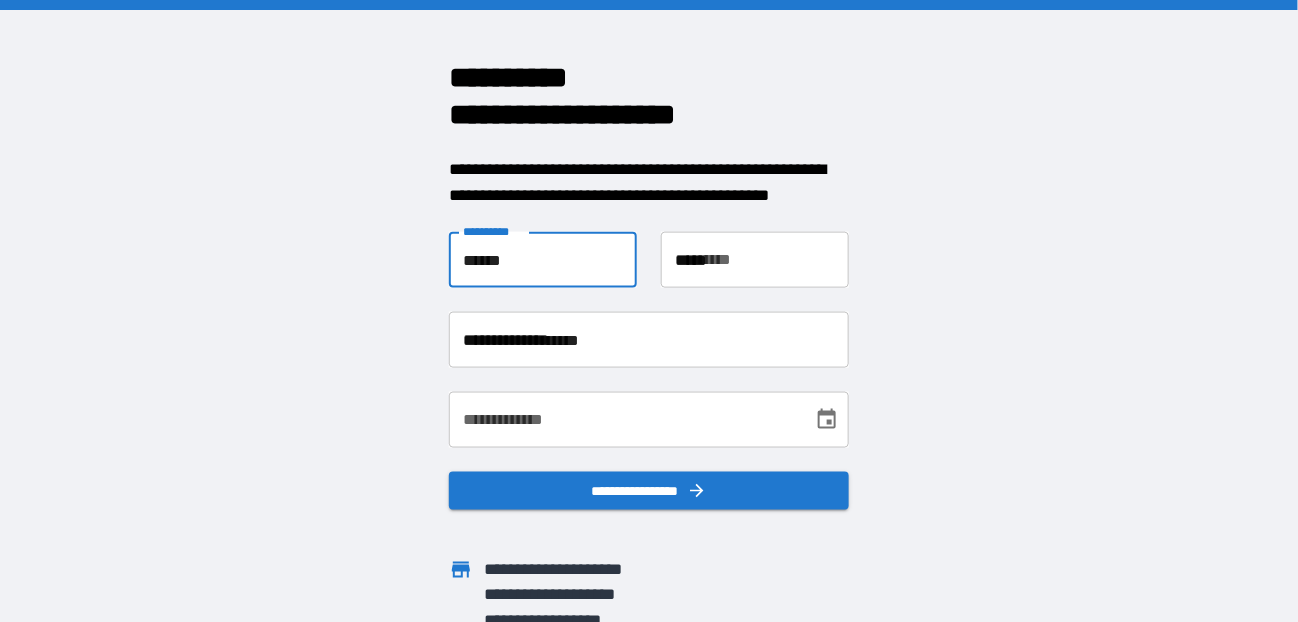 type on "**********" 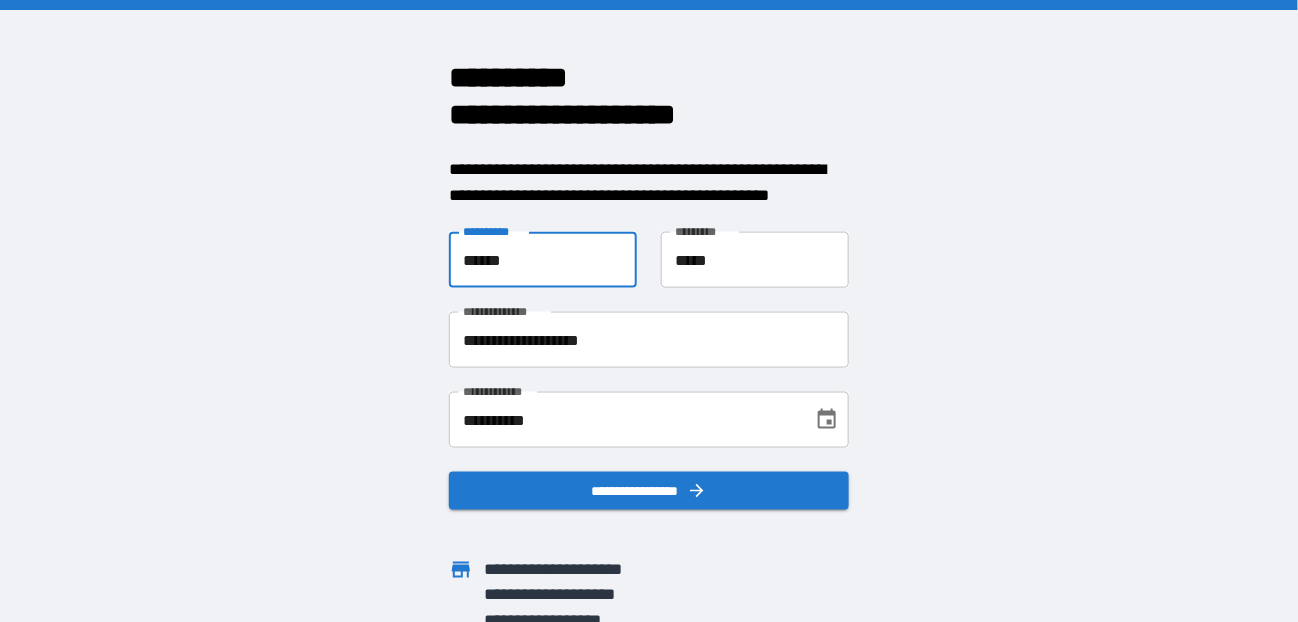 scroll, scrollTop: 37, scrollLeft: 0, axis: vertical 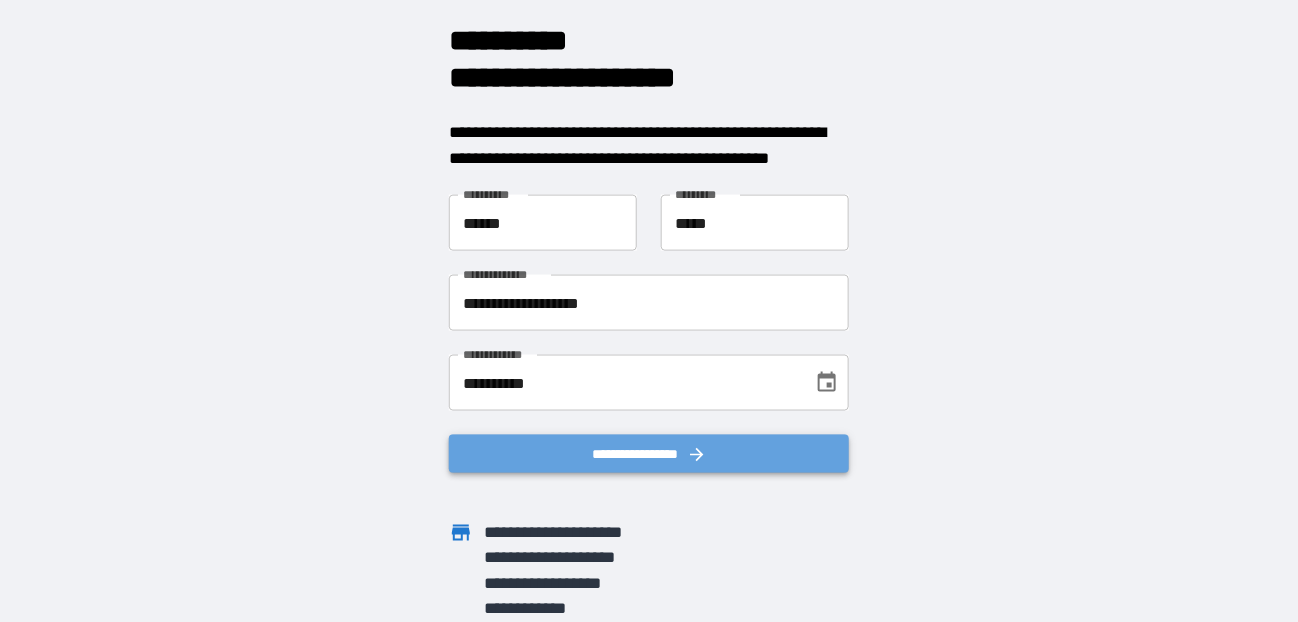 click on "**********" at bounding box center (649, 453) 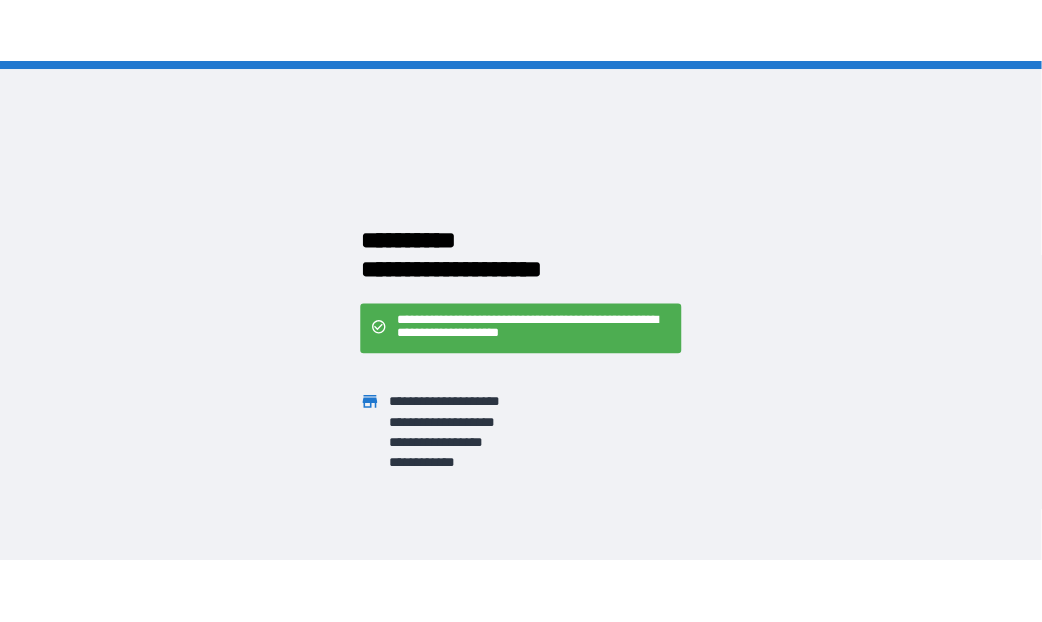 scroll, scrollTop: 0, scrollLeft: 0, axis: both 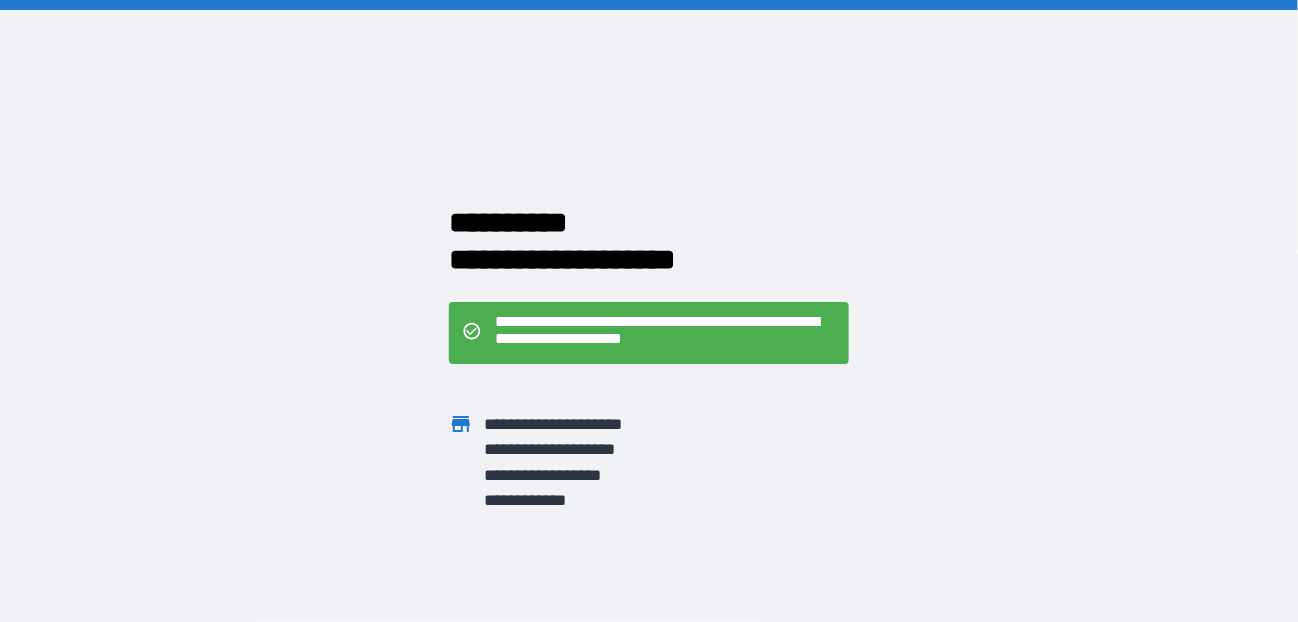 click on "**********" at bounding box center (666, 333) 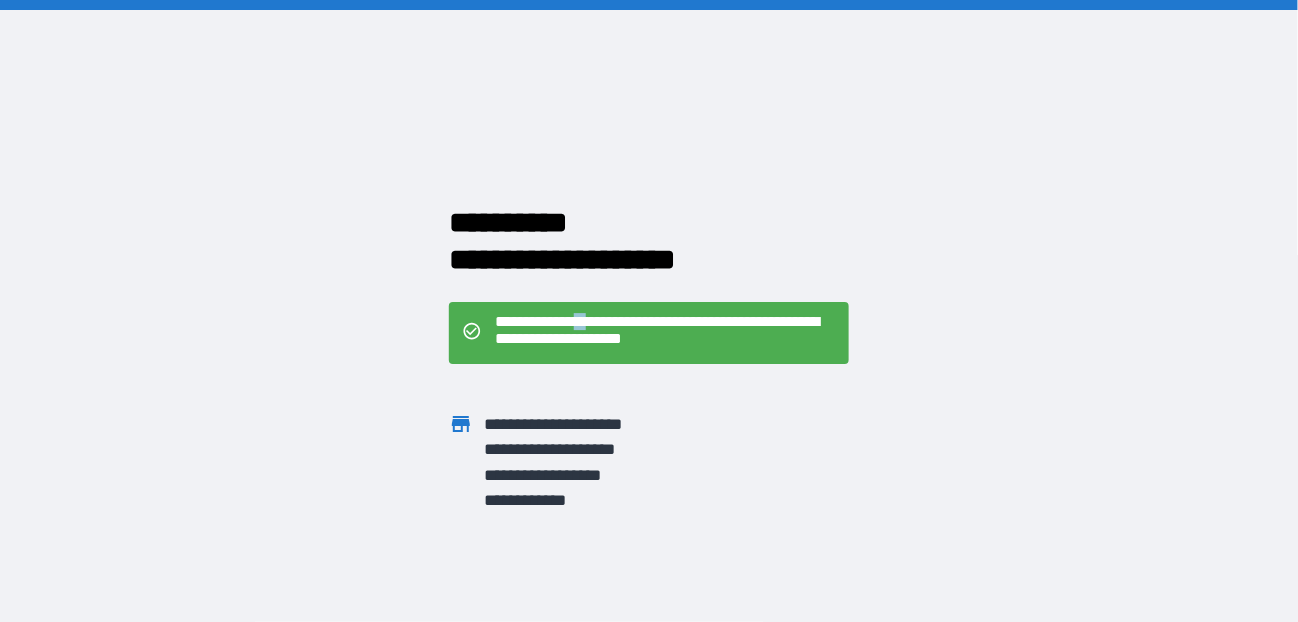 drag, startPoint x: 592, startPoint y: 328, endPoint x: 570, endPoint y: 323, distance: 22.561028 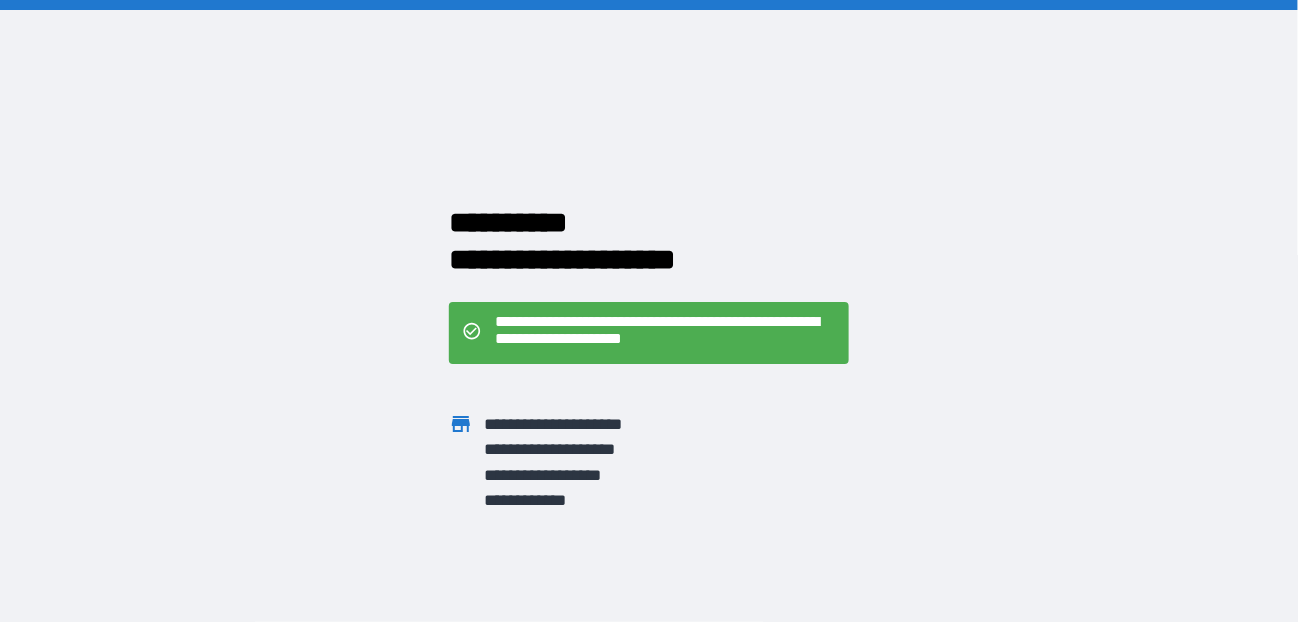 drag, startPoint x: 570, startPoint y: 323, endPoint x: 489, endPoint y: 330, distance: 81.3019 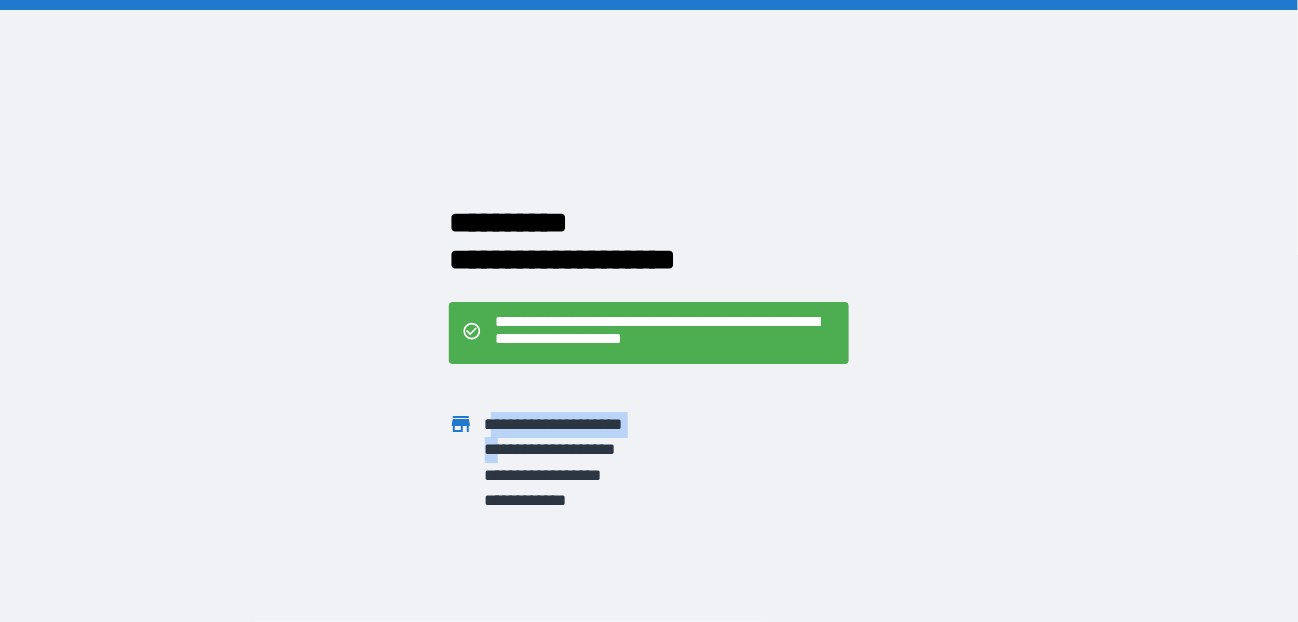 click on "[FIRST] [LAST]" at bounding box center [620, 451] 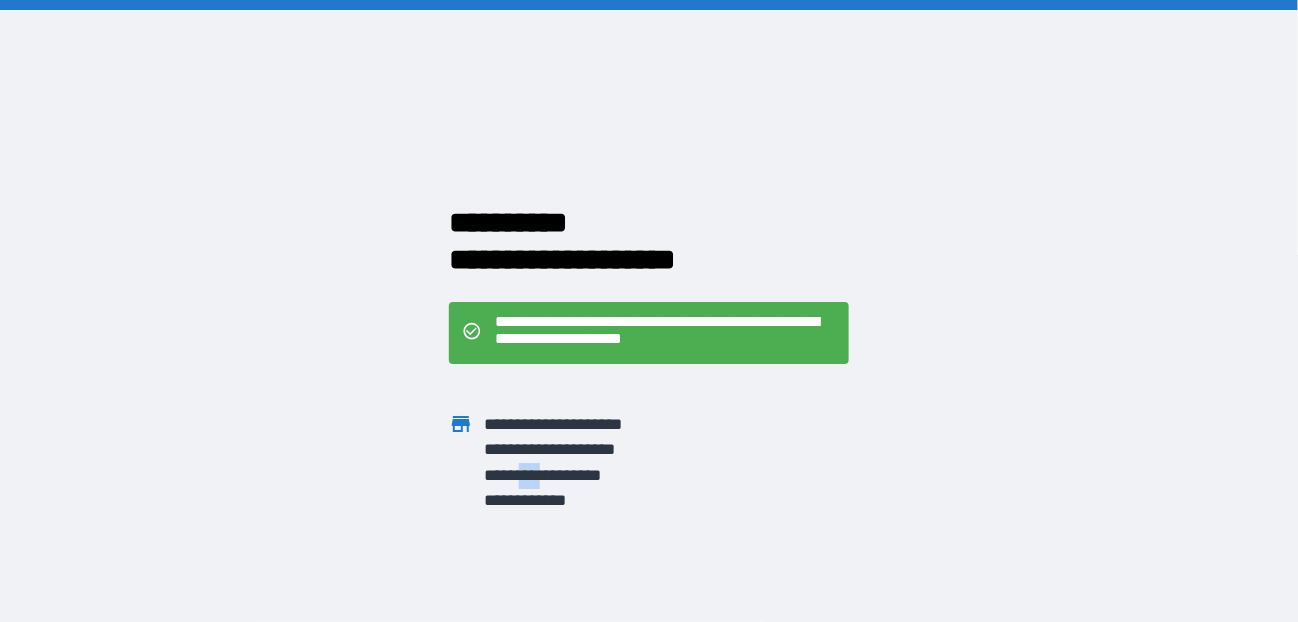 drag, startPoint x: 524, startPoint y: 466, endPoint x: 539, endPoint y: 489, distance: 27.45906 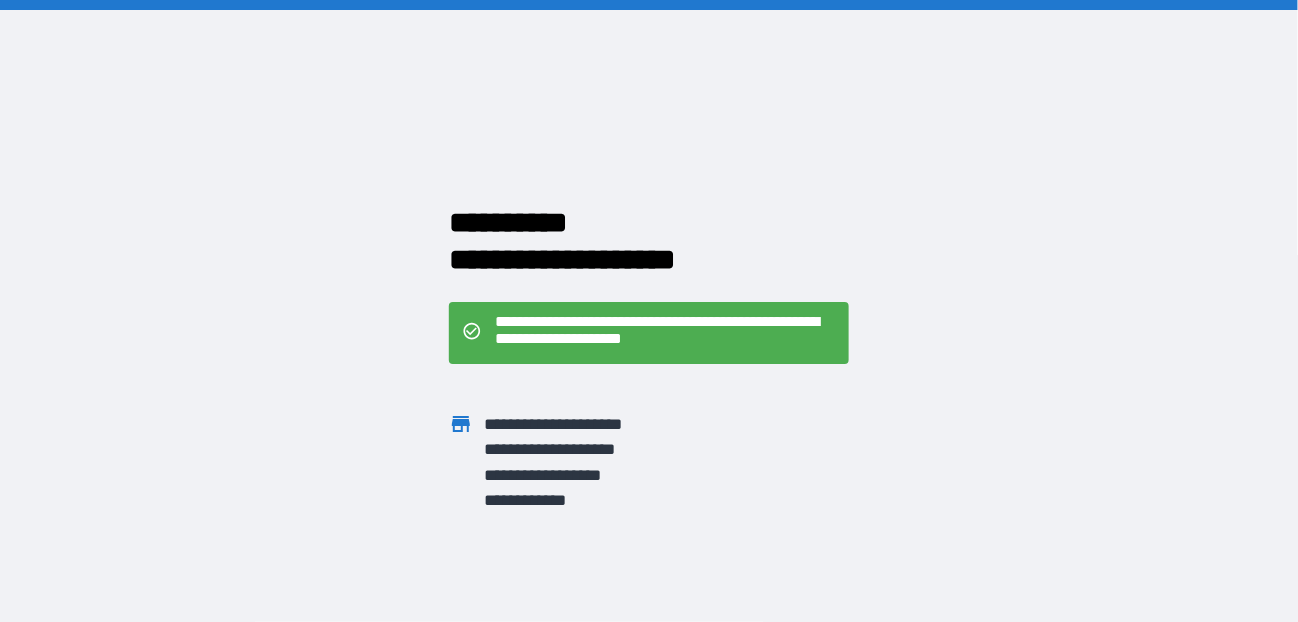 click on "[FIRST] [LAST]" at bounding box center (632, 476) 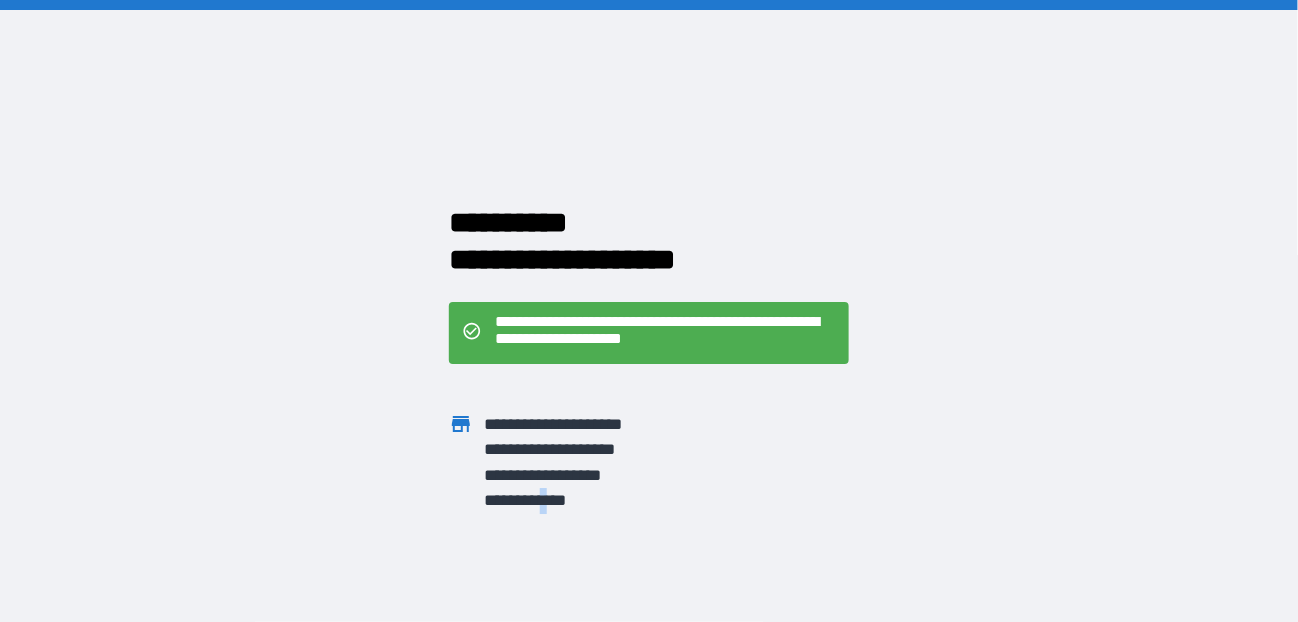 click on "[FIRST] [LAST]" at bounding box center [632, 476] 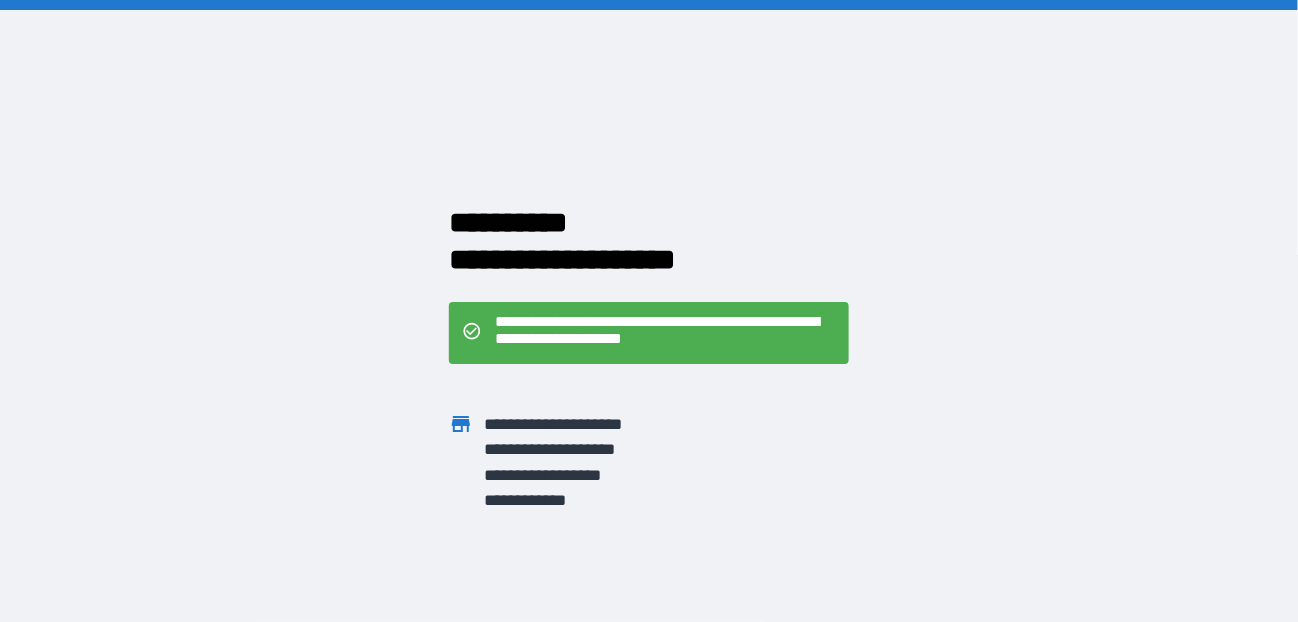 drag, startPoint x: 618, startPoint y: 501, endPoint x: 631, endPoint y: 499, distance: 13.152946 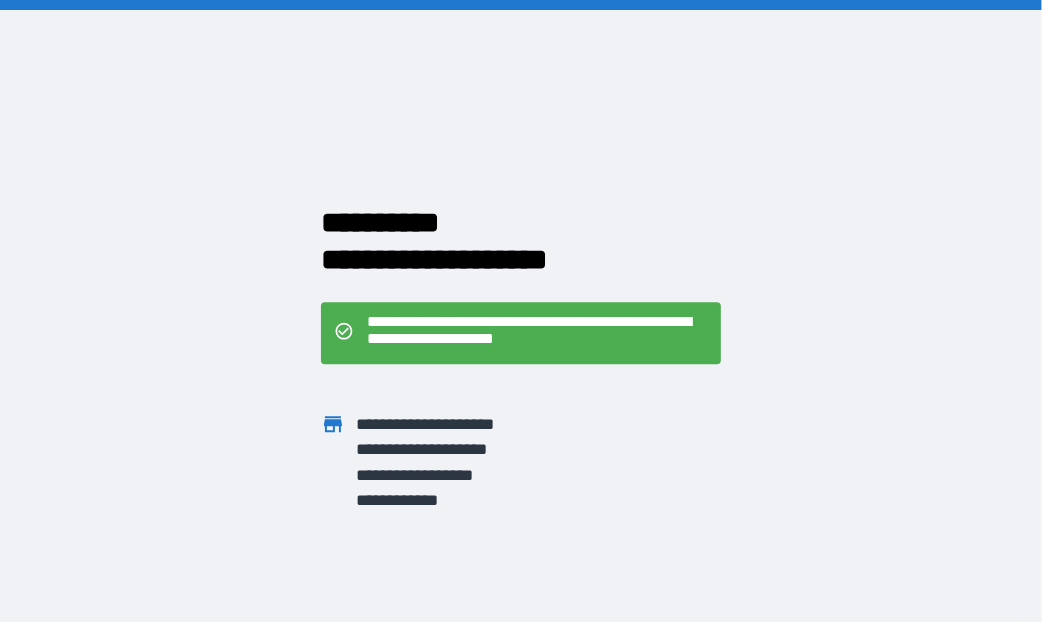 drag, startPoint x: 633, startPoint y: 456, endPoint x: 519, endPoint y: 199, distance: 281.1494 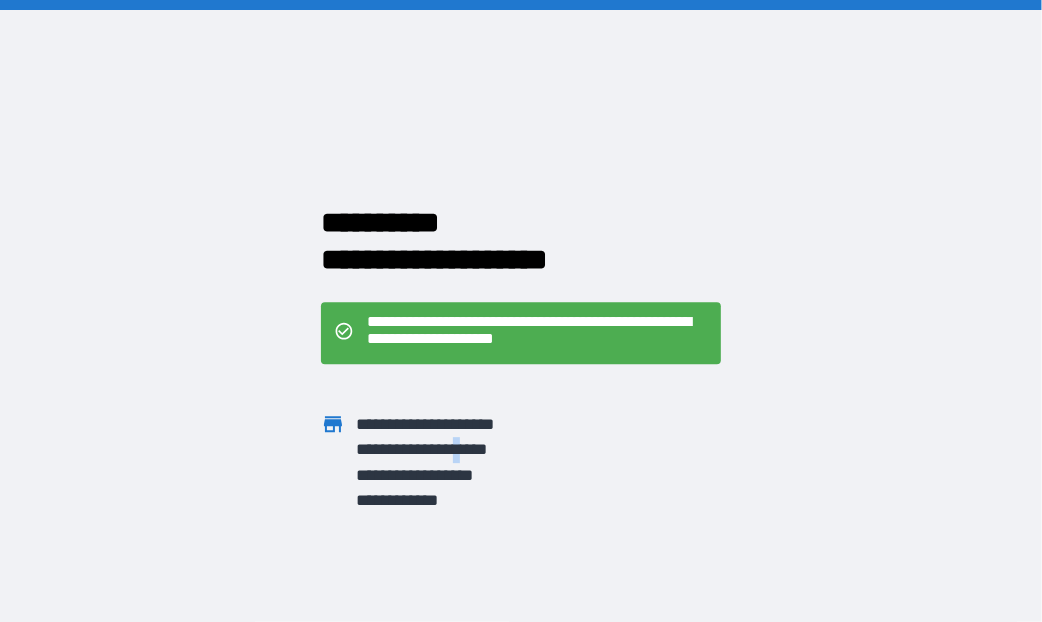 click on "[FIRST] [LAST]" at bounding box center (503, 476) 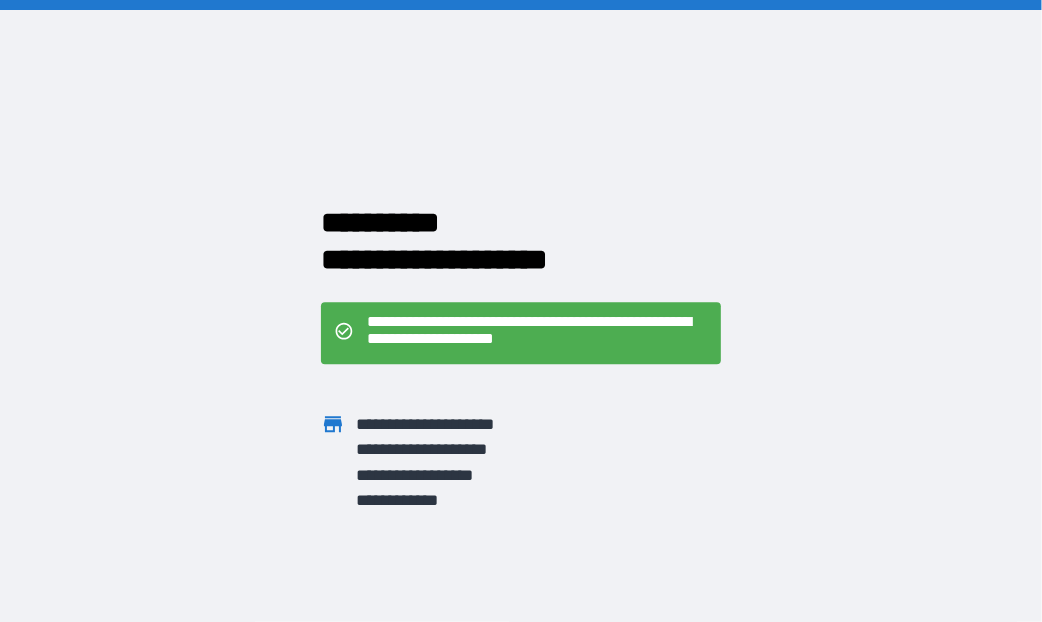 drag, startPoint x: 489, startPoint y: 454, endPoint x: 468, endPoint y: 462, distance: 22.472204 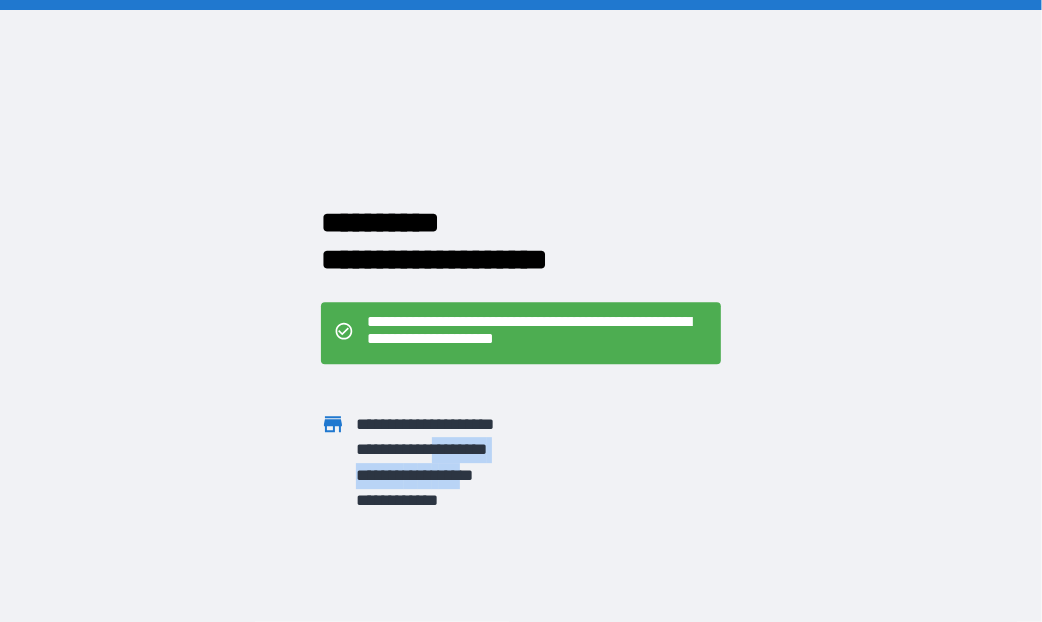 click on "[FIRST] [LAST]" at bounding box center (503, 476) 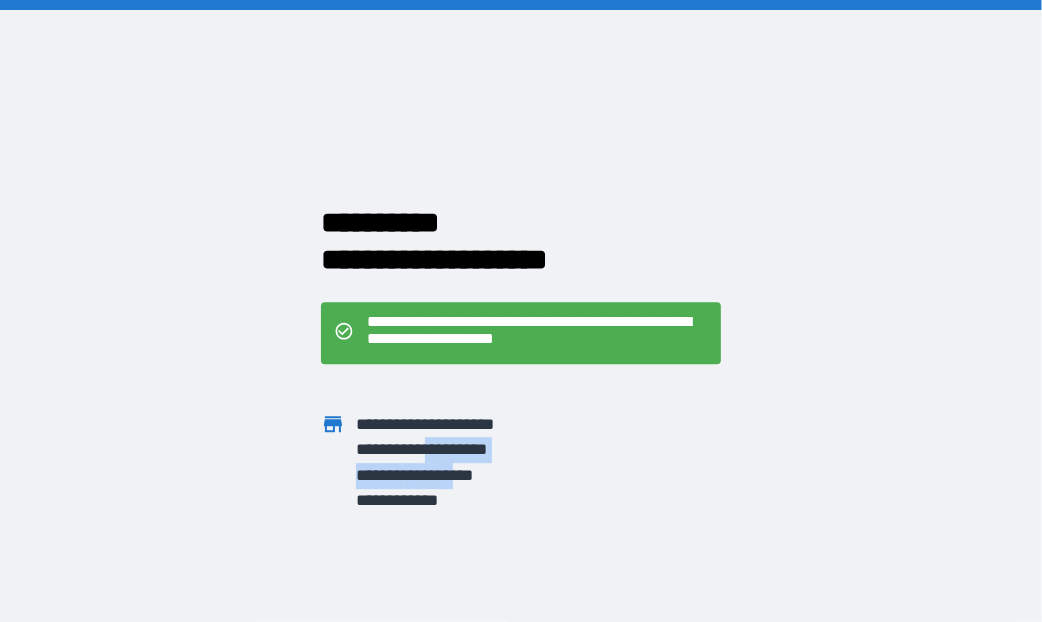 click on "[FIRST] [LAST]" at bounding box center [503, 476] 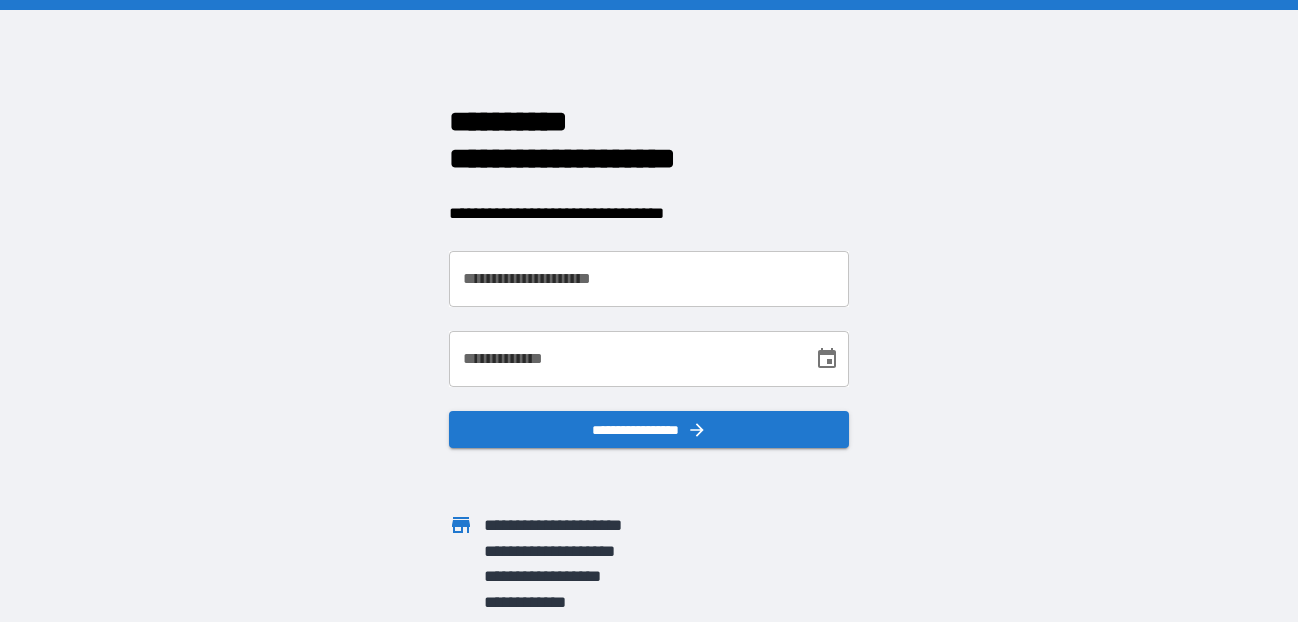 scroll, scrollTop: 0, scrollLeft: 0, axis: both 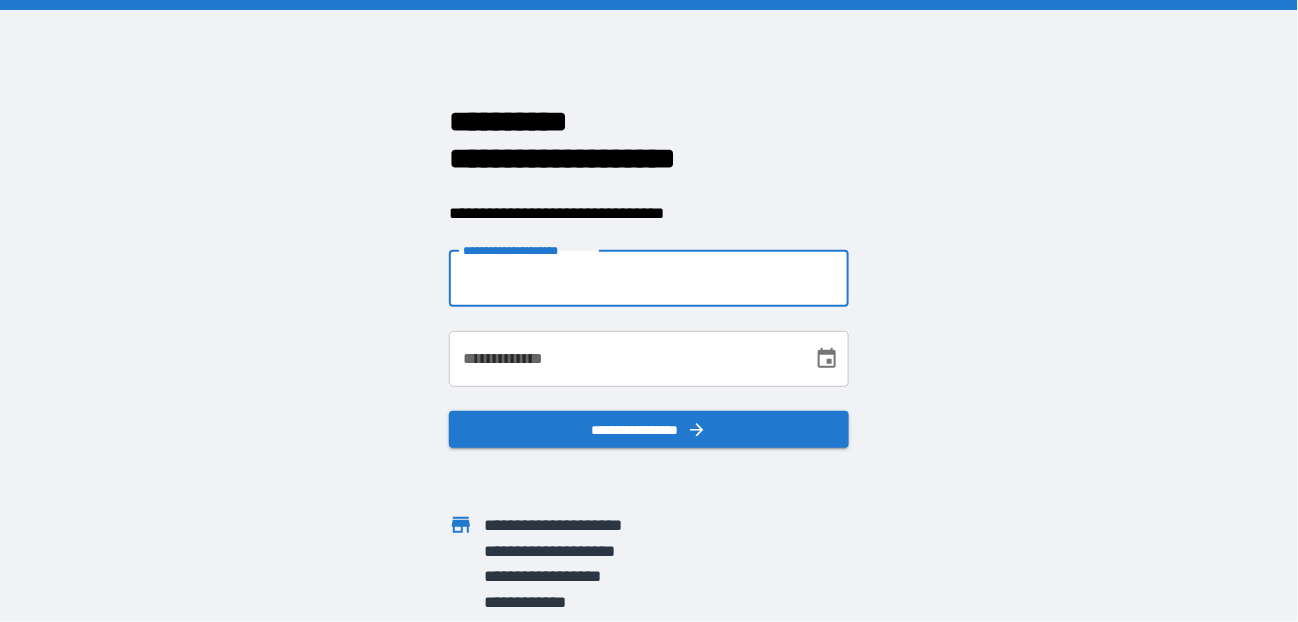 click on "**********" at bounding box center (649, 279) 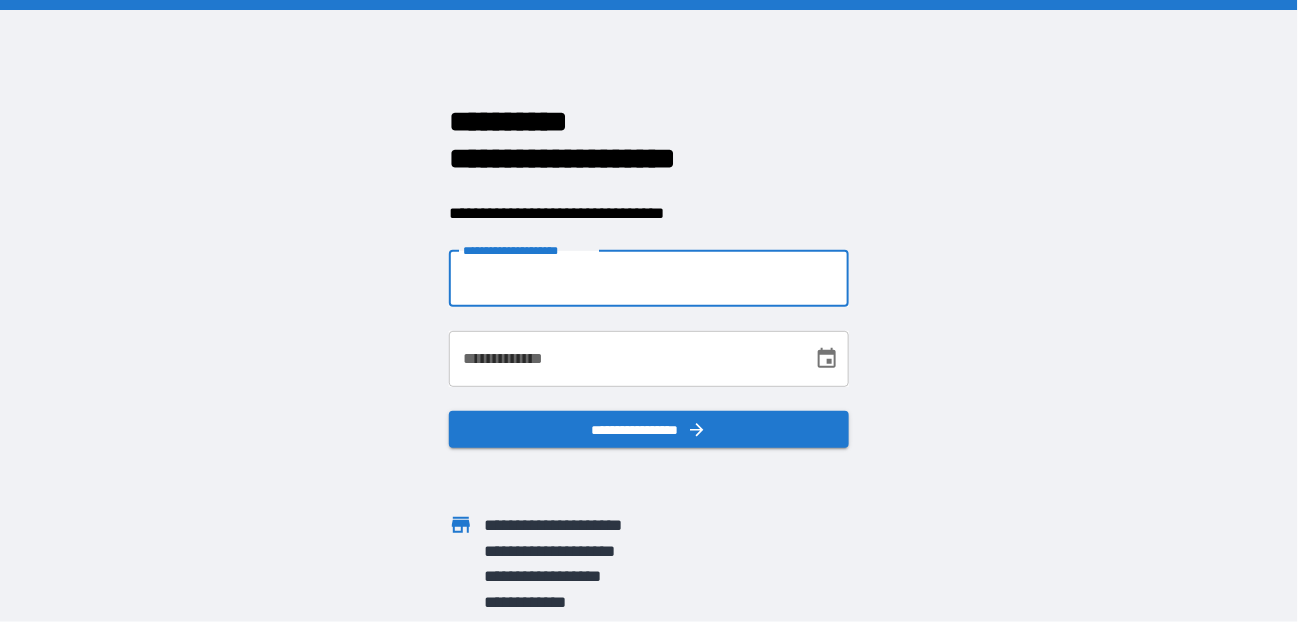type on "**********" 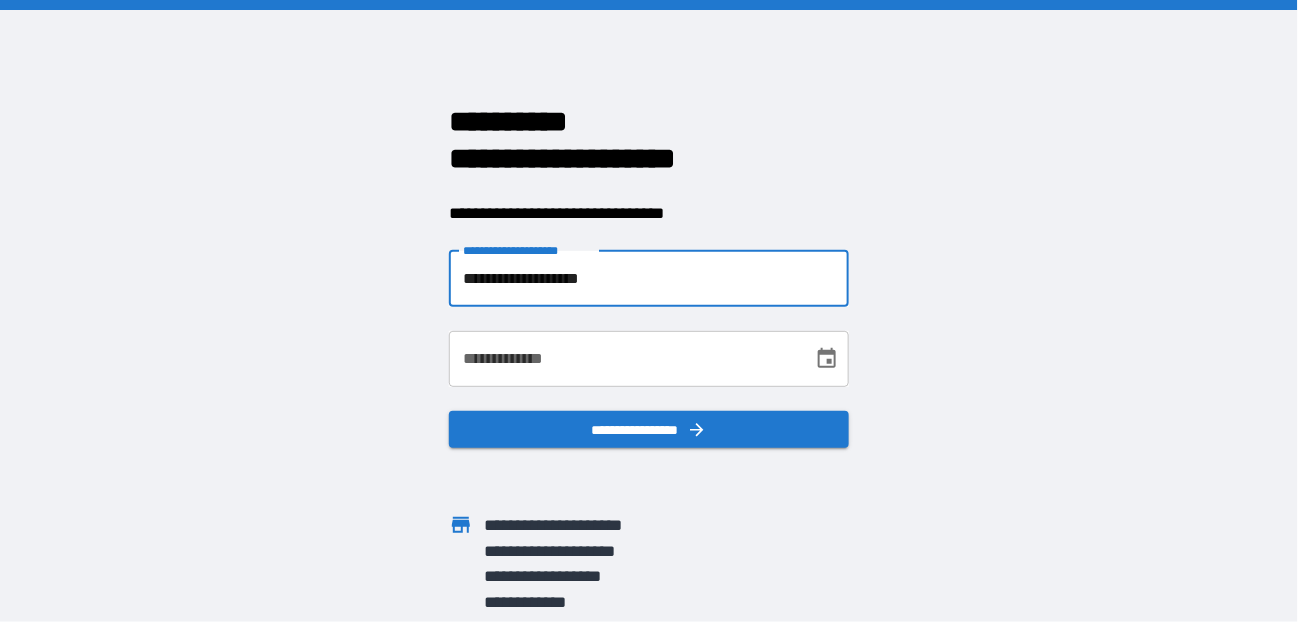 type on "**********" 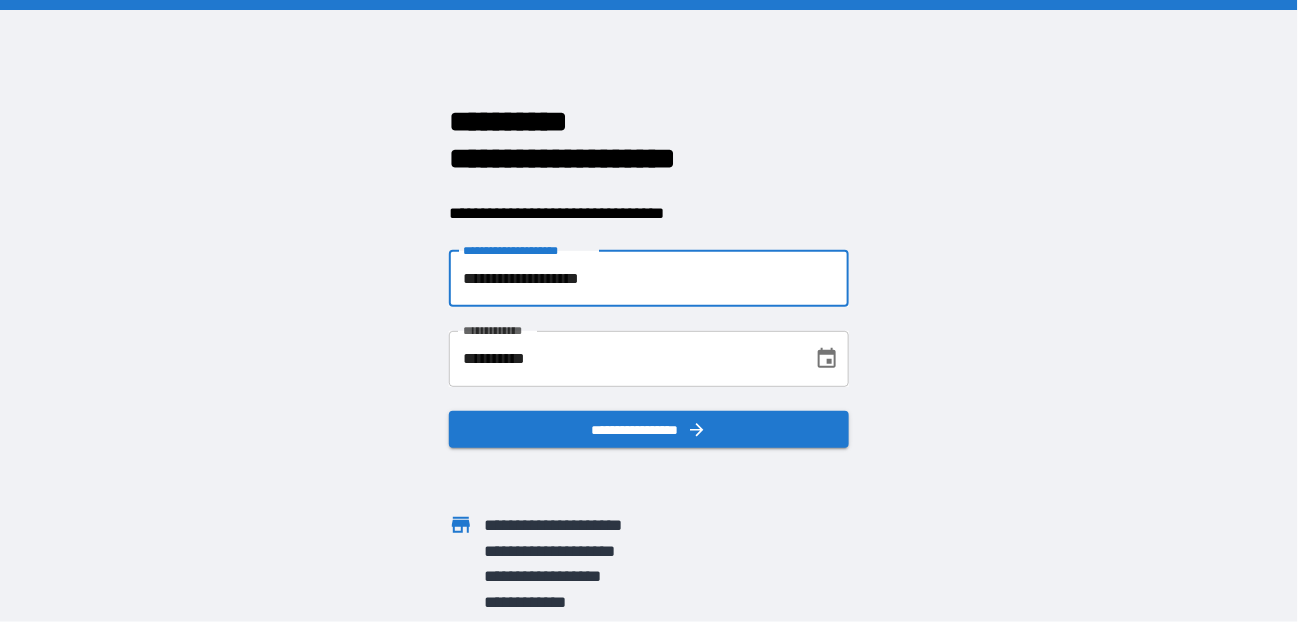 click on "**********" at bounding box center (649, 279) 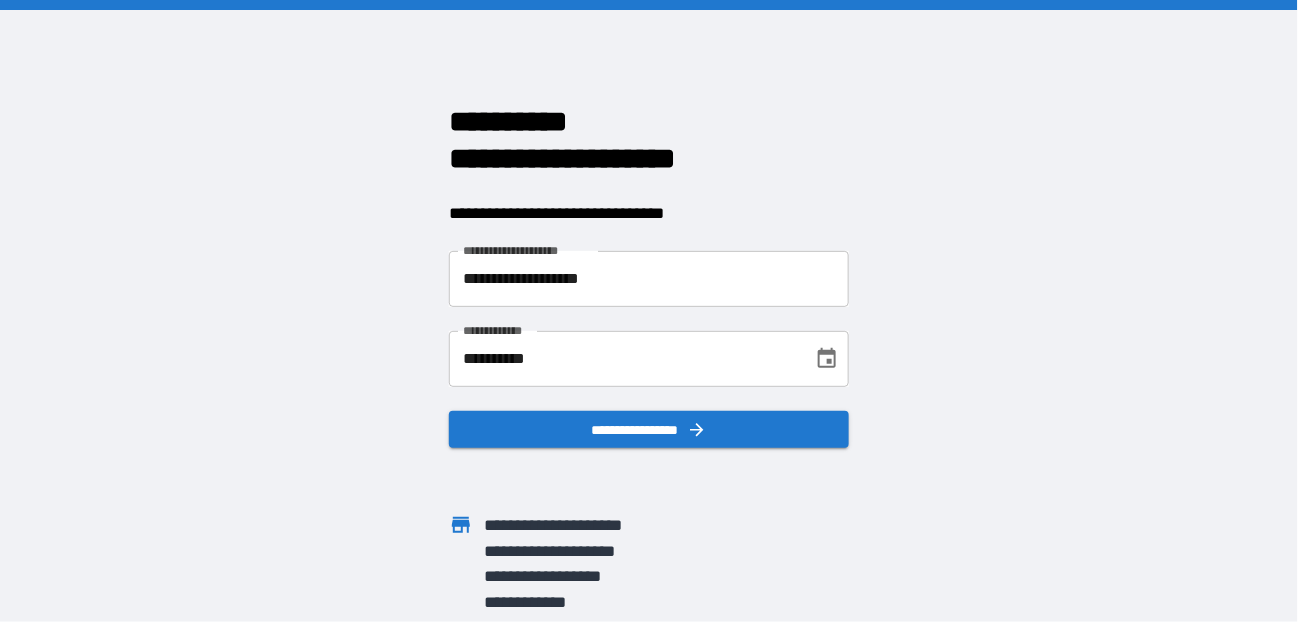 click on "**********" at bounding box center [649, 311] 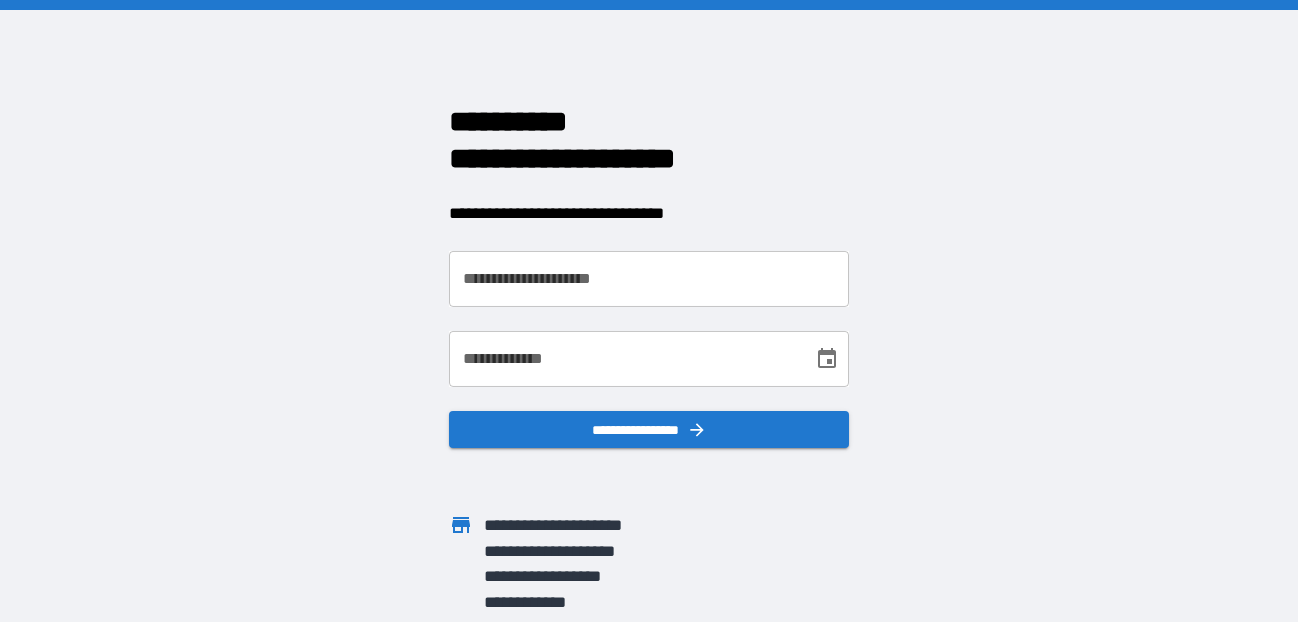 scroll, scrollTop: 0, scrollLeft: 0, axis: both 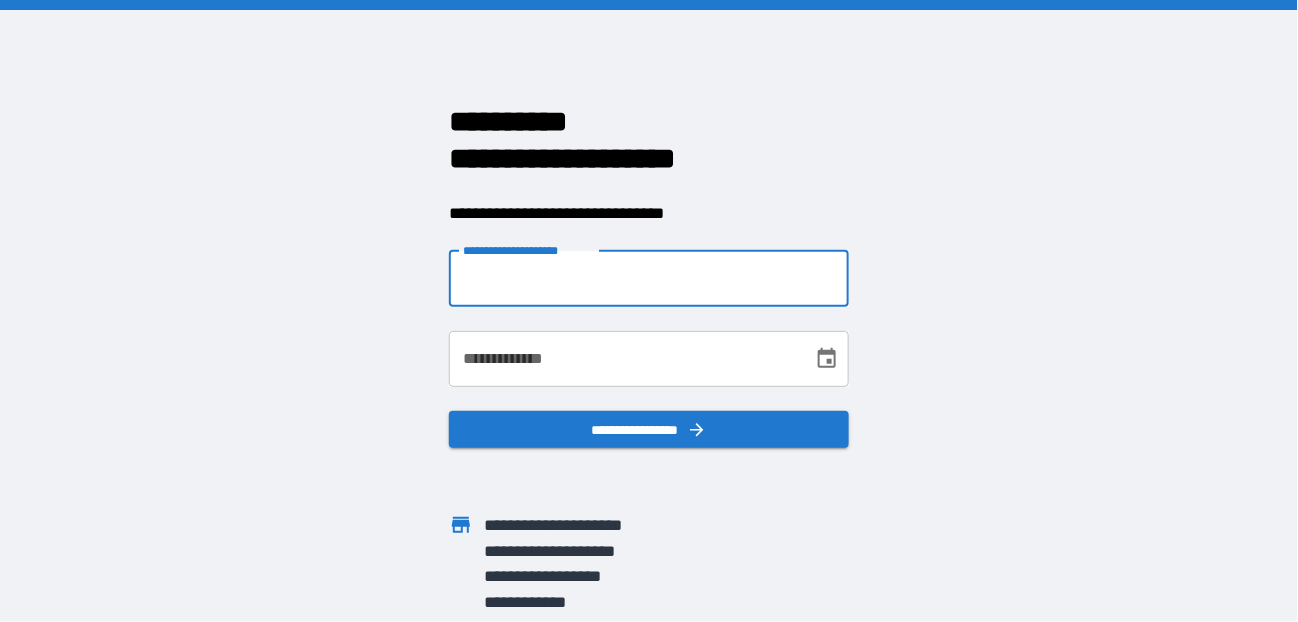 click on "**********" at bounding box center (649, 279) 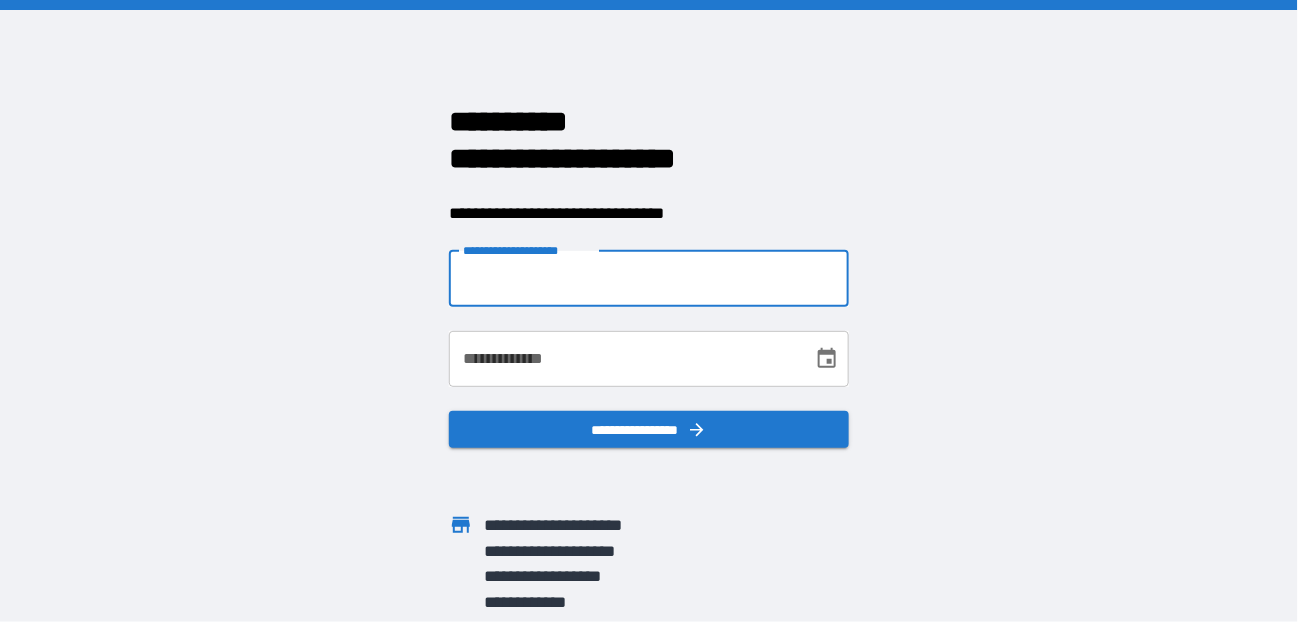 type on "**********" 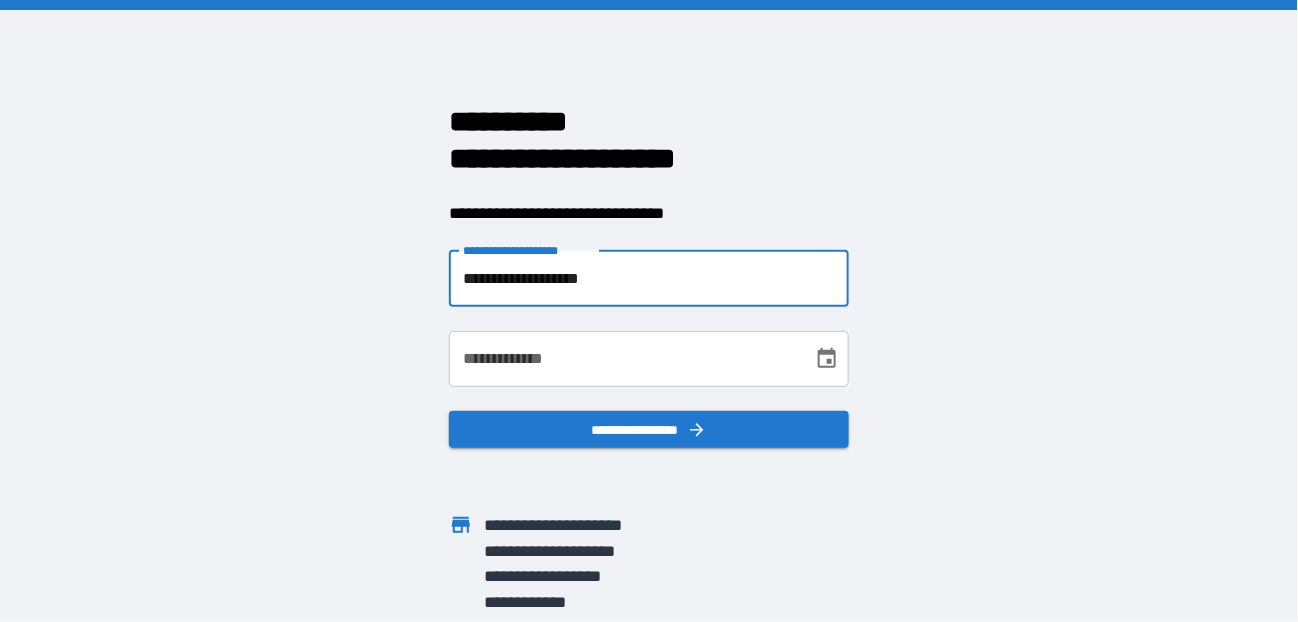 type on "**********" 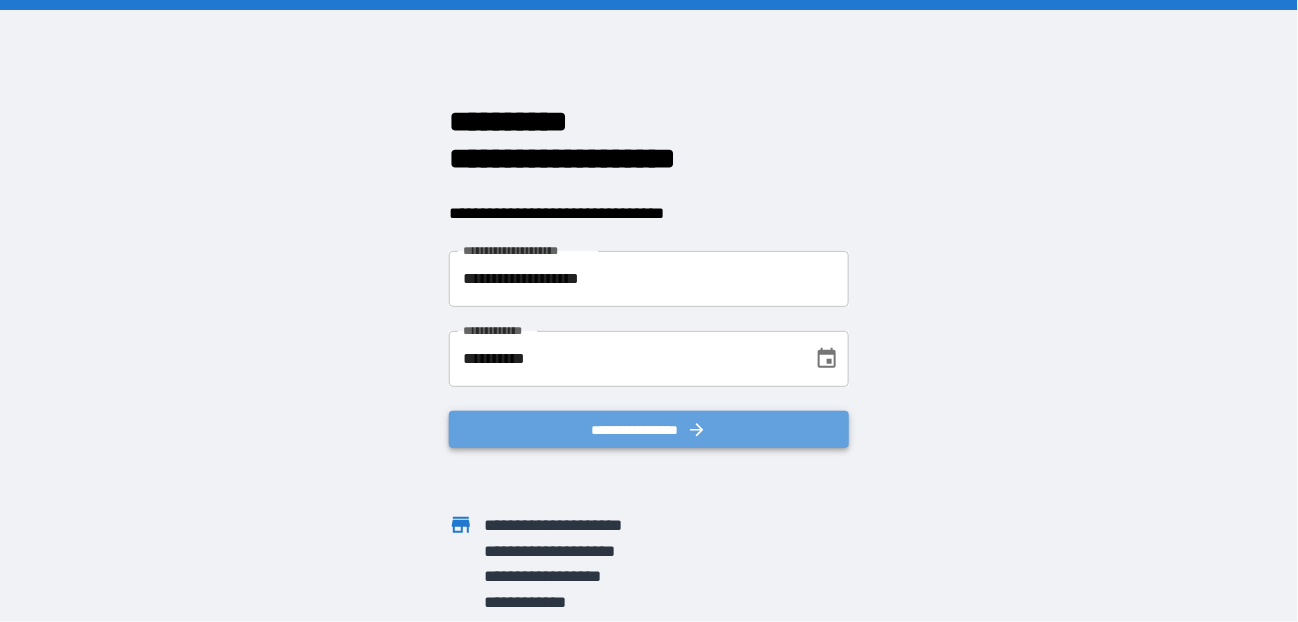 click on "**********" at bounding box center [649, 429] 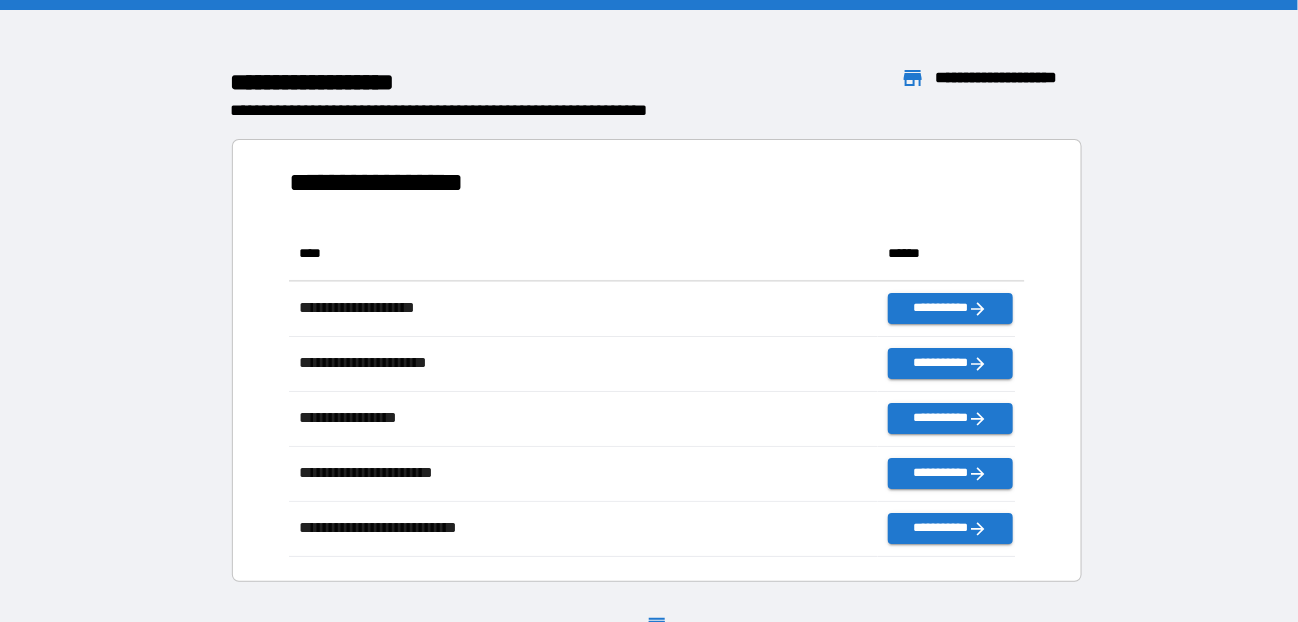 scroll, scrollTop: 15, scrollLeft: 14, axis: both 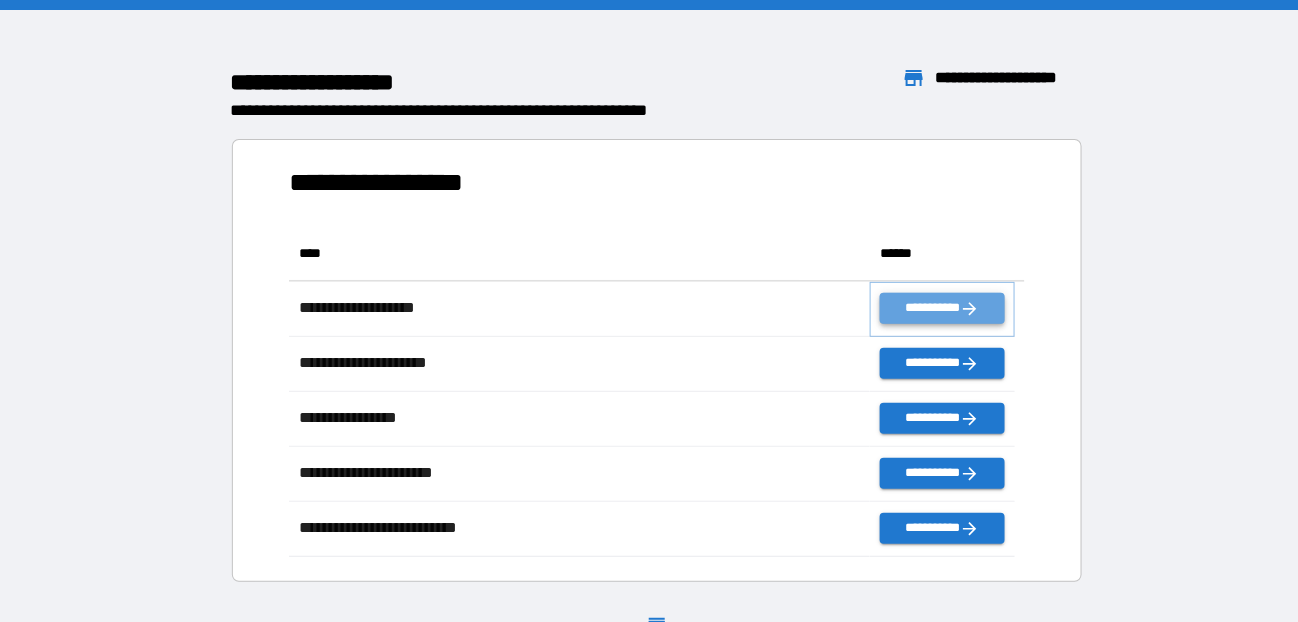 click on "**********" at bounding box center (942, 308) 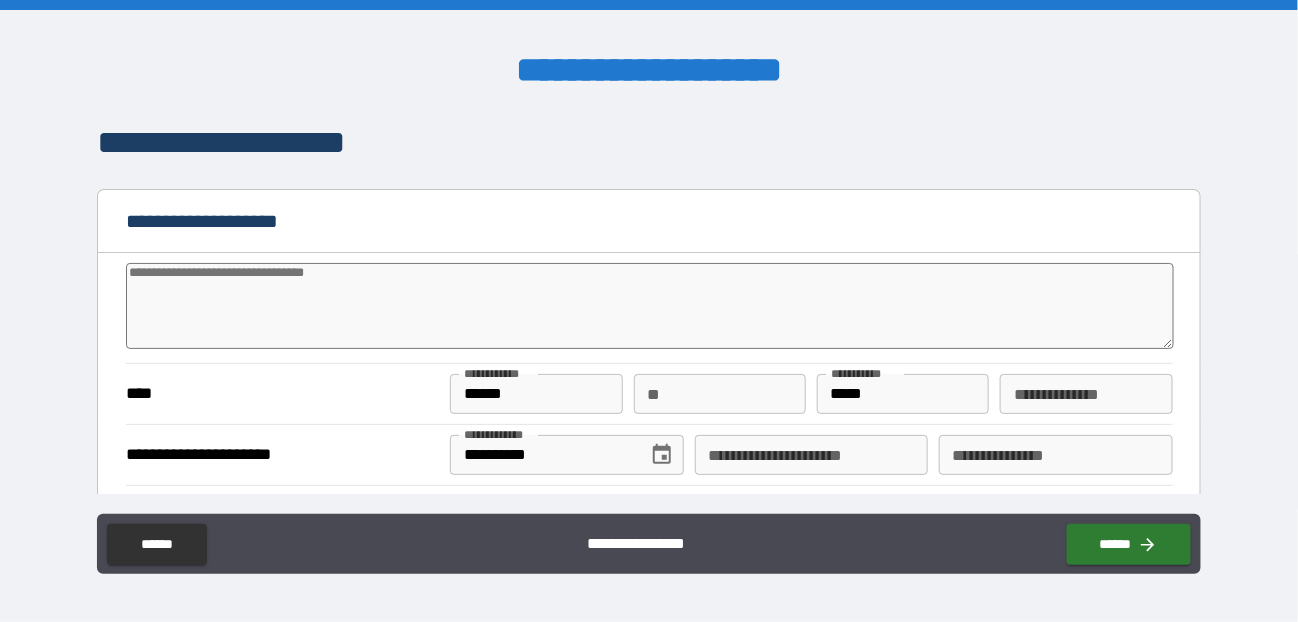 type on "*" 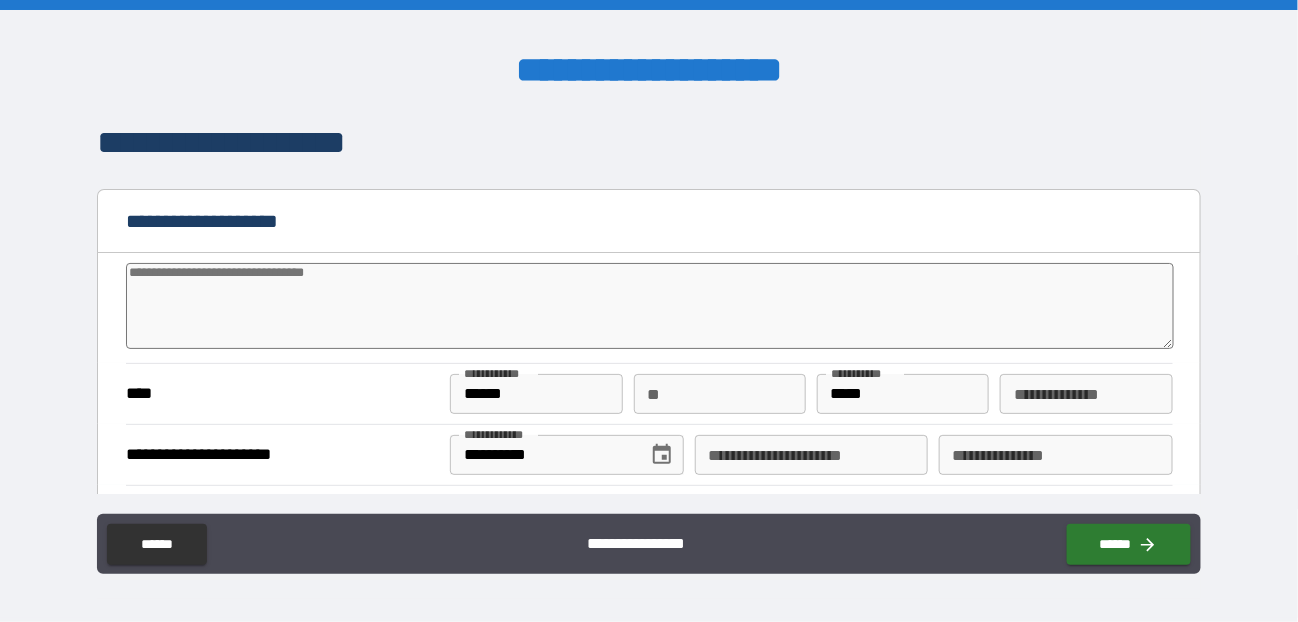 click on "****" at bounding box center (281, 394) 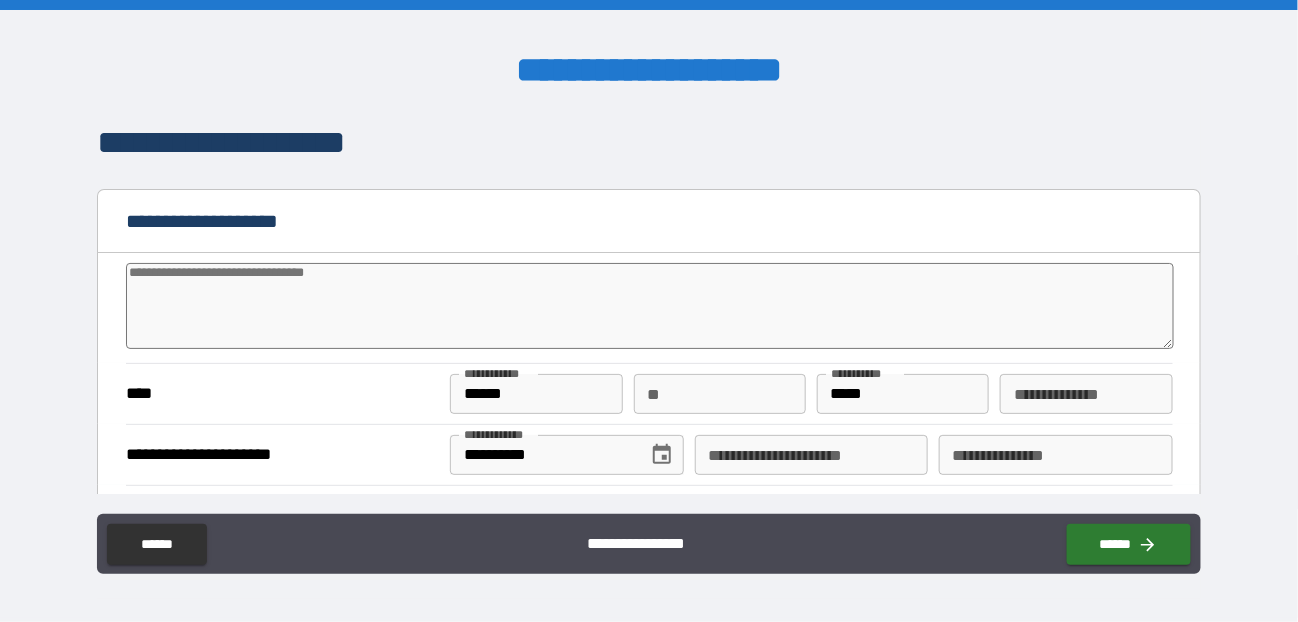type on "*" 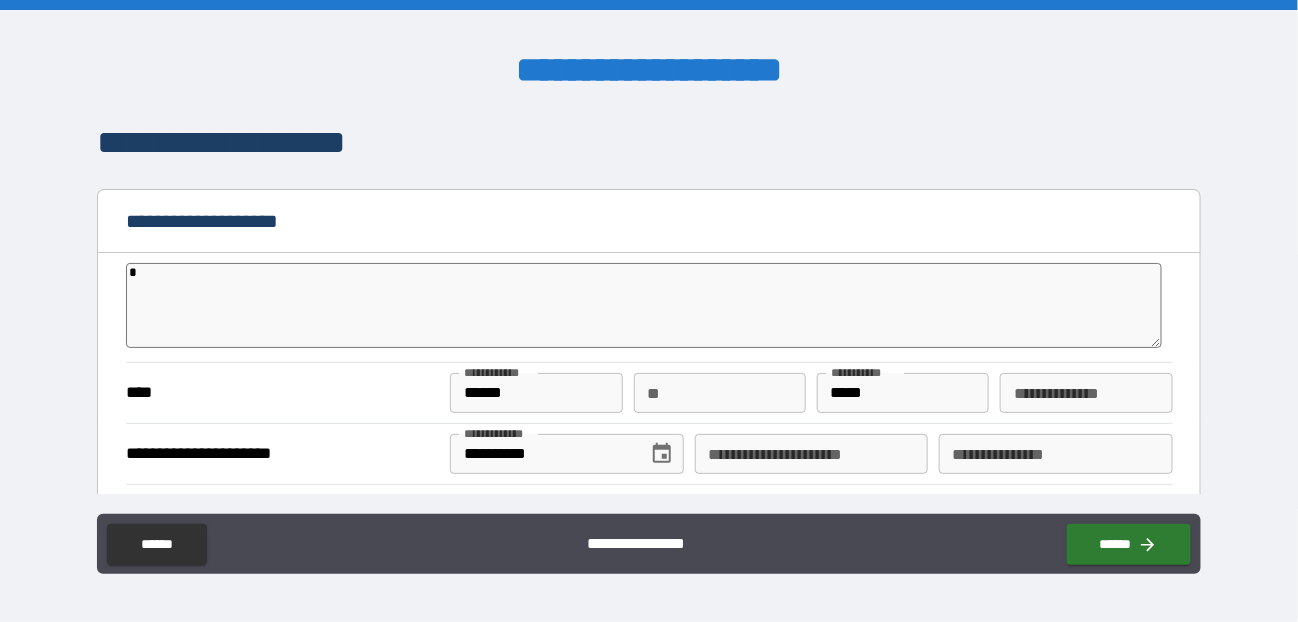 type on "*" 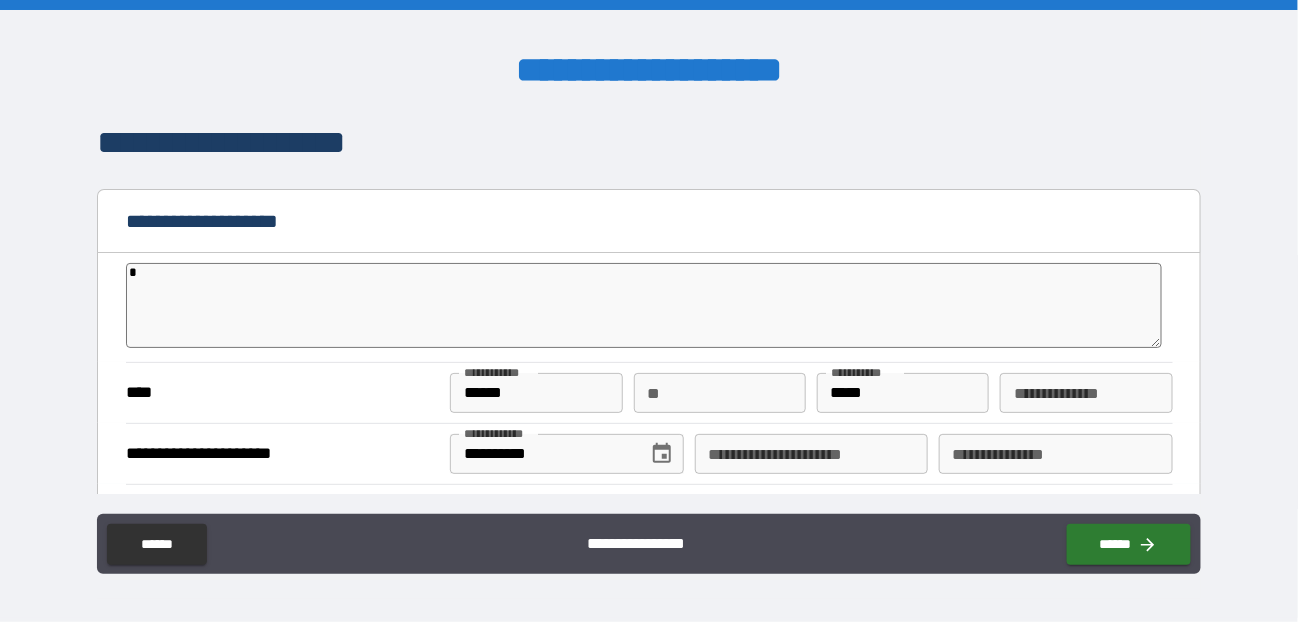 type on "**" 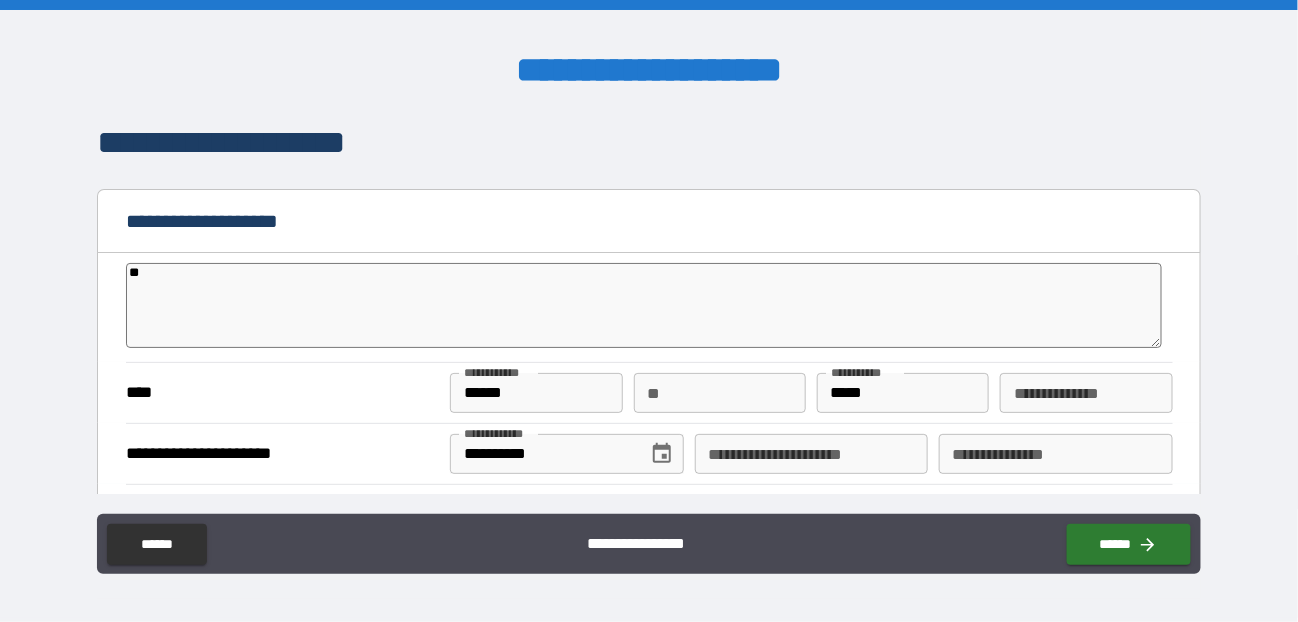 type on "*" 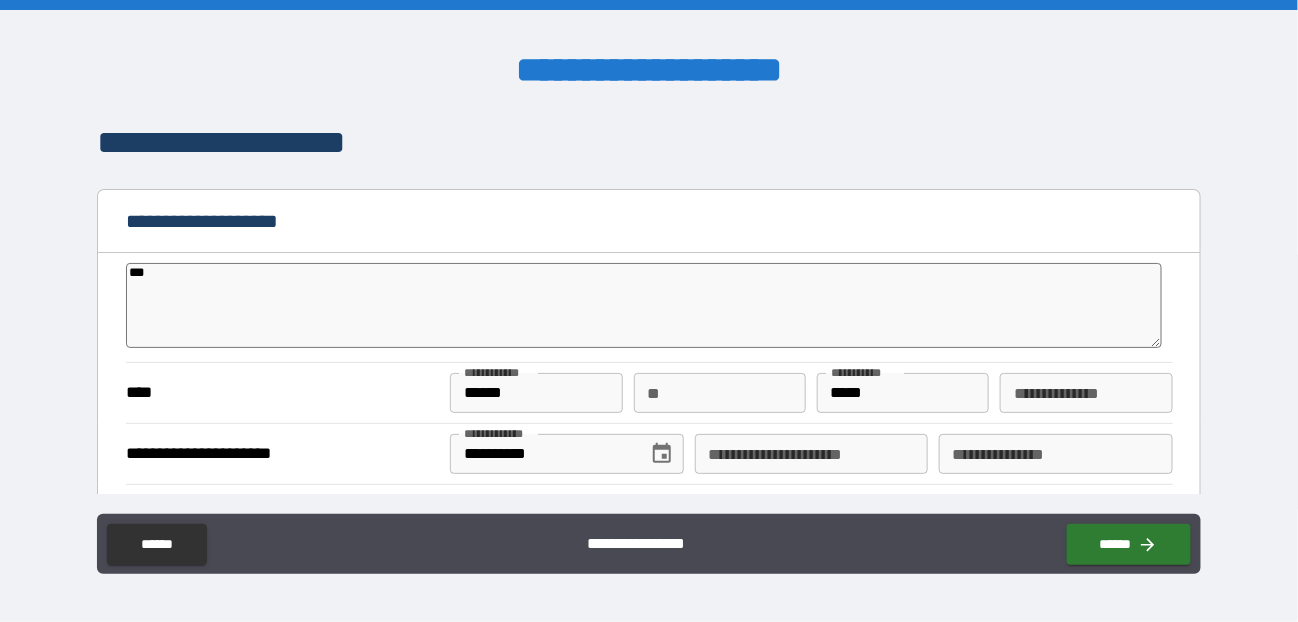 type on "*" 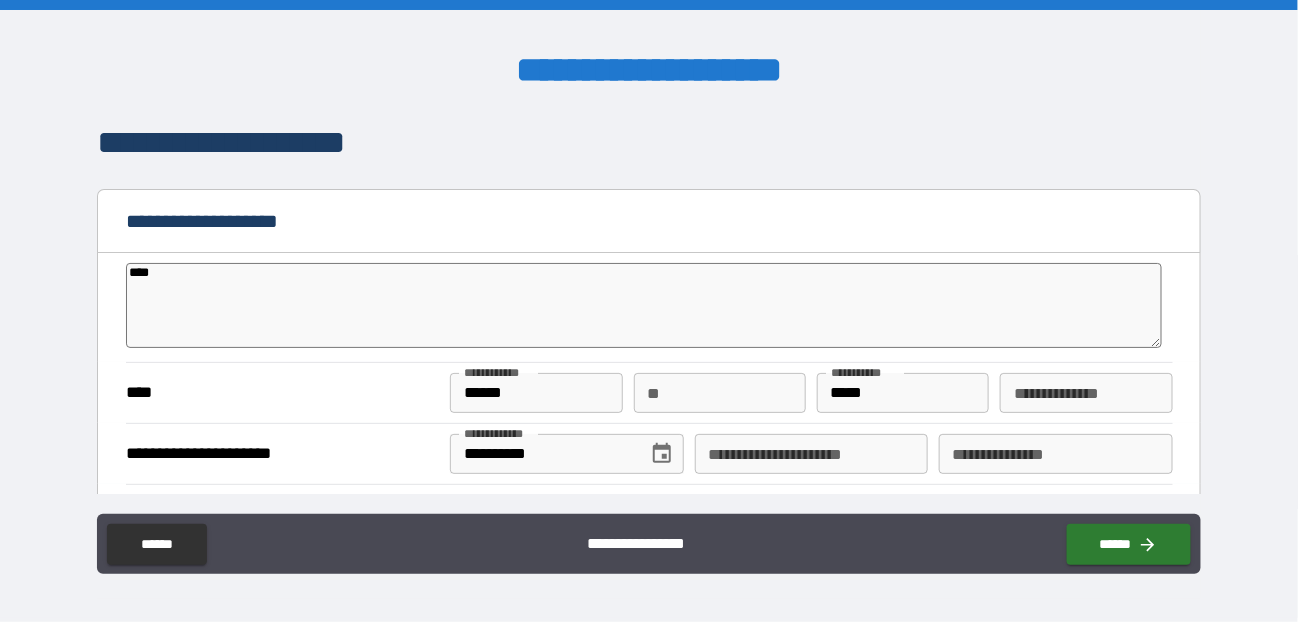 type on "*" 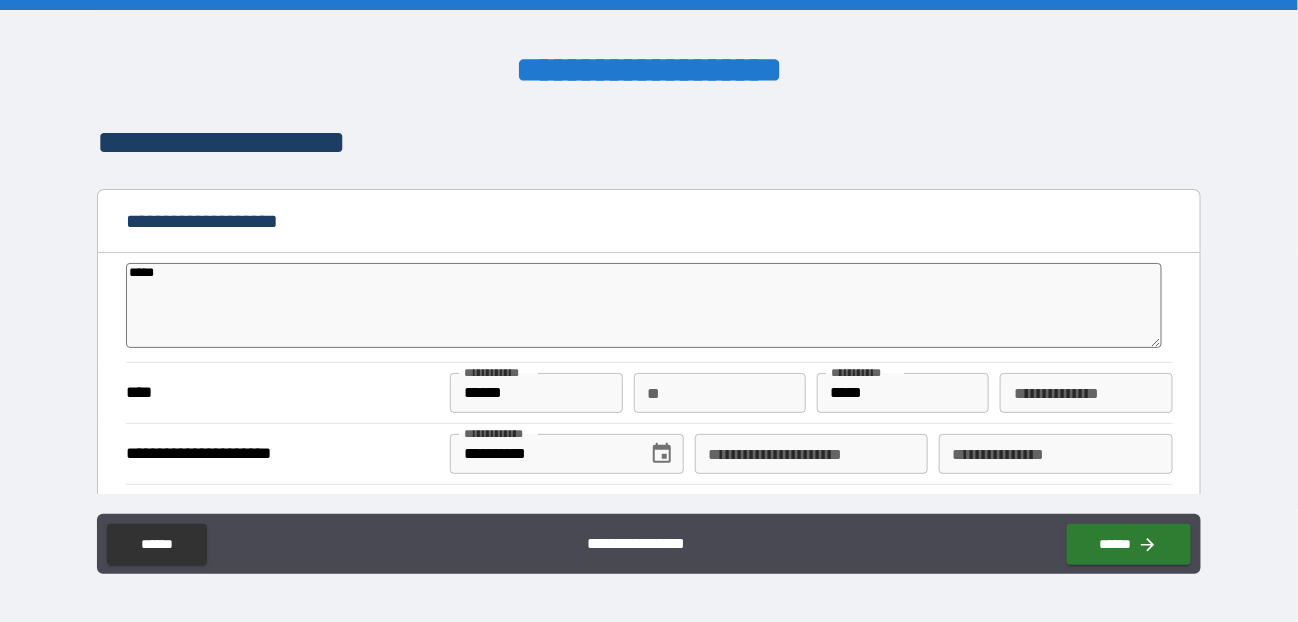 type on "*" 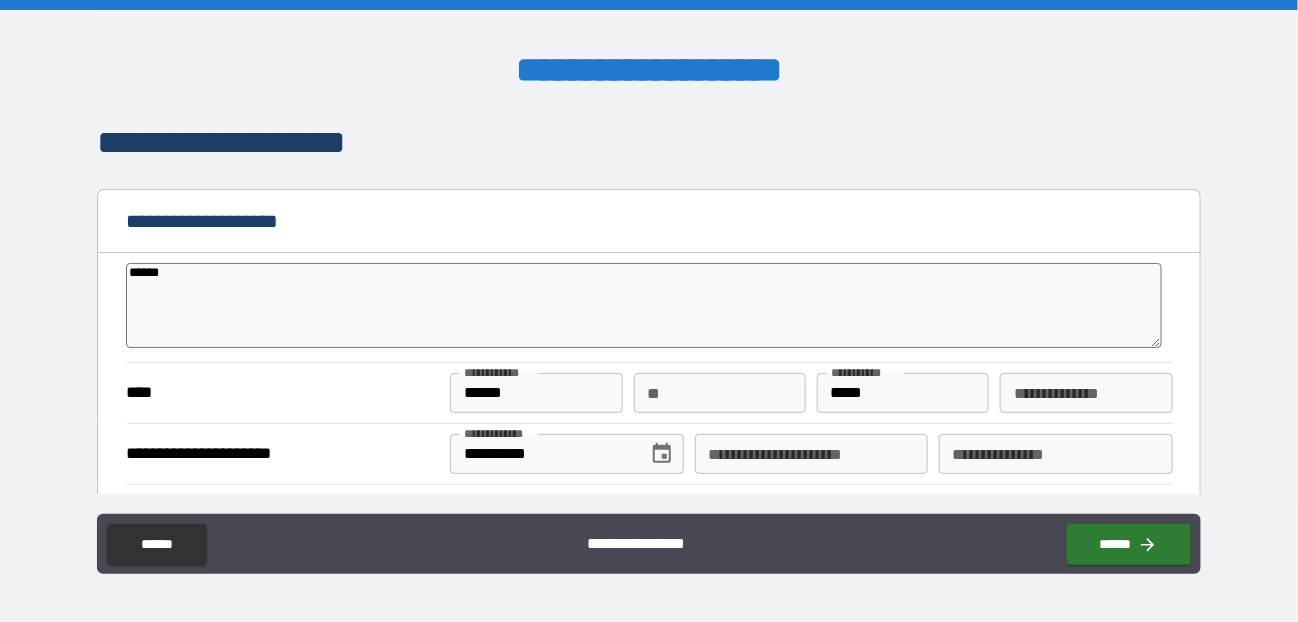 type on "*" 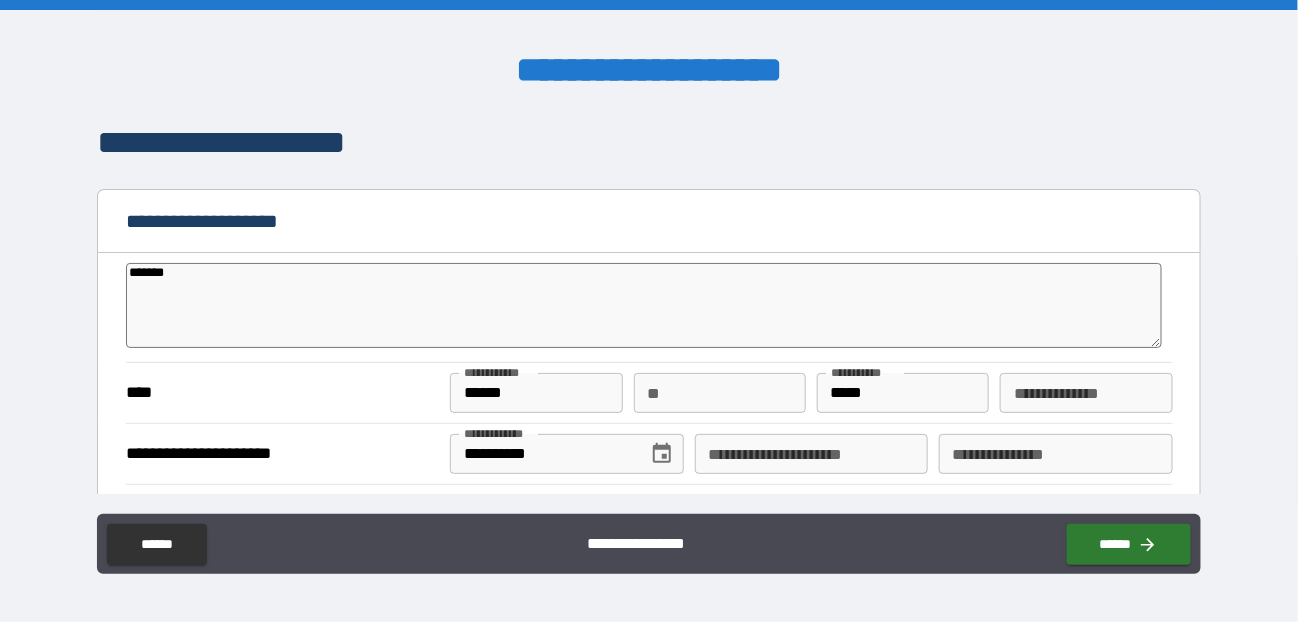 type on "*" 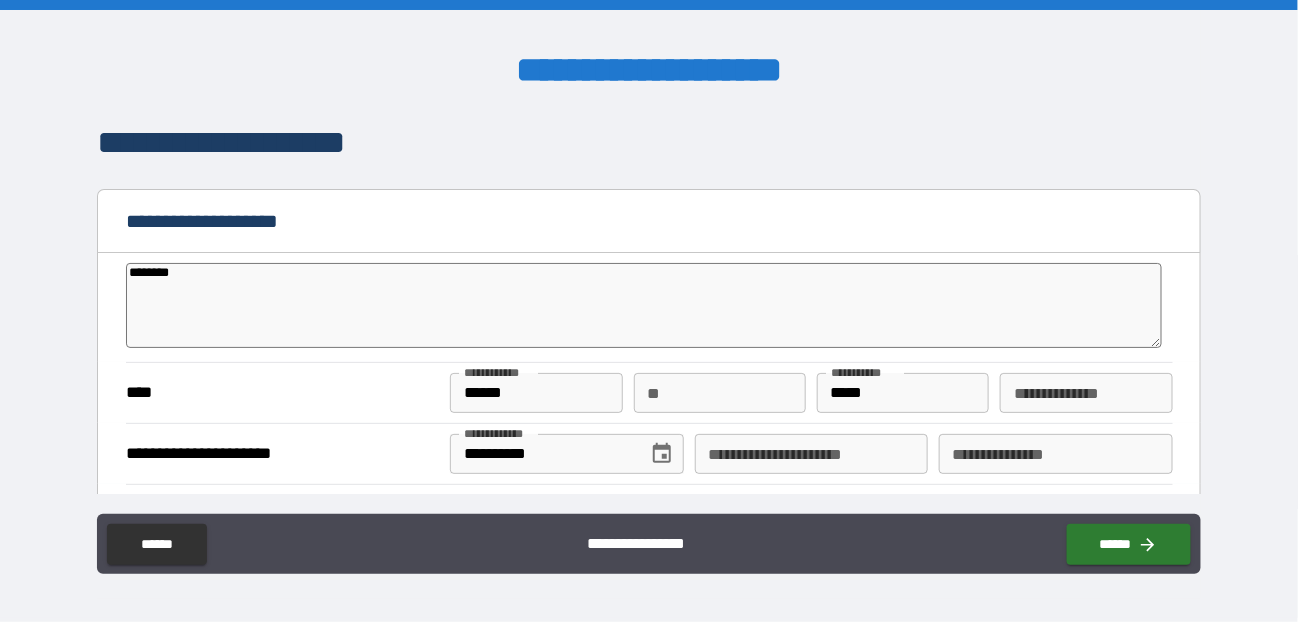 type on "*" 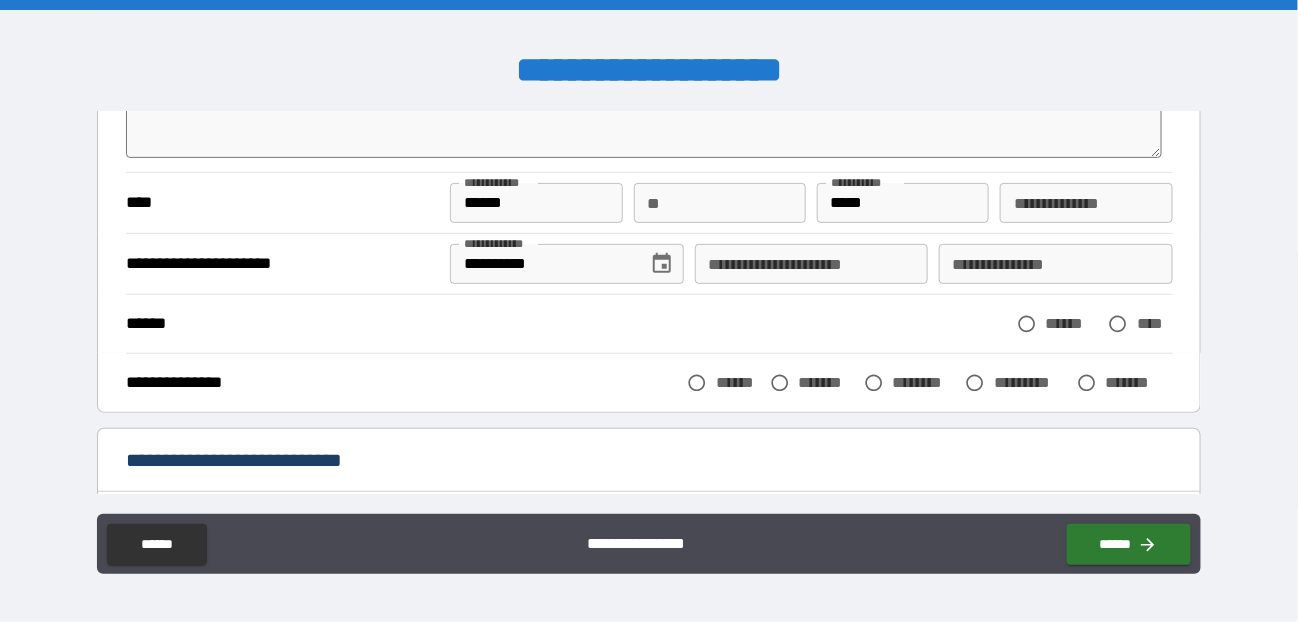 scroll, scrollTop: 200, scrollLeft: 0, axis: vertical 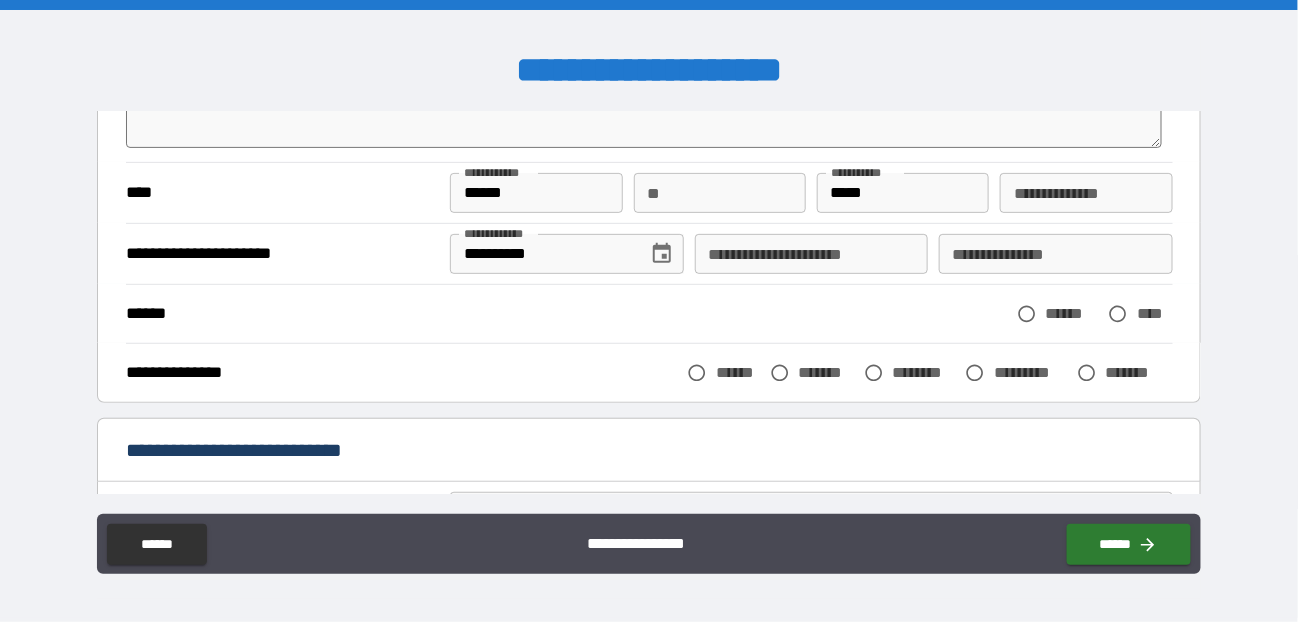 type on "********" 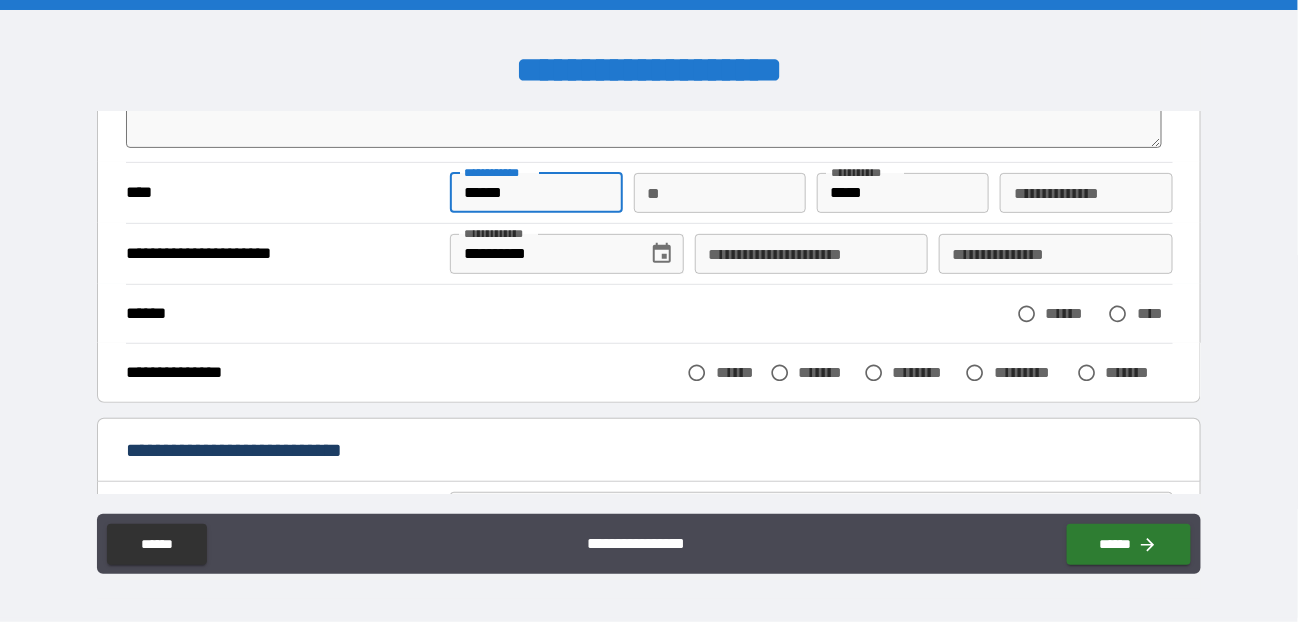 type on "*" 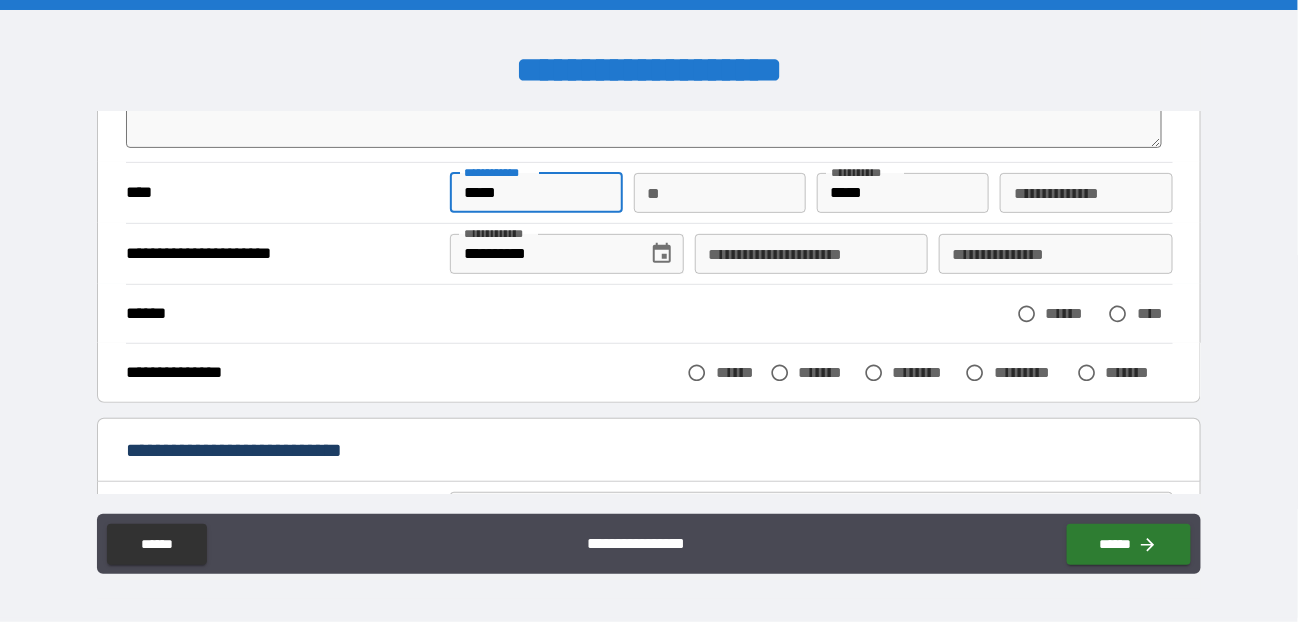 type on "*" 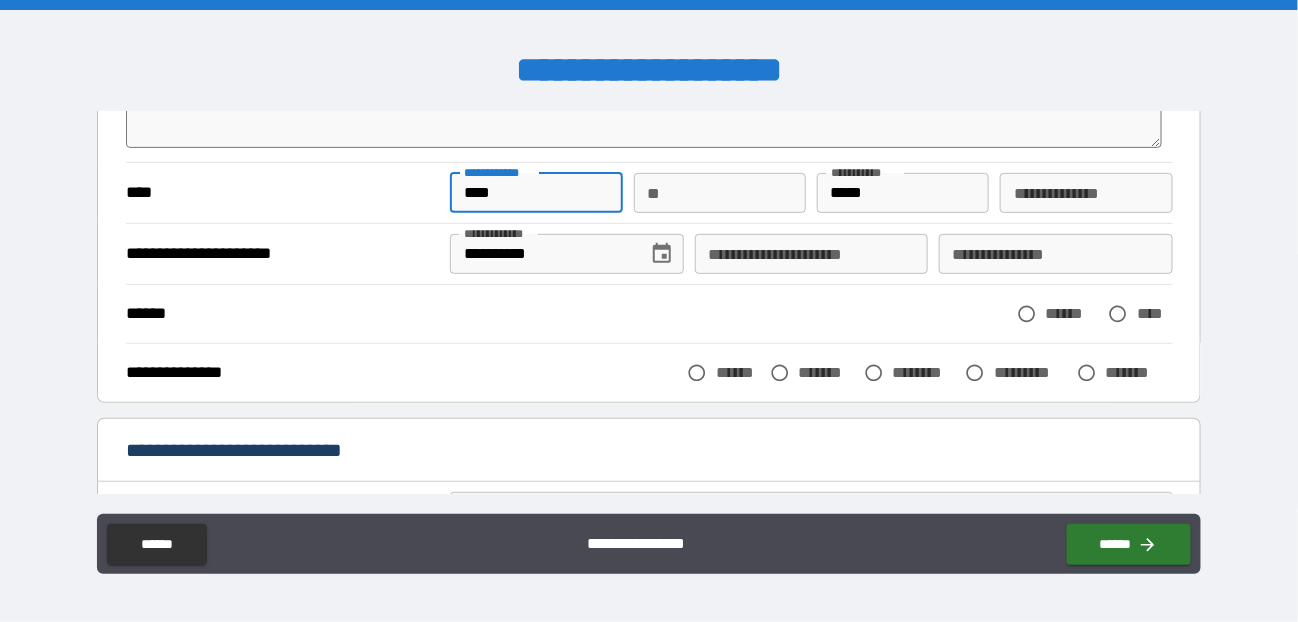 type on "*" 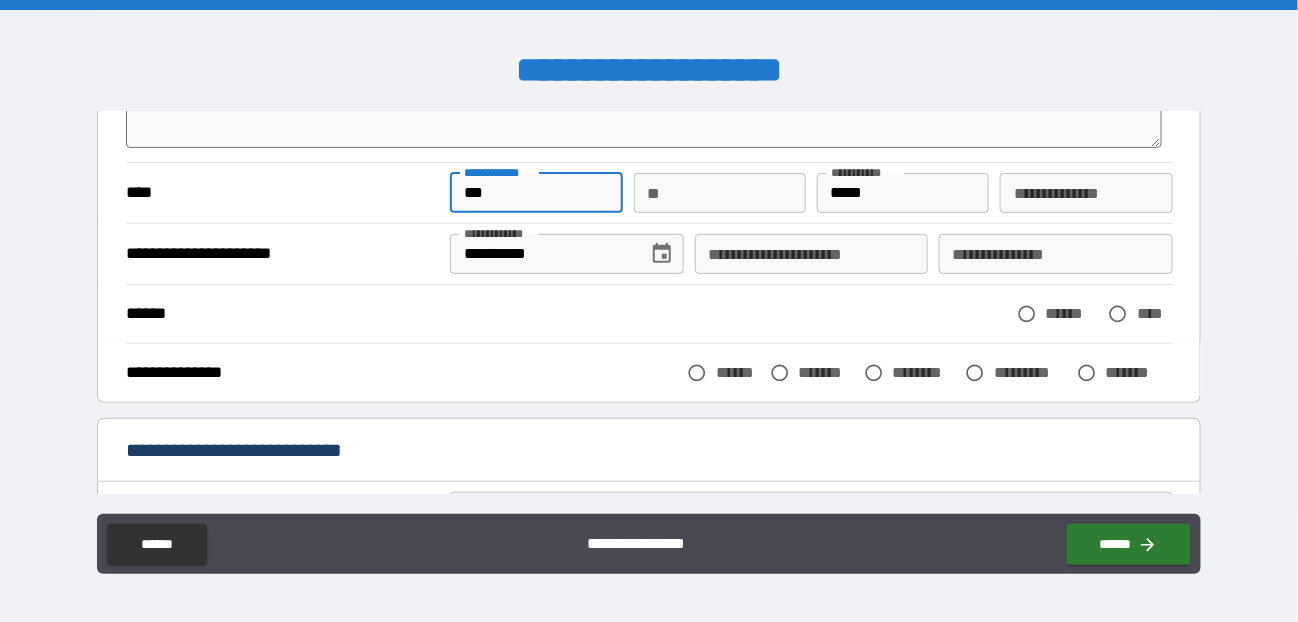 type on "*" 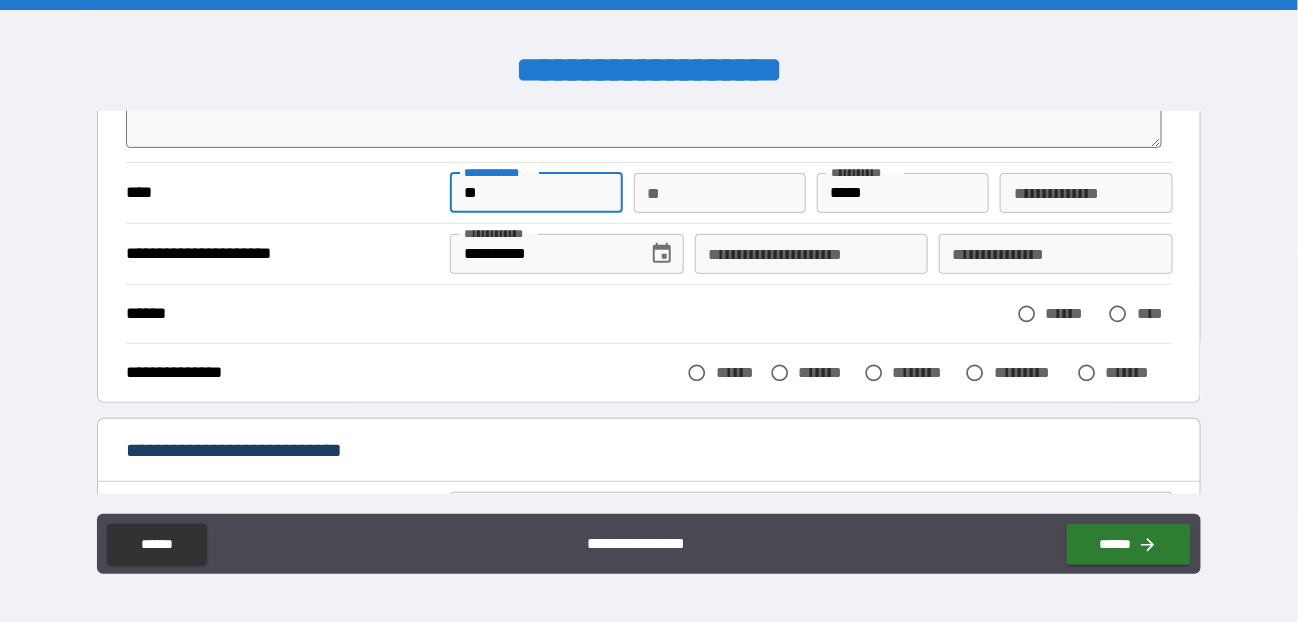 type on "*" 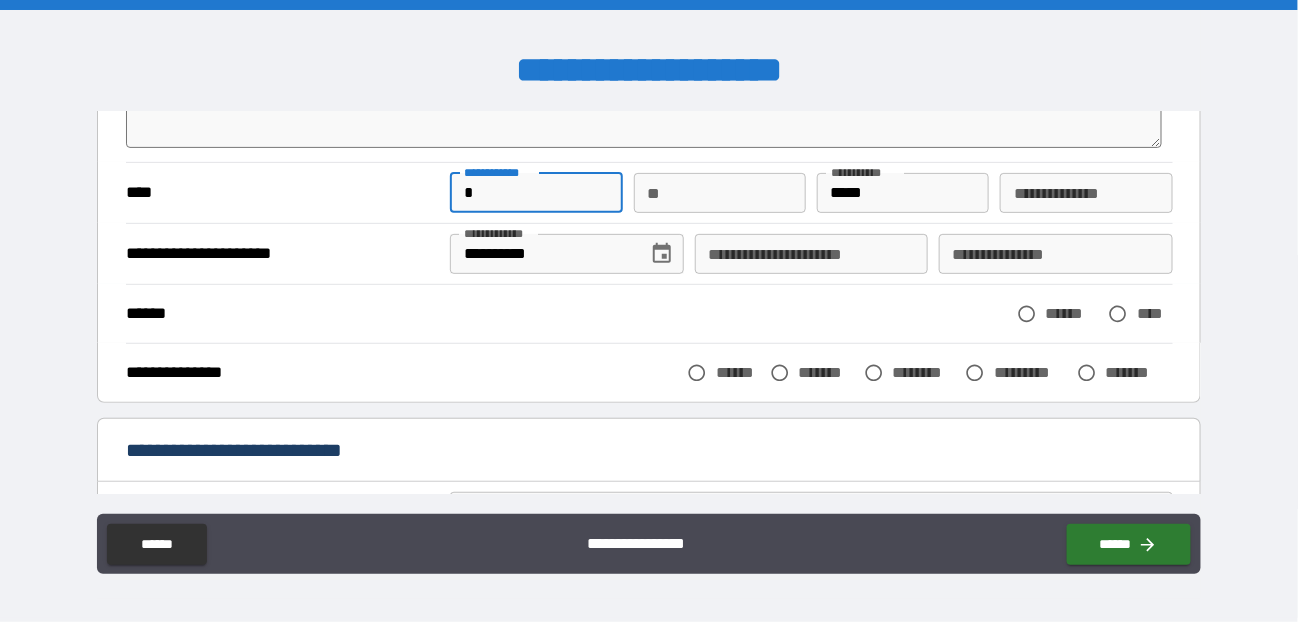 type on "*" 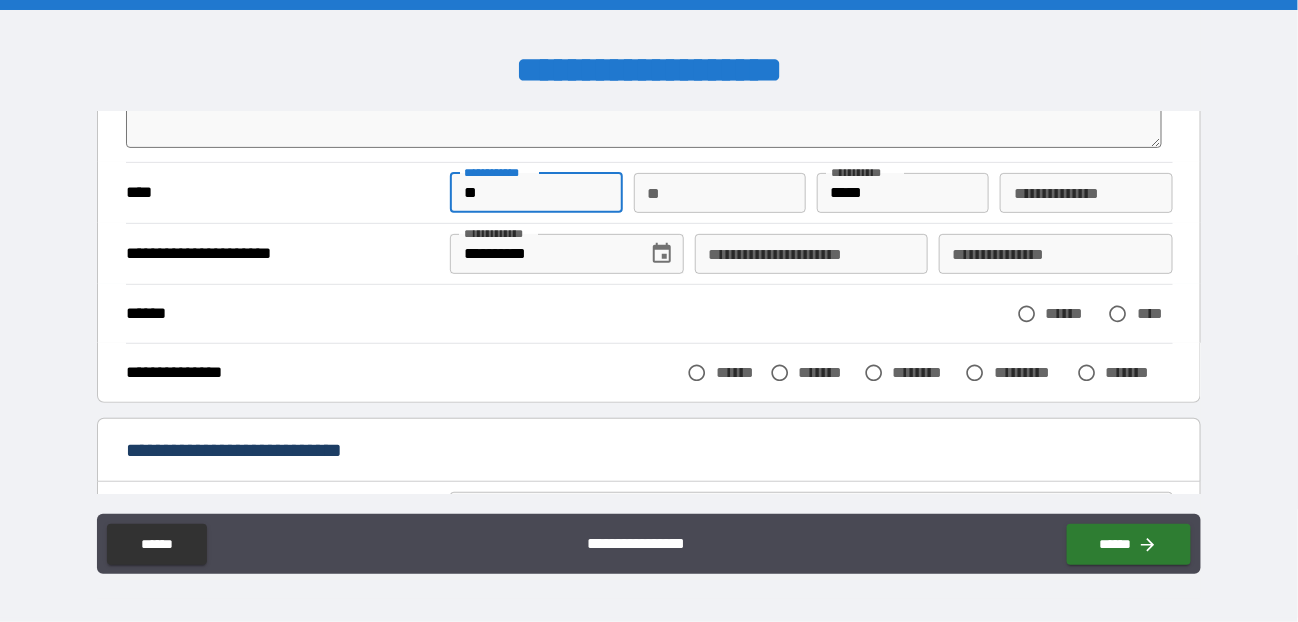 type on "*" 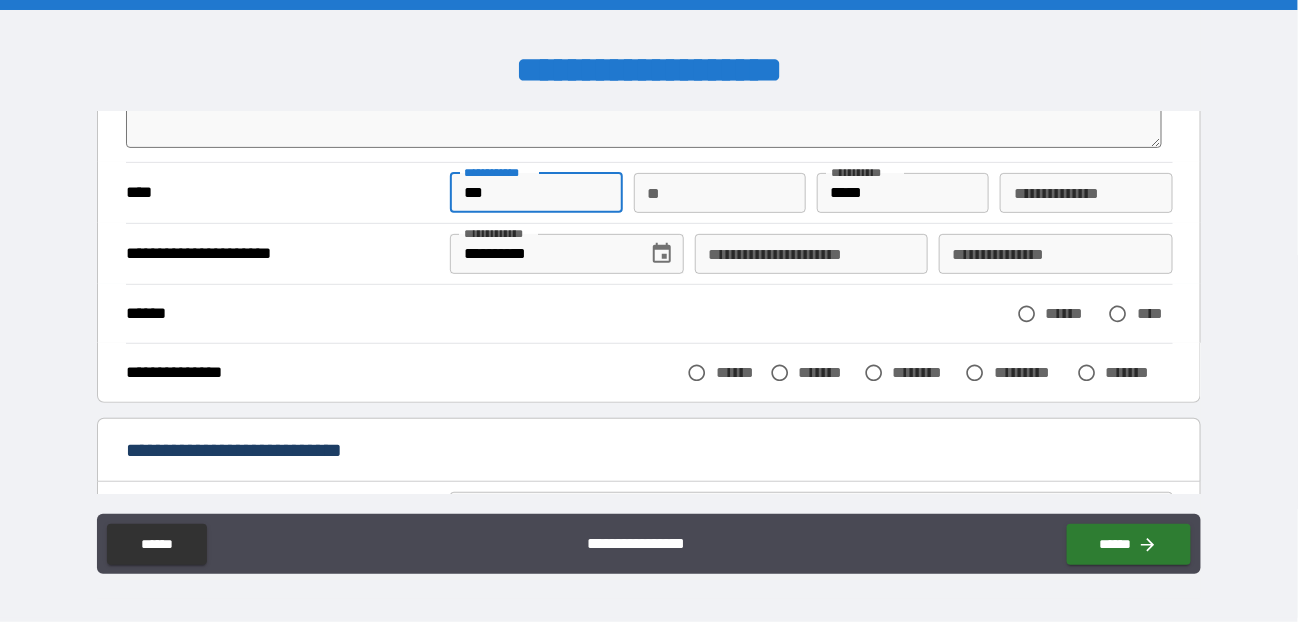 type on "*" 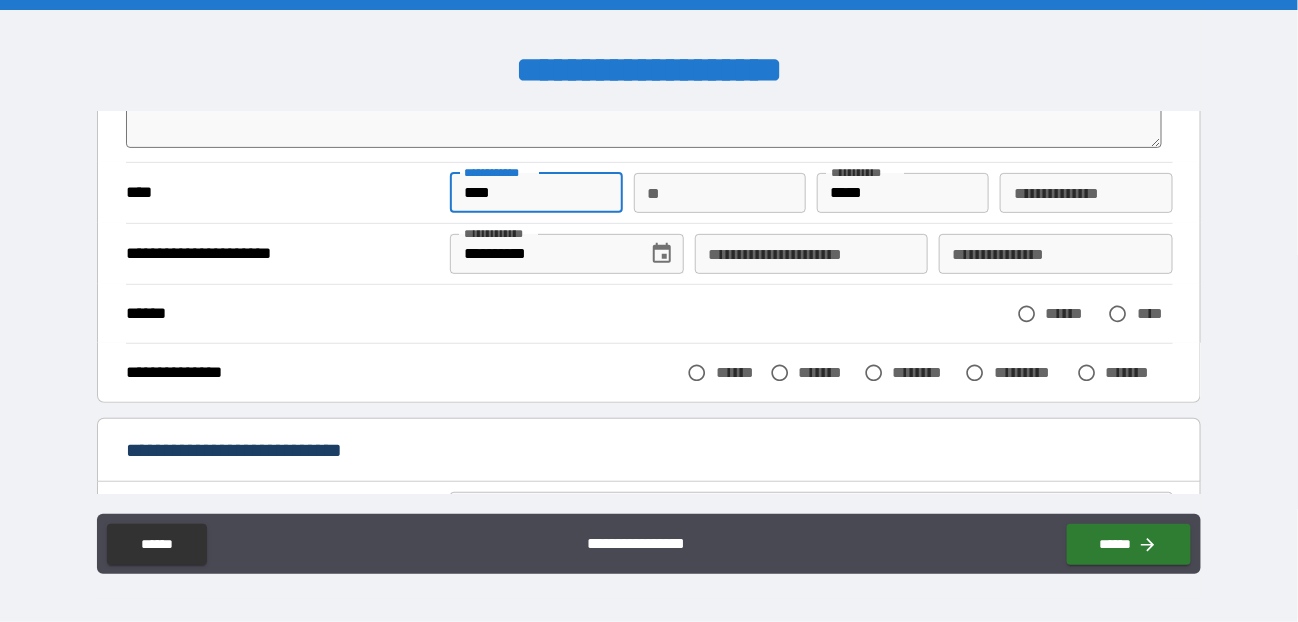 type on "*" 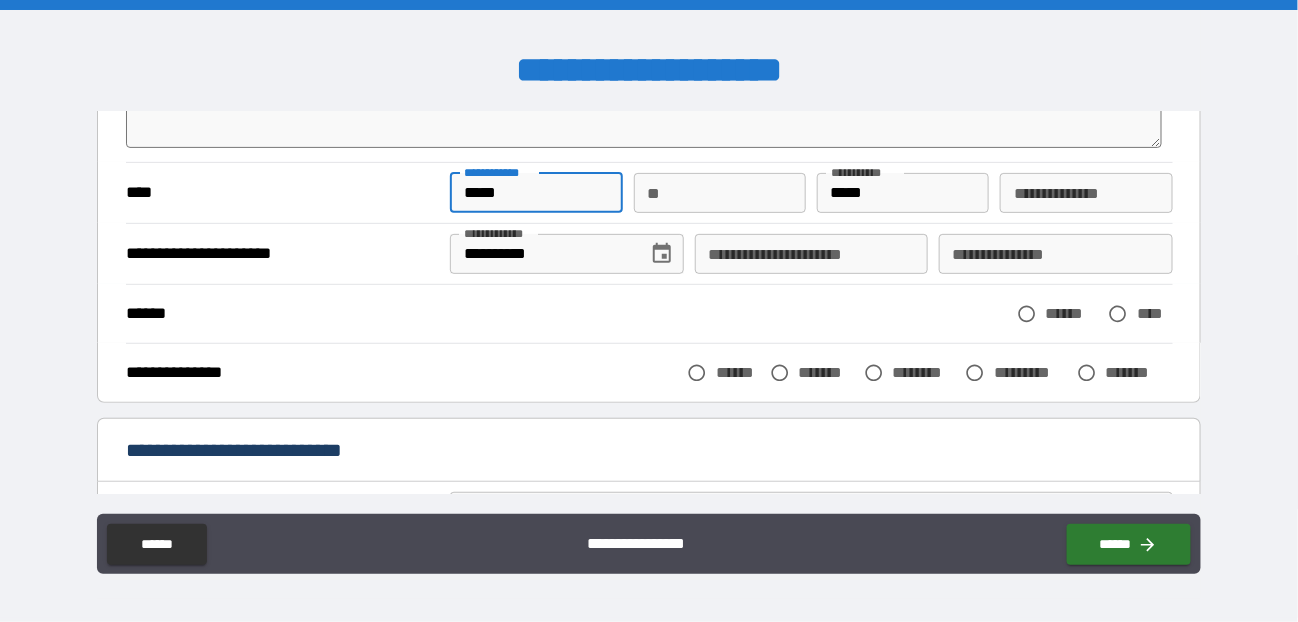 type on "*" 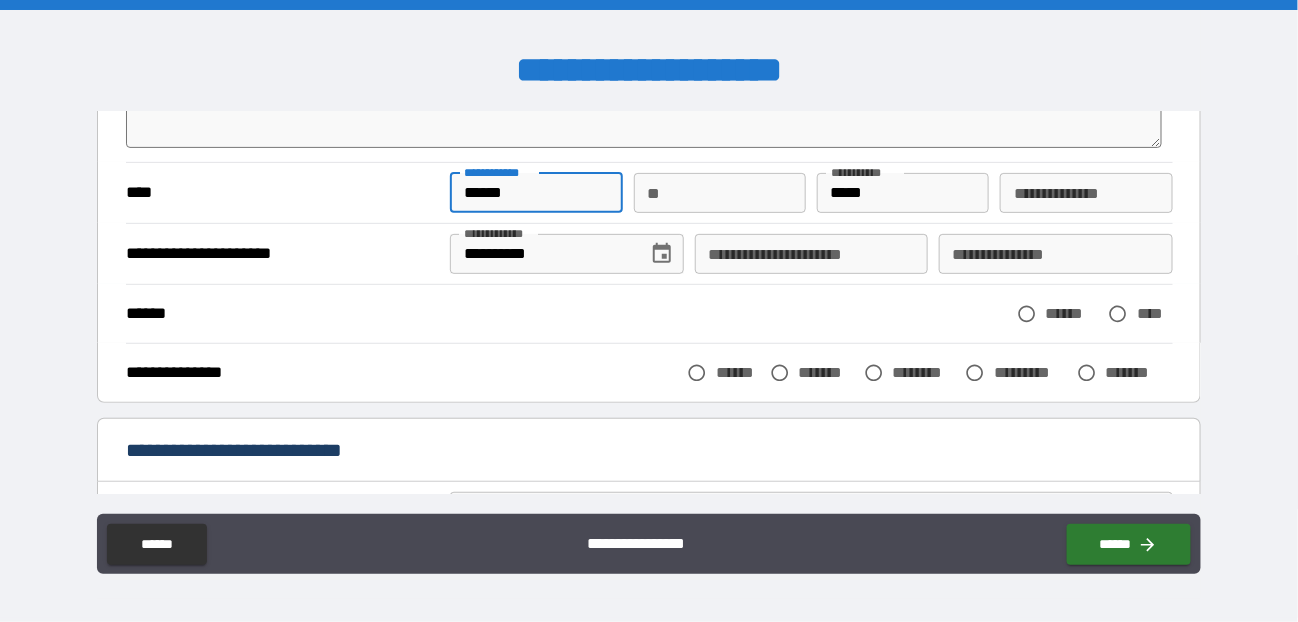 type on "*" 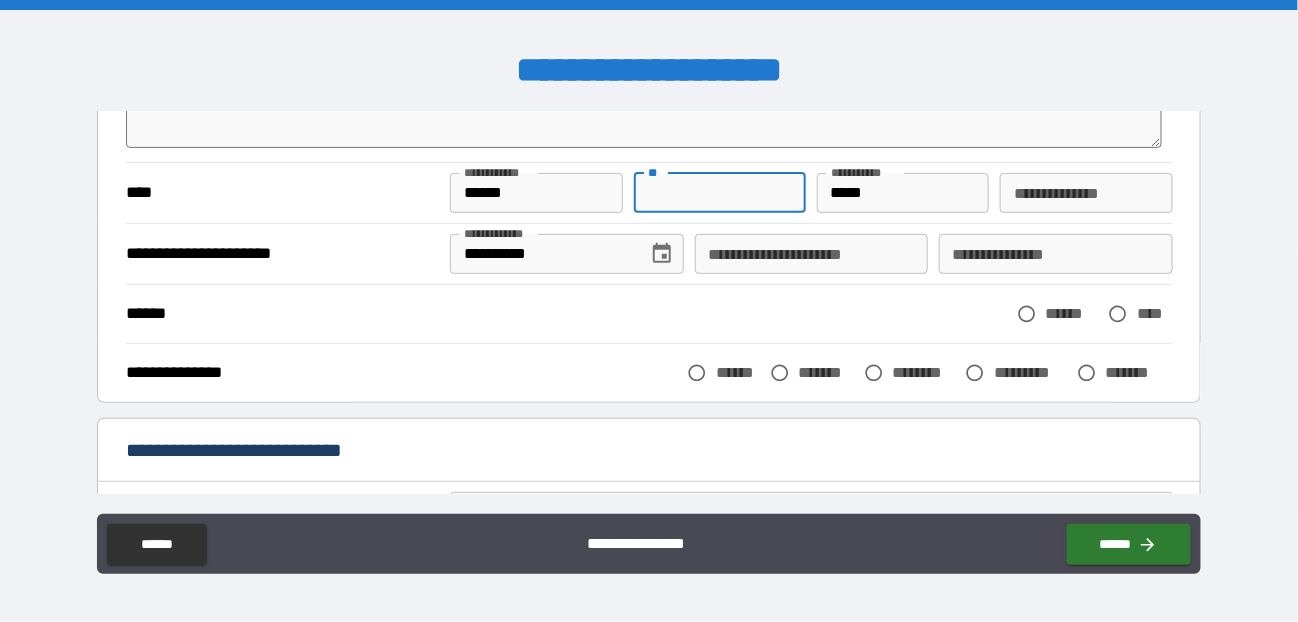 click on "**" at bounding box center (720, 193) 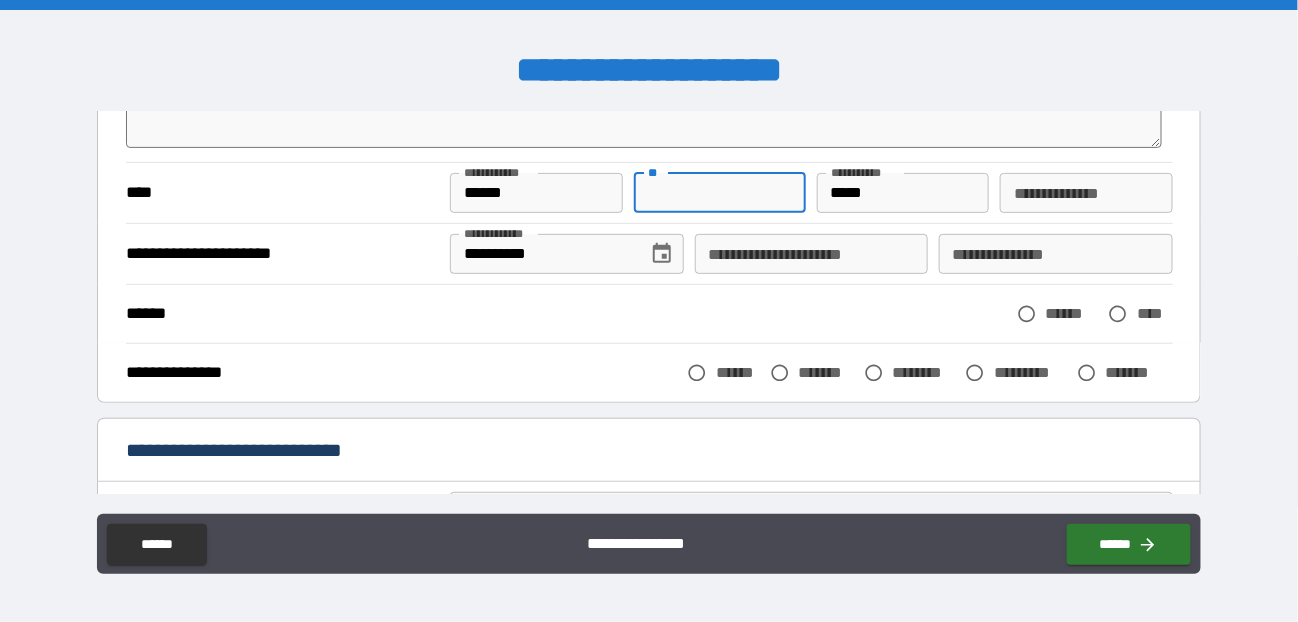 type on "*" 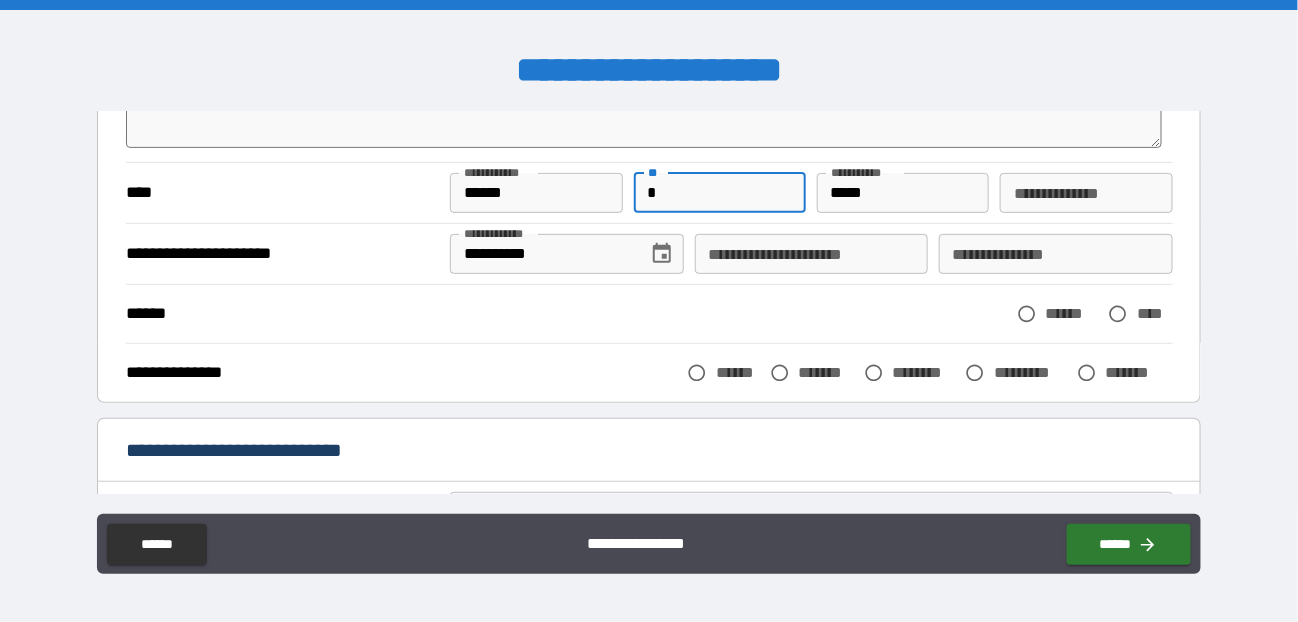 type on "*" 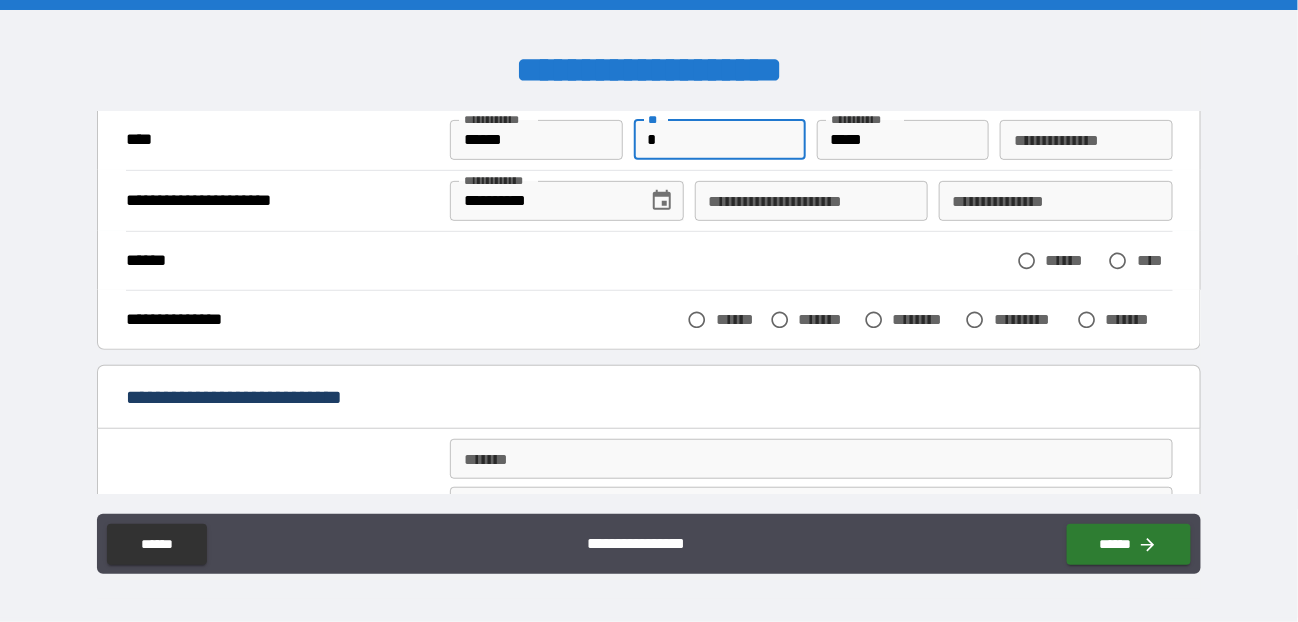 scroll, scrollTop: 300, scrollLeft: 0, axis: vertical 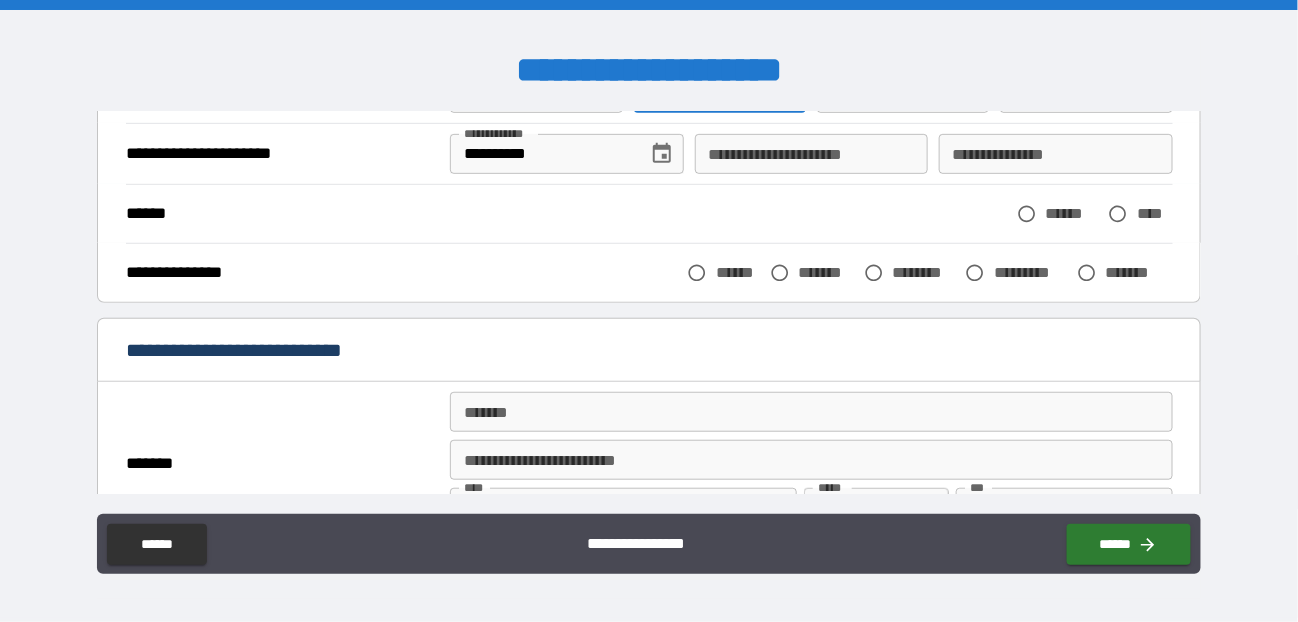 type on "*" 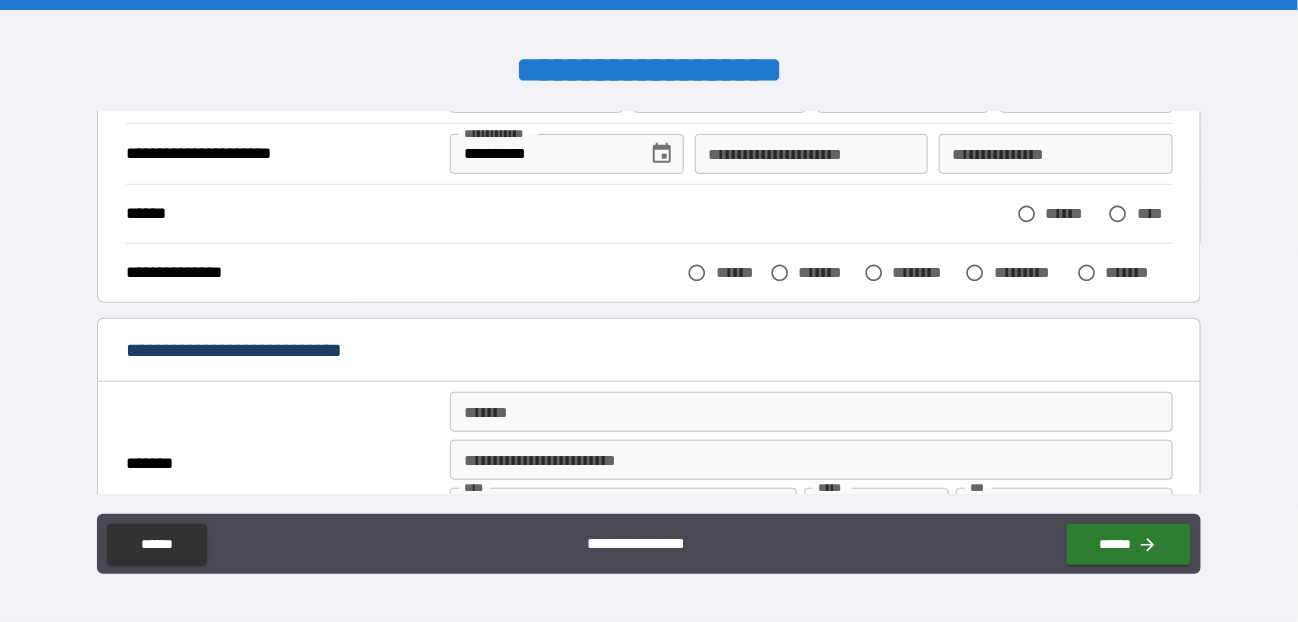 click on "******" at bounding box center [281, 214] 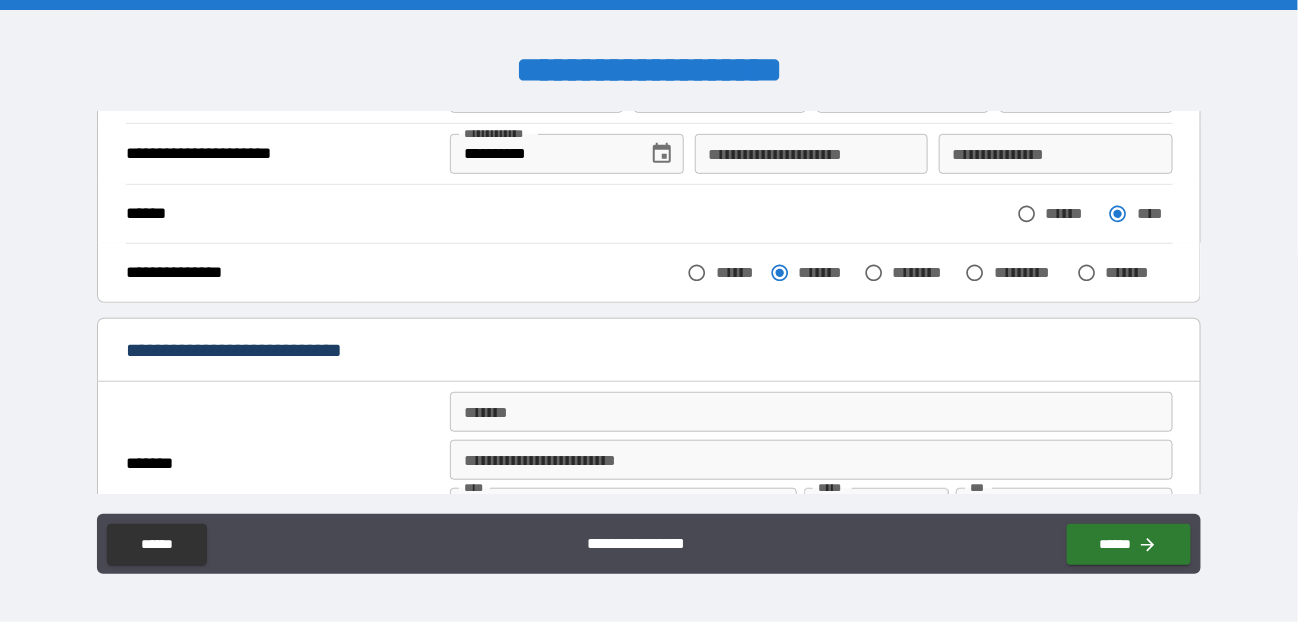 type on "*" 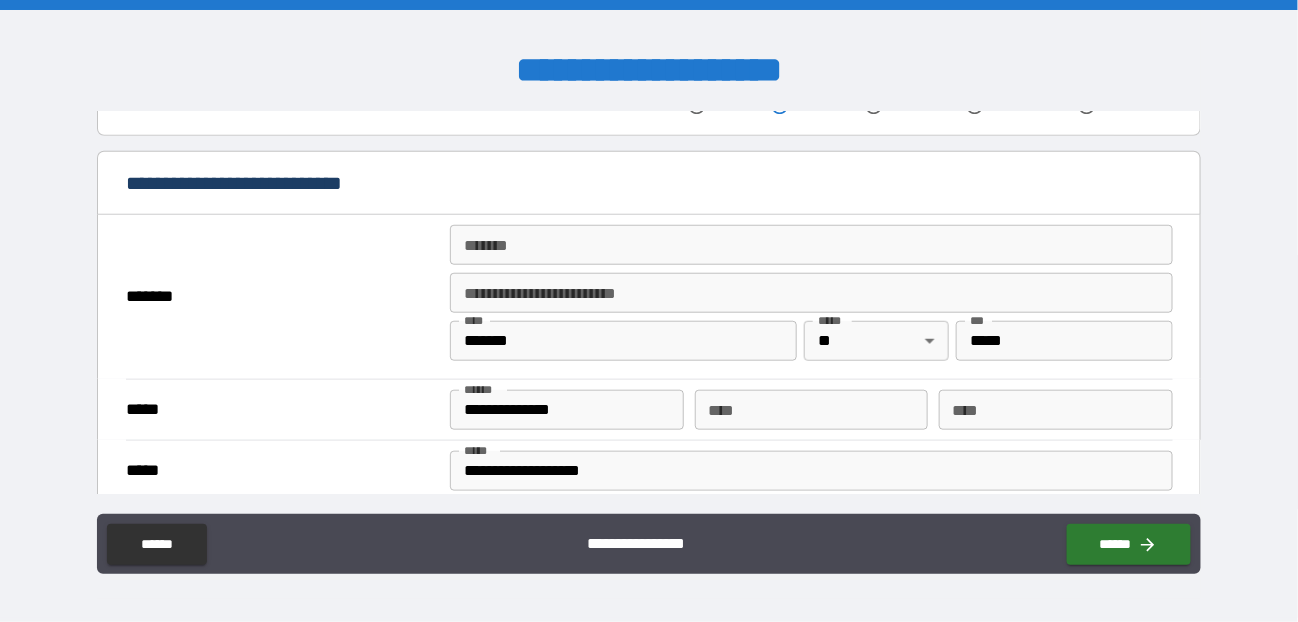 scroll, scrollTop: 500, scrollLeft: 0, axis: vertical 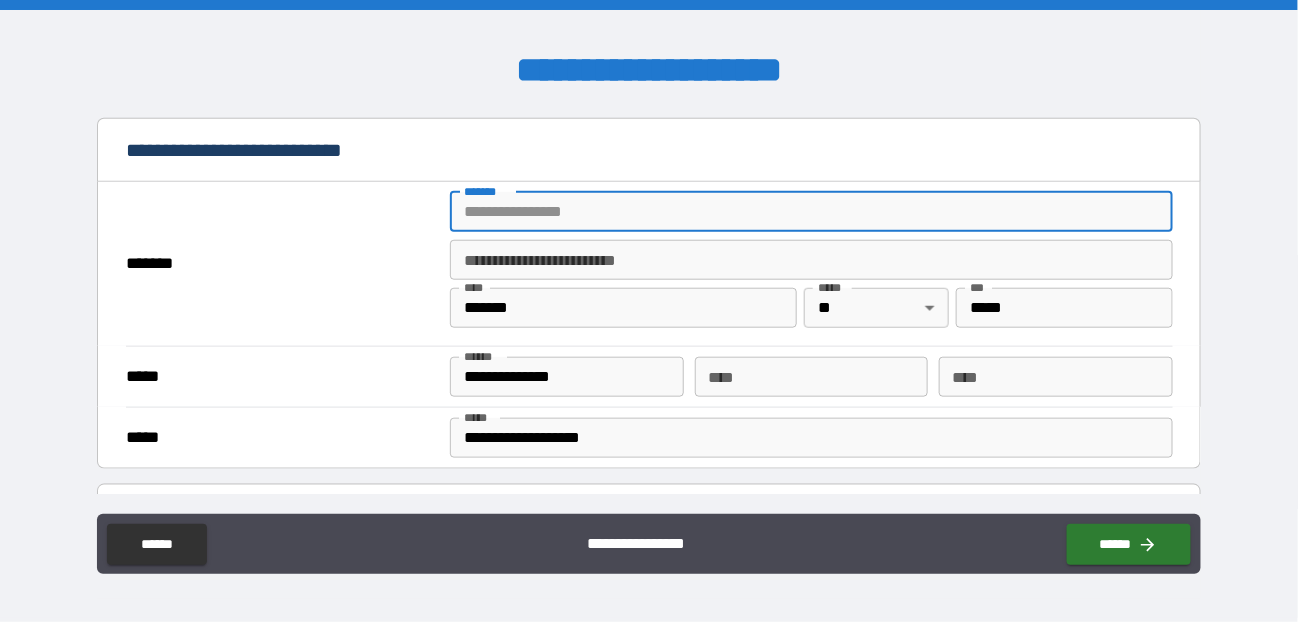 click on "*******" at bounding box center [811, 212] 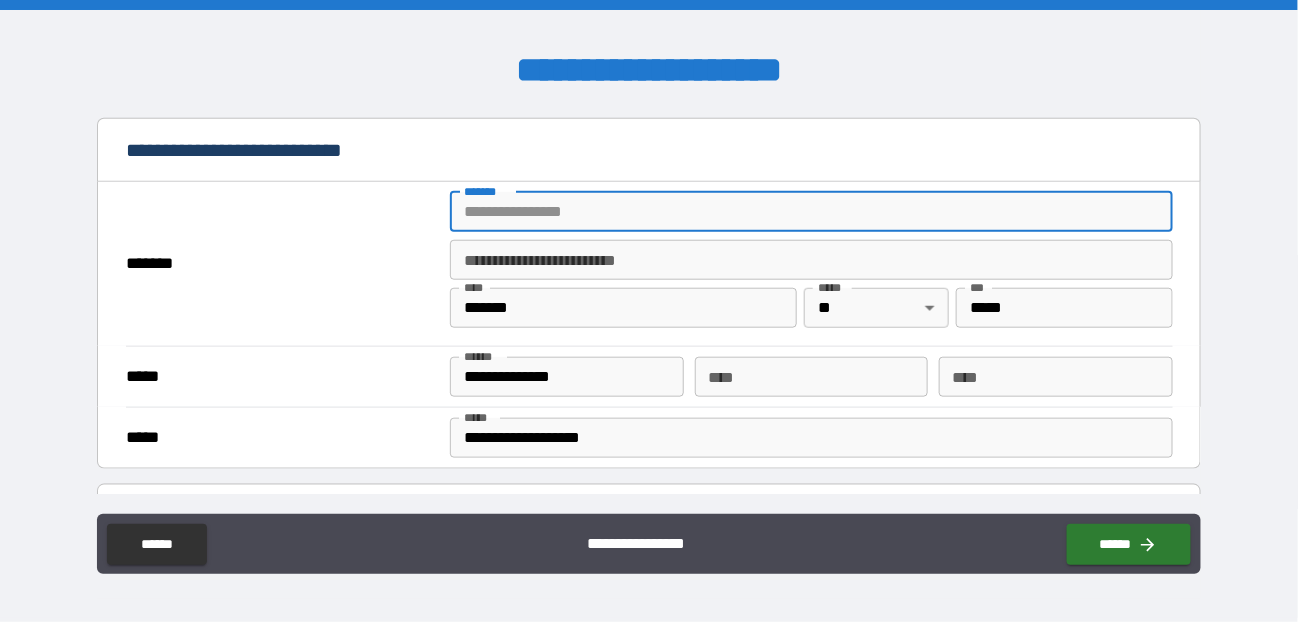 type on "**********" 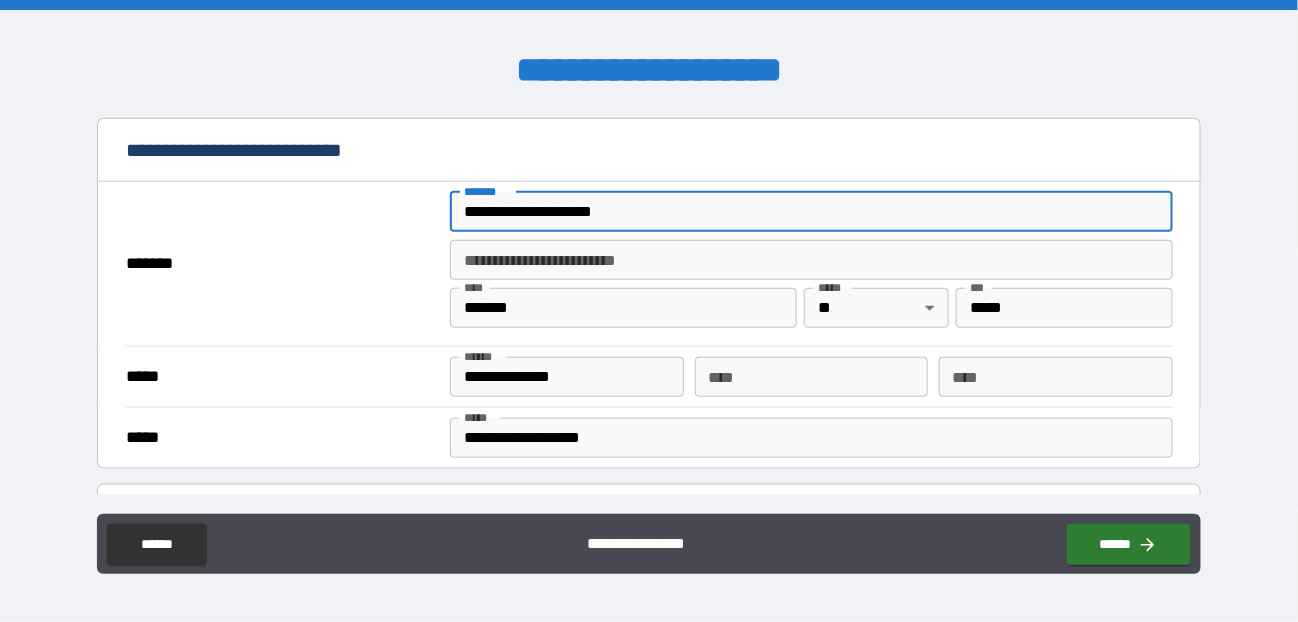 type on "*" 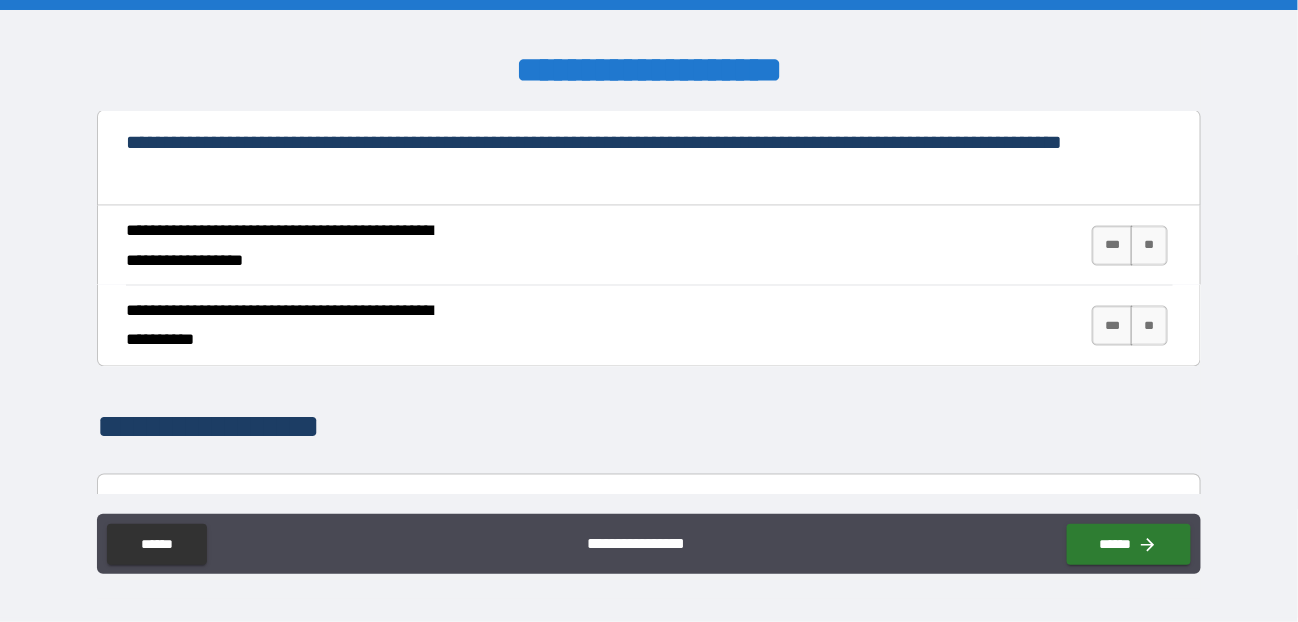 scroll, scrollTop: 900, scrollLeft: 0, axis: vertical 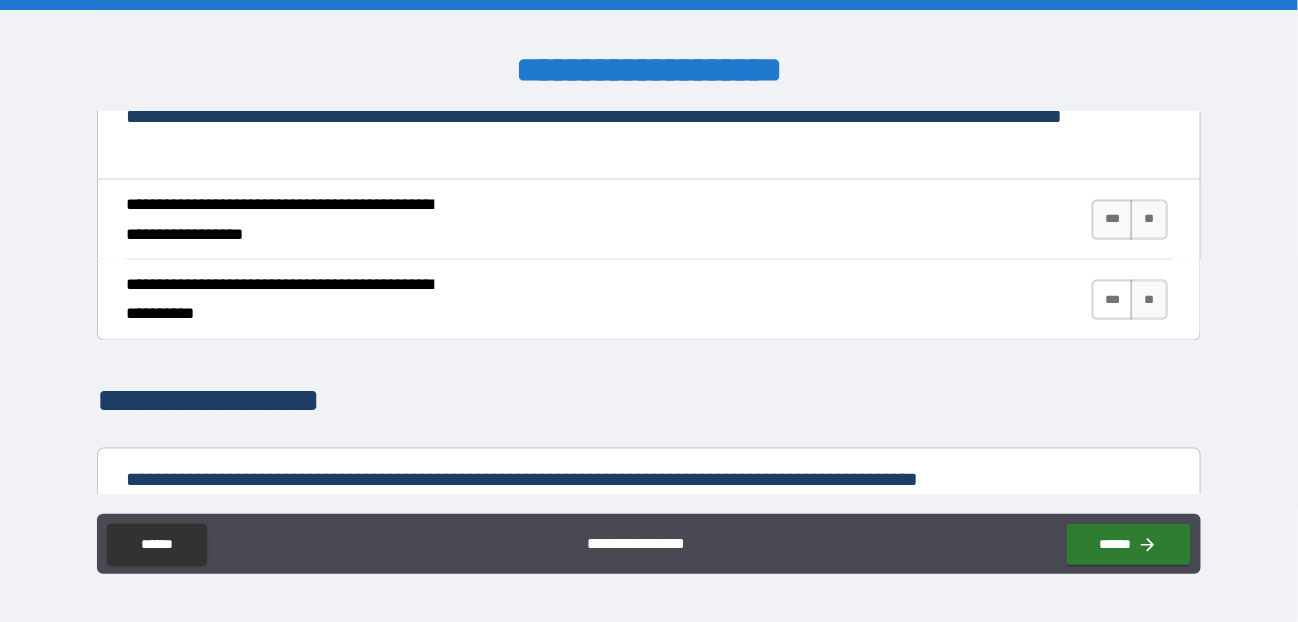 click on "***" at bounding box center [1113, 300] 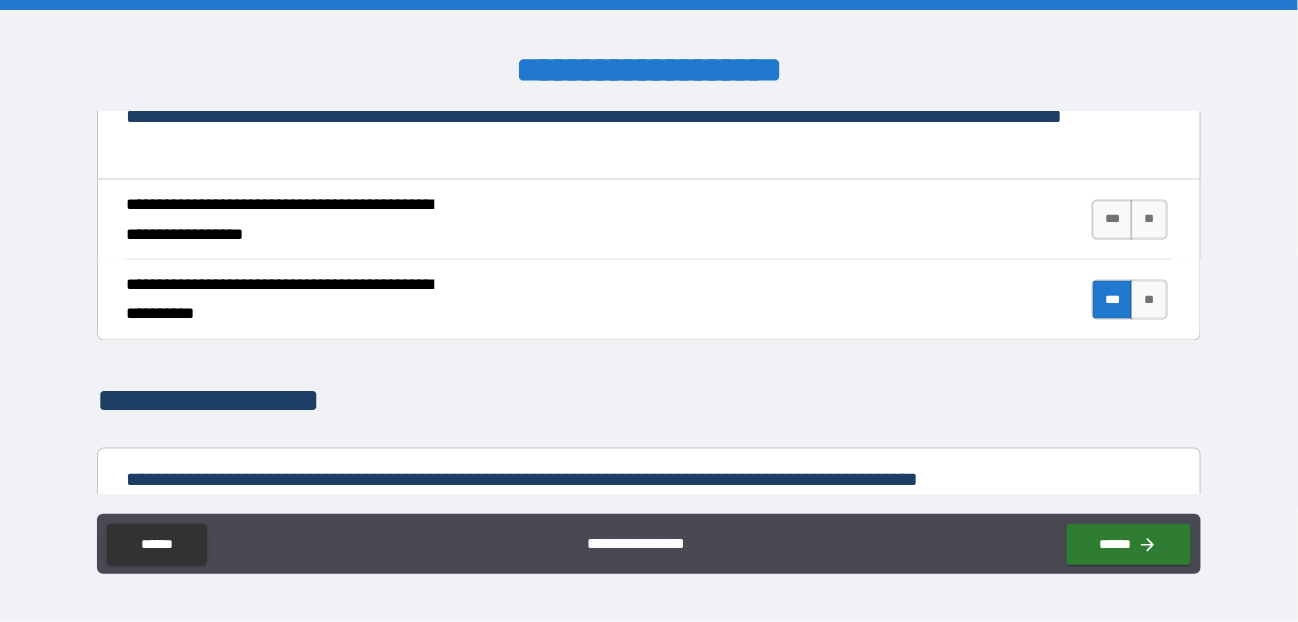 type on "*" 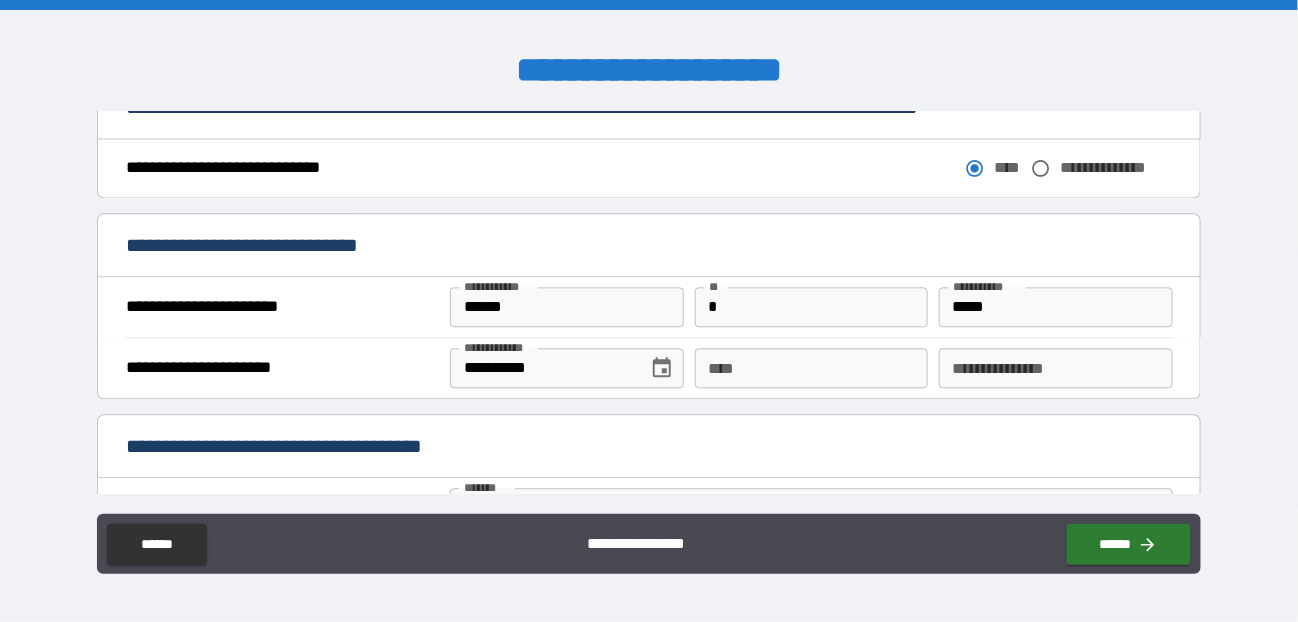 scroll, scrollTop: 1300, scrollLeft: 0, axis: vertical 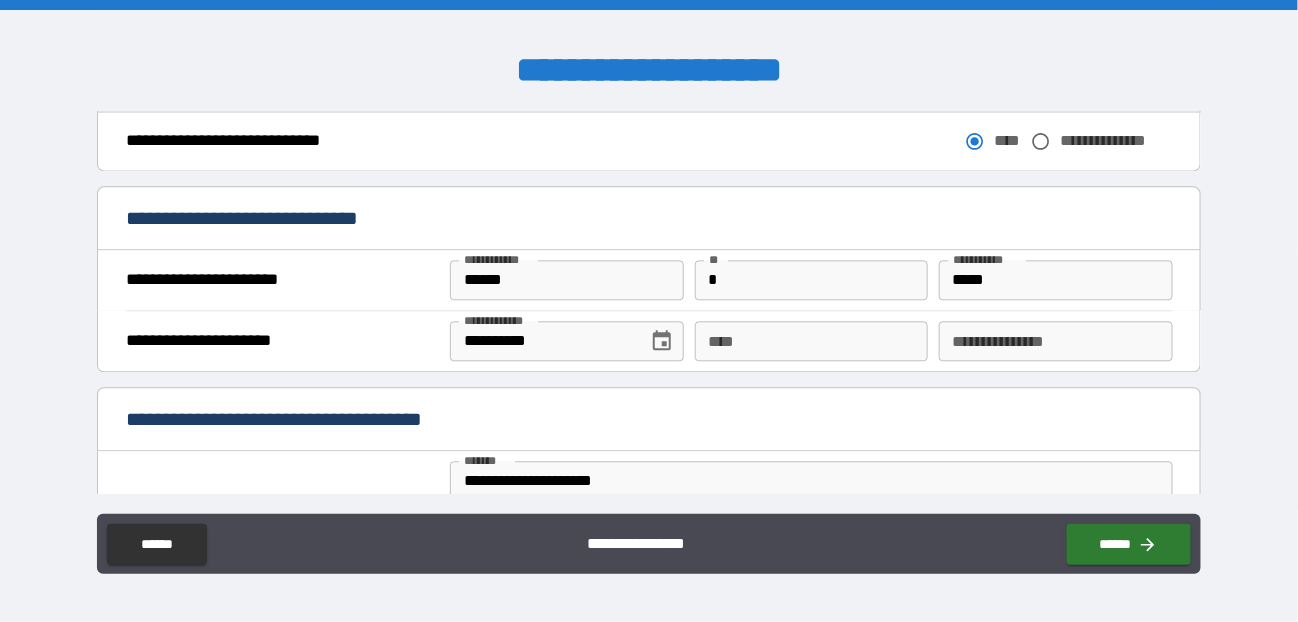 click on "******" at bounding box center (567, 280) 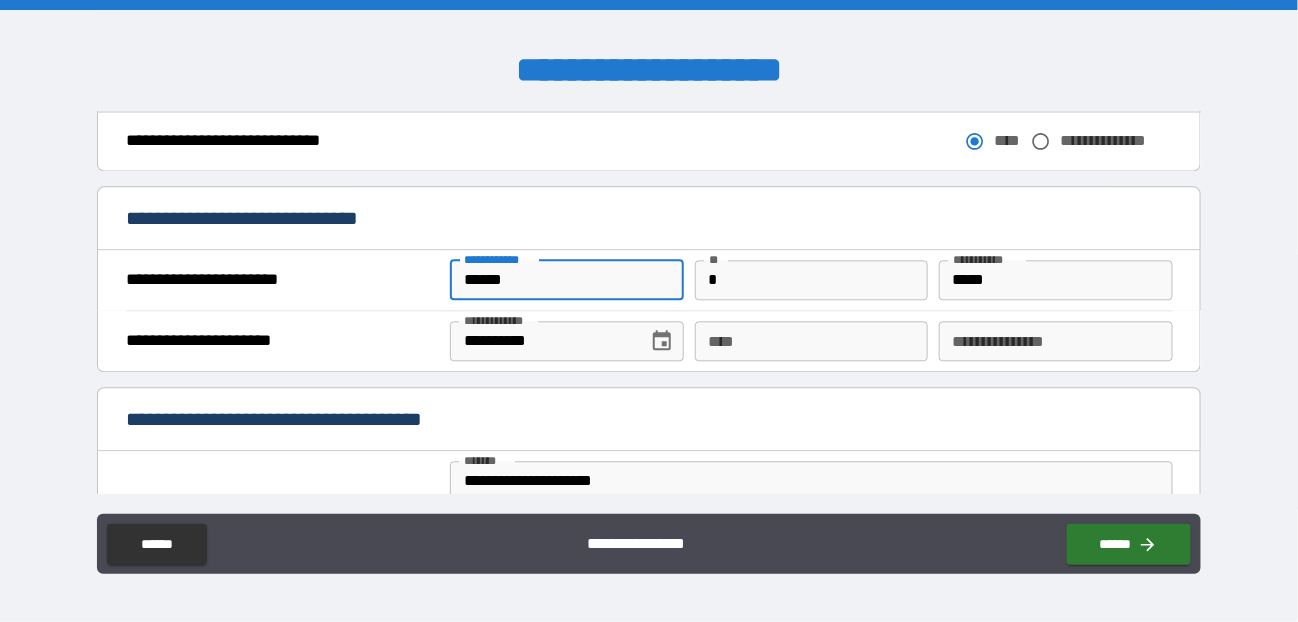 type on "*****" 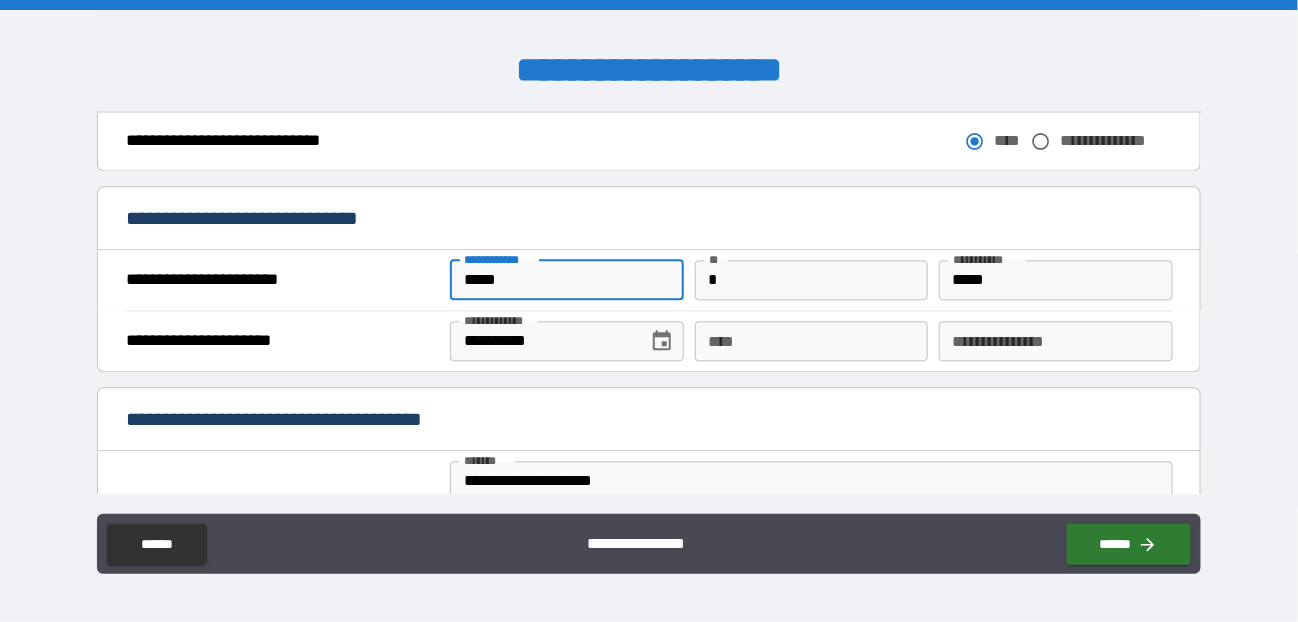 type on "*" 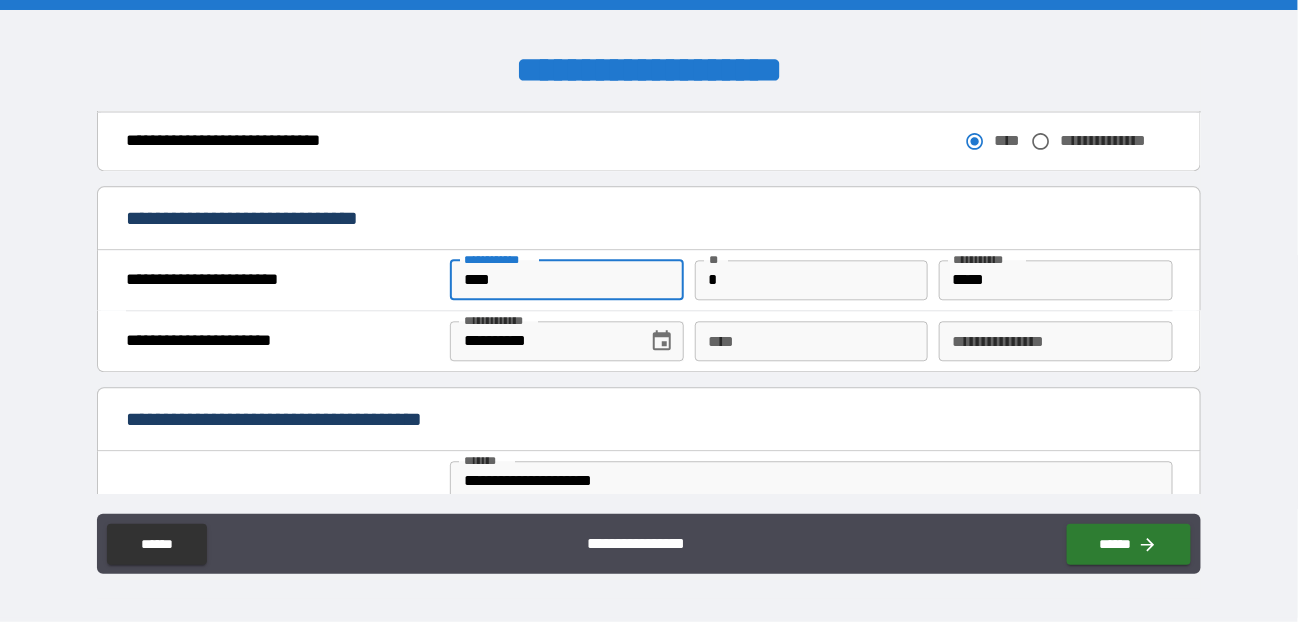 type on "*" 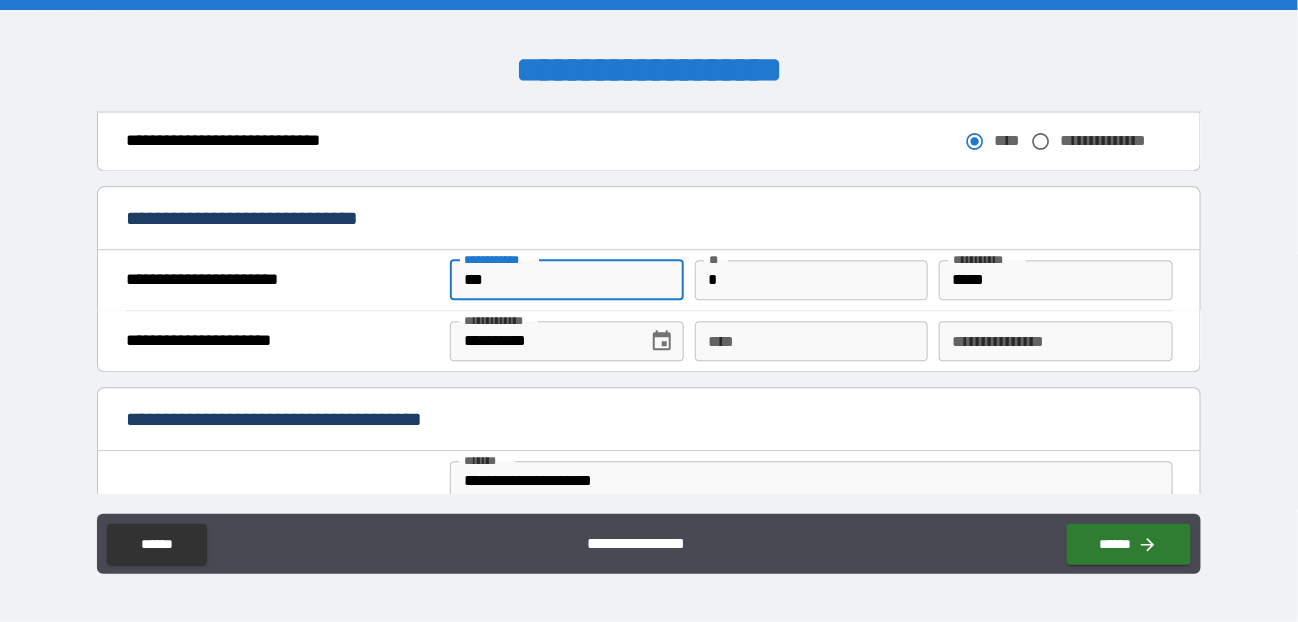 type on "**" 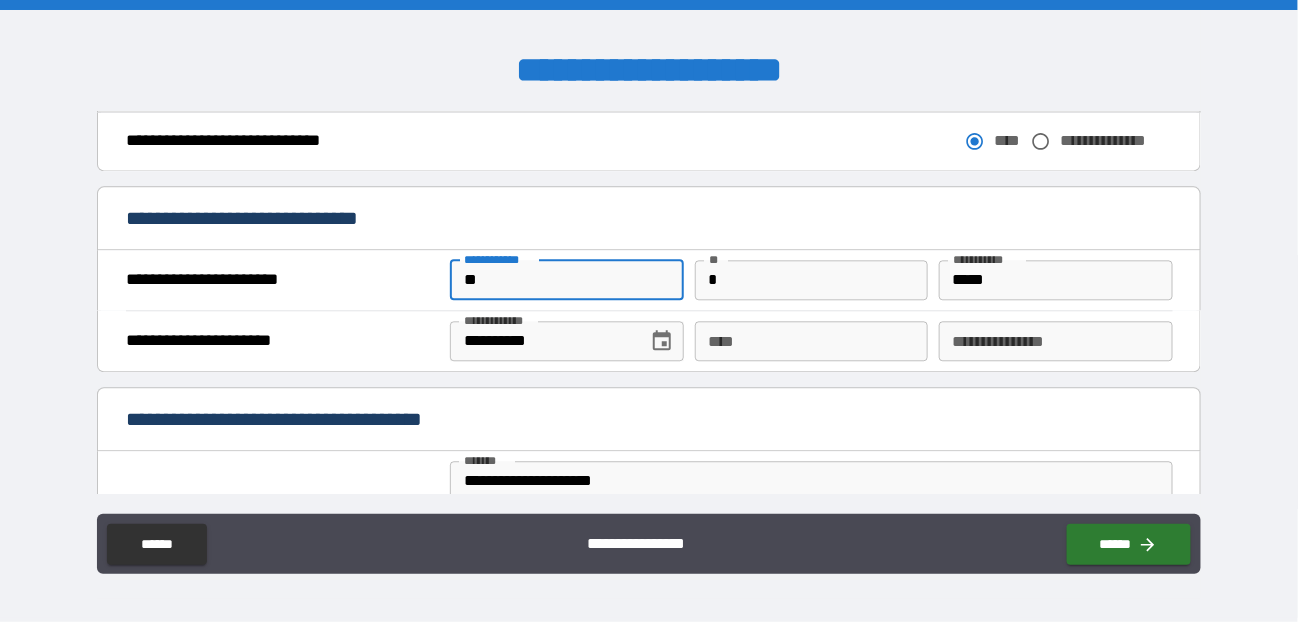 type on "*" 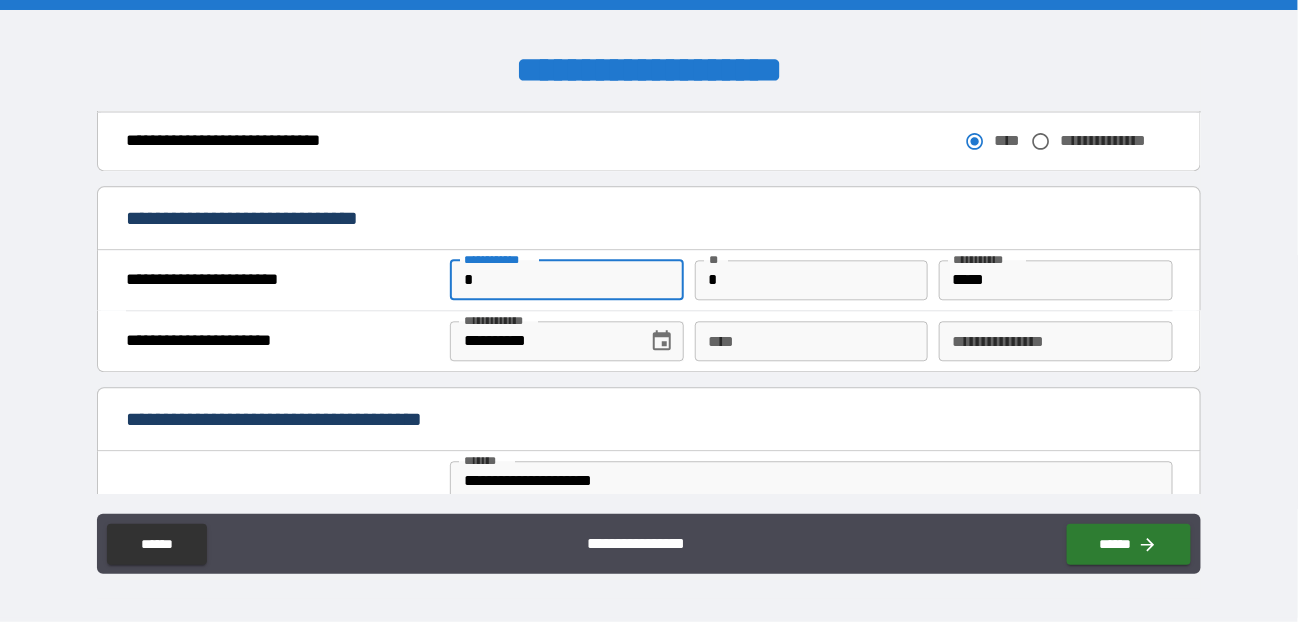 type on "*" 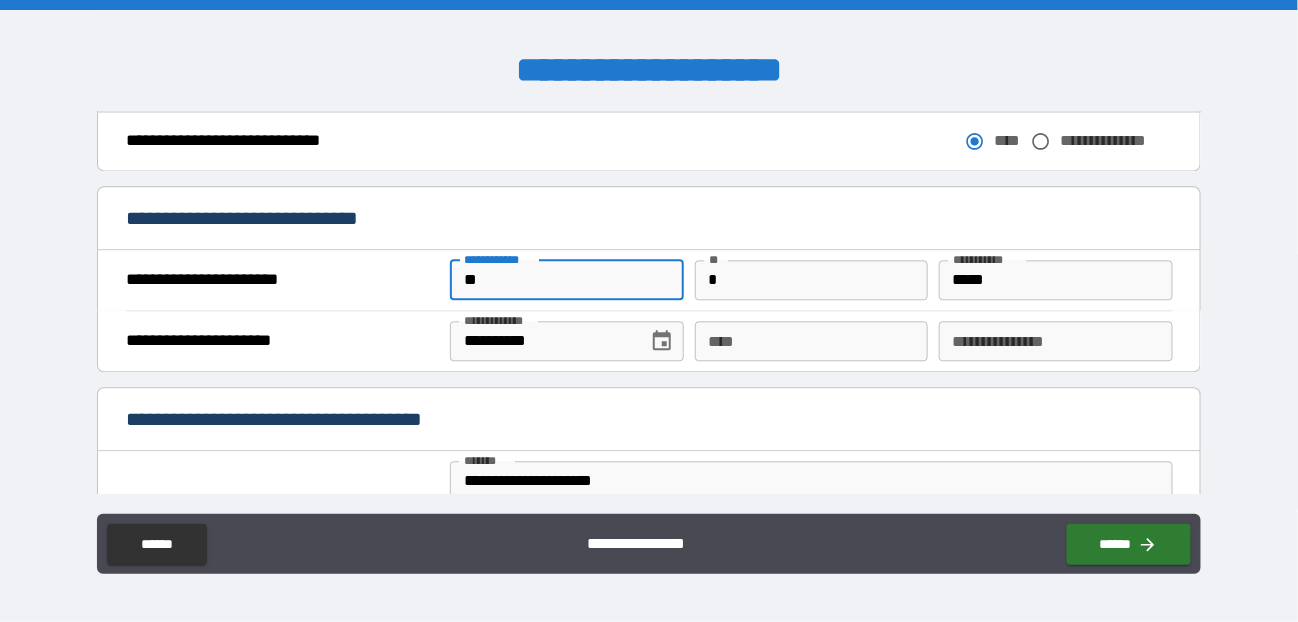 type on "*" 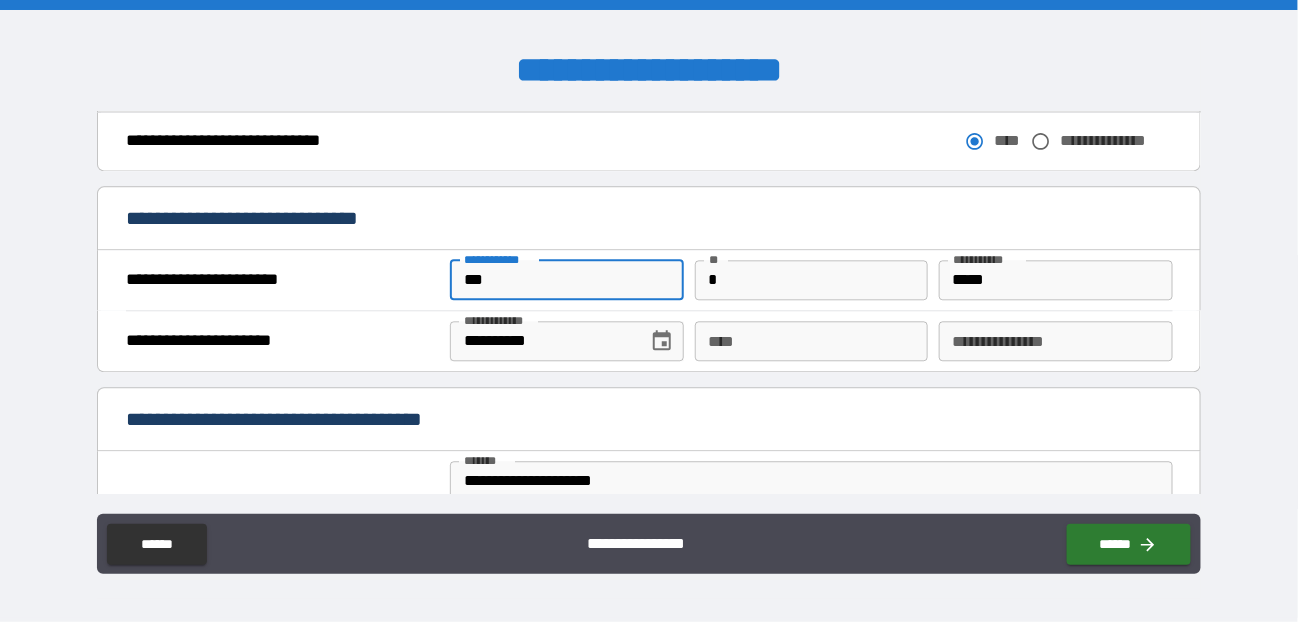 type on "*" 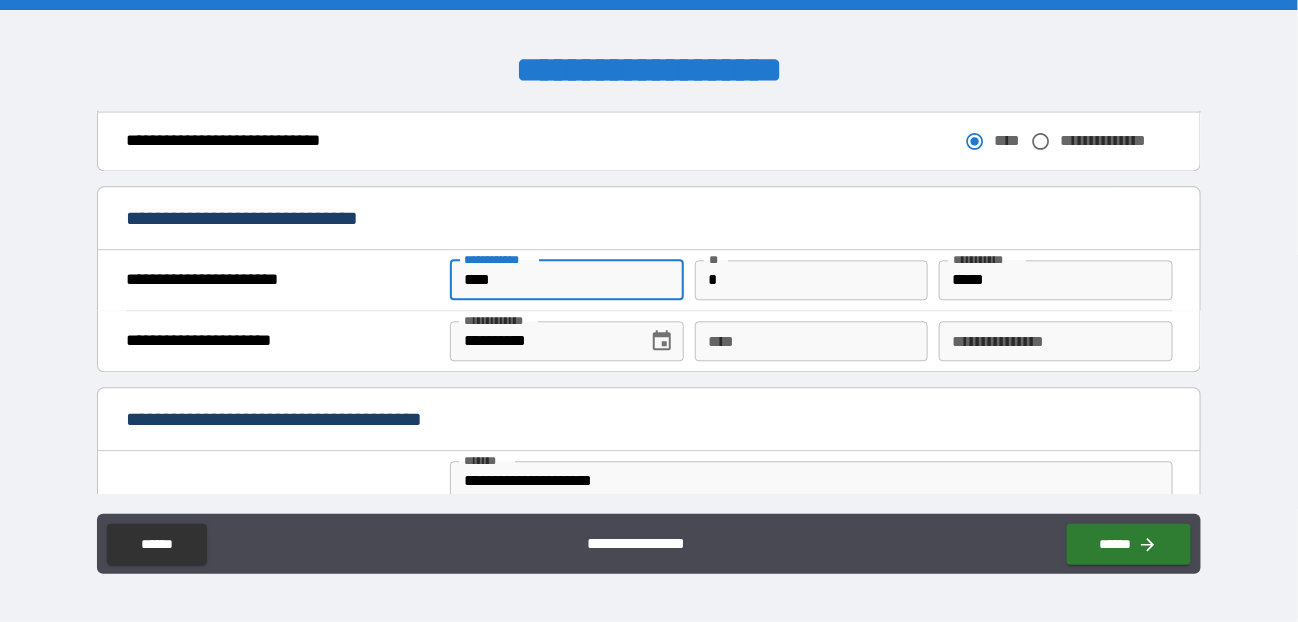 type on "*" 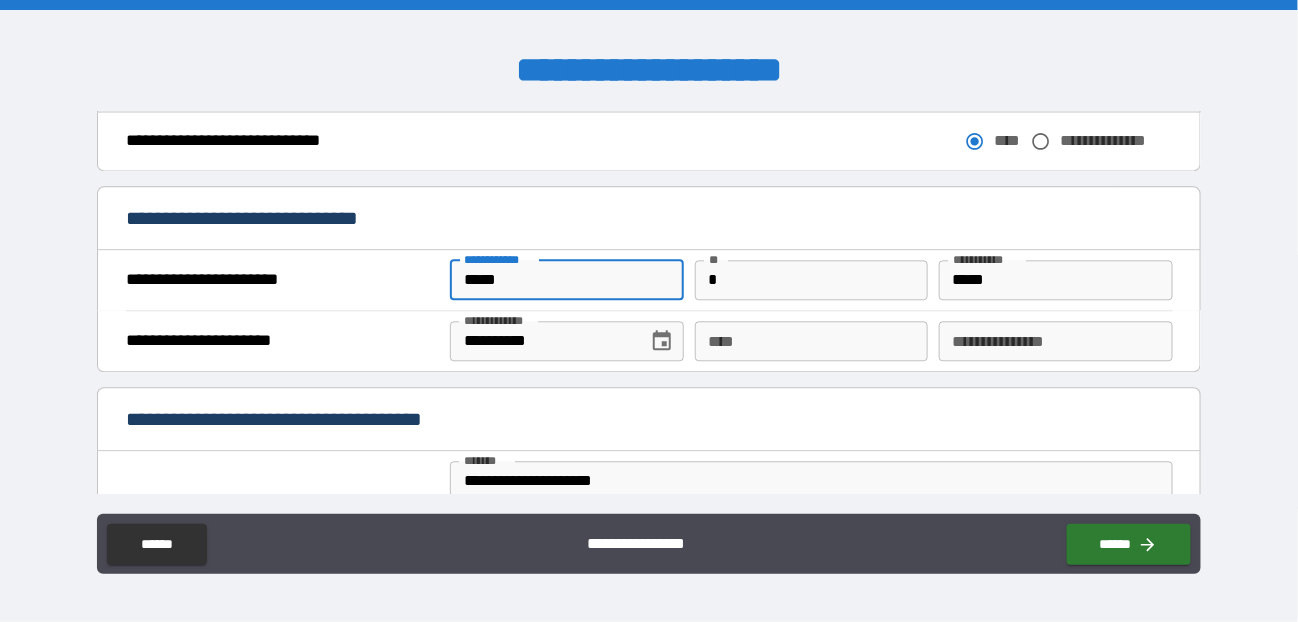 type on "*" 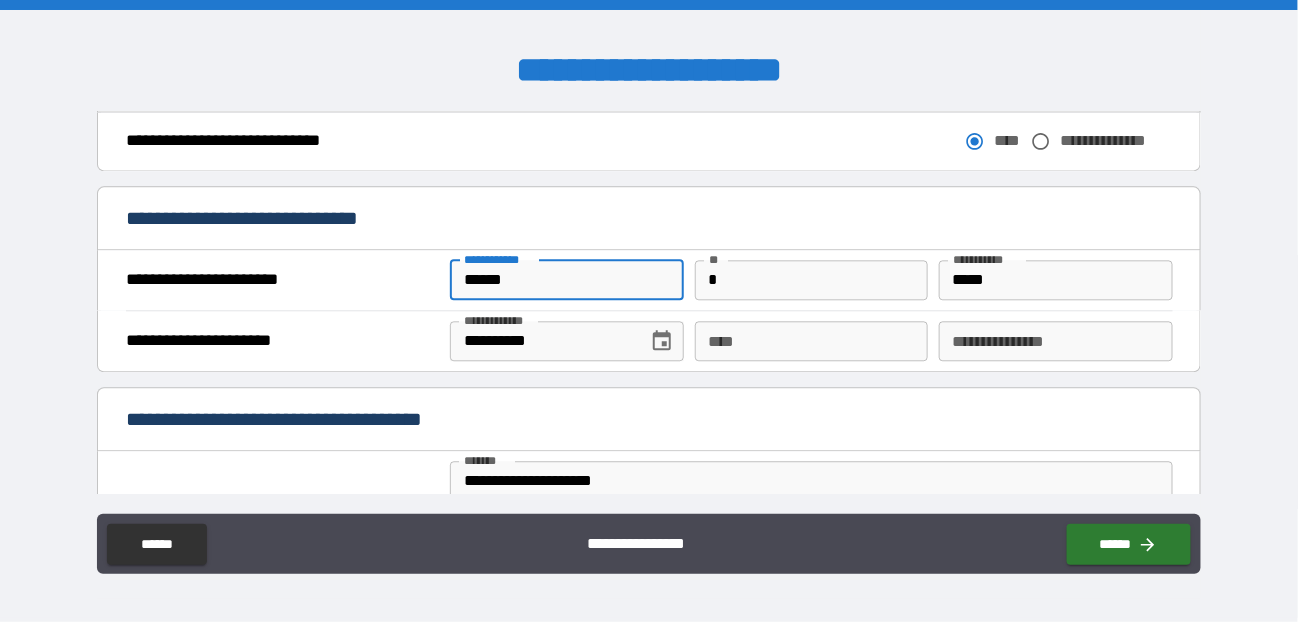 type on "*" 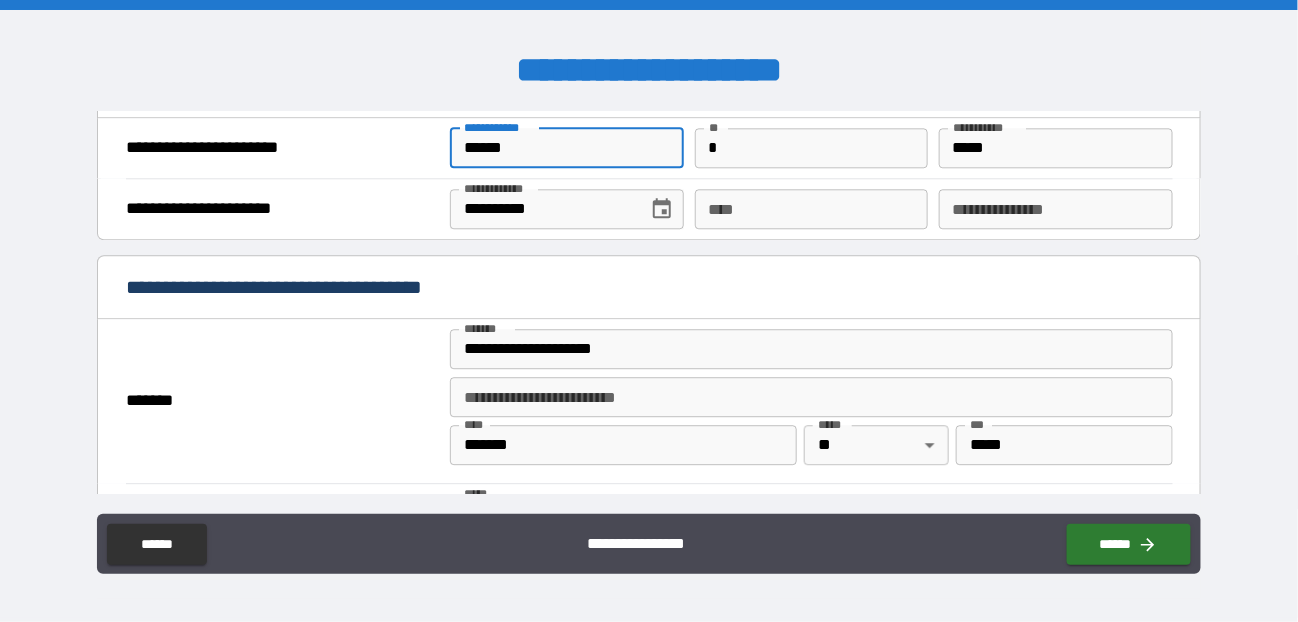scroll, scrollTop: 1400, scrollLeft: 0, axis: vertical 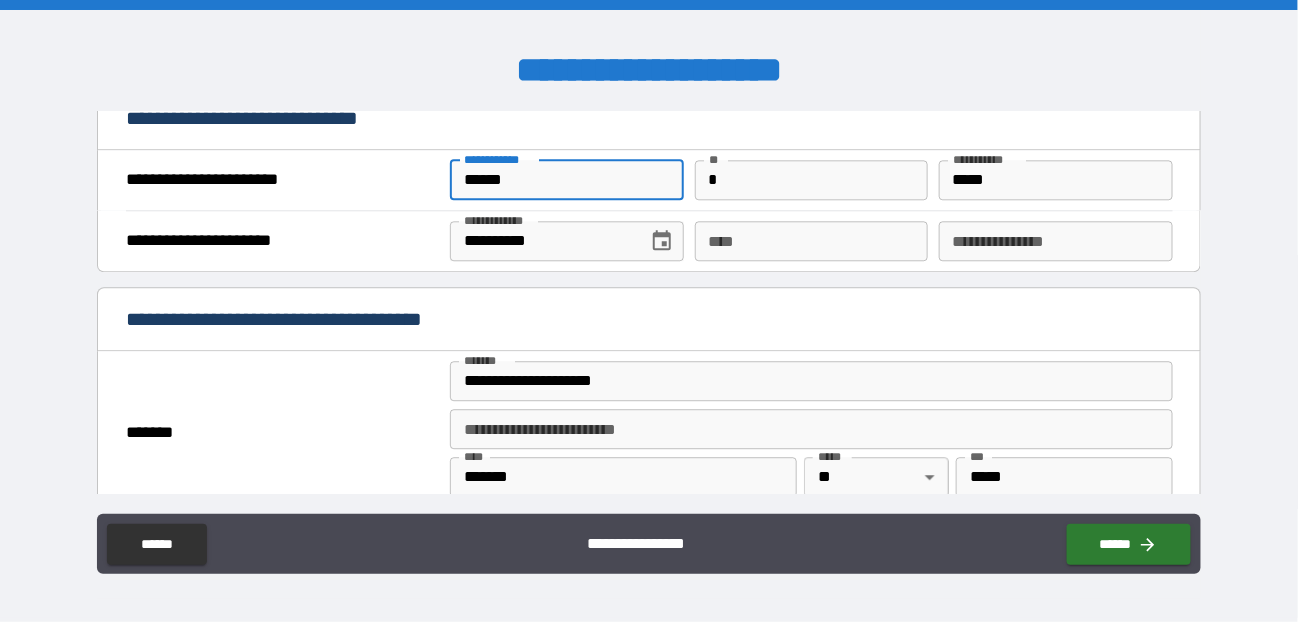 type on "******" 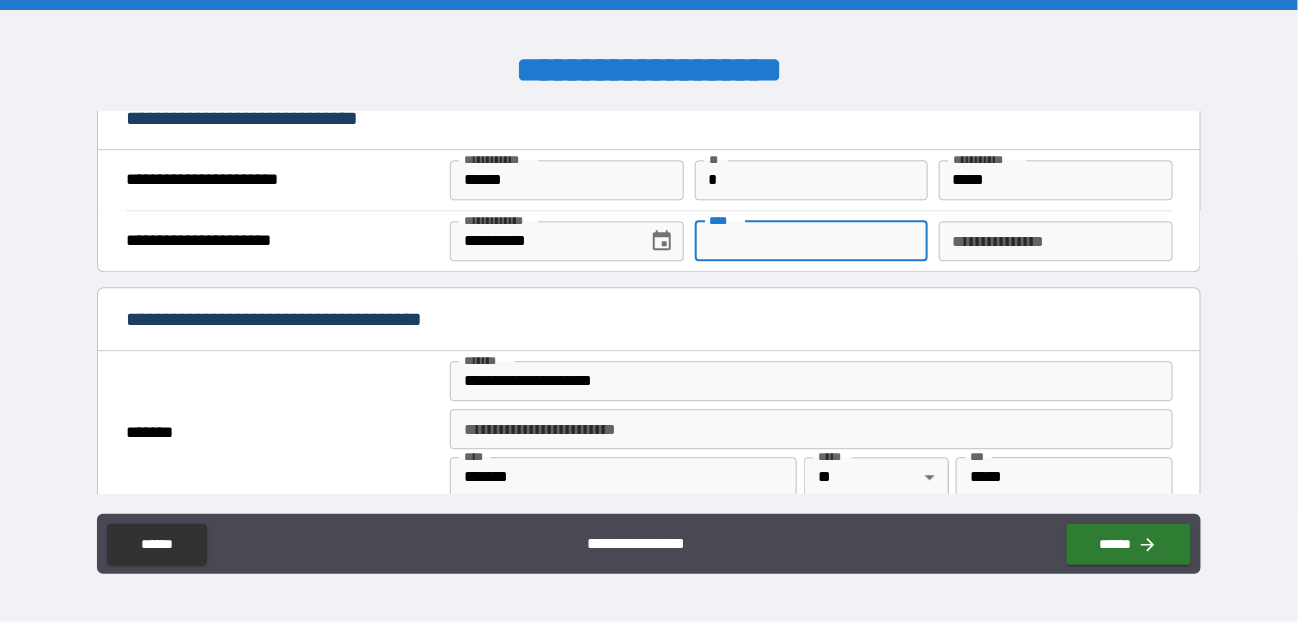 click on "****" at bounding box center [812, 241] 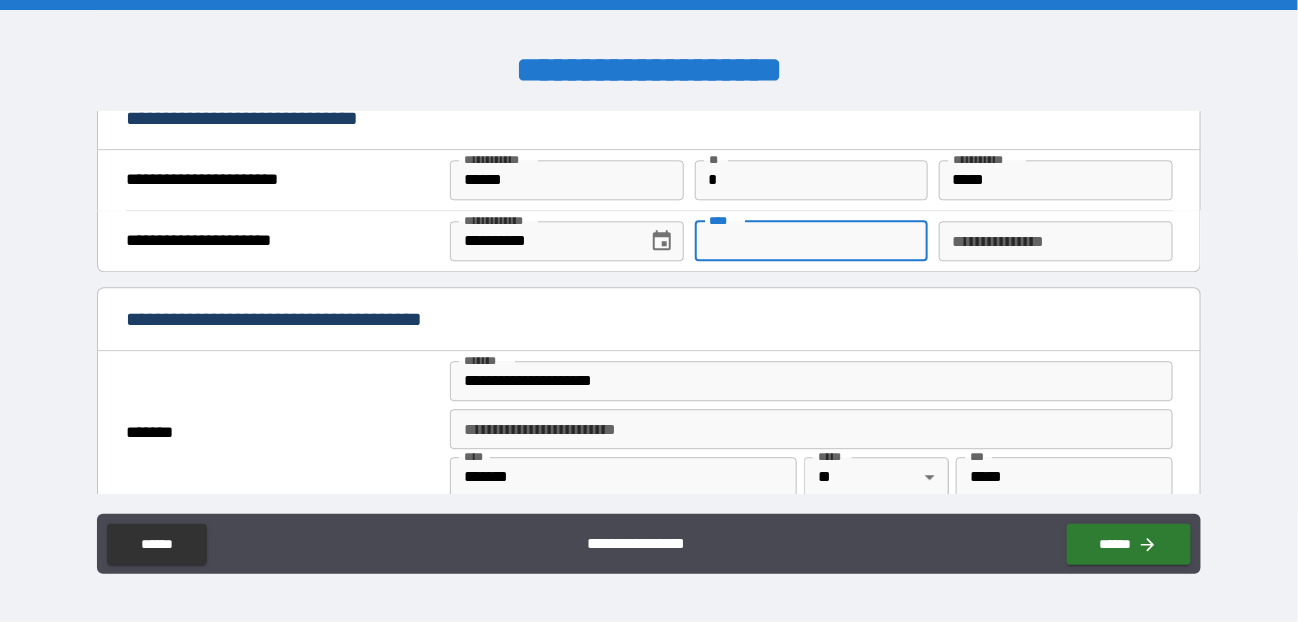 type on "*" 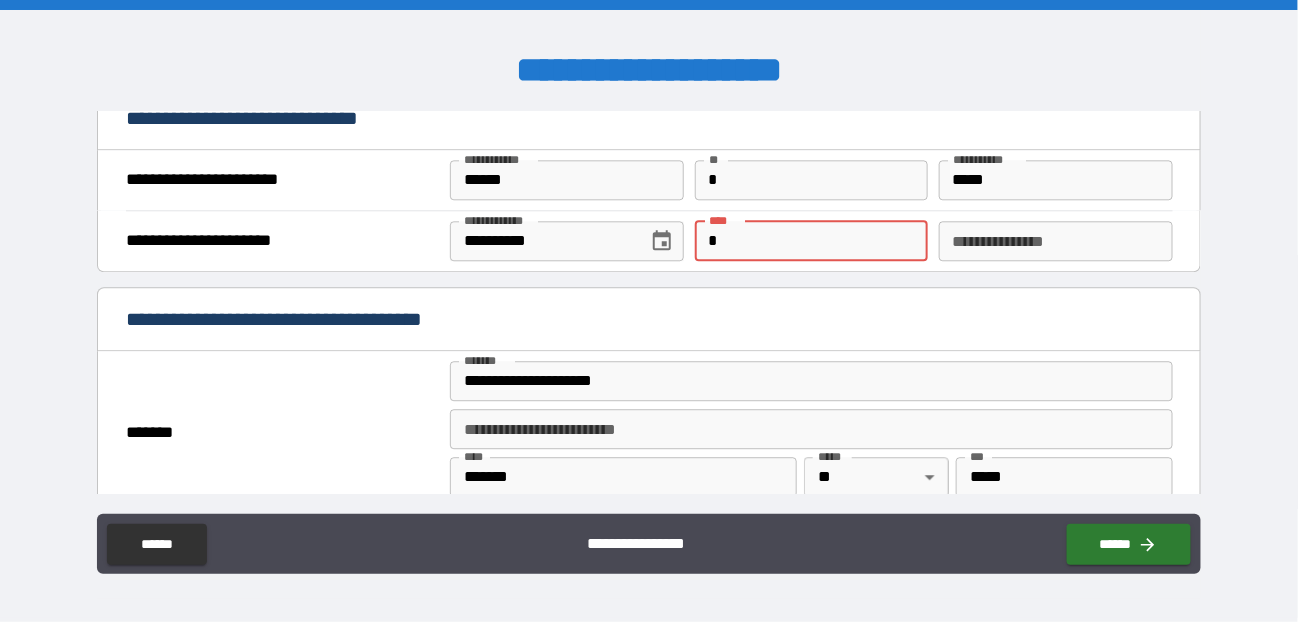 type on "*" 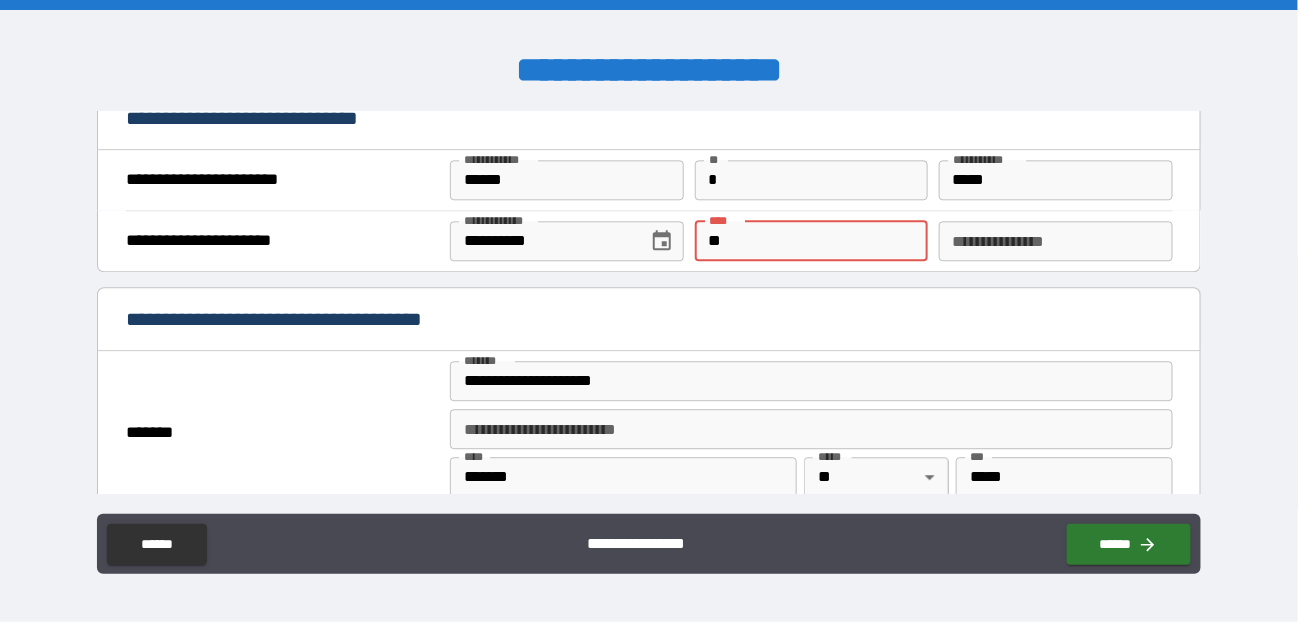 type on "*" 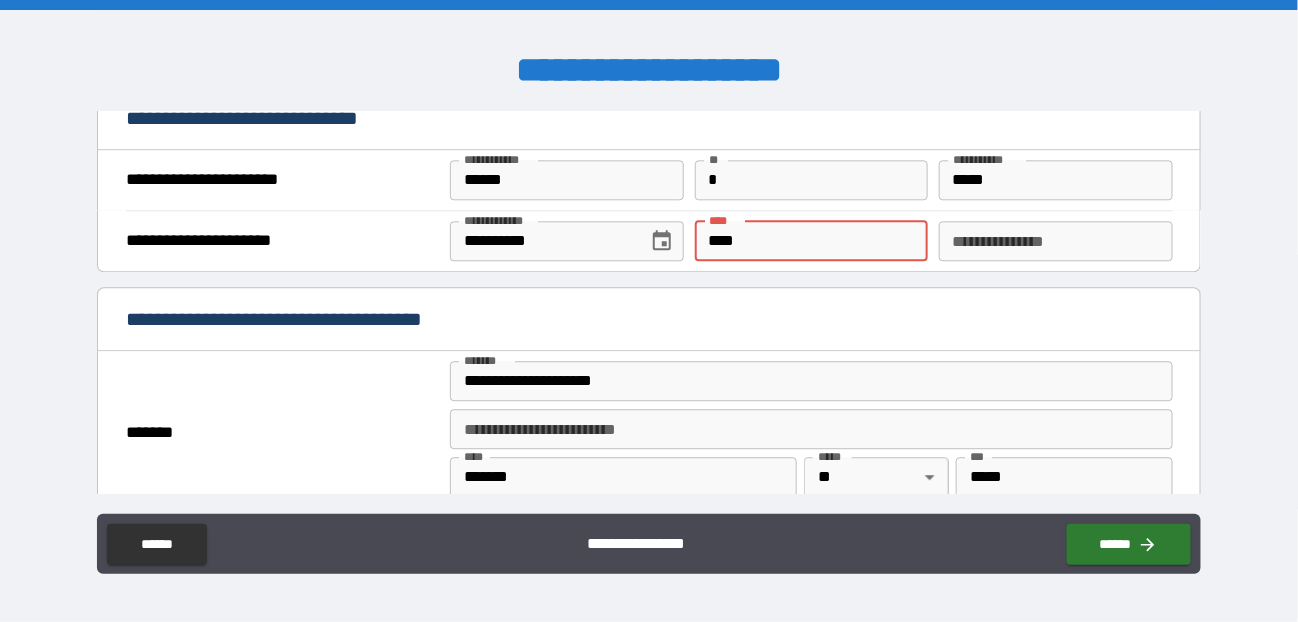 type on "*" 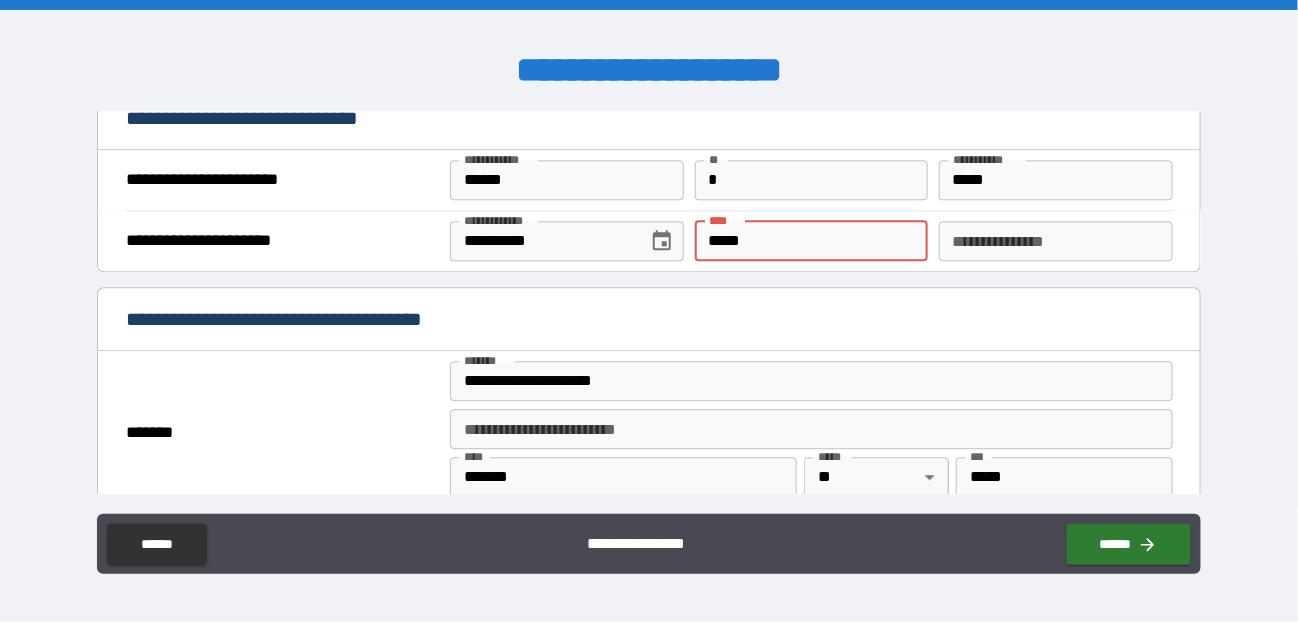 type on "*" 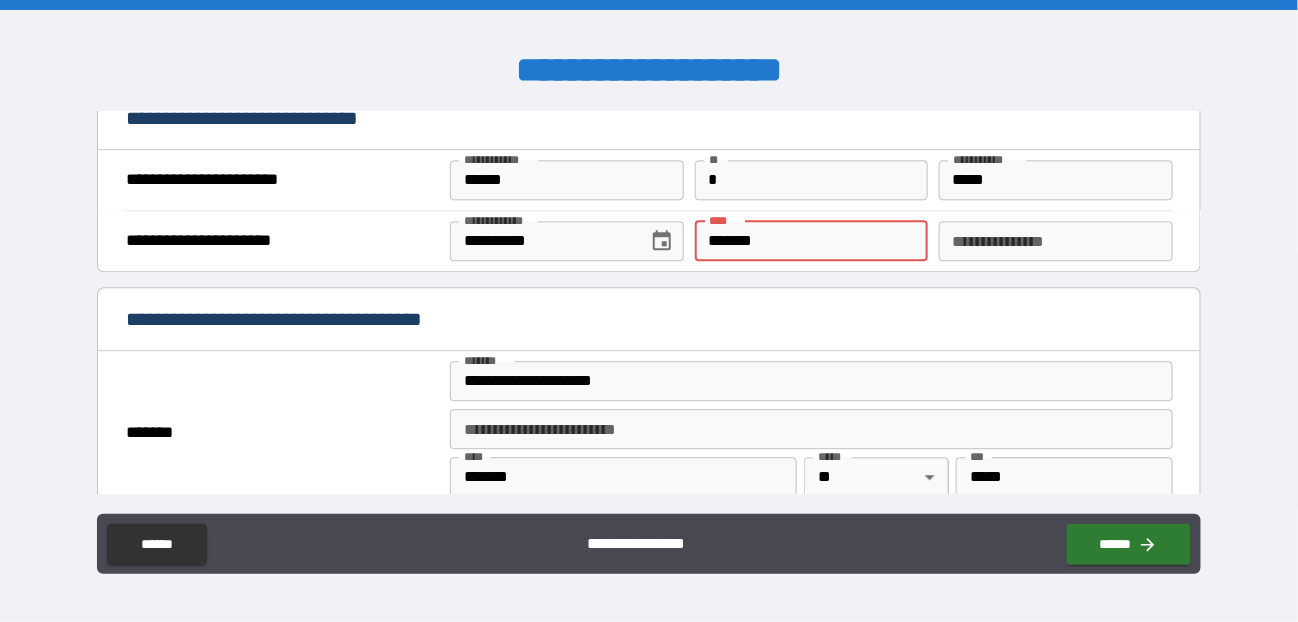 type on "*" 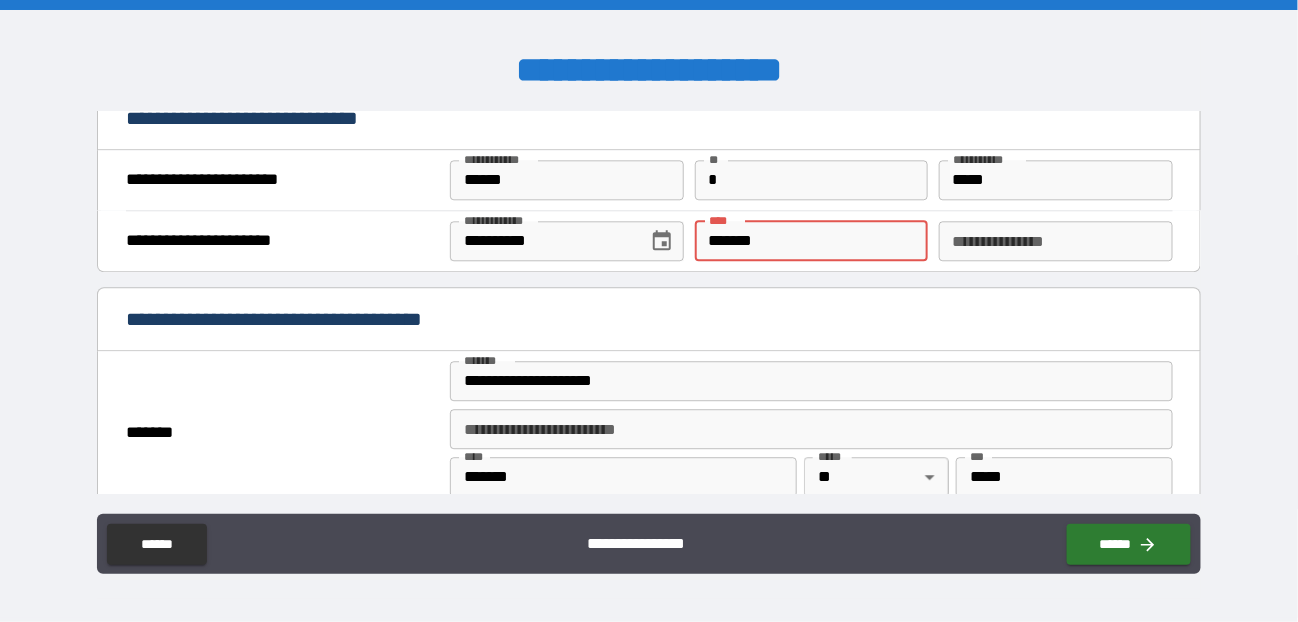 type on "*" 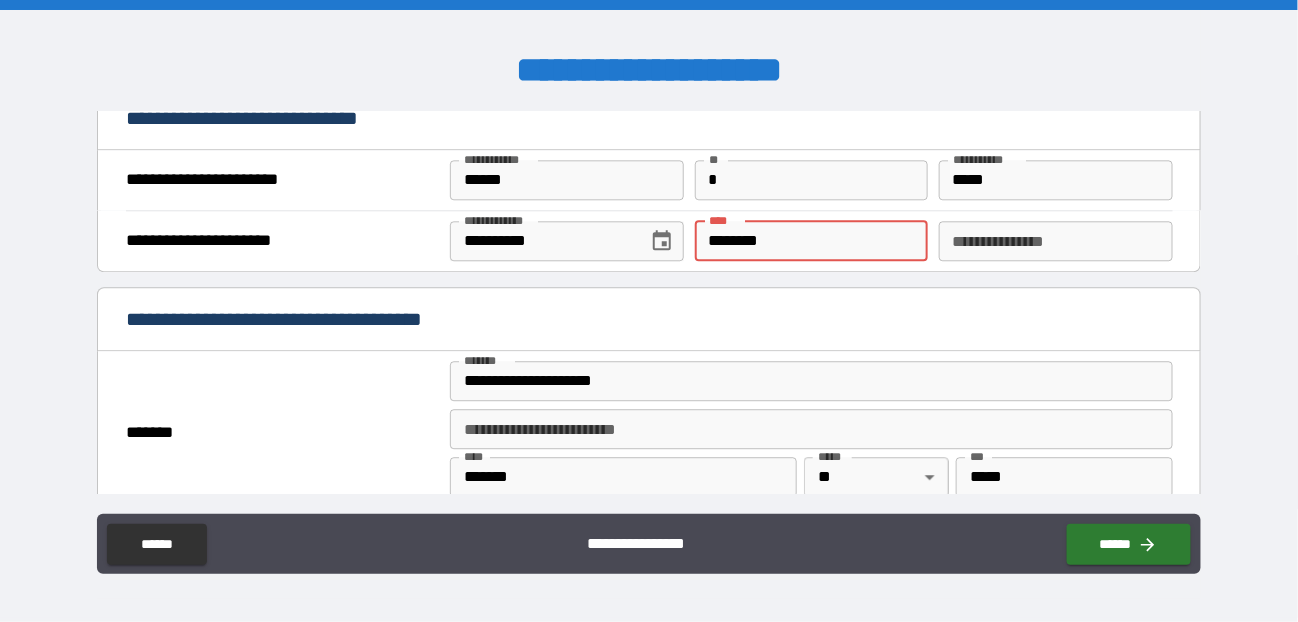 type on "*" 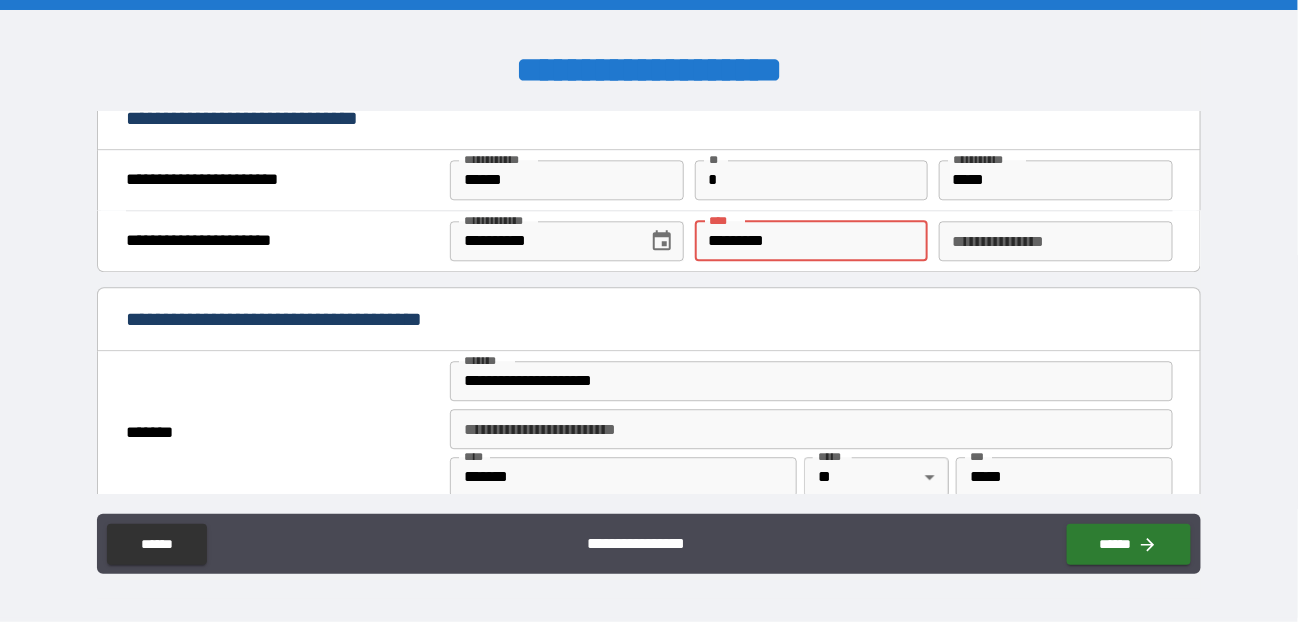 type on "*" 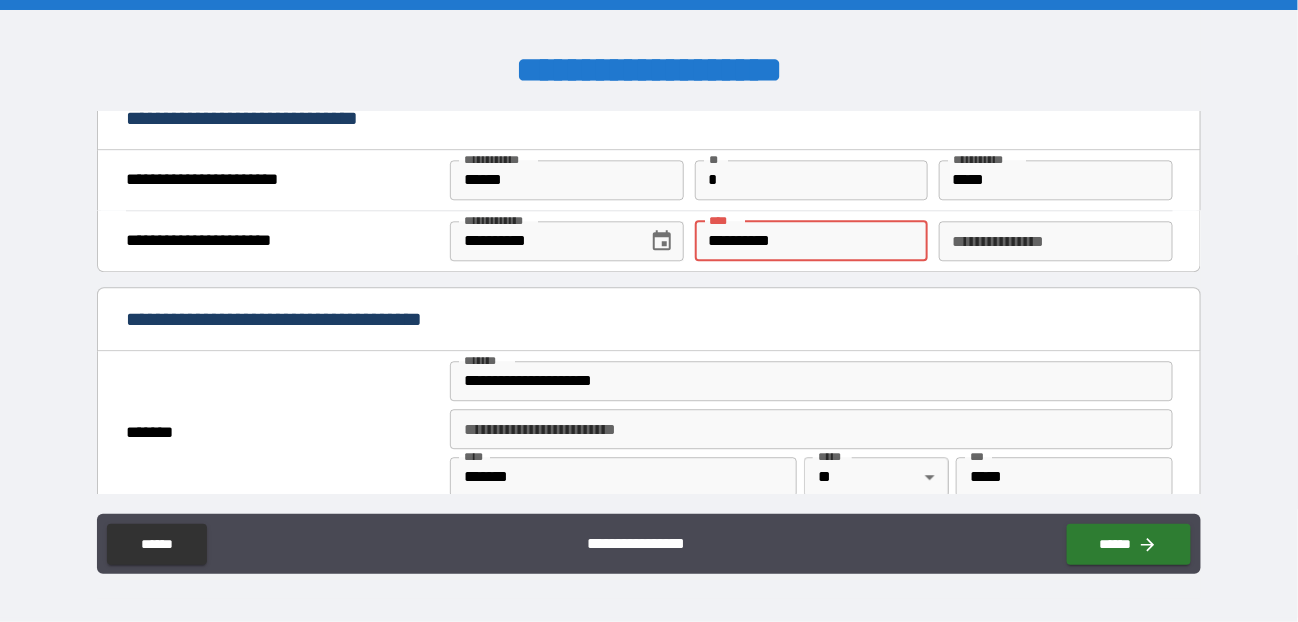 type on "*" 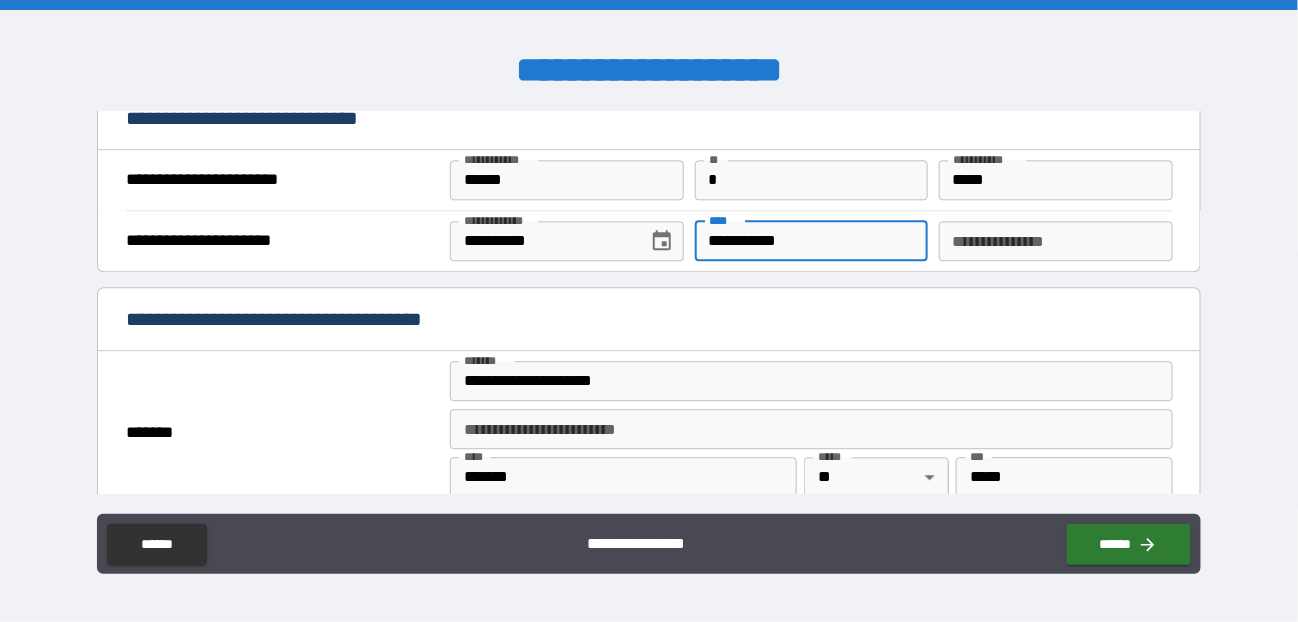 type on "*" 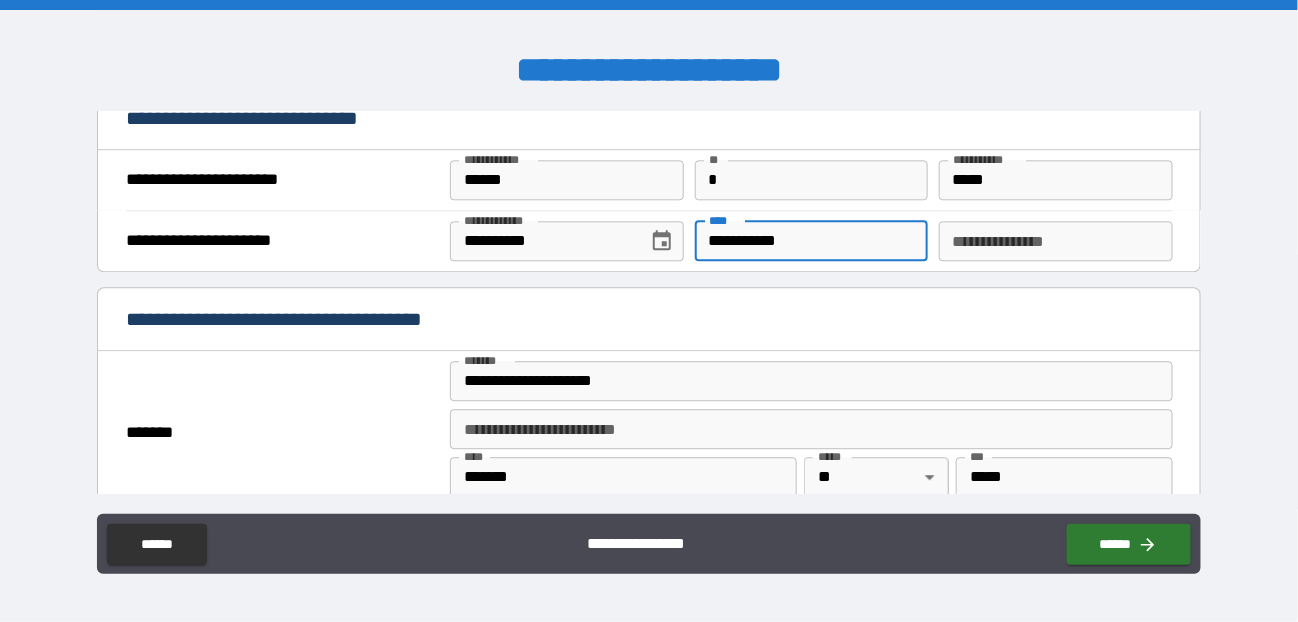 type on "**********" 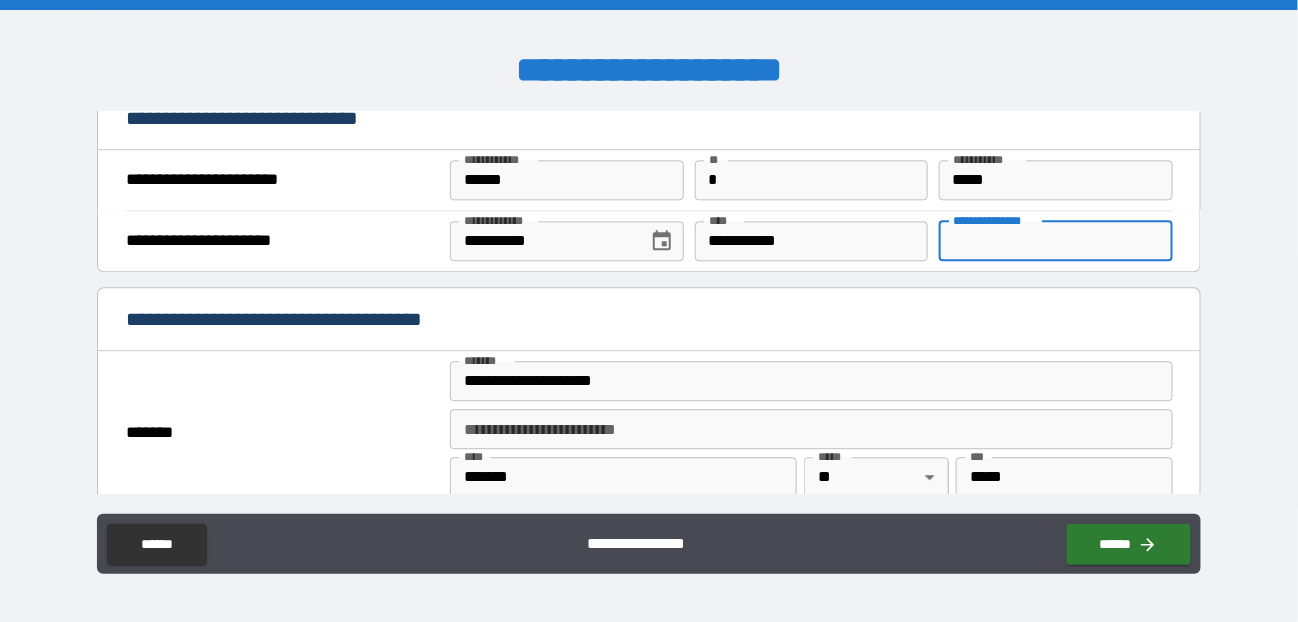 click on "**********" at bounding box center [1056, 241] 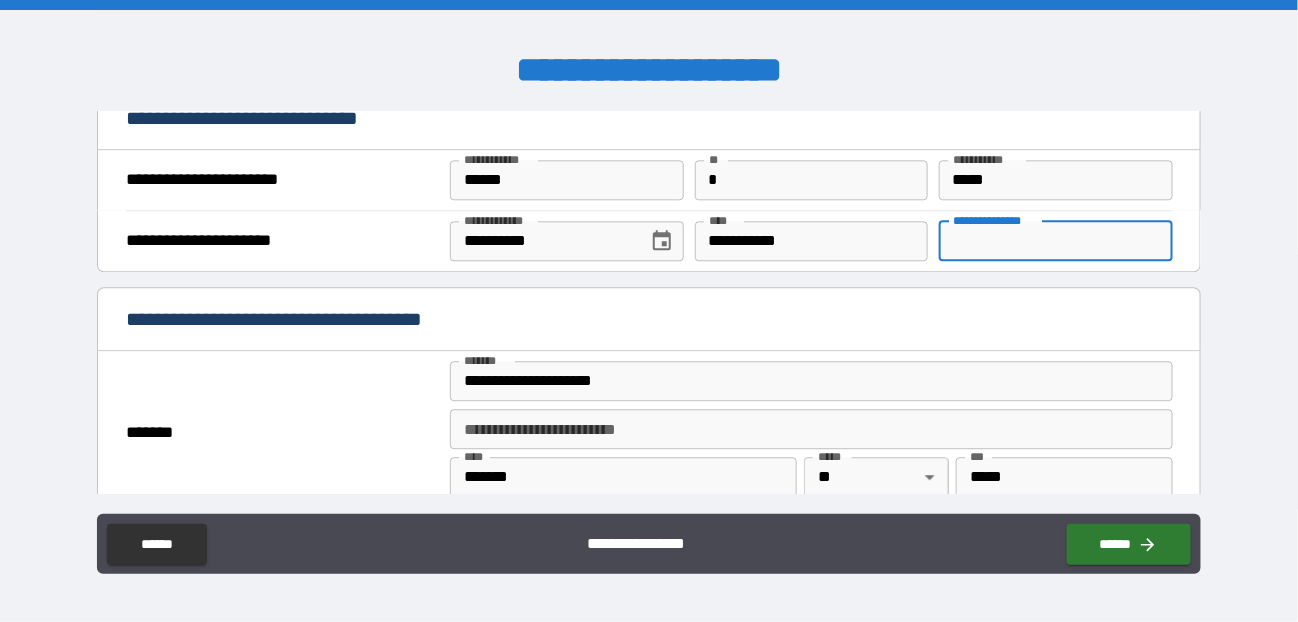 type on "*" 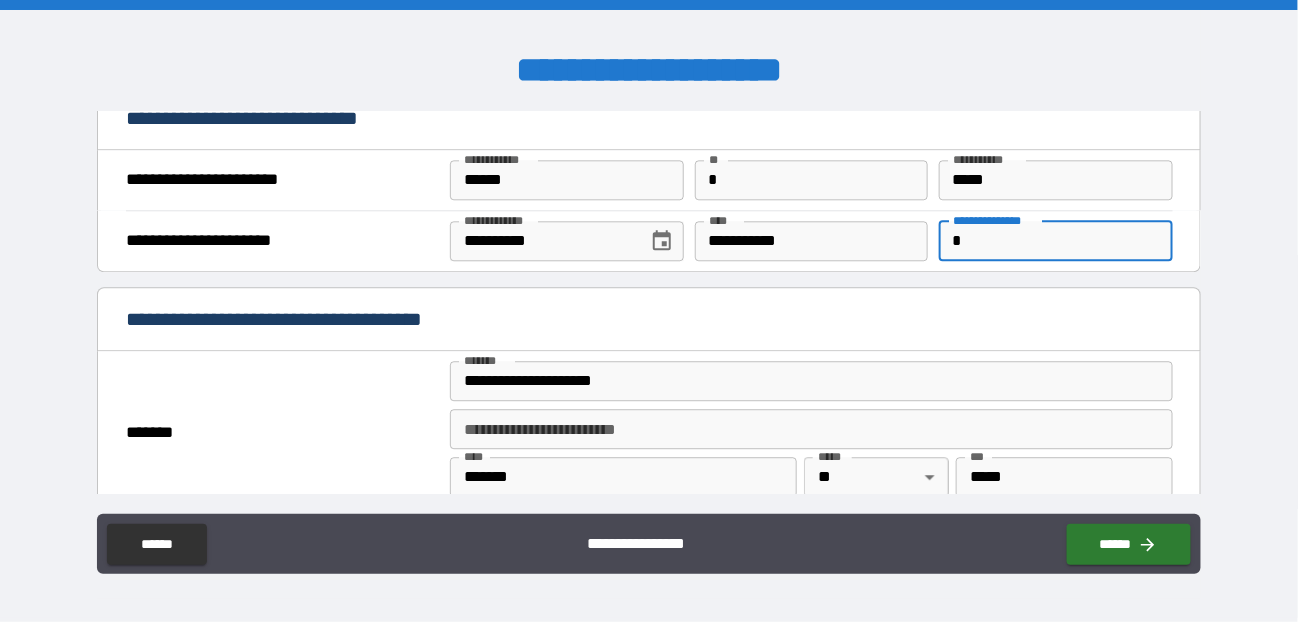 type on "*" 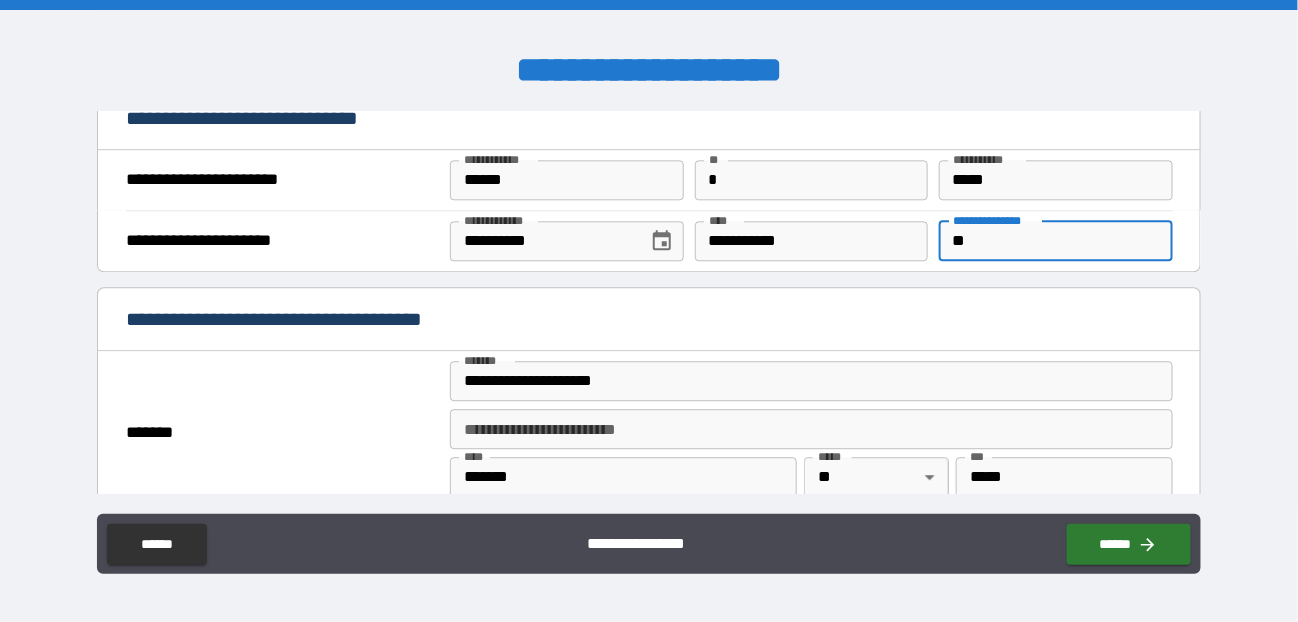 type on "*" 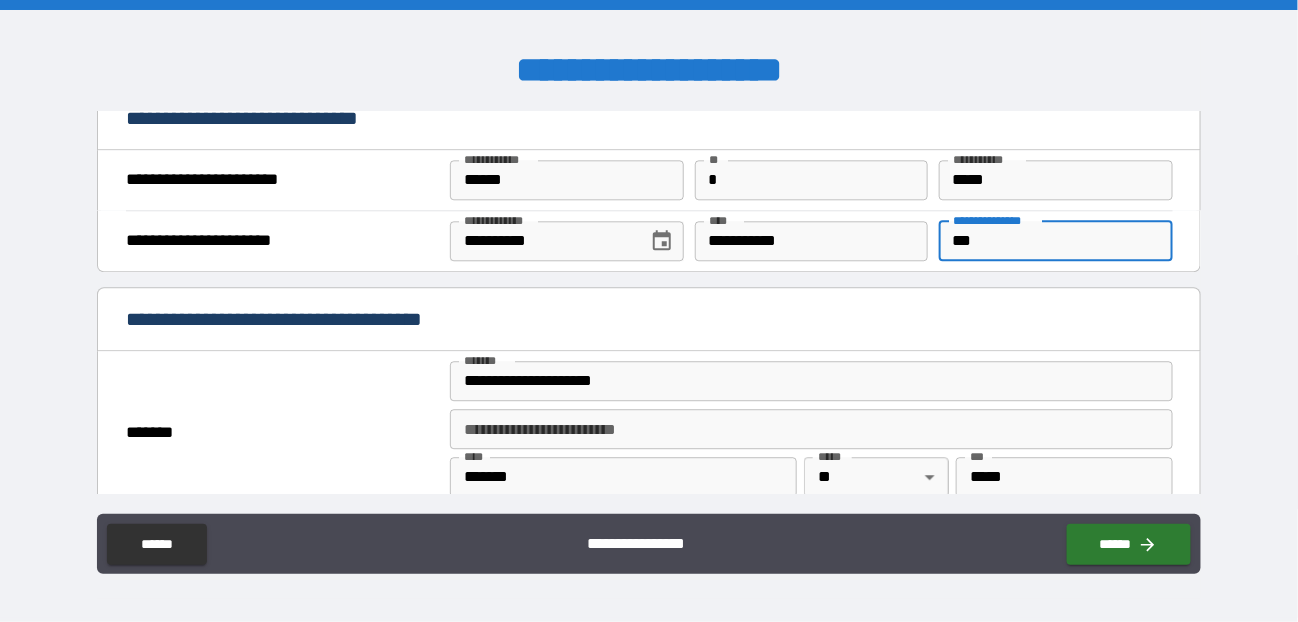 type on "*" 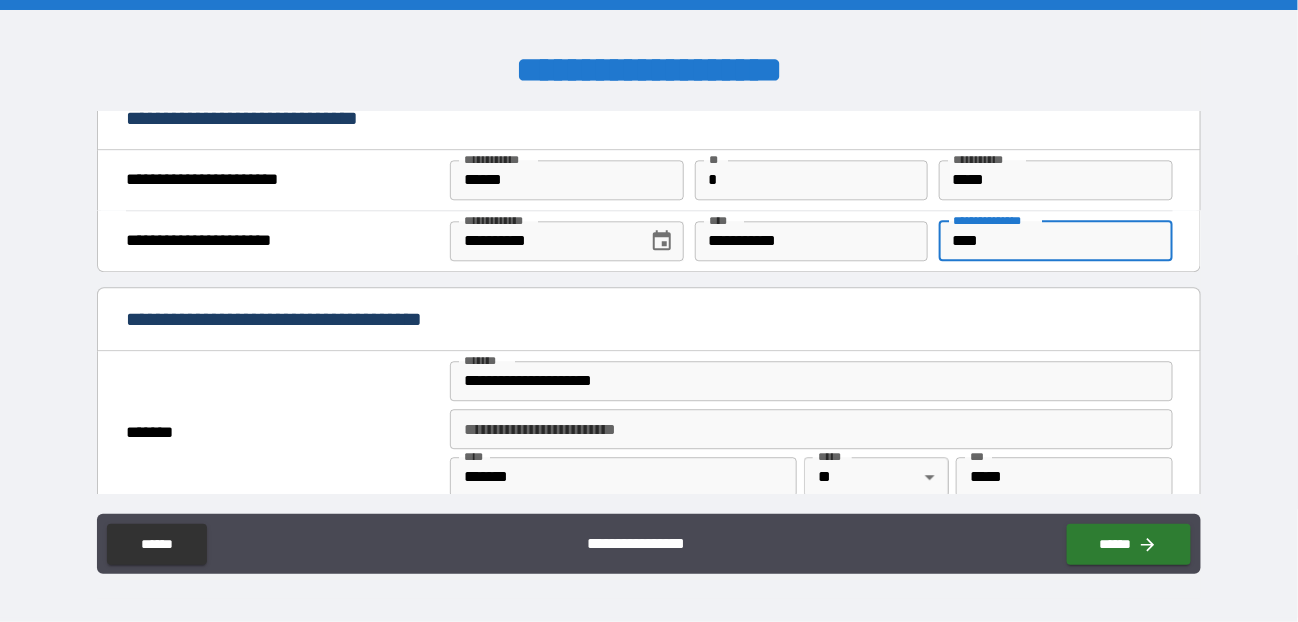 type on "*" 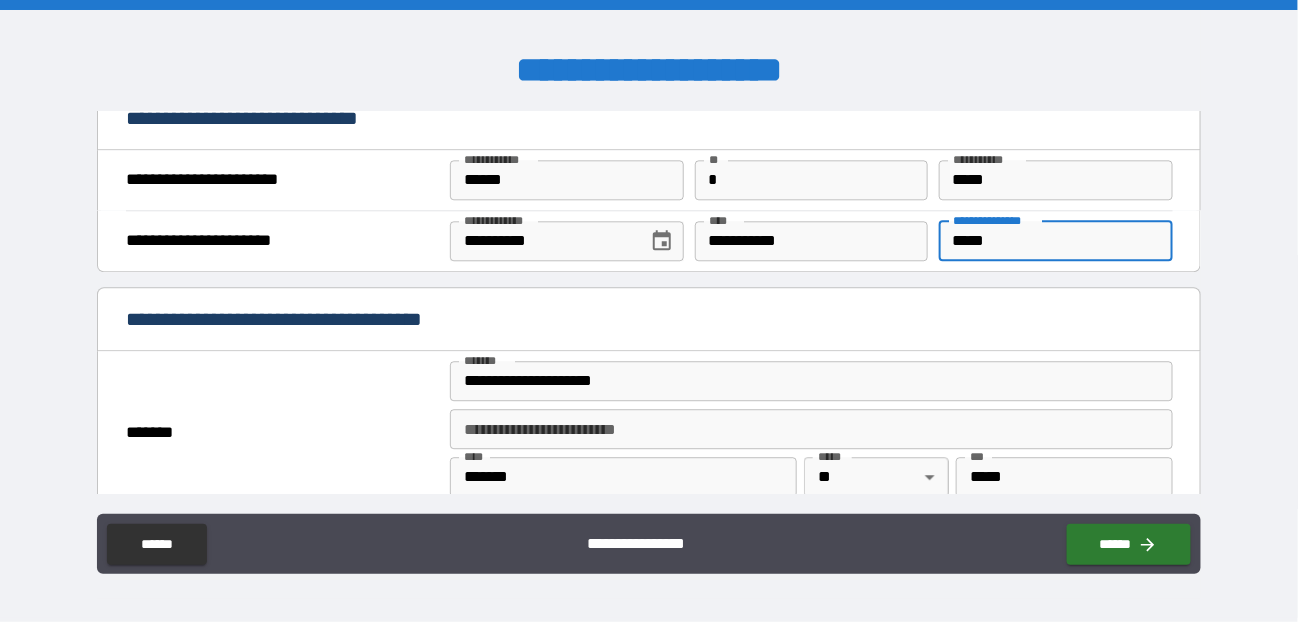 type on "*" 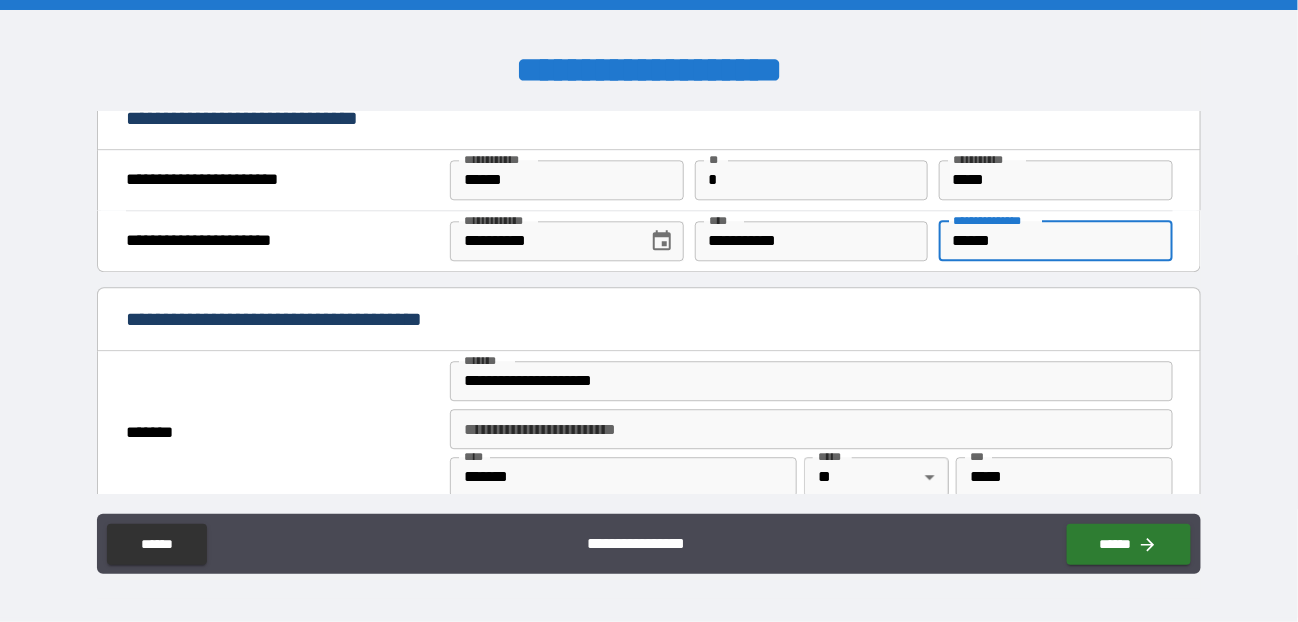 type on "*" 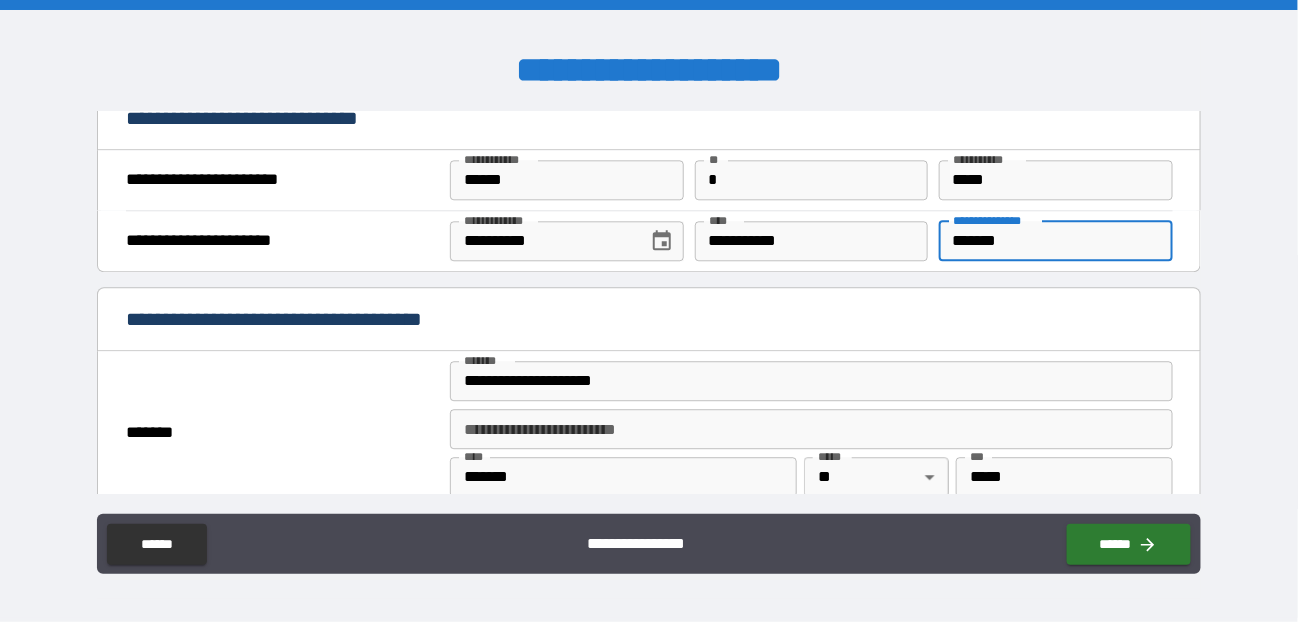 type on "*" 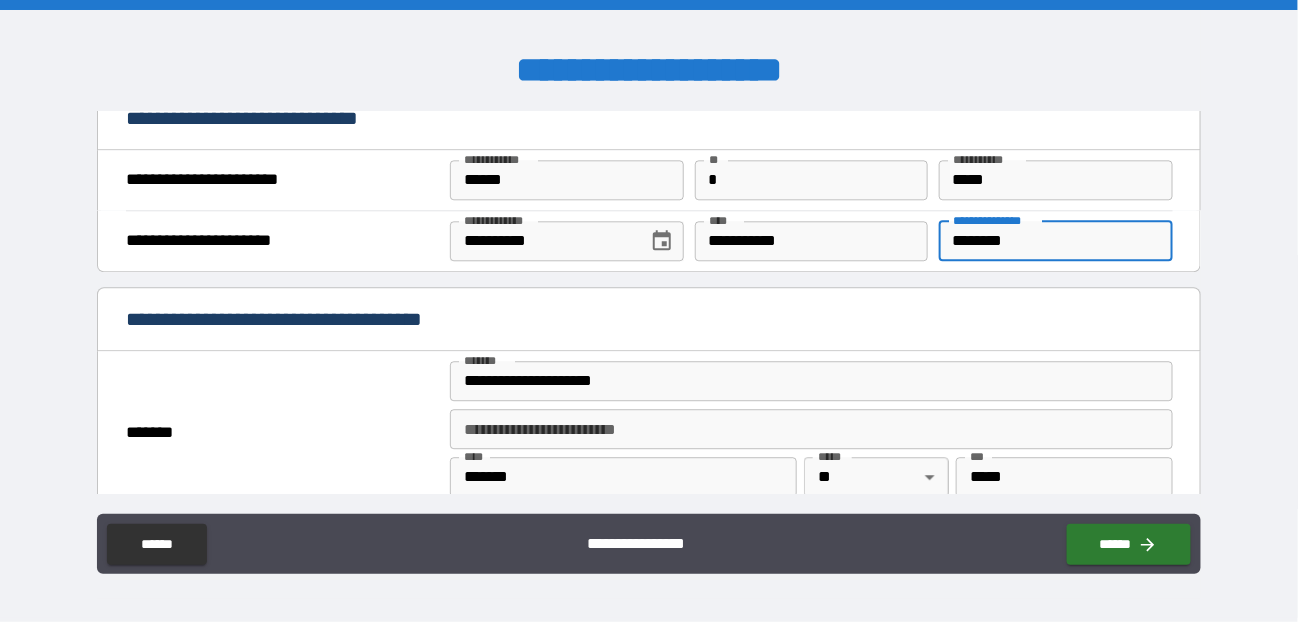 type on "*" 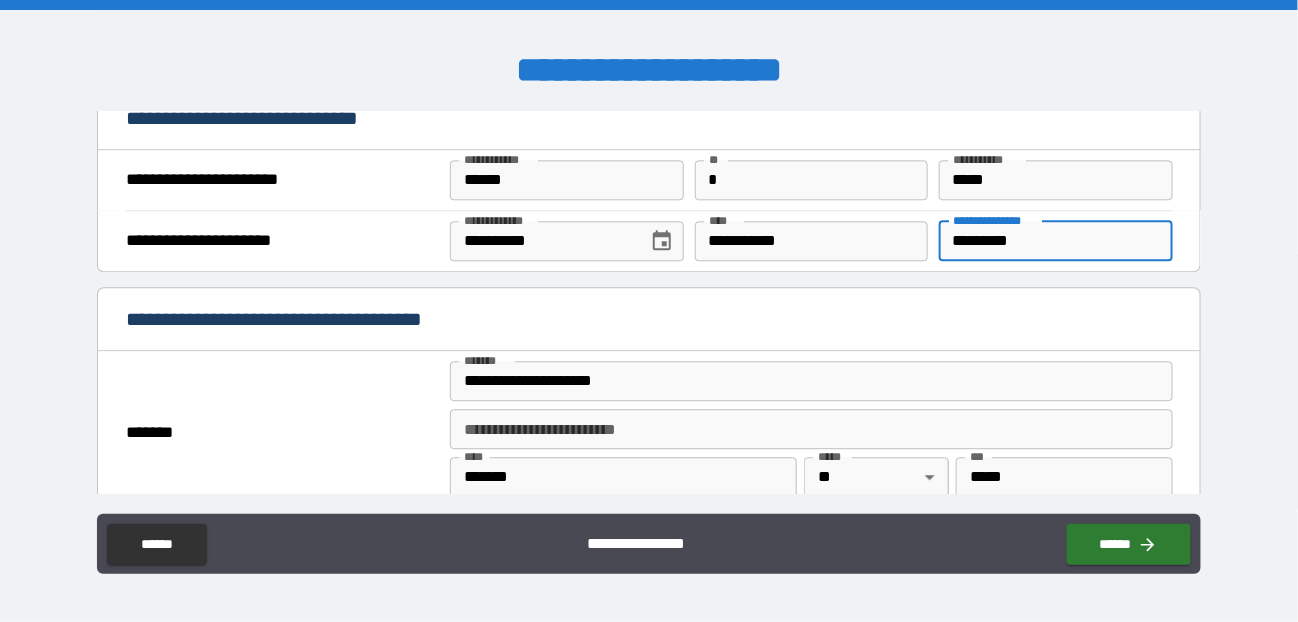 type on "*" 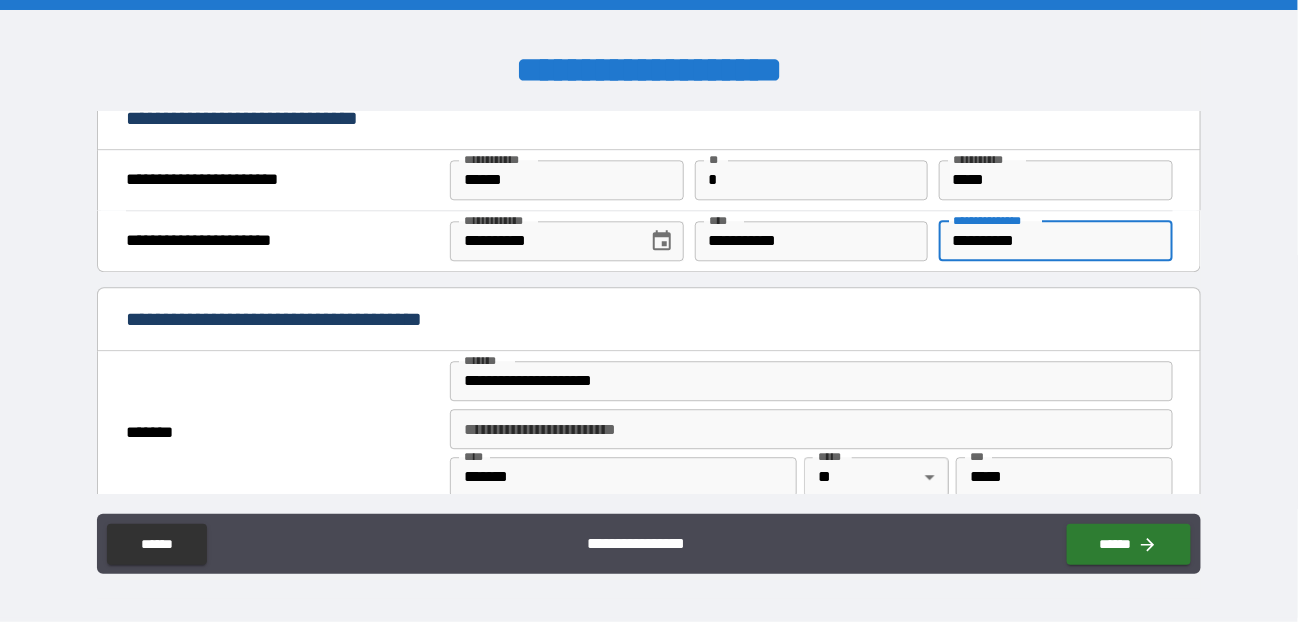 type on "*" 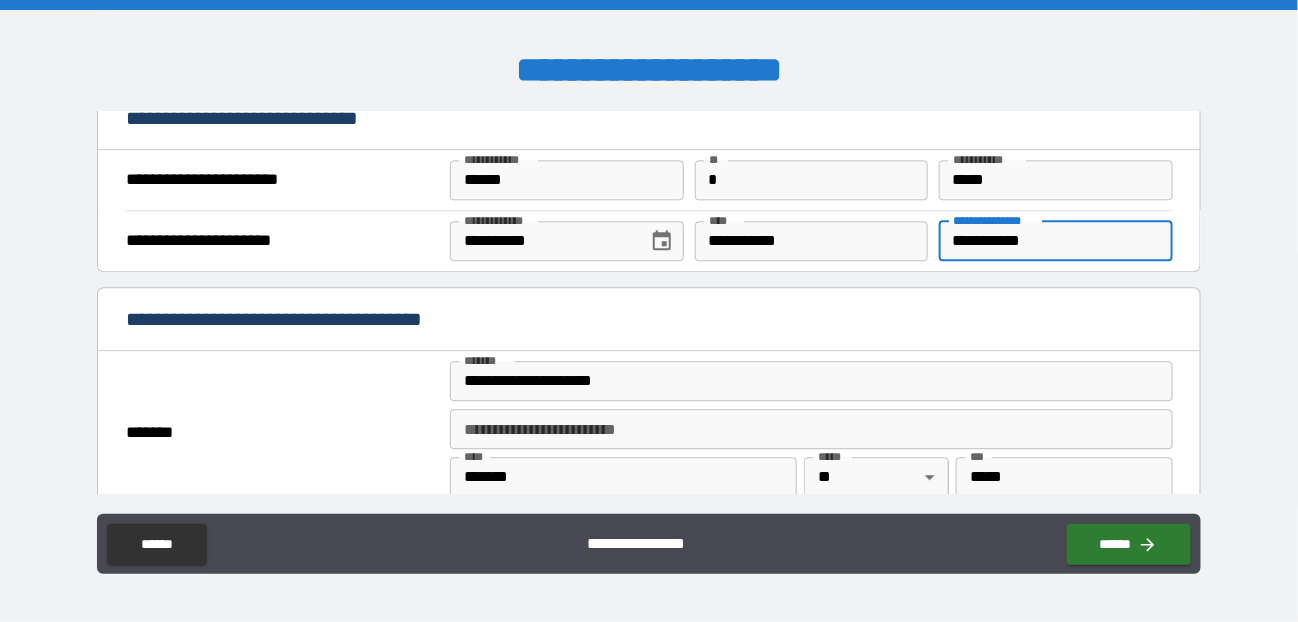 type on "*" 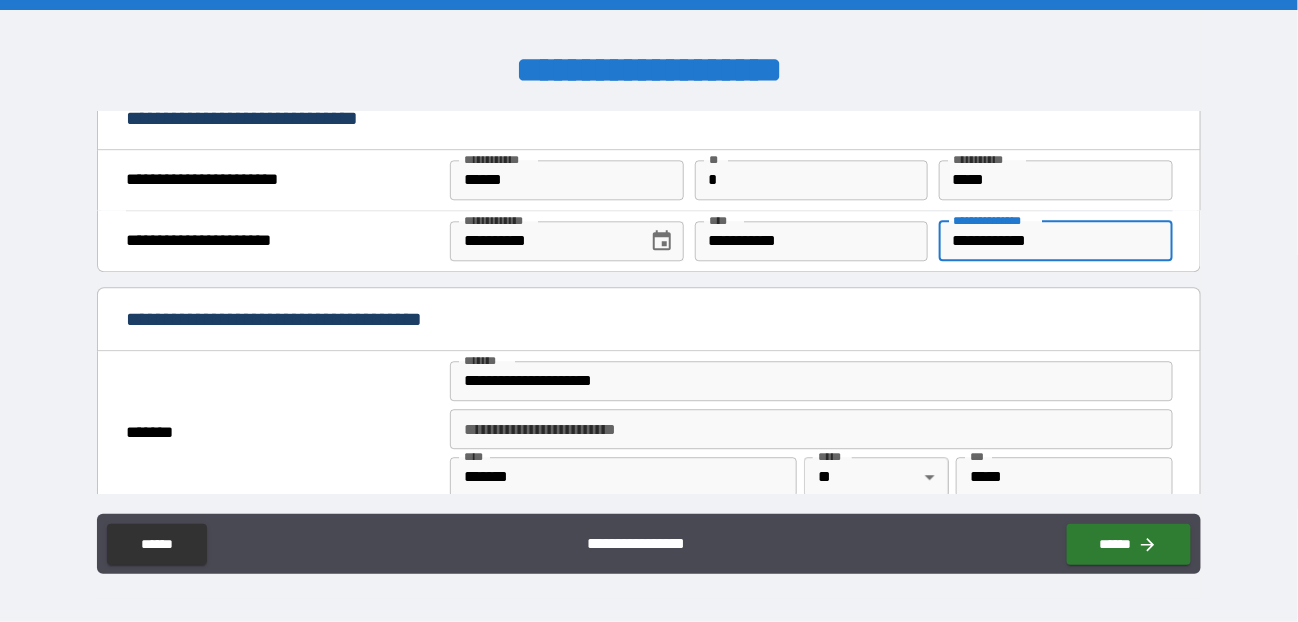 type on "*" 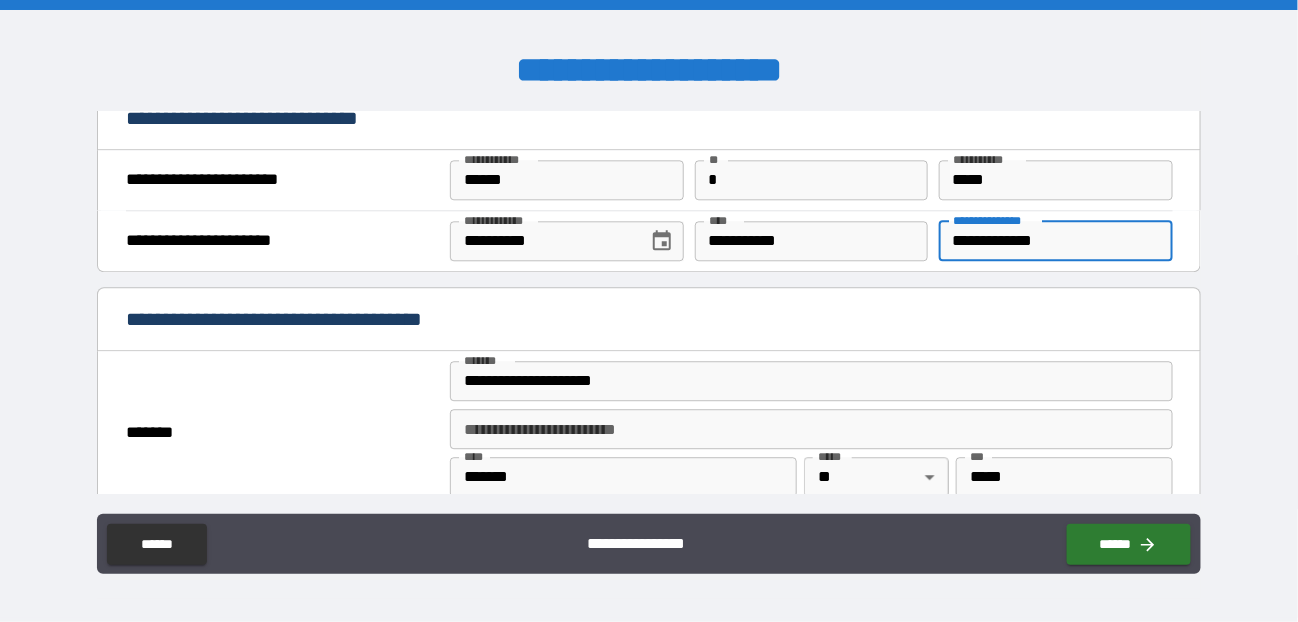 type on "*" 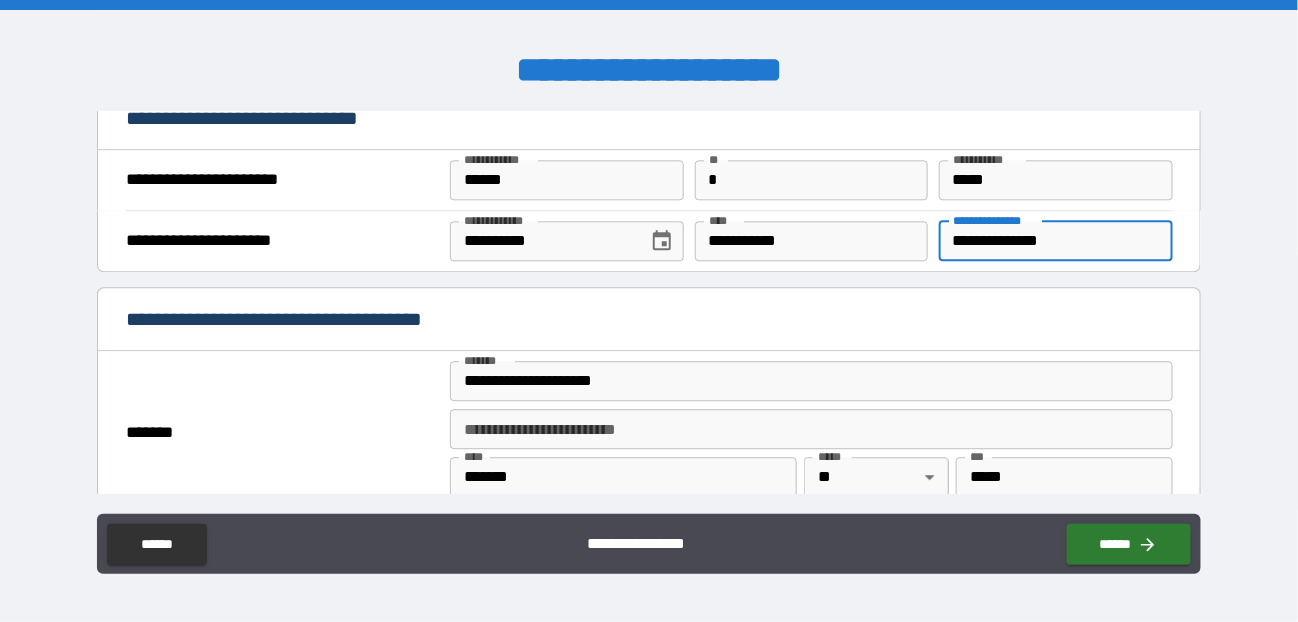 type on "*" 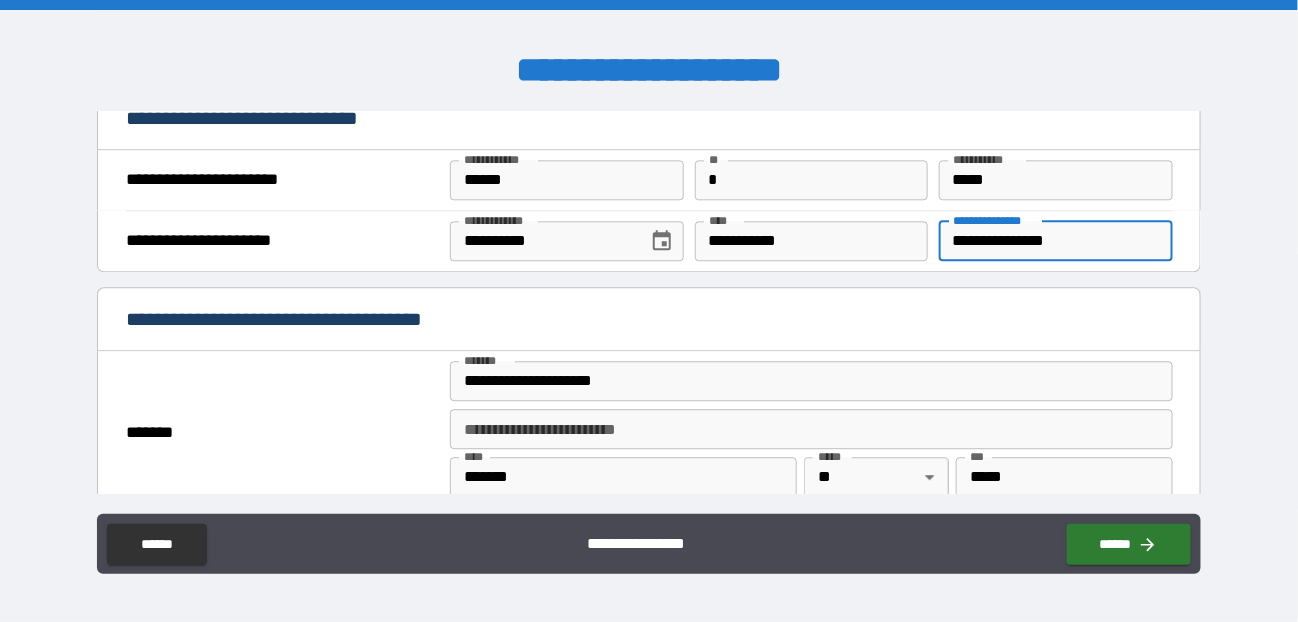 type on "*" 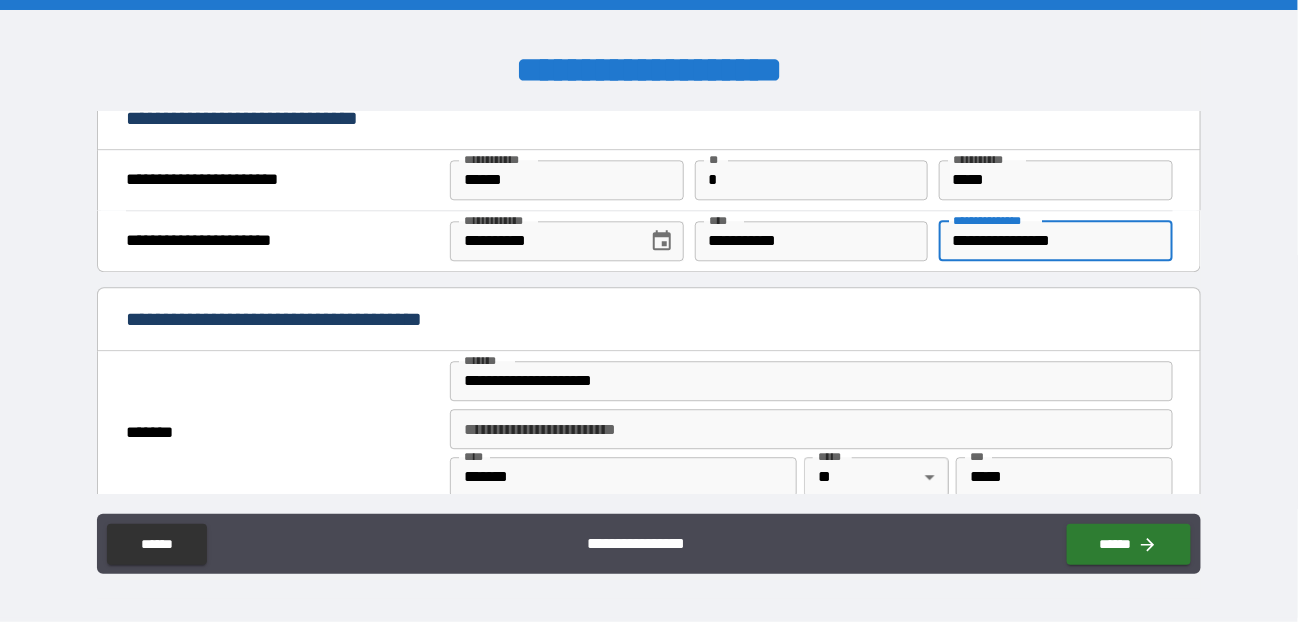 type on "*" 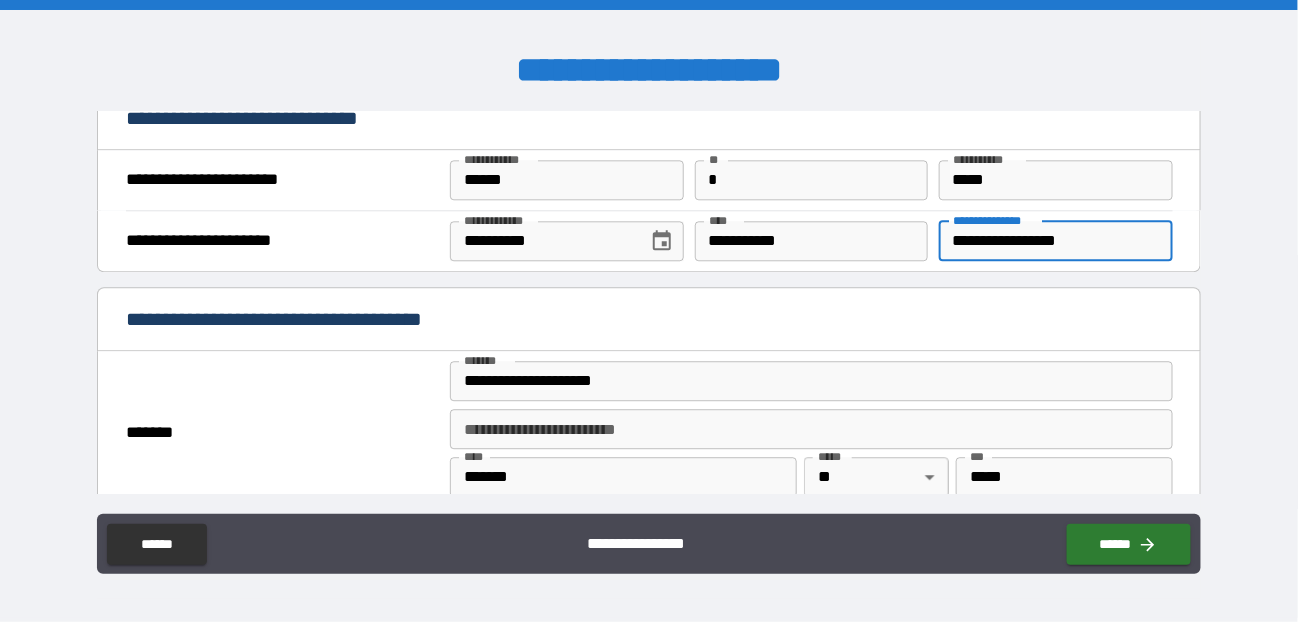 type on "*" 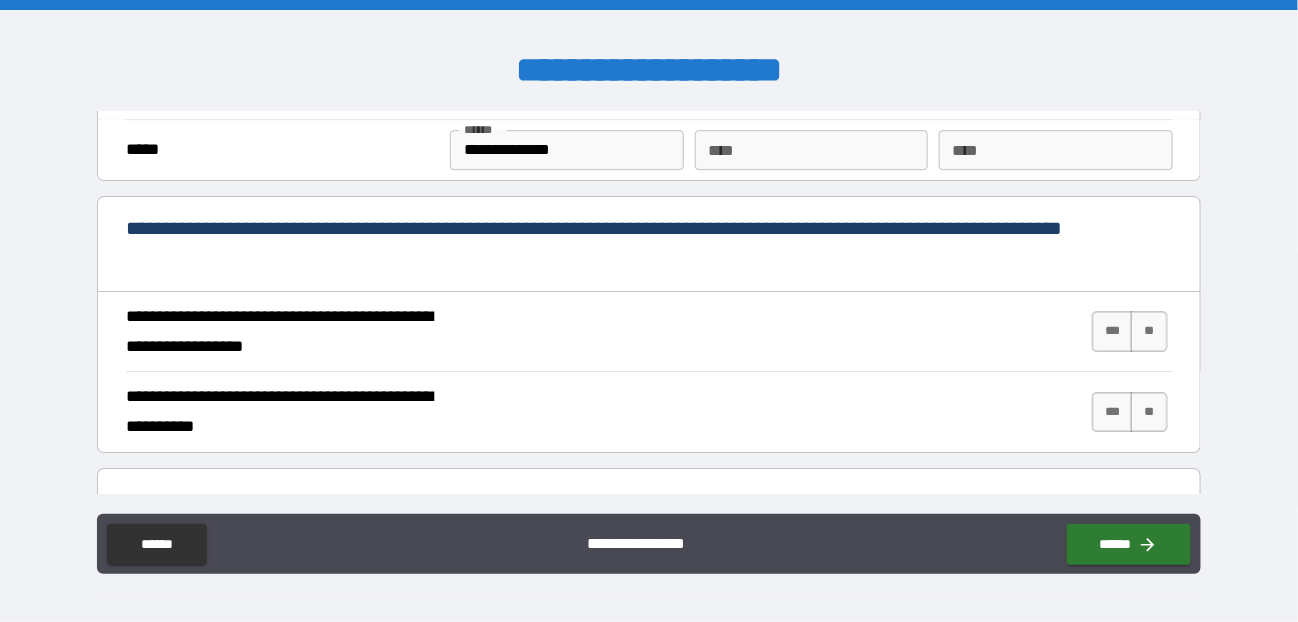 scroll, scrollTop: 1900, scrollLeft: 0, axis: vertical 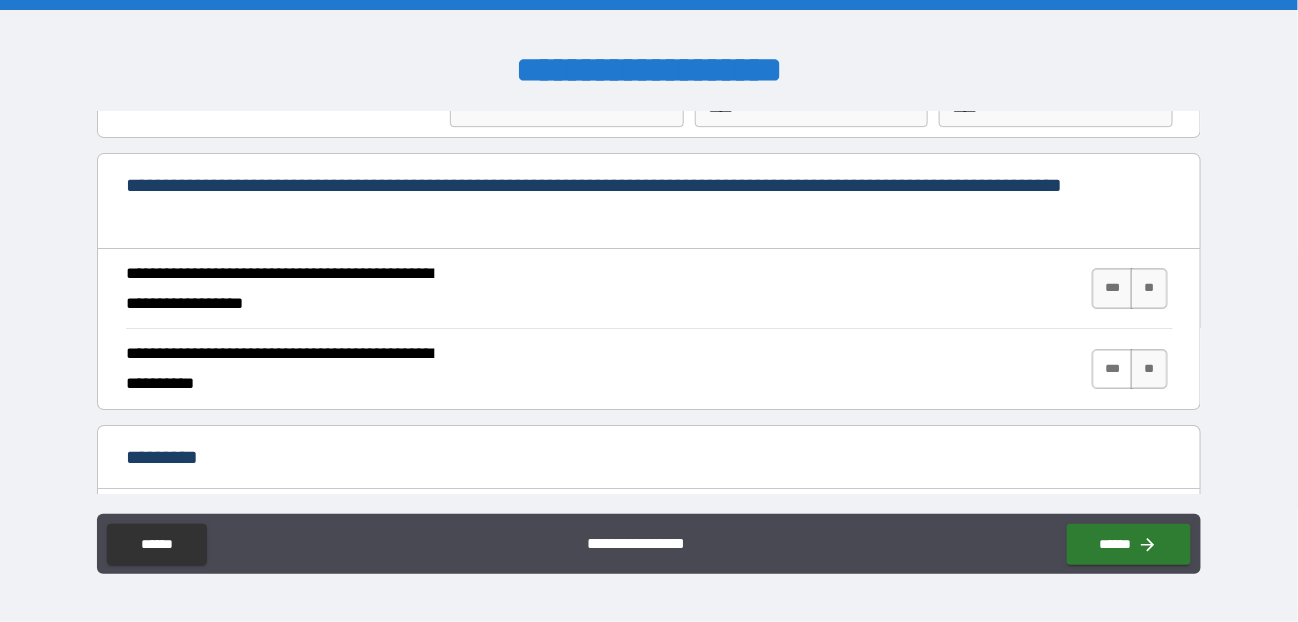 type on "**********" 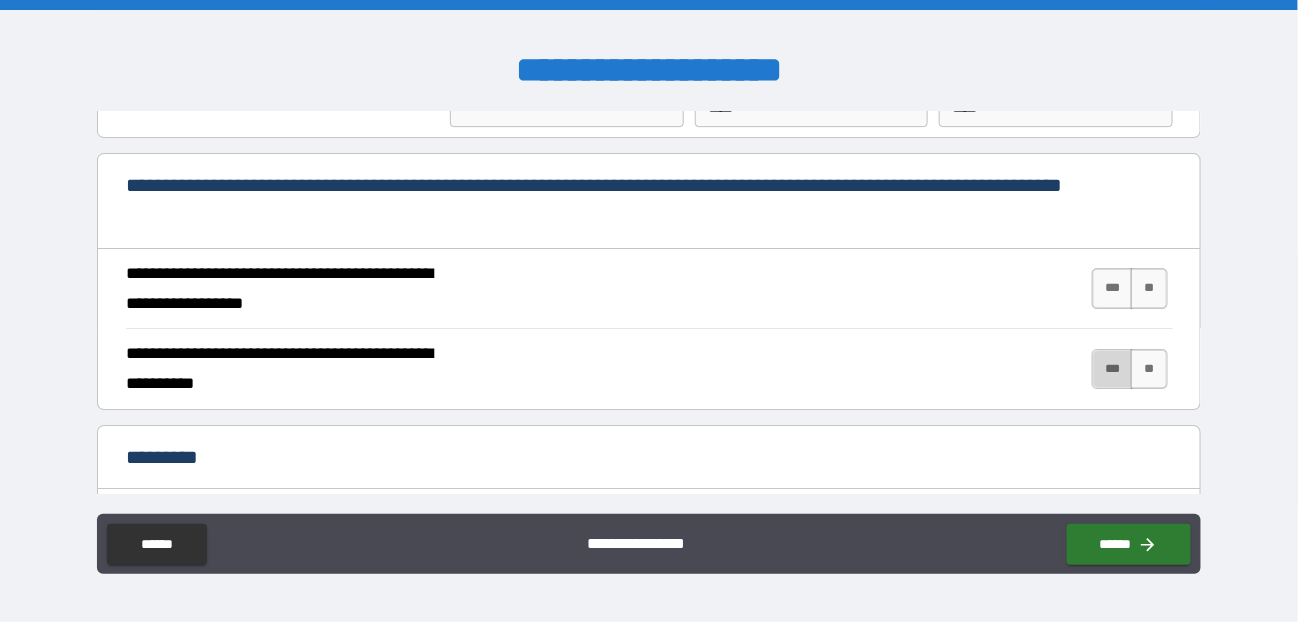 click on "***" at bounding box center [1113, 369] 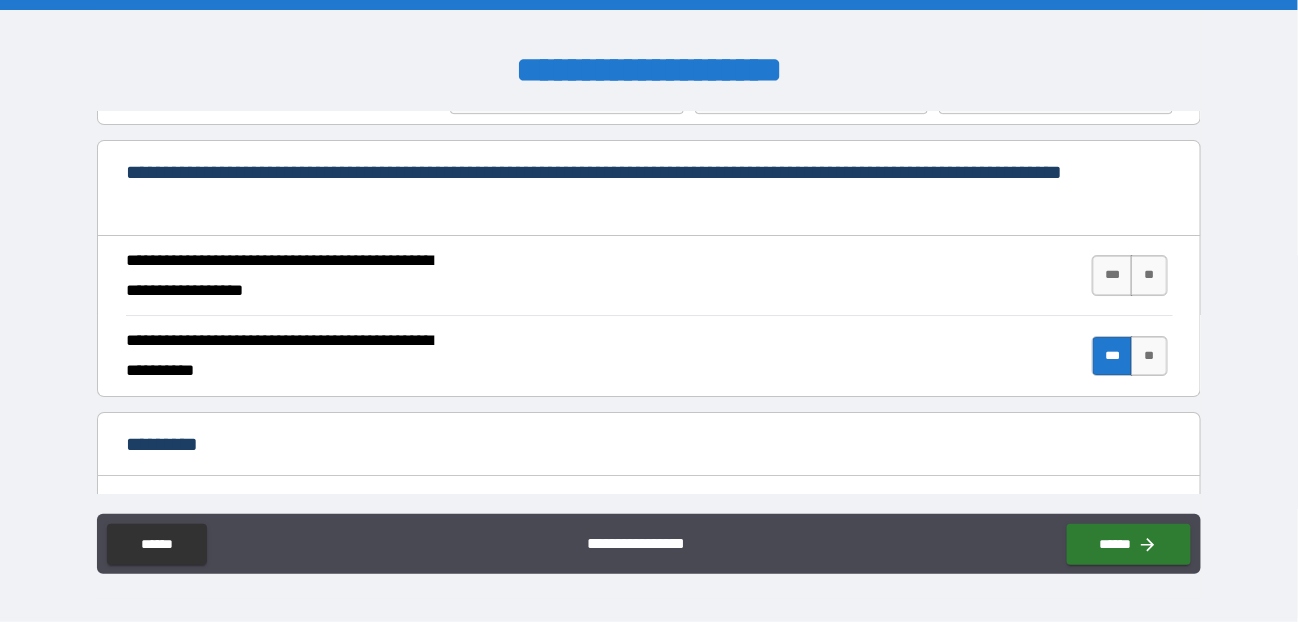 scroll, scrollTop: 1900, scrollLeft: 0, axis: vertical 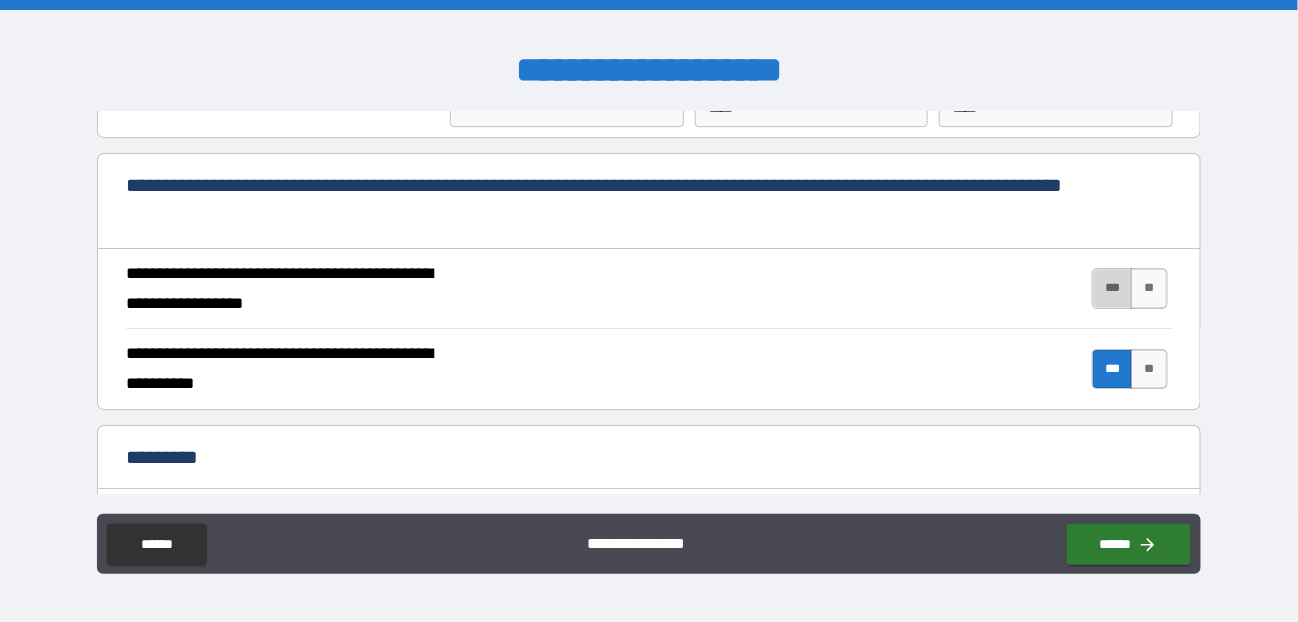 click on "***" at bounding box center [1113, 288] 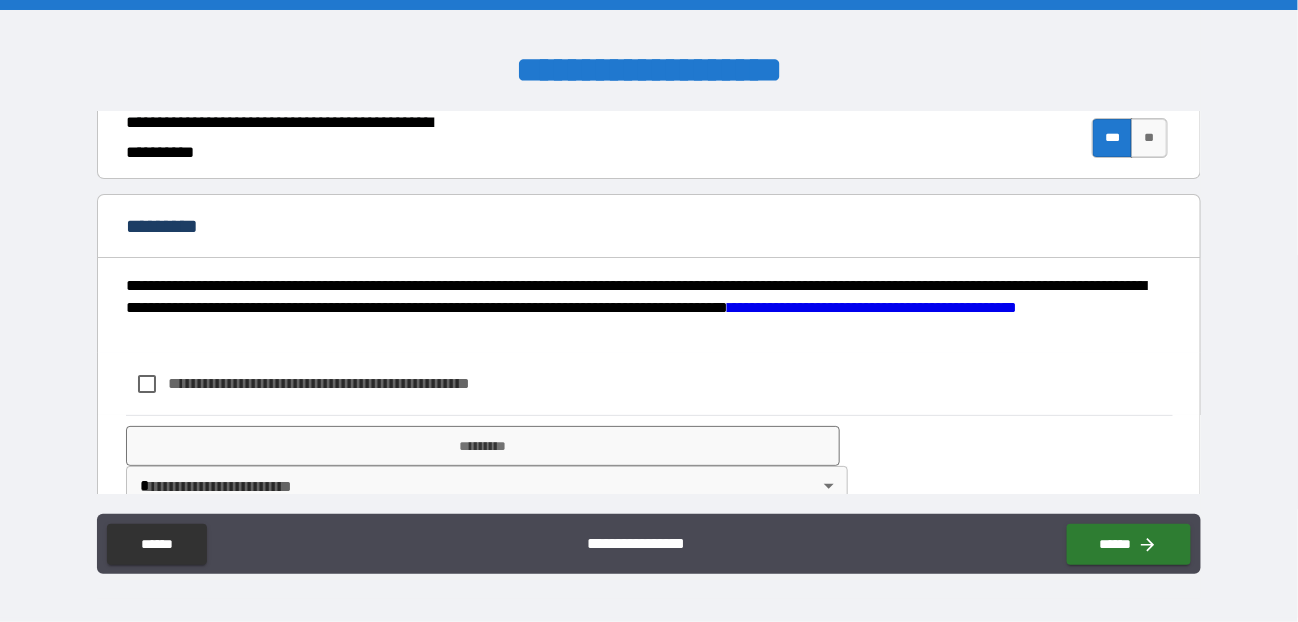 scroll, scrollTop: 2161, scrollLeft: 0, axis: vertical 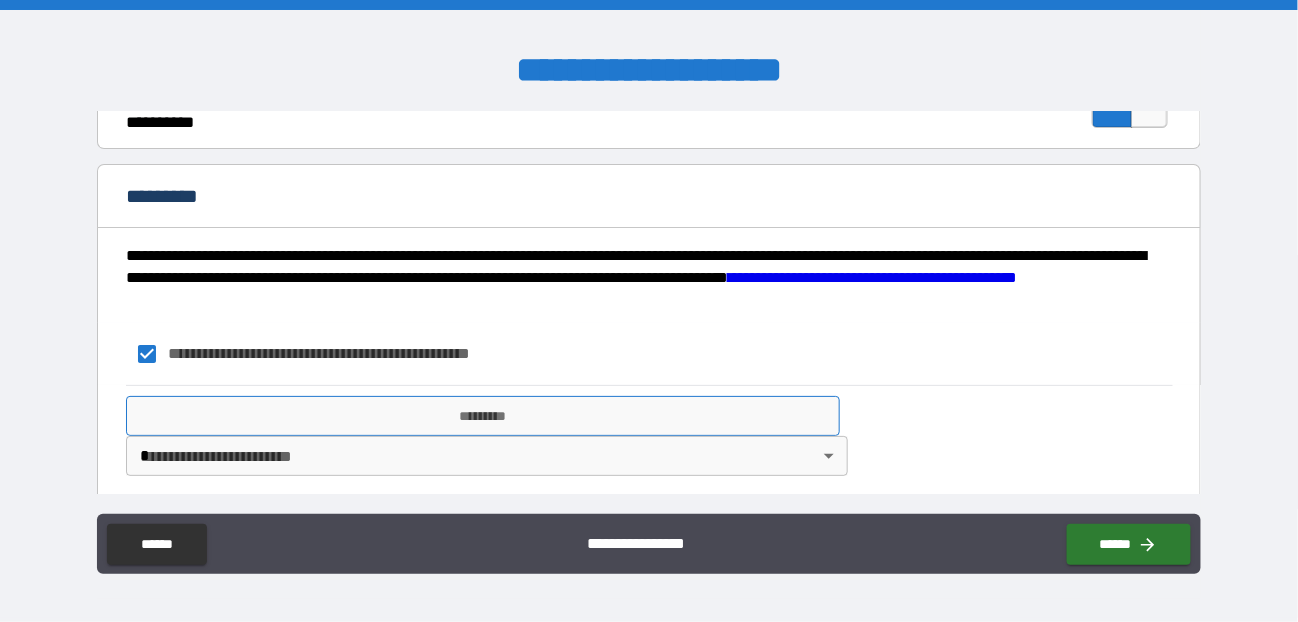 click on "*********" at bounding box center (483, 416) 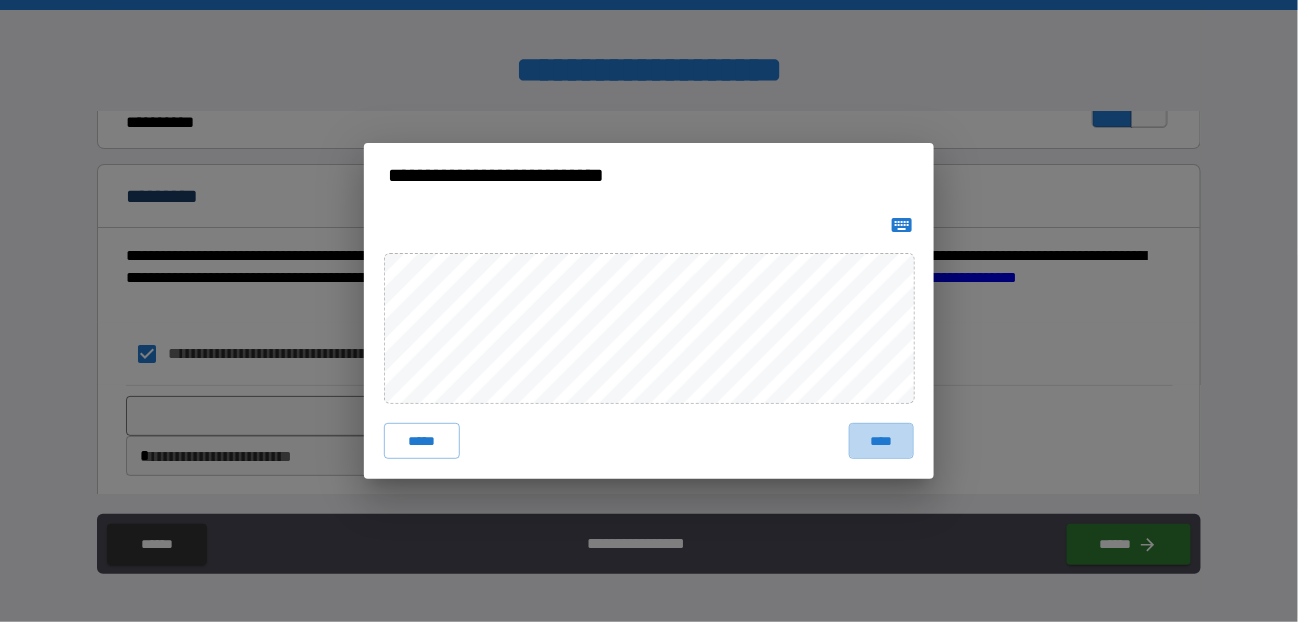 click on "****" at bounding box center [881, 441] 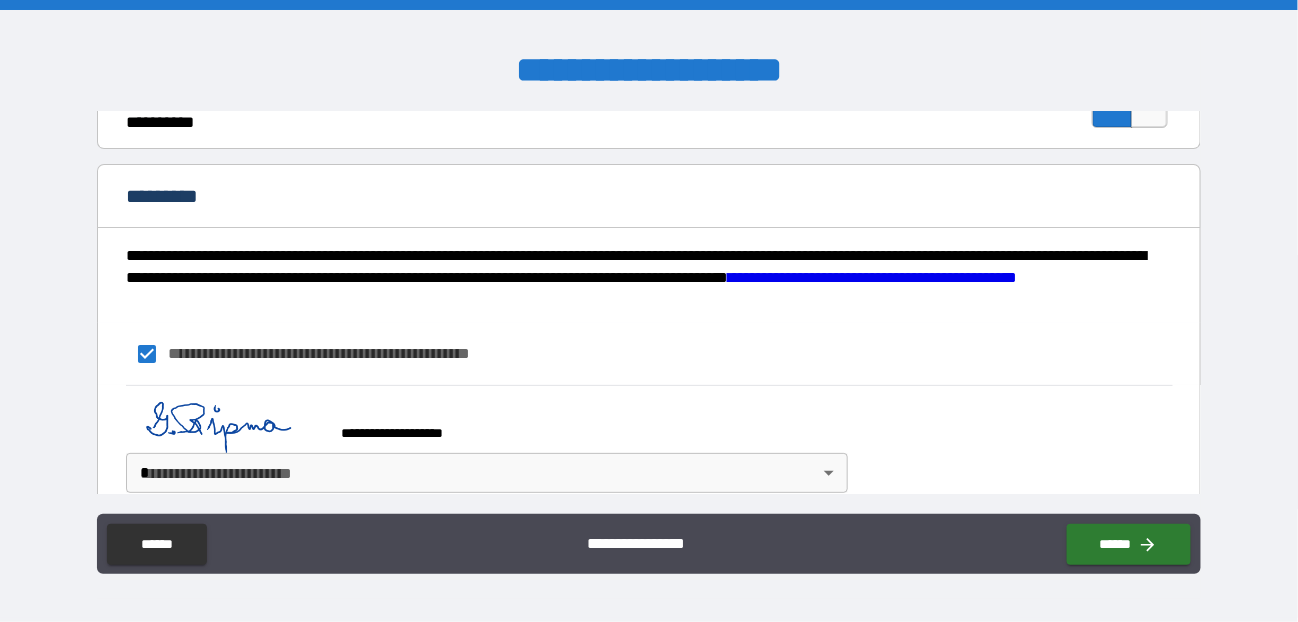 scroll, scrollTop: 2178, scrollLeft: 0, axis: vertical 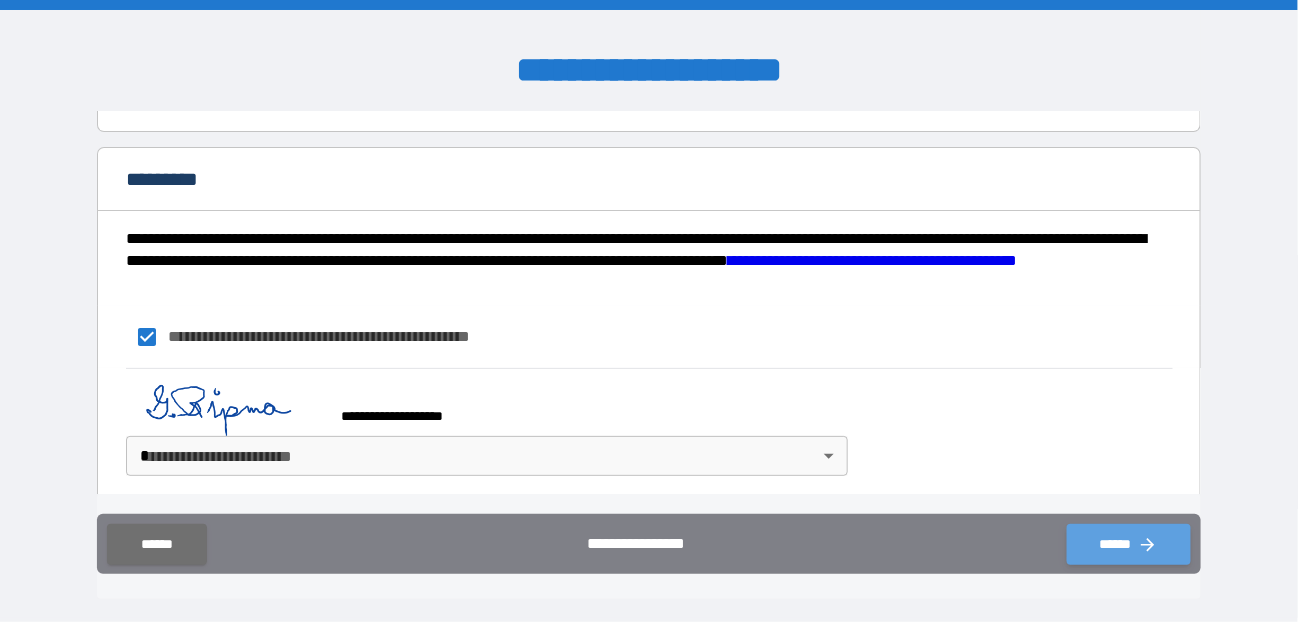click on "******" at bounding box center (1129, 544) 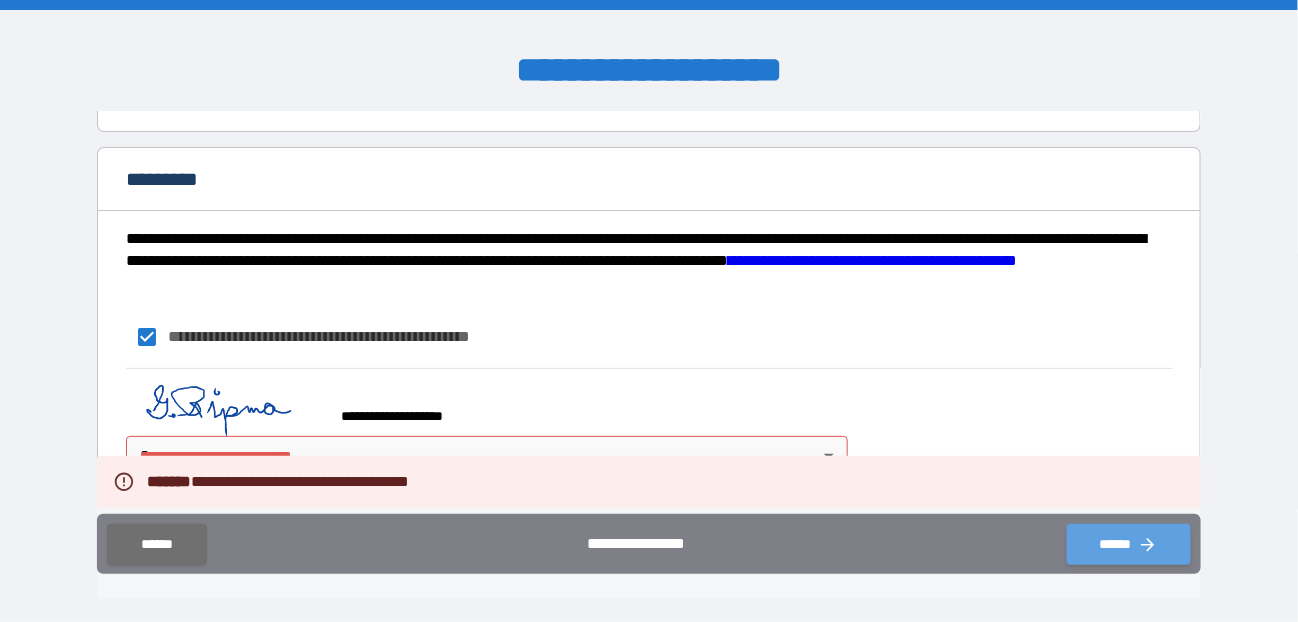 click on "******" at bounding box center [1129, 544] 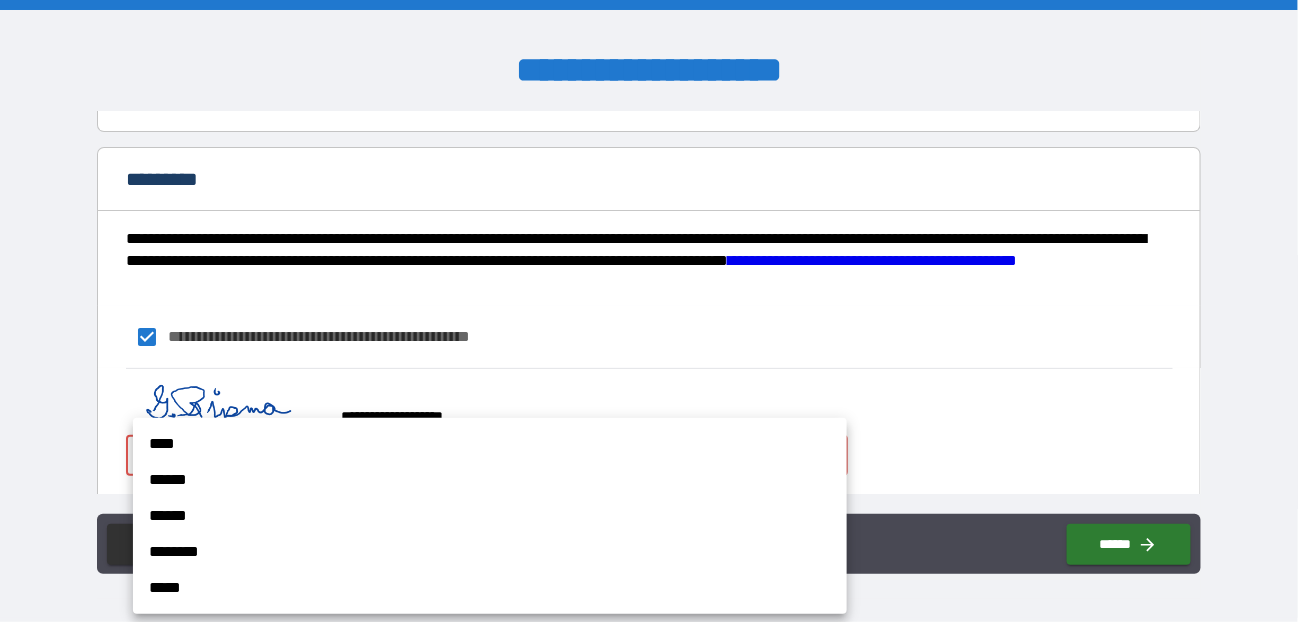 click on "**********" at bounding box center [649, 311] 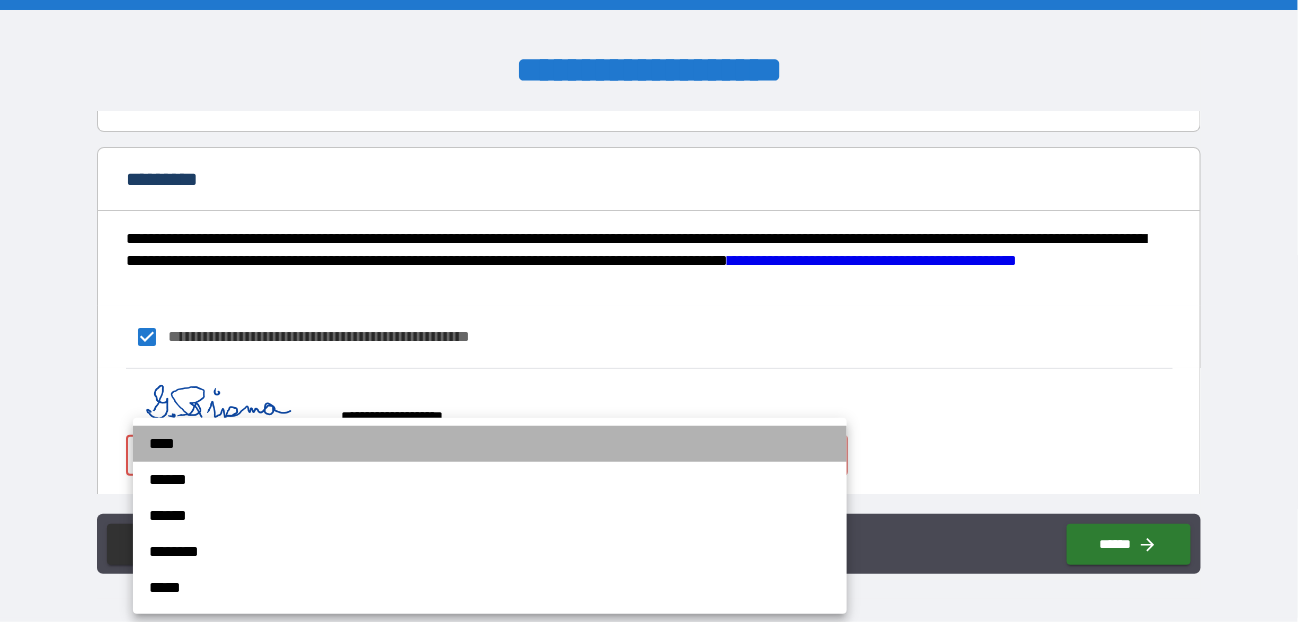 click on "****" at bounding box center [490, 444] 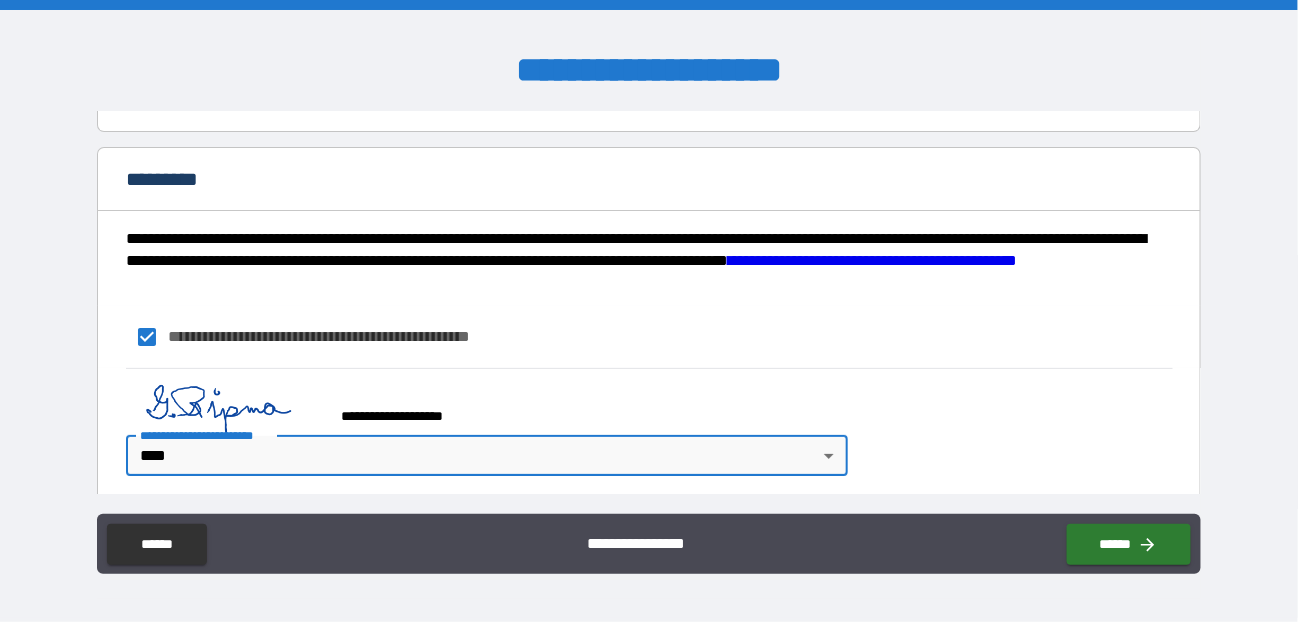 type on "*" 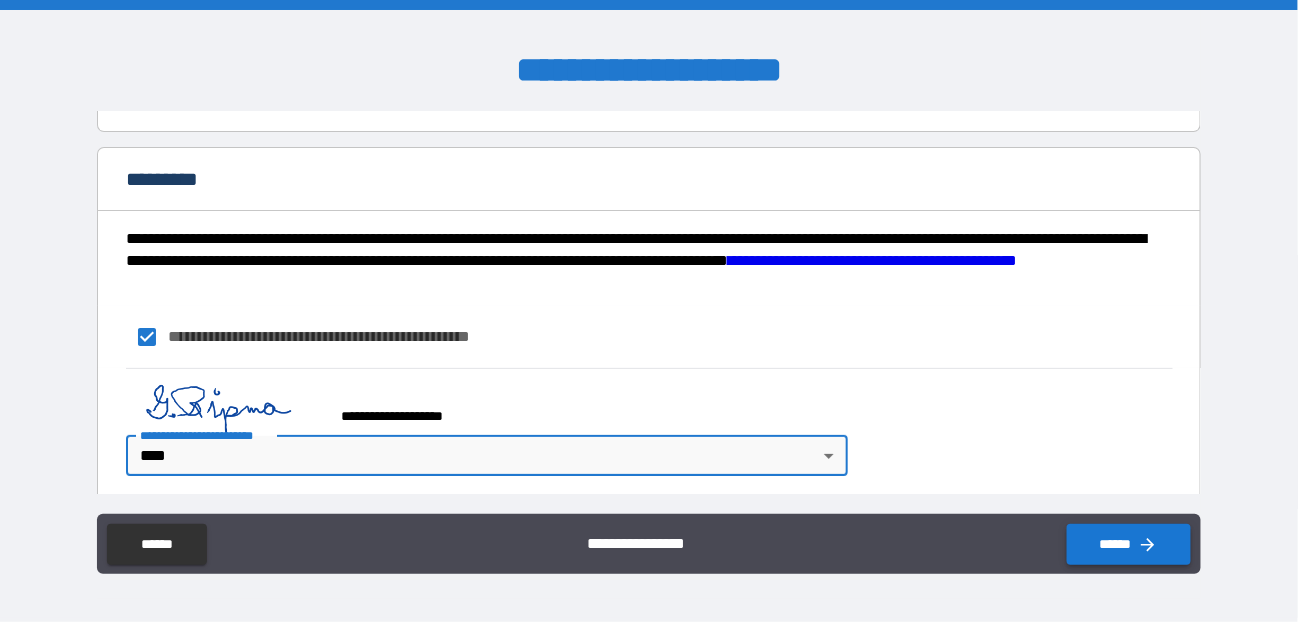 click on "******" at bounding box center (1129, 544) 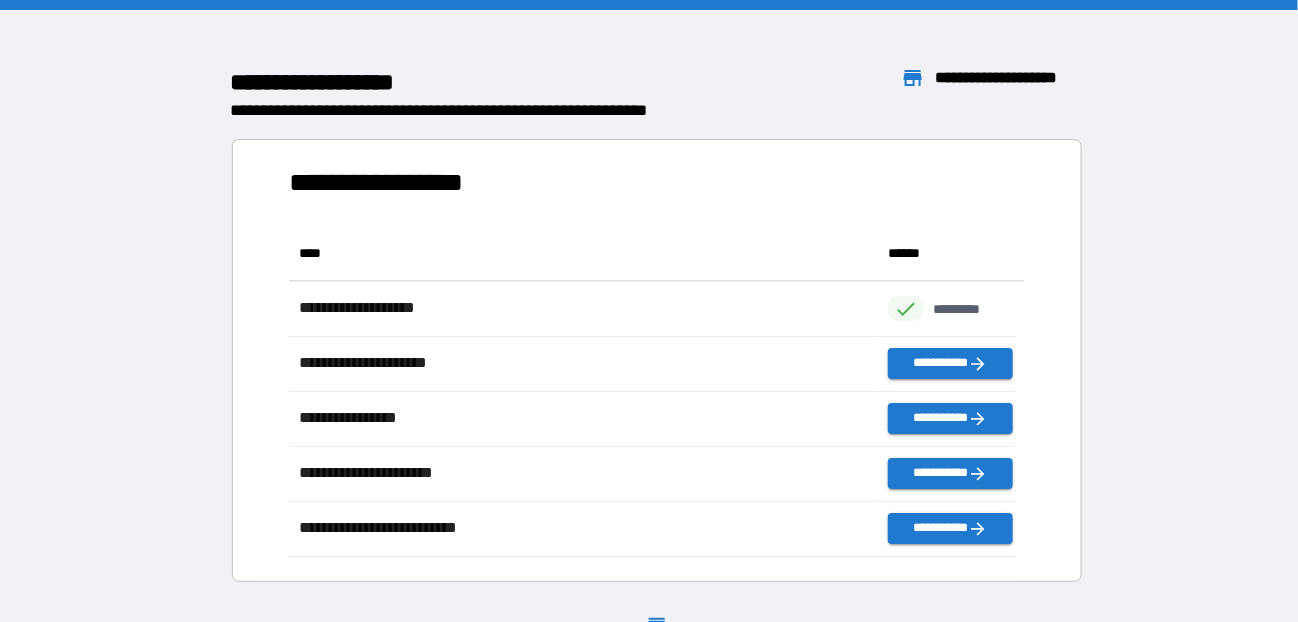 scroll, scrollTop: 15, scrollLeft: 14, axis: both 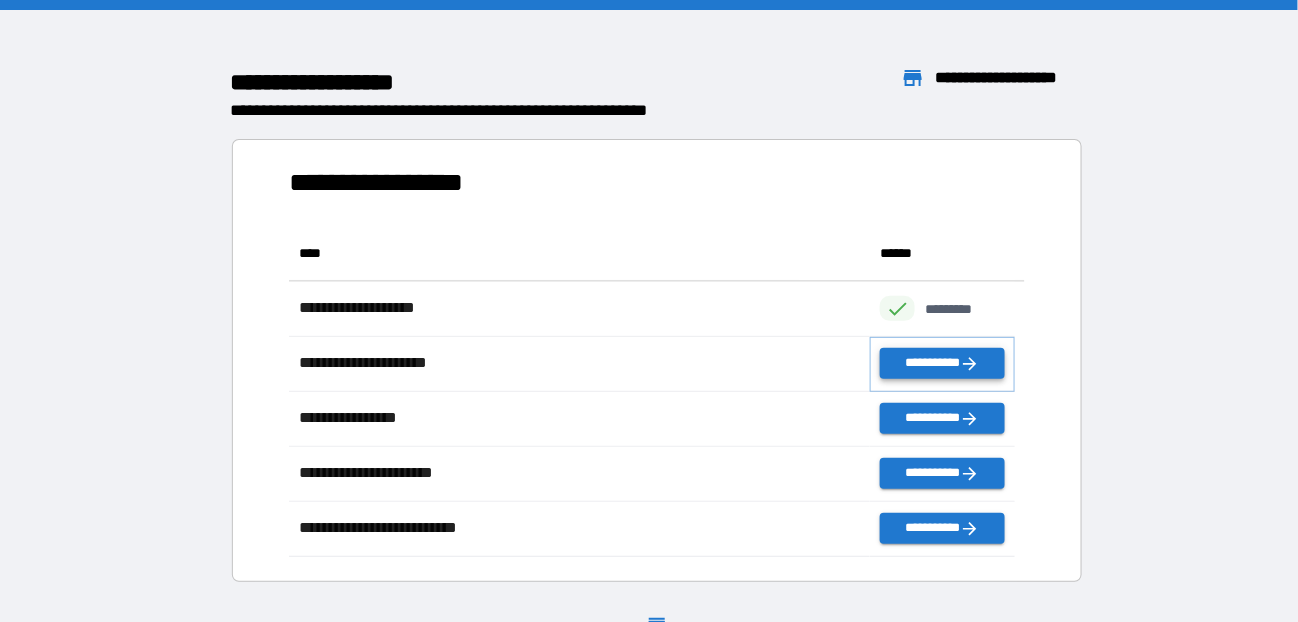click on "**********" at bounding box center [942, 363] 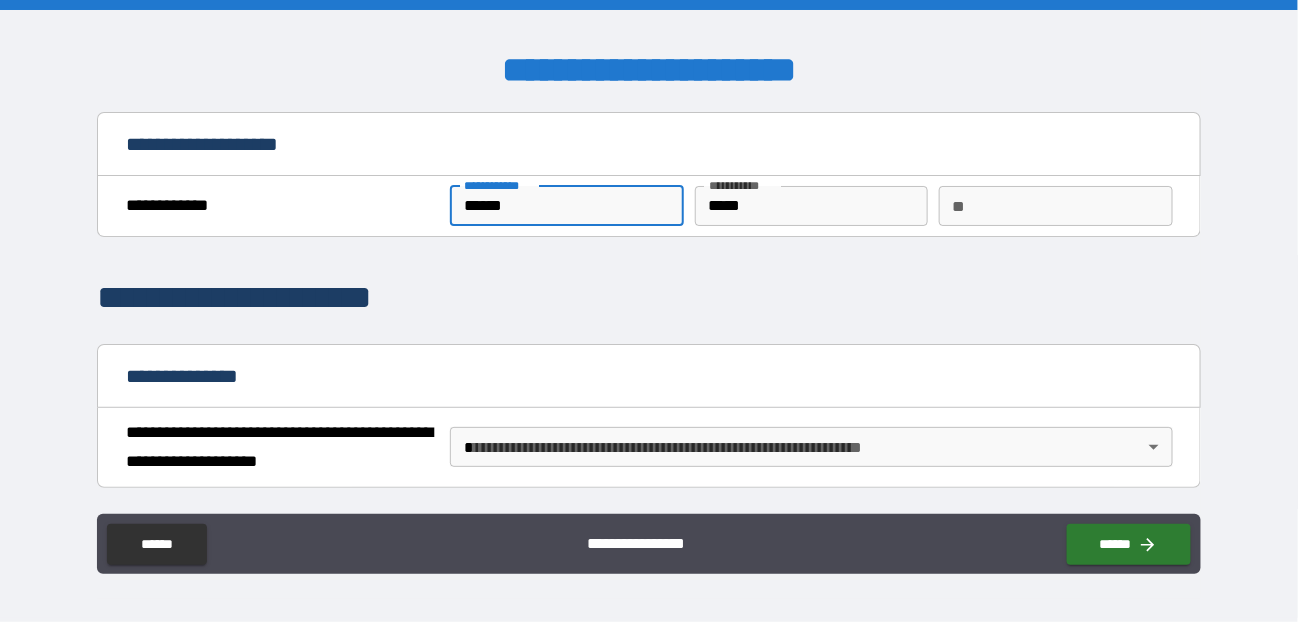 click on "******" at bounding box center [567, 206] 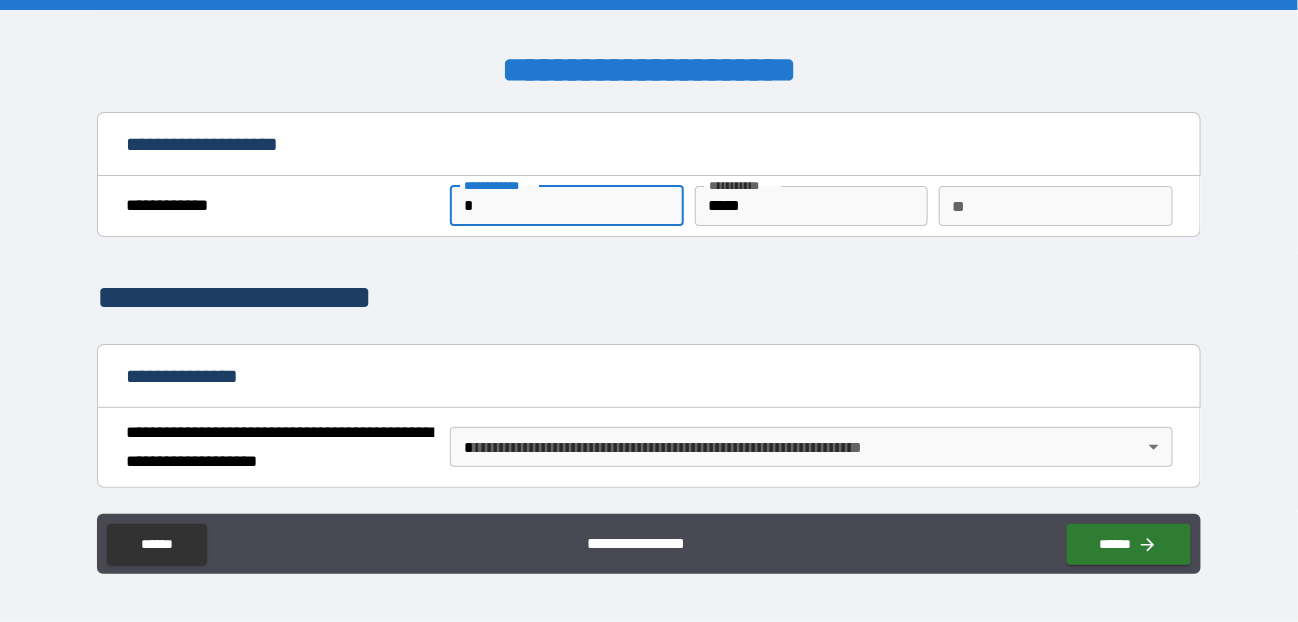 type on "******" 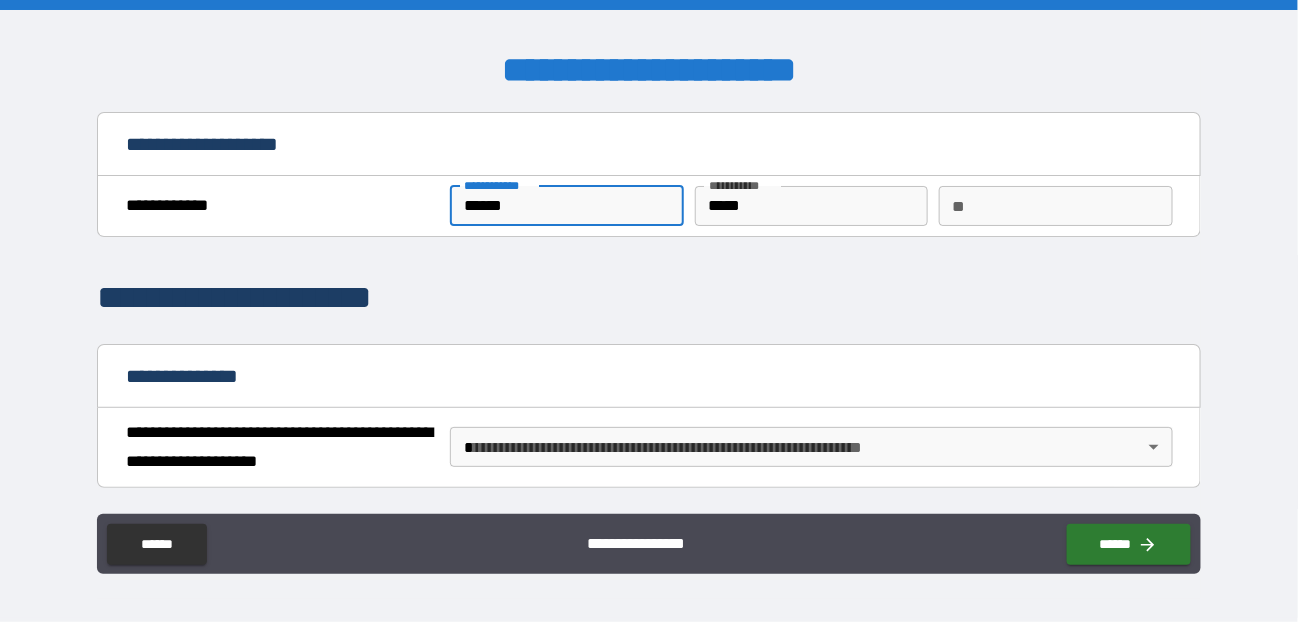 type on "*" 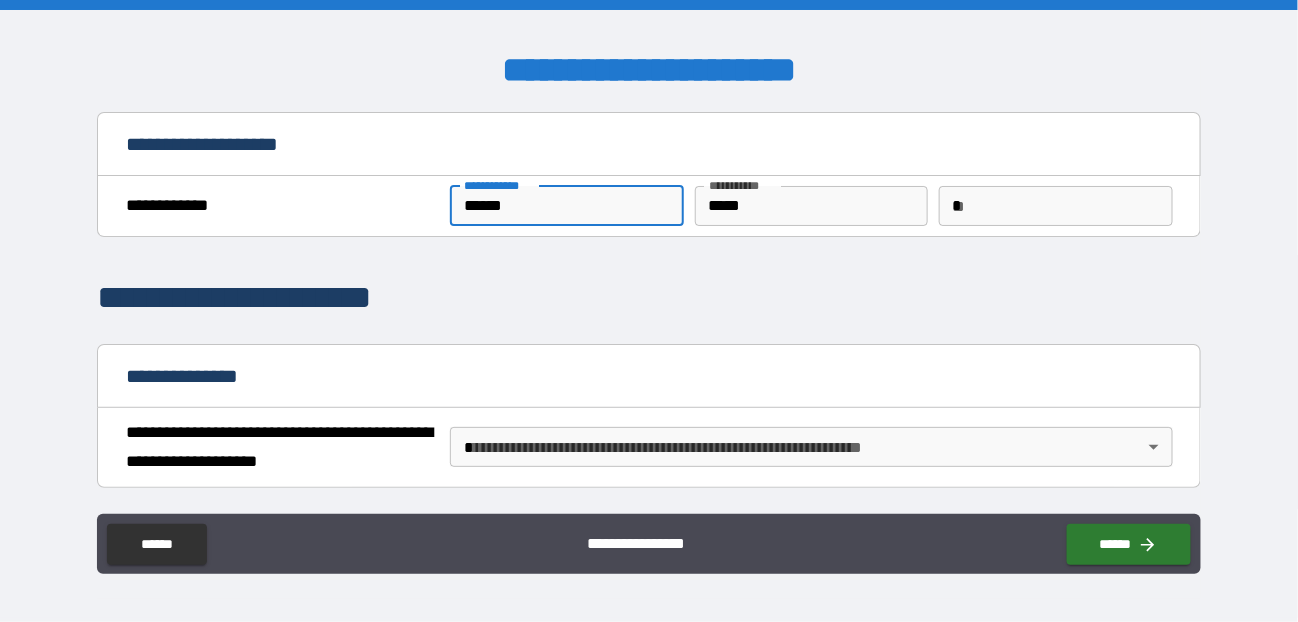 type on "**********" 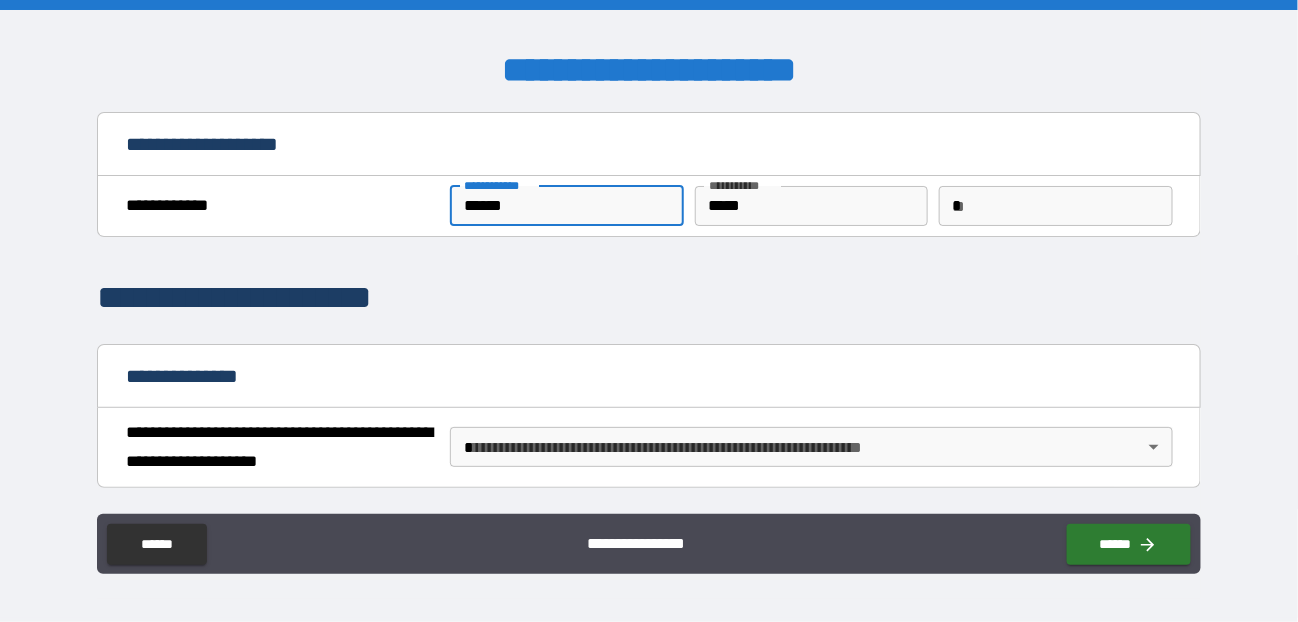 type on "*****" 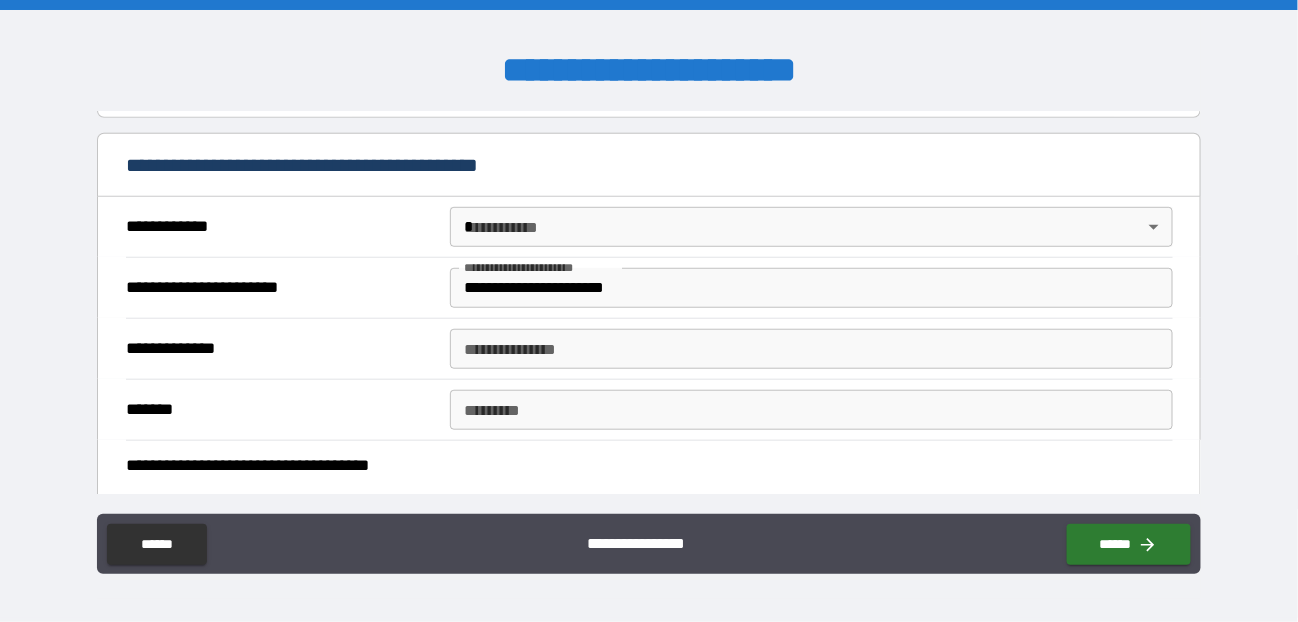 scroll, scrollTop: 400, scrollLeft: 0, axis: vertical 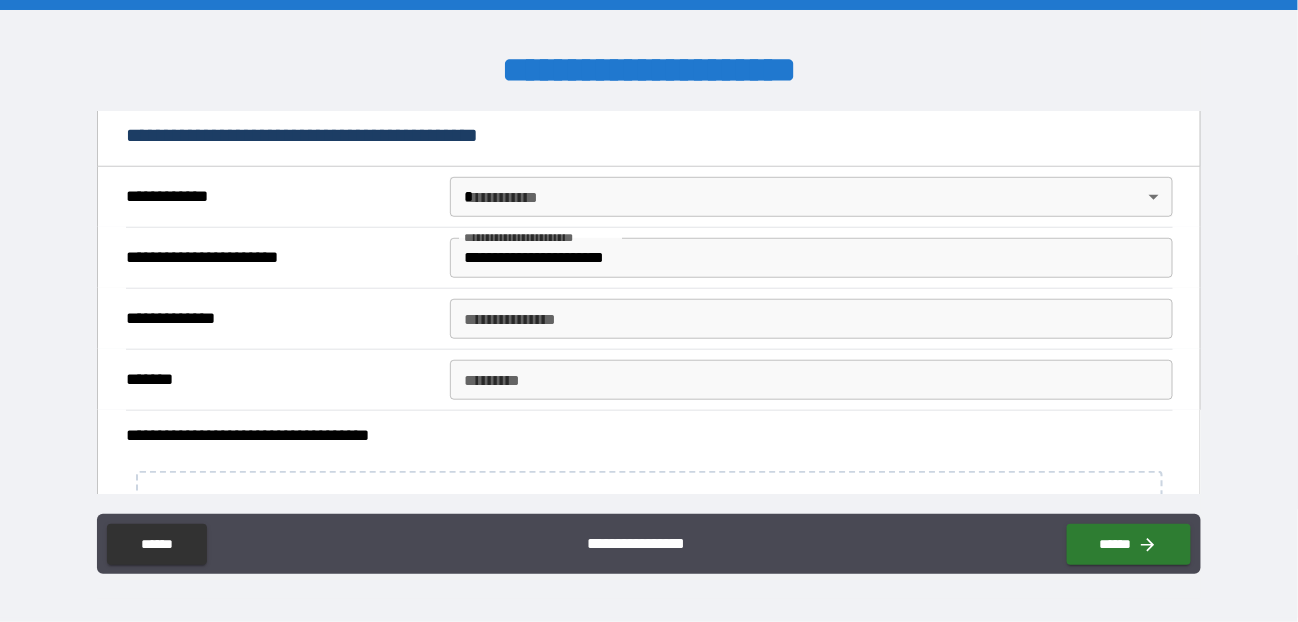 click on "**********" at bounding box center [811, 258] 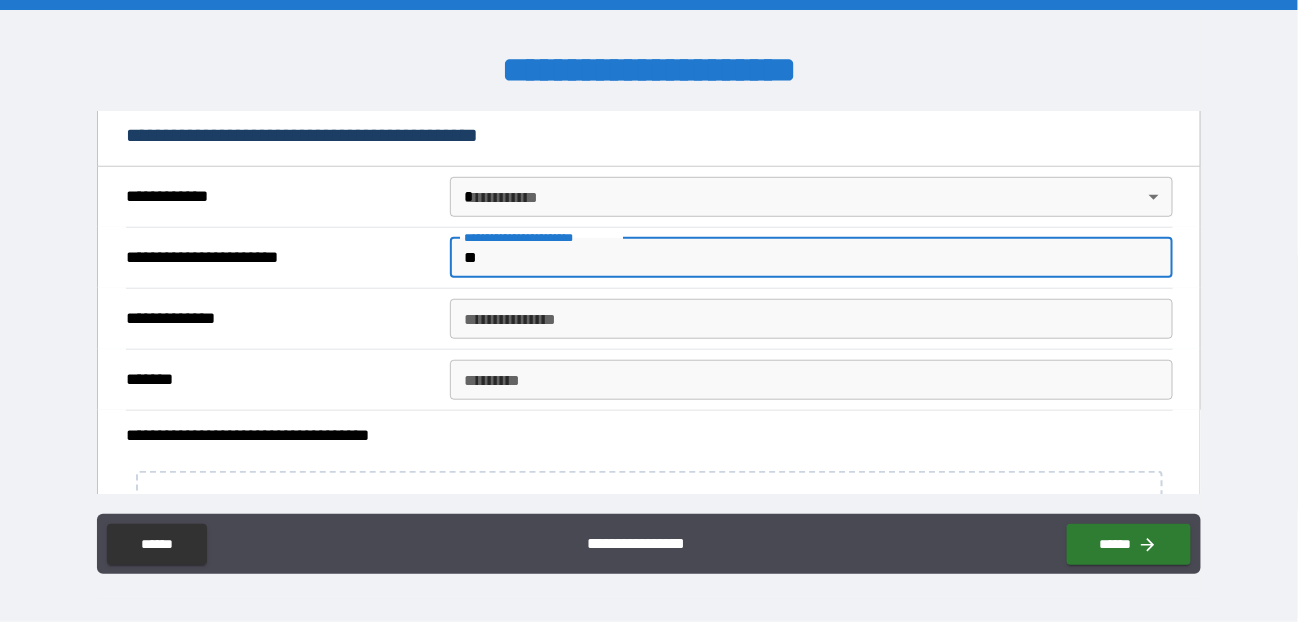 type on "*" 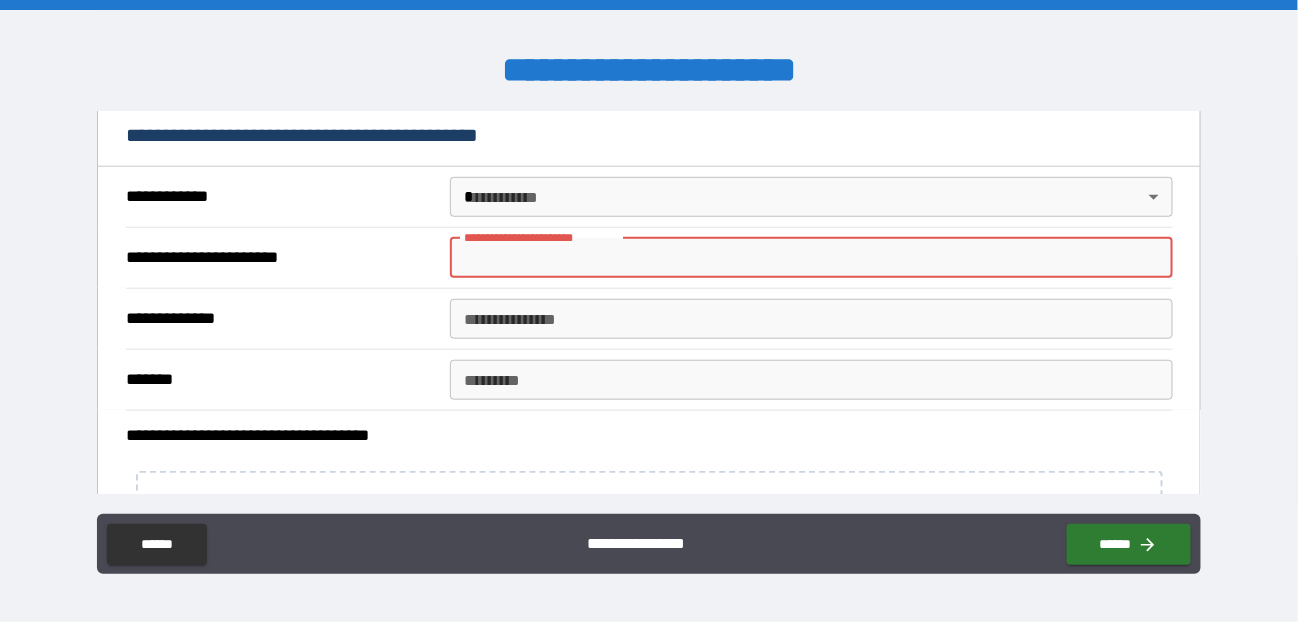 type 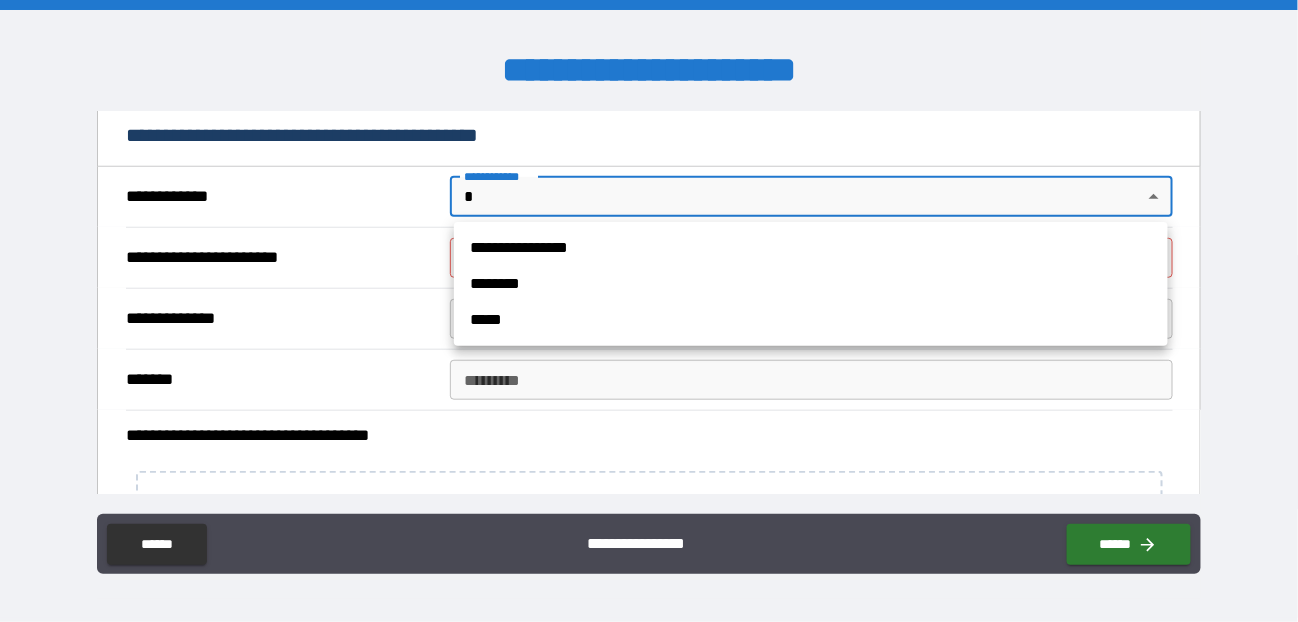 click at bounding box center [649, 311] 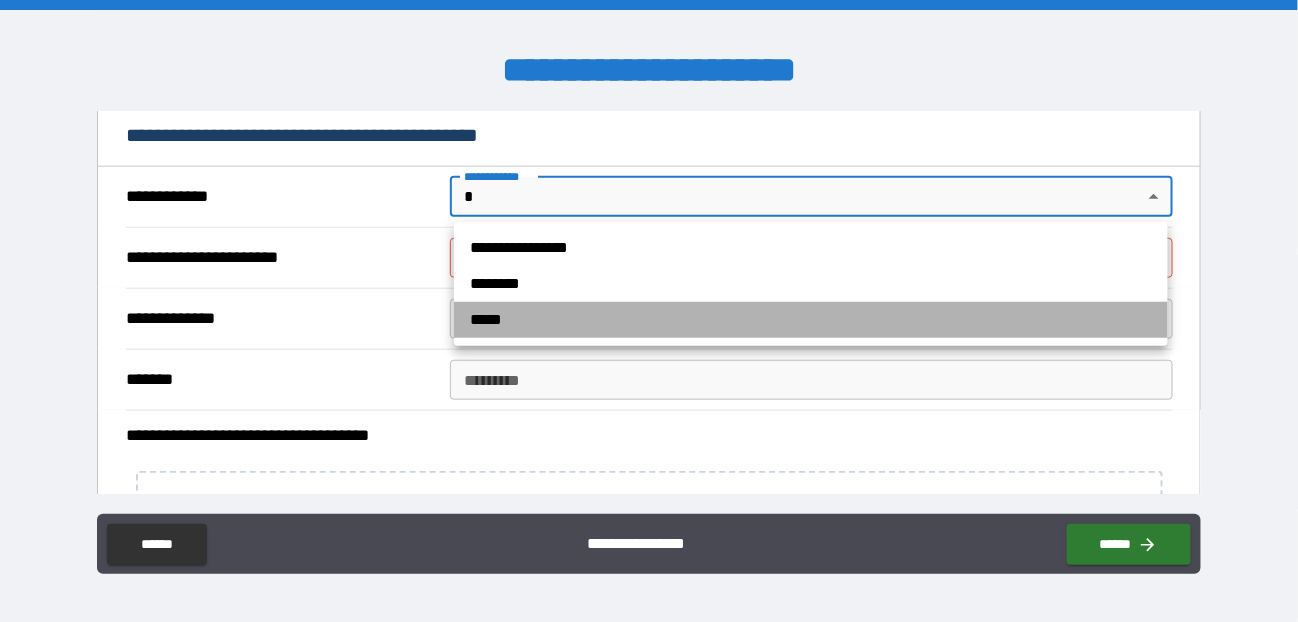 click on "*****" at bounding box center (811, 320) 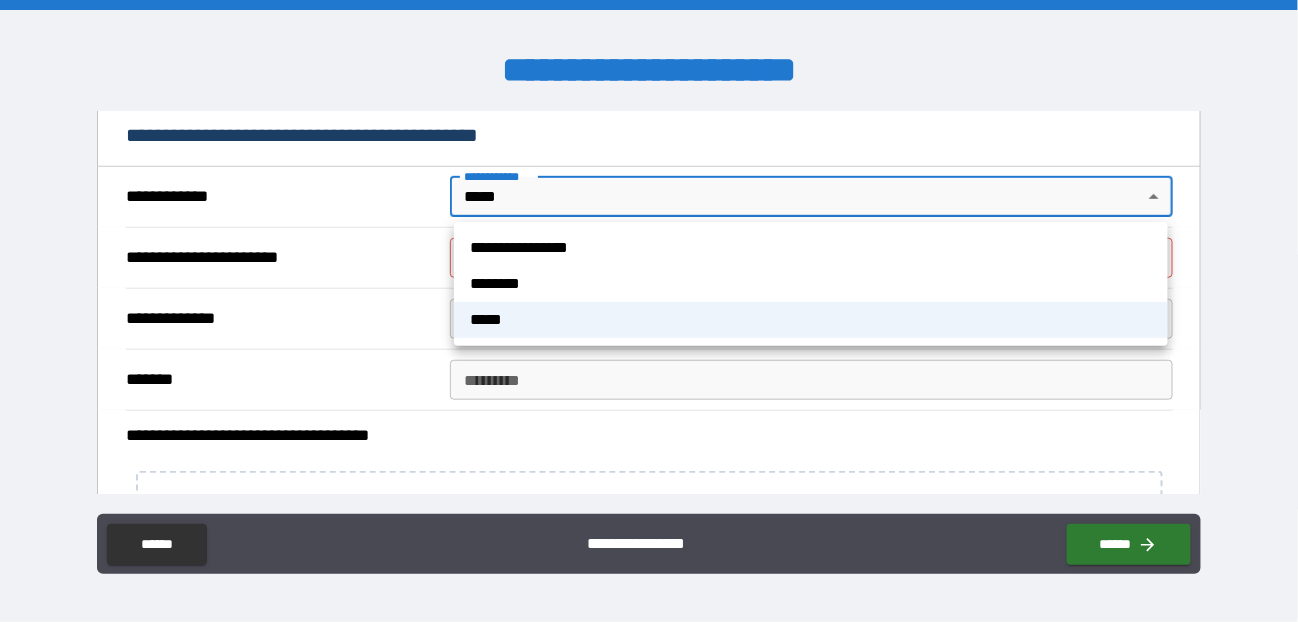 click on "**********" at bounding box center [649, 311] 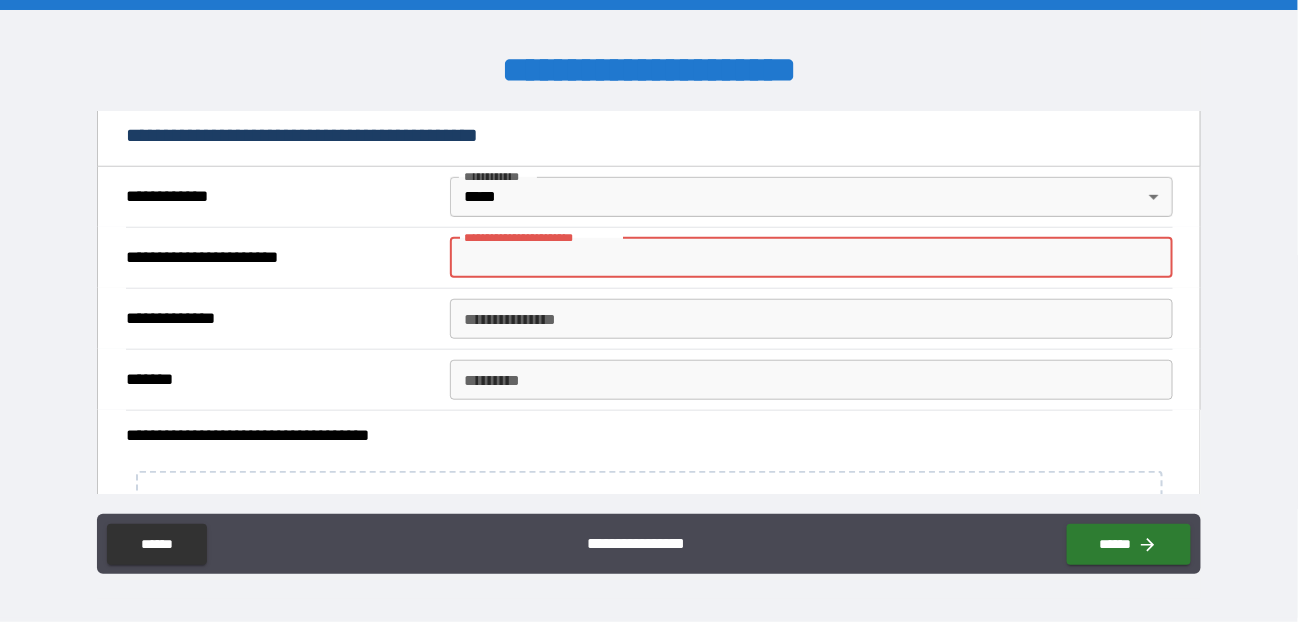 click on "**********" at bounding box center [811, 258] 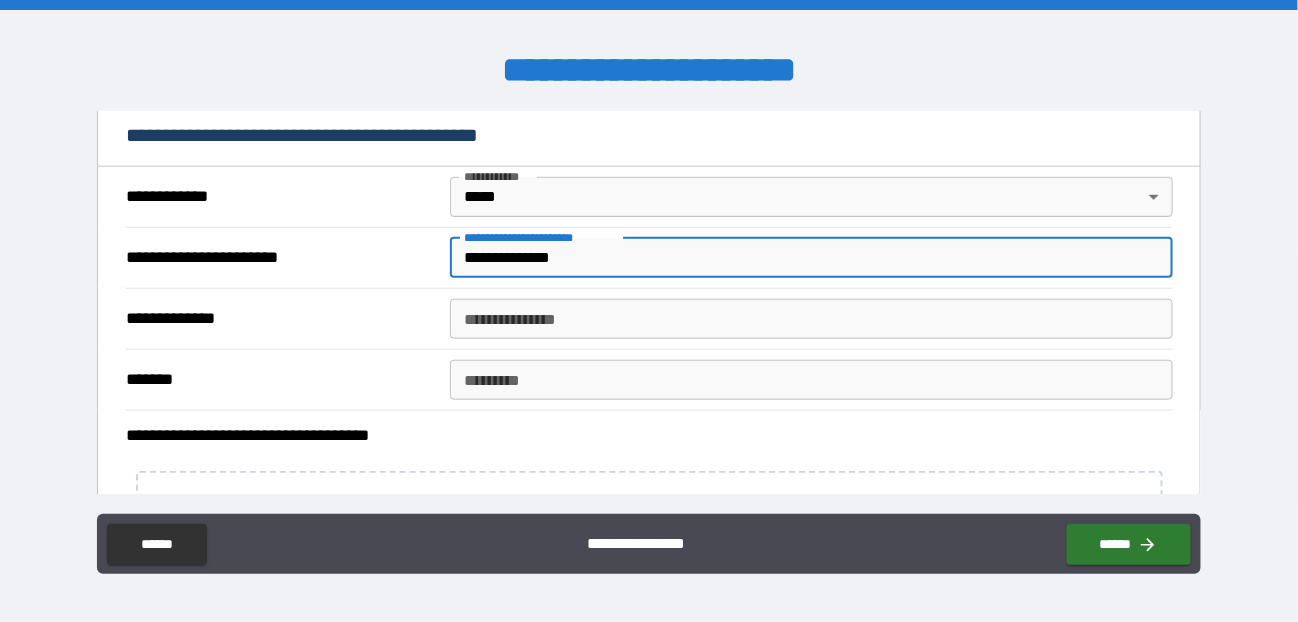 type on "**********" 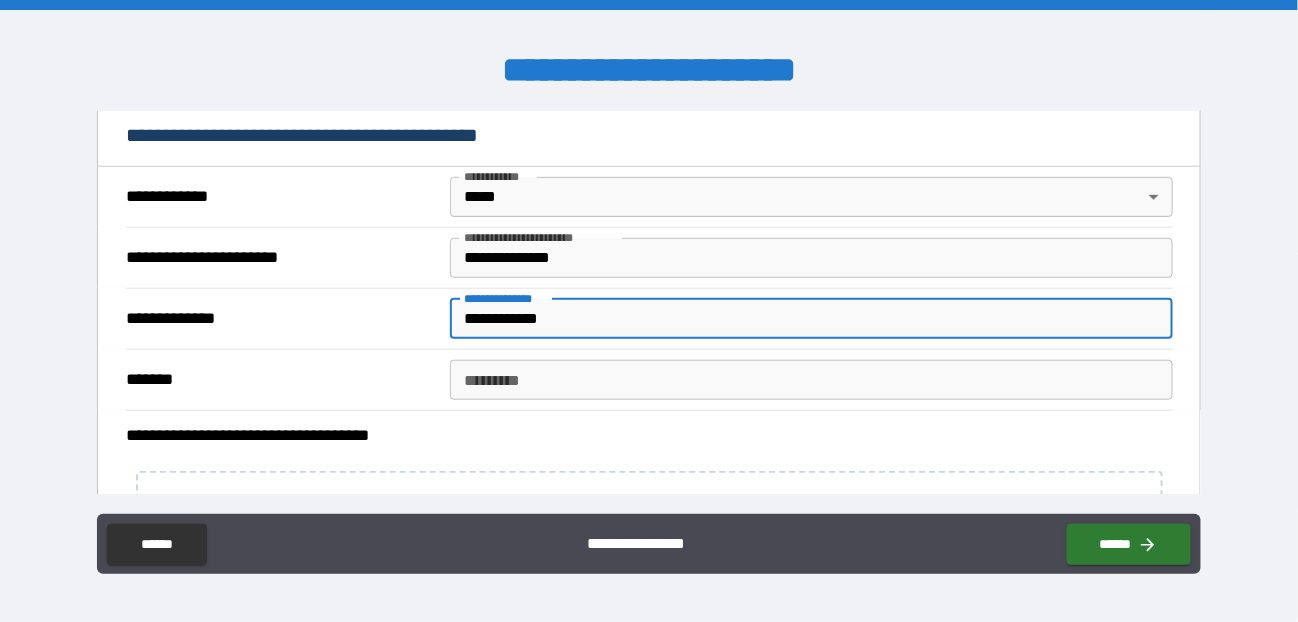 type on "**********" 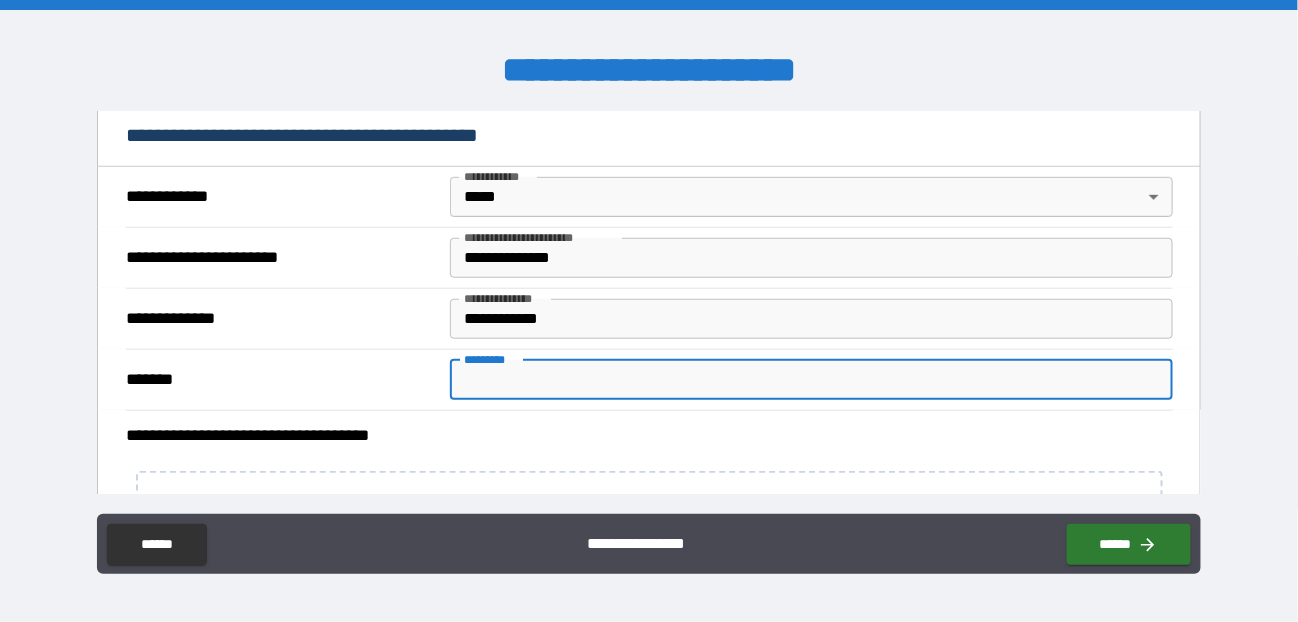 click on "*******   *" at bounding box center (811, 380) 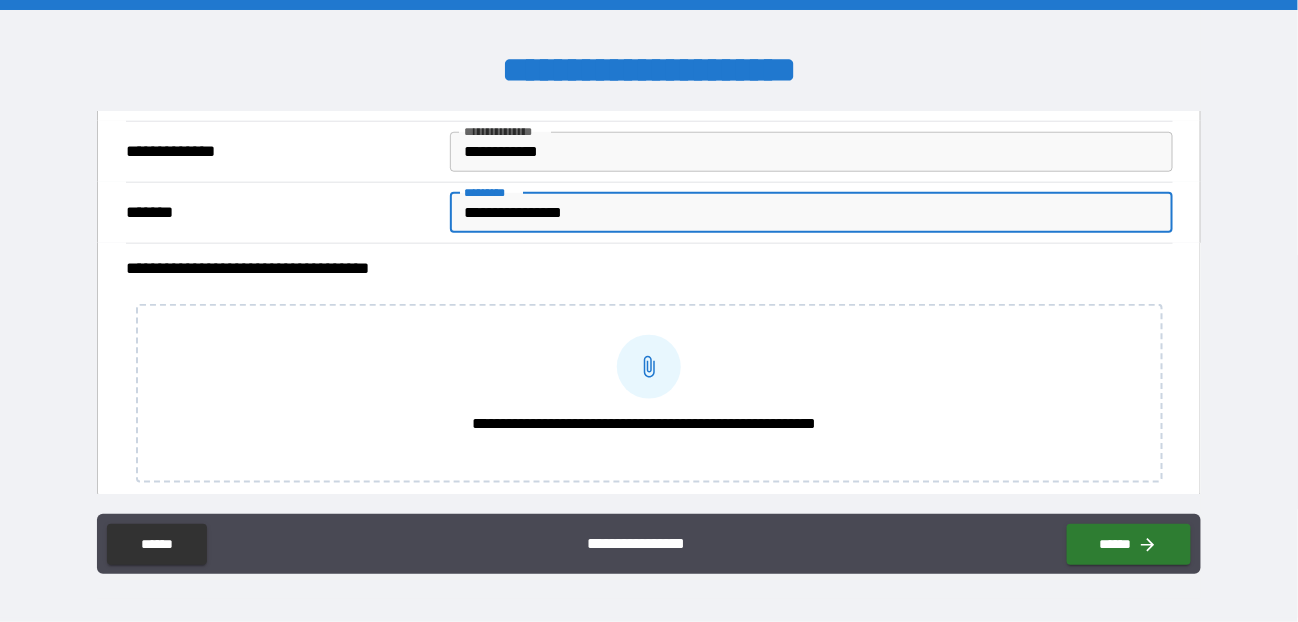 scroll, scrollTop: 600, scrollLeft: 0, axis: vertical 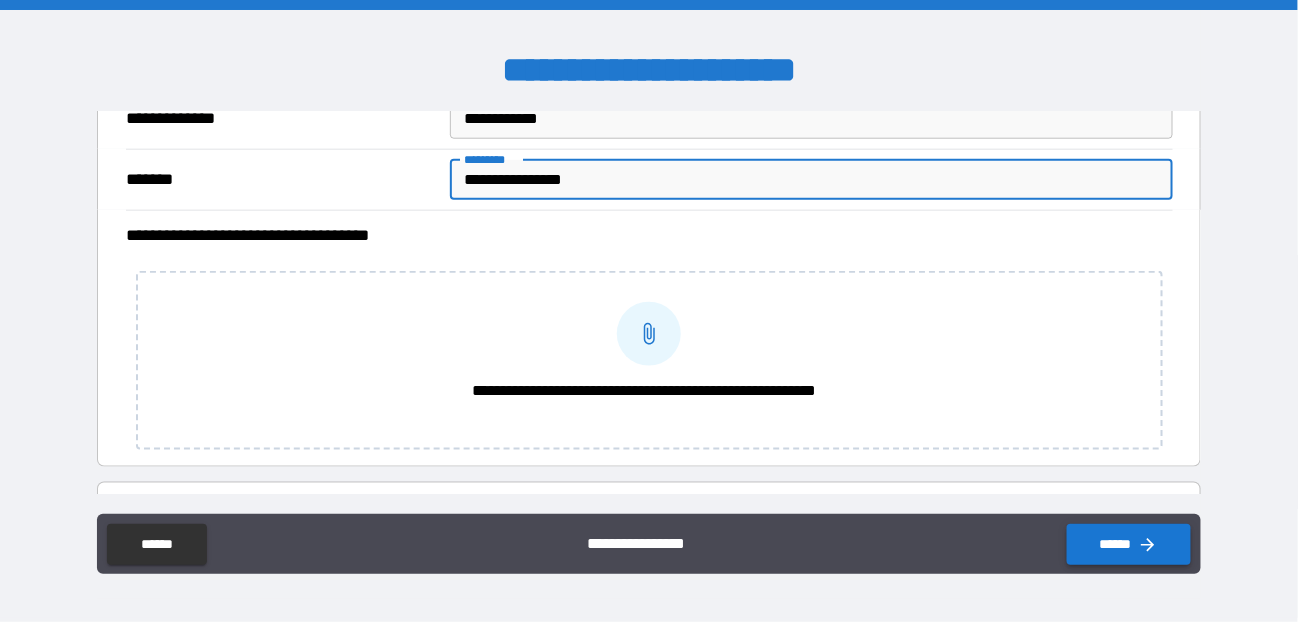 type on "**********" 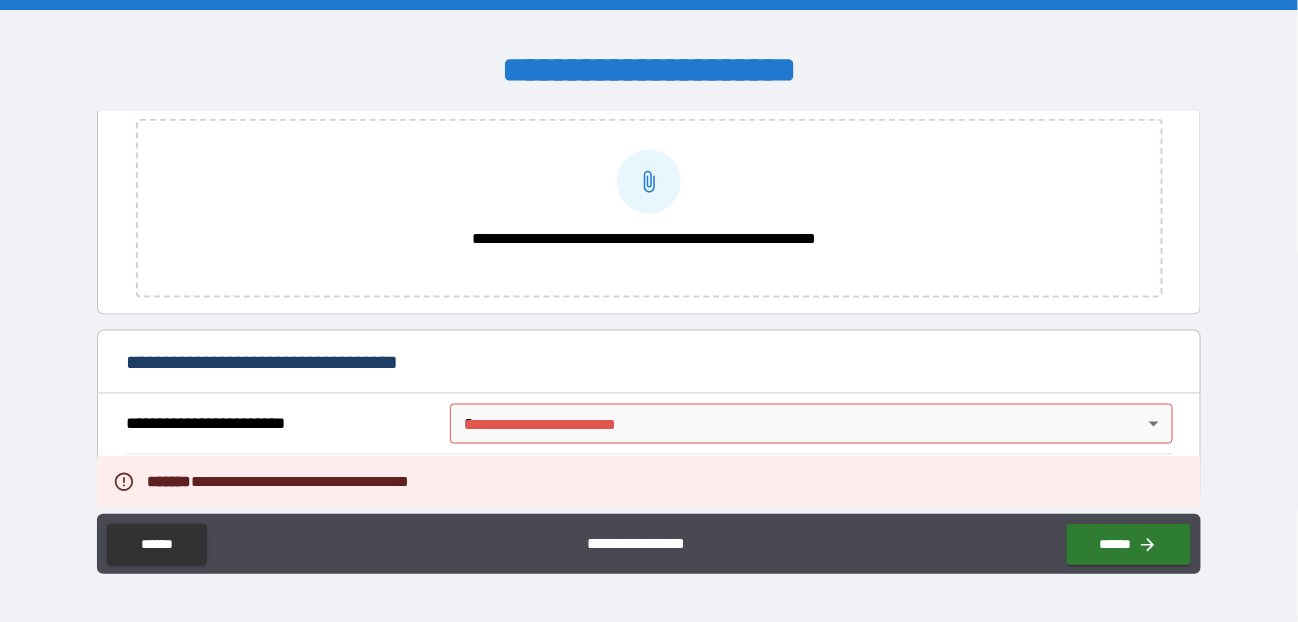 scroll, scrollTop: 800, scrollLeft: 0, axis: vertical 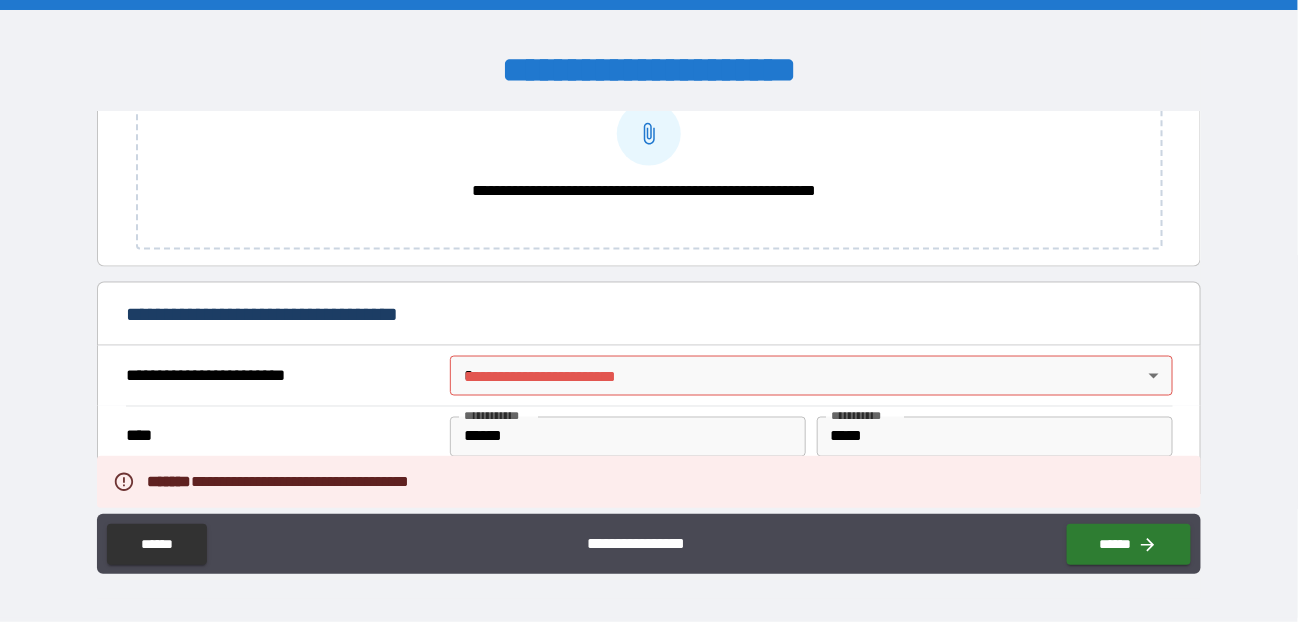 click on "**********" at bounding box center [649, 311] 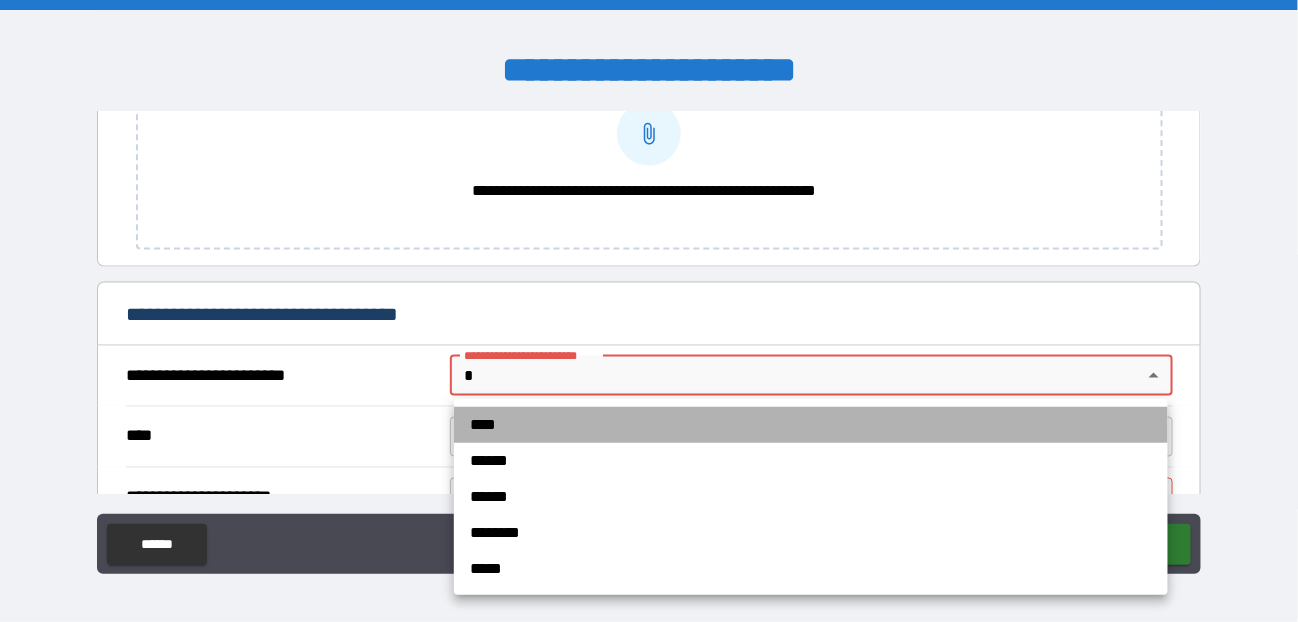 click on "****" at bounding box center (811, 425) 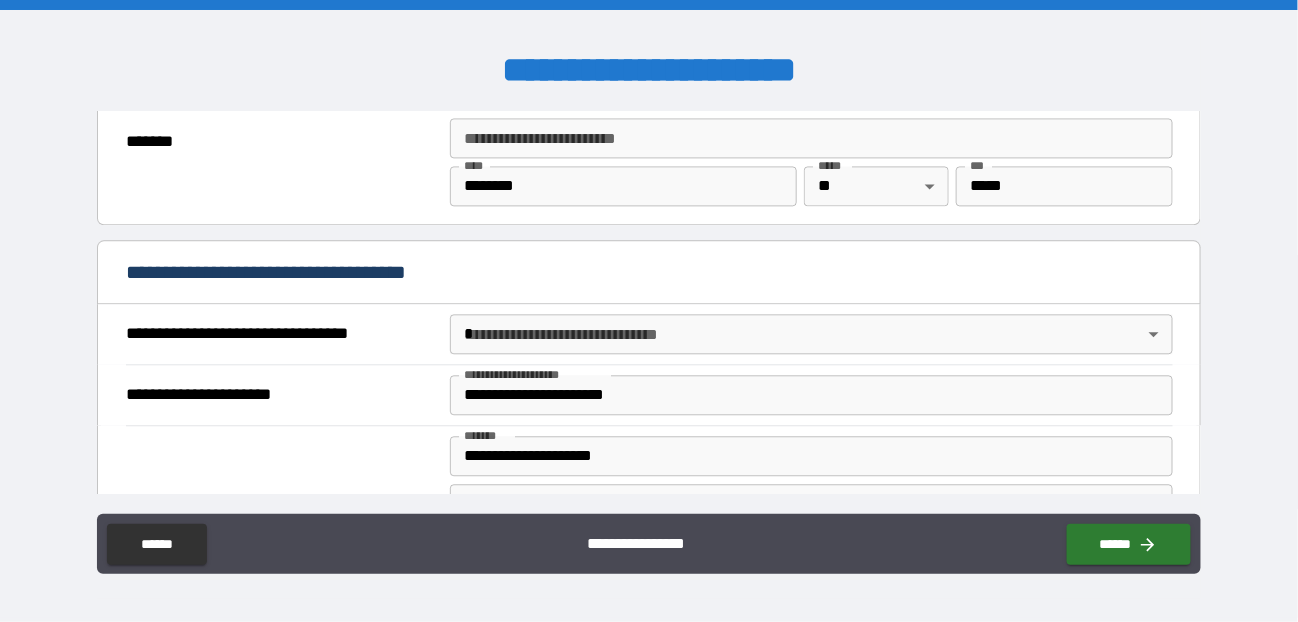 scroll, scrollTop: 1300, scrollLeft: 0, axis: vertical 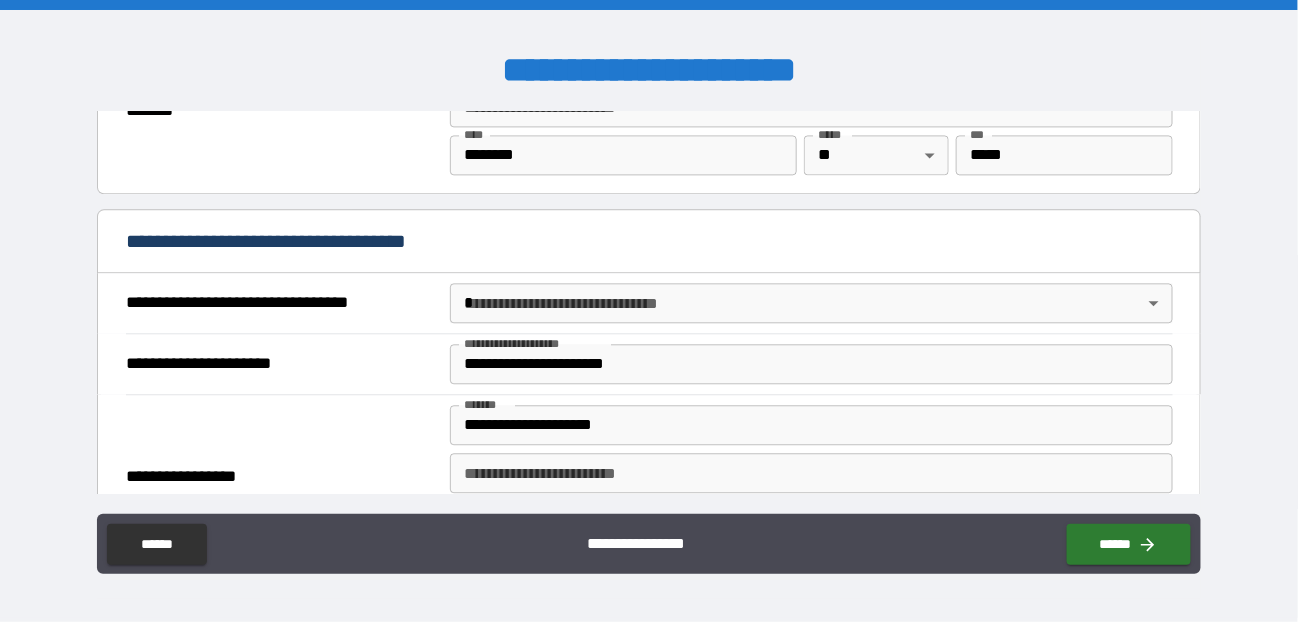 click on "**********" at bounding box center [649, 311] 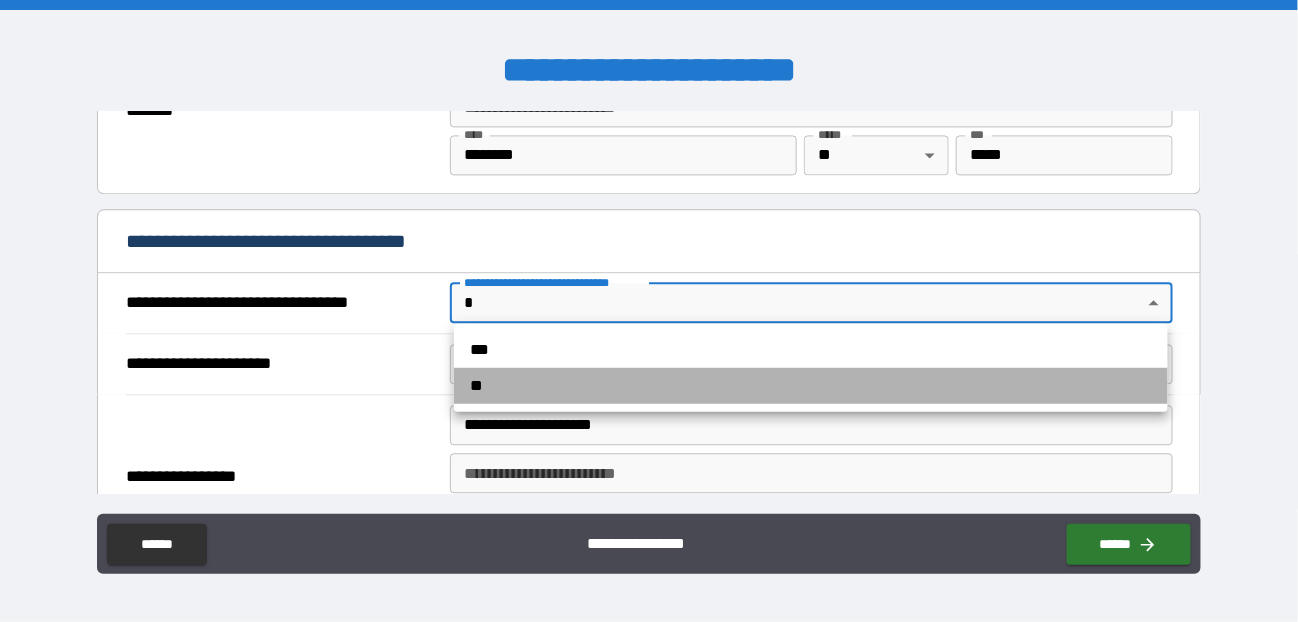click on "**" at bounding box center [811, 386] 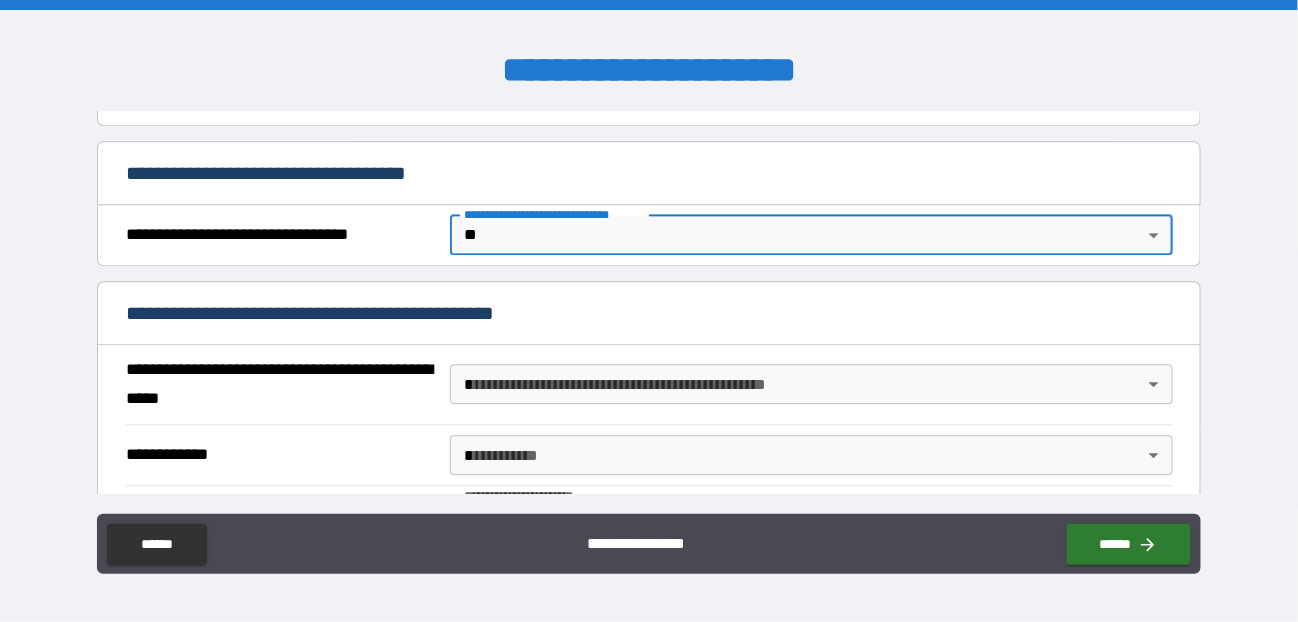 scroll, scrollTop: 1400, scrollLeft: 0, axis: vertical 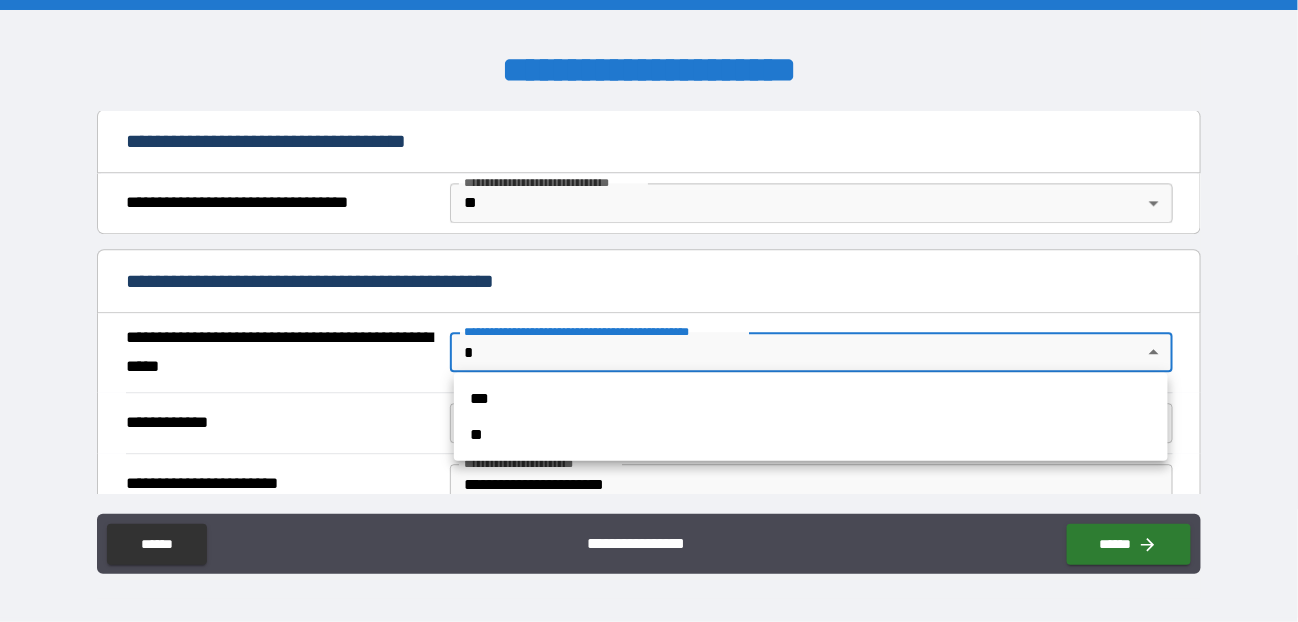 click on "**********" at bounding box center [649, 311] 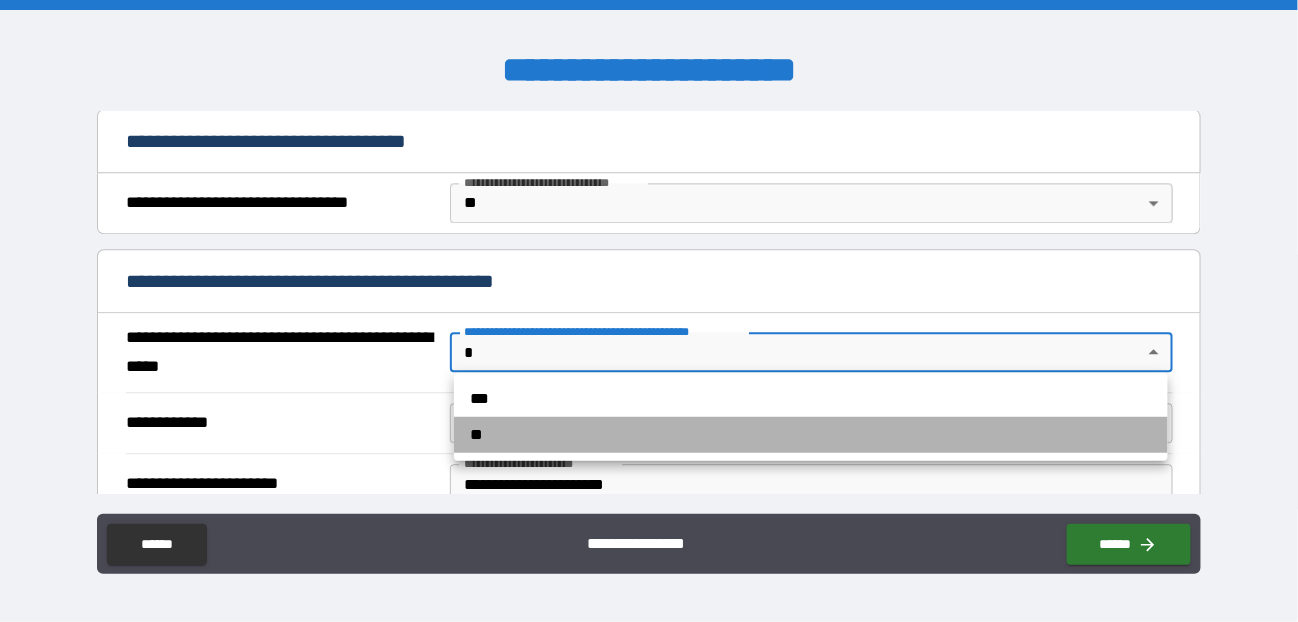 click on "**" at bounding box center (811, 435) 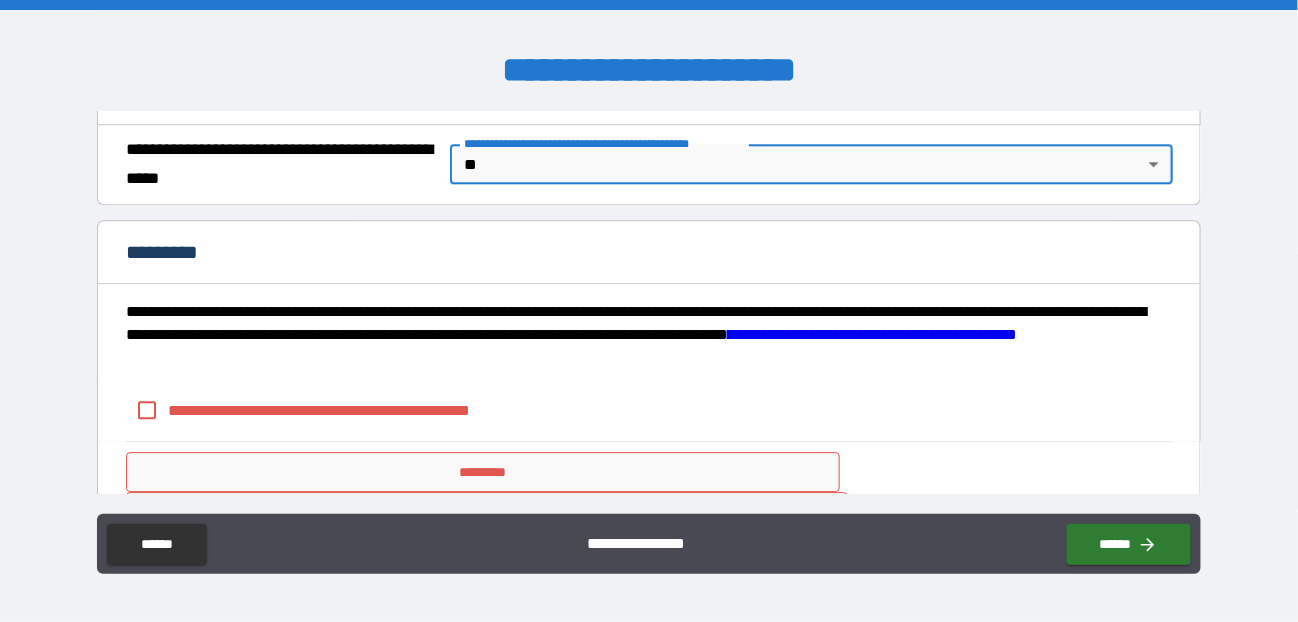 scroll, scrollTop: 1600, scrollLeft: 0, axis: vertical 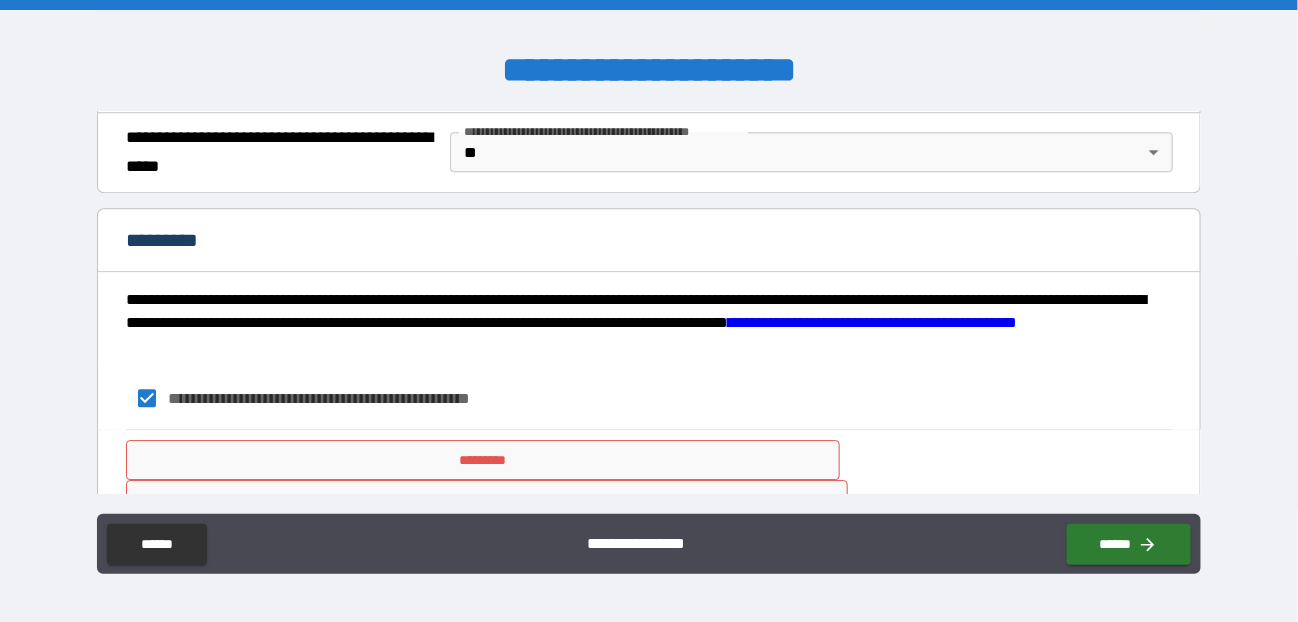 click on "*********" at bounding box center (483, 460) 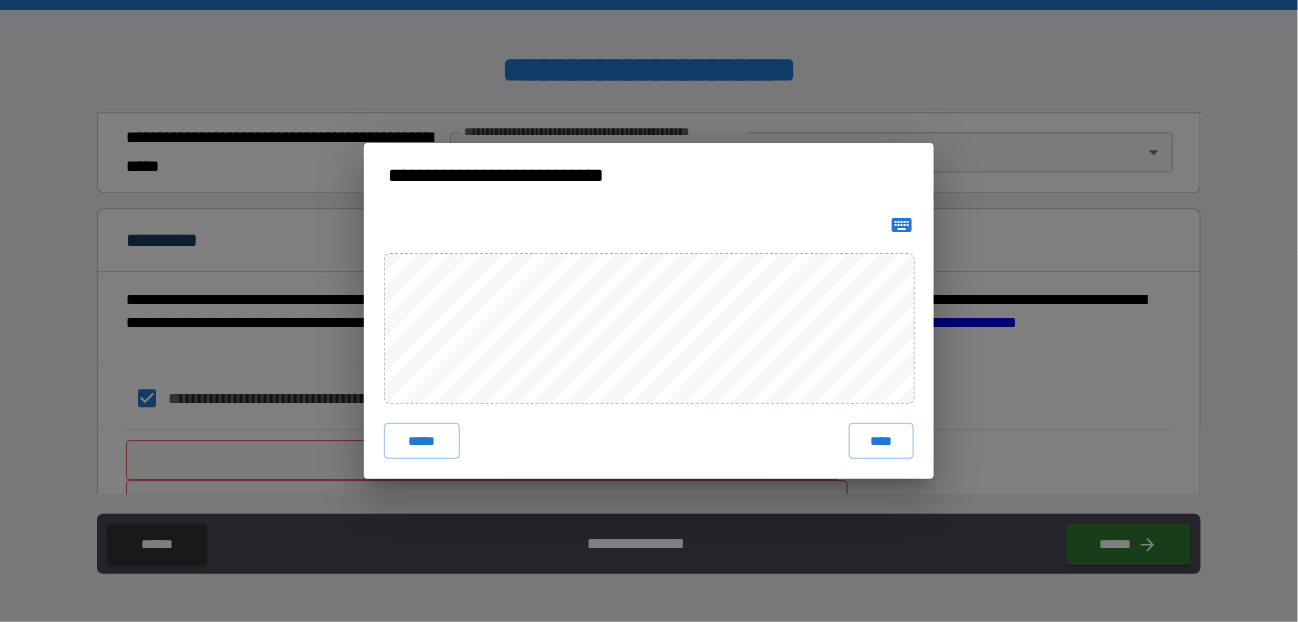 click on "****" at bounding box center (881, 441) 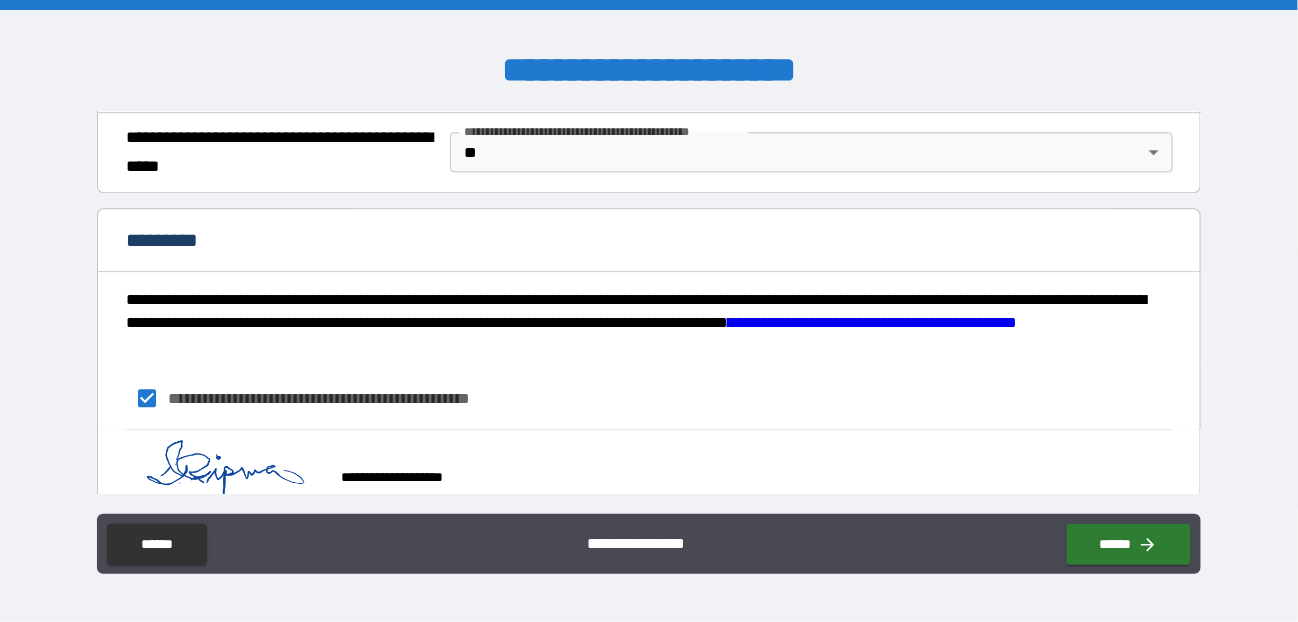 scroll, scrollTop: 1664, scrollLeft: 0, axis: vertical 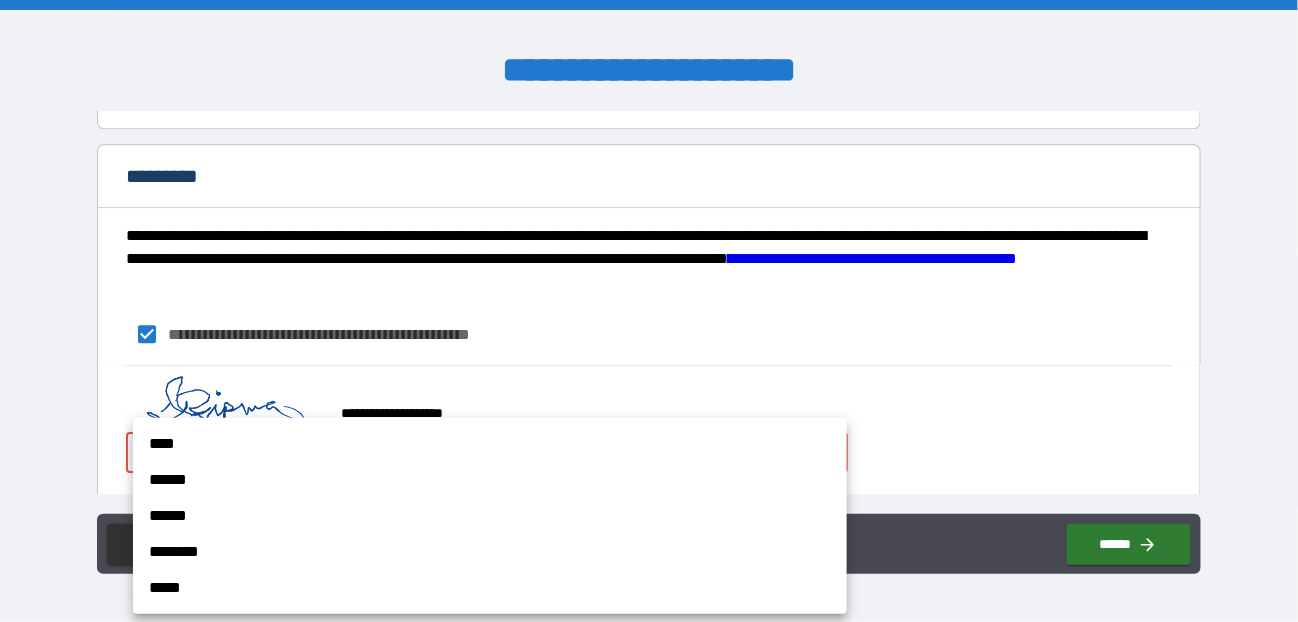 click on "**********" at bounding box center (649, 311) 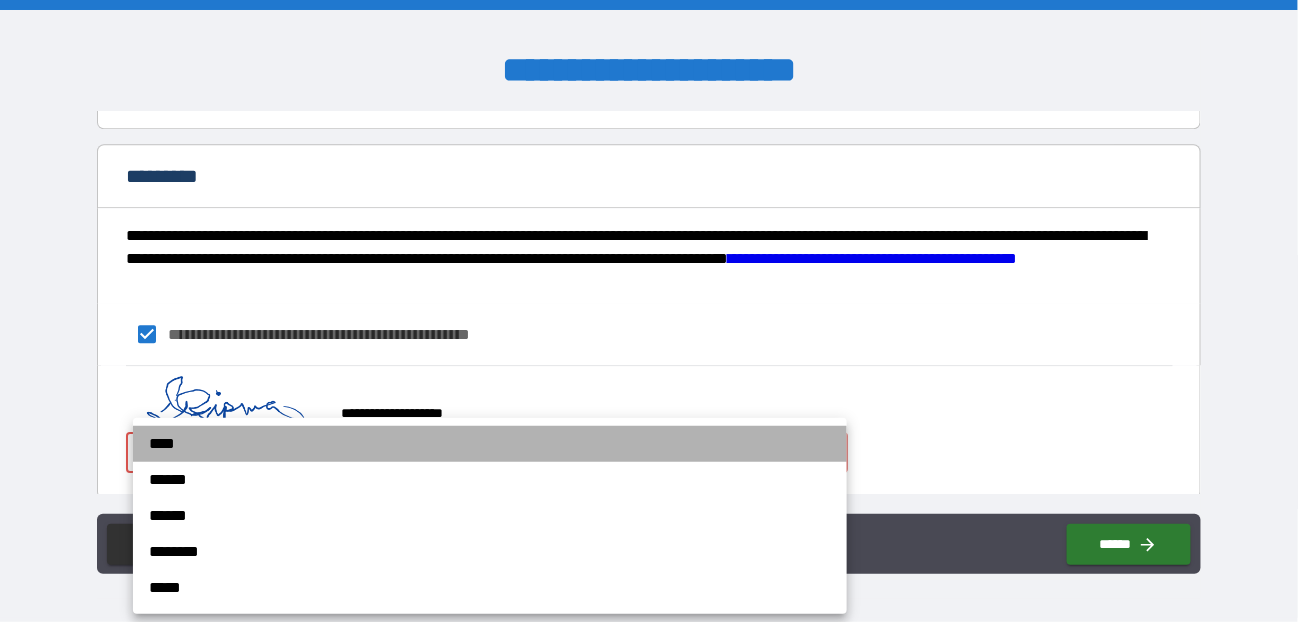 click on "****" at bounding box center [490, 444] 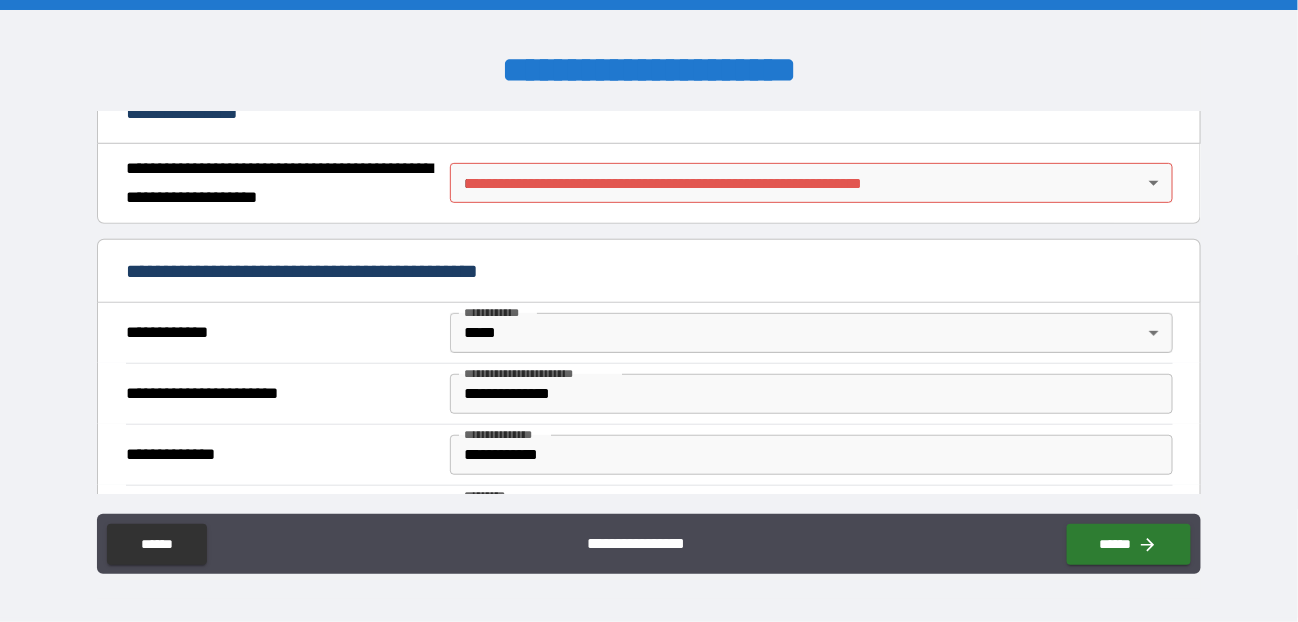 scroll, scrollTop: 364, scrollLeft: 0, axis: vertical 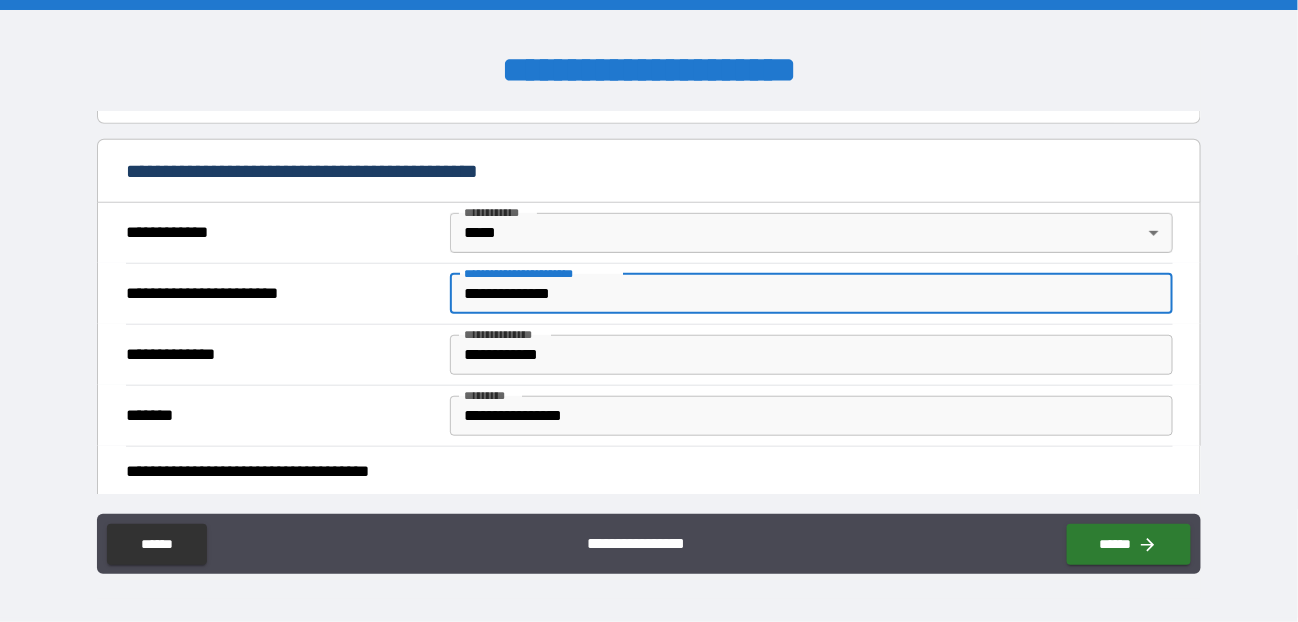 click on "**********" at bounding box center [811, 294] 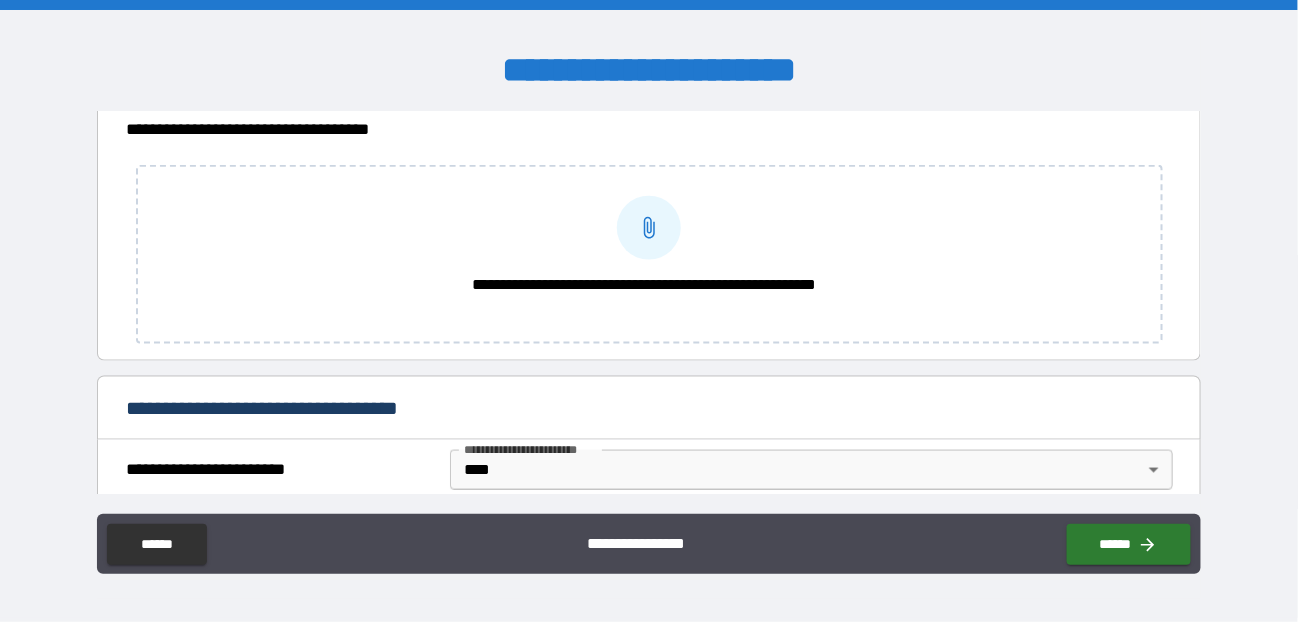 scroll, scrollTop: 664, scrollLeft: 0, axis: vertical 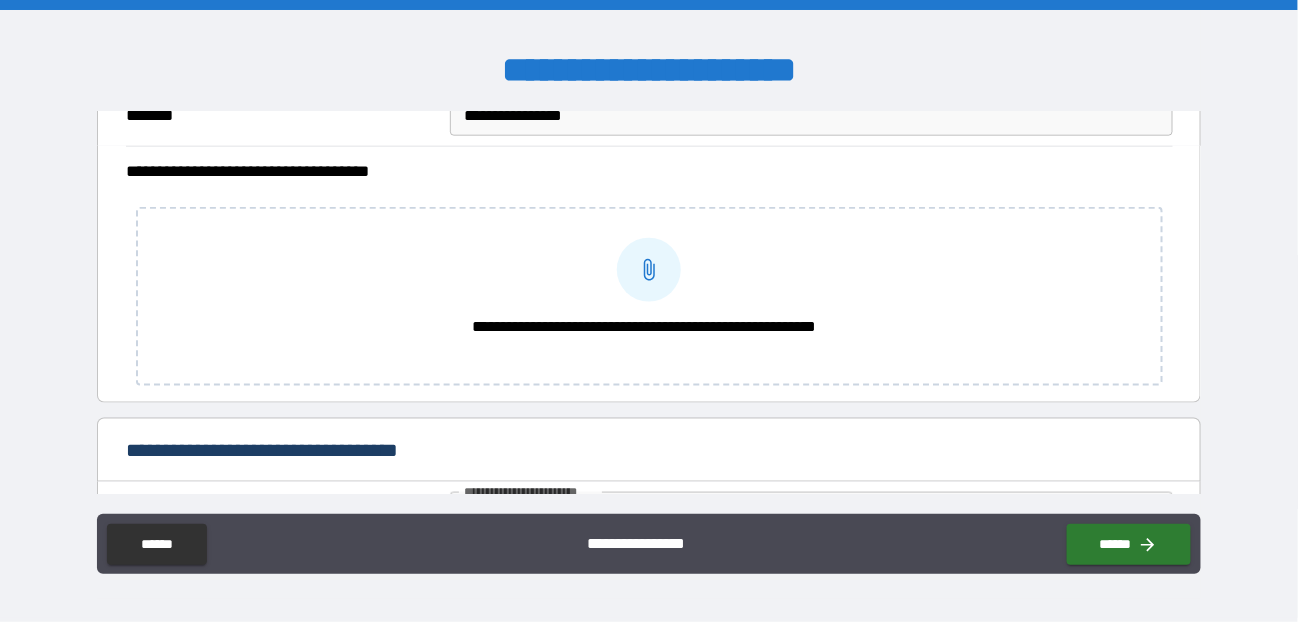 type on "**********" 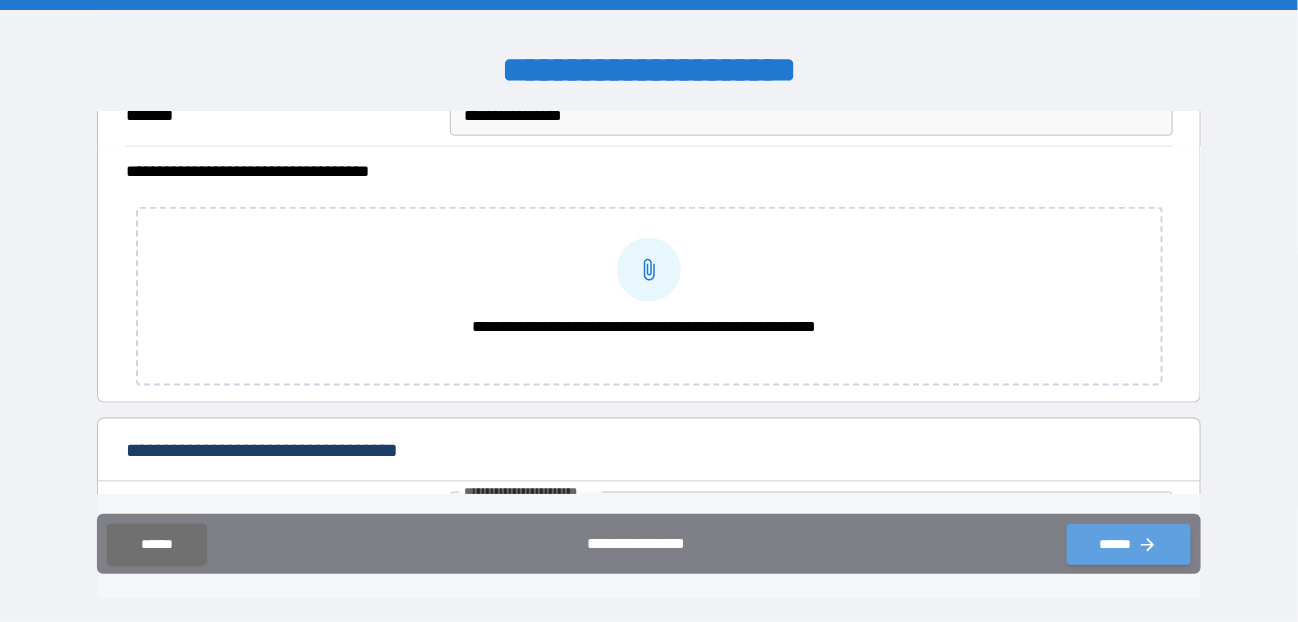 click on "******" at bounding box center (1129, 544) 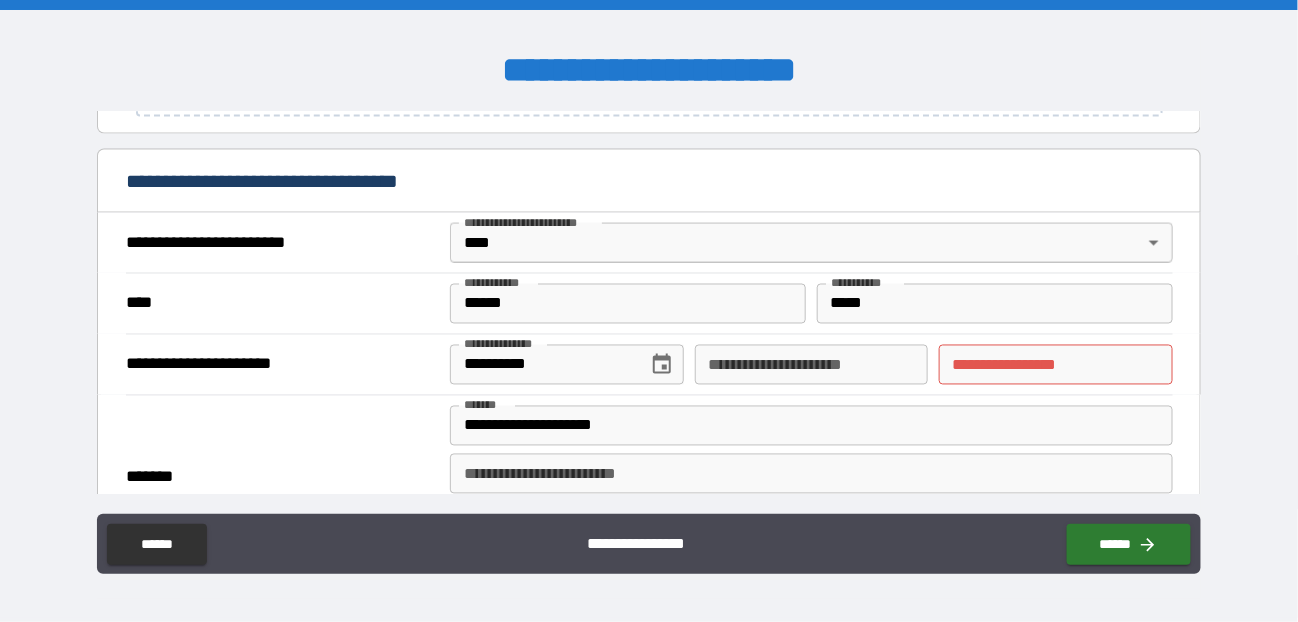 scroll, scrollTop: 964, scrollLeft: 0, axis: vertical 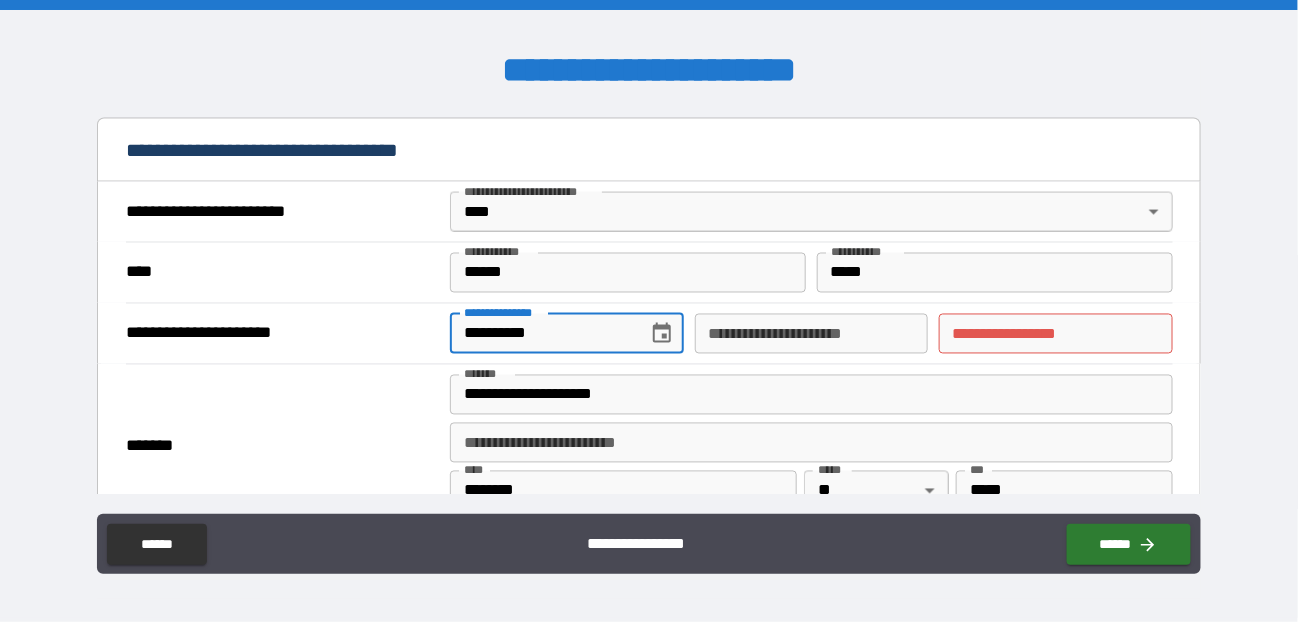 drag, startPoint x: 599, startPoint y: 274, endPoint x: 573, endPoint y: 330, distance: 61.741398 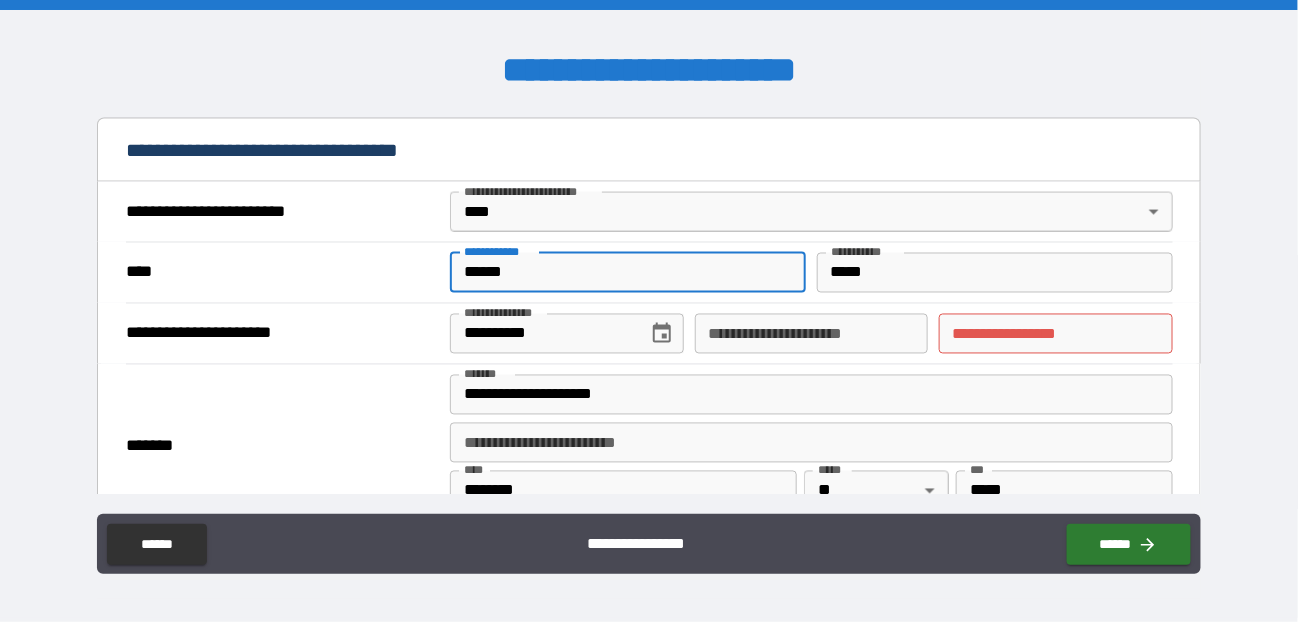 drag, startPoint x: 565, startPoint y: 323, endPoint x: 558, endPoint y: 258, distance: 65.37584 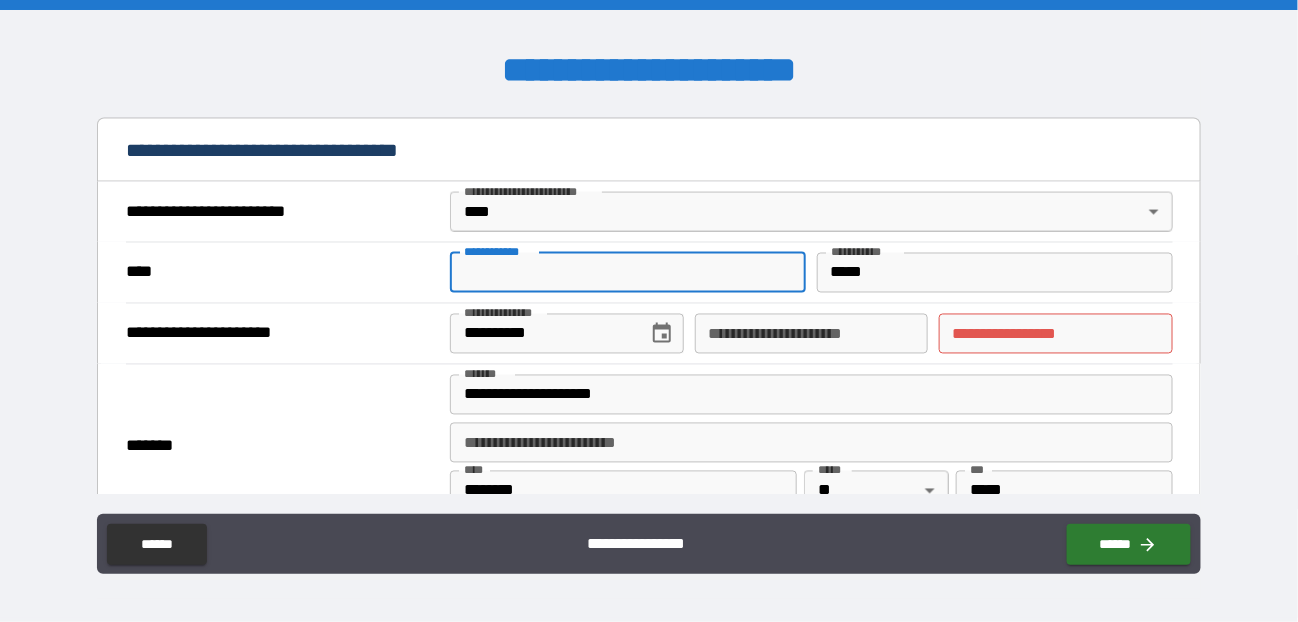 type on "*" 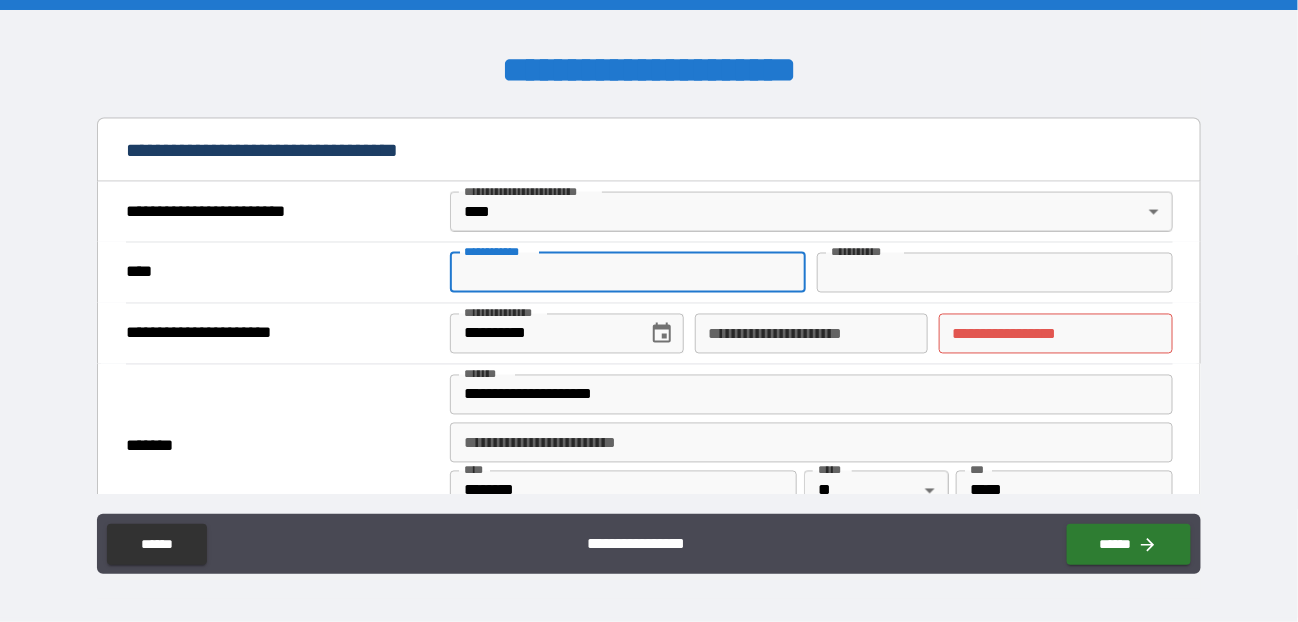 type 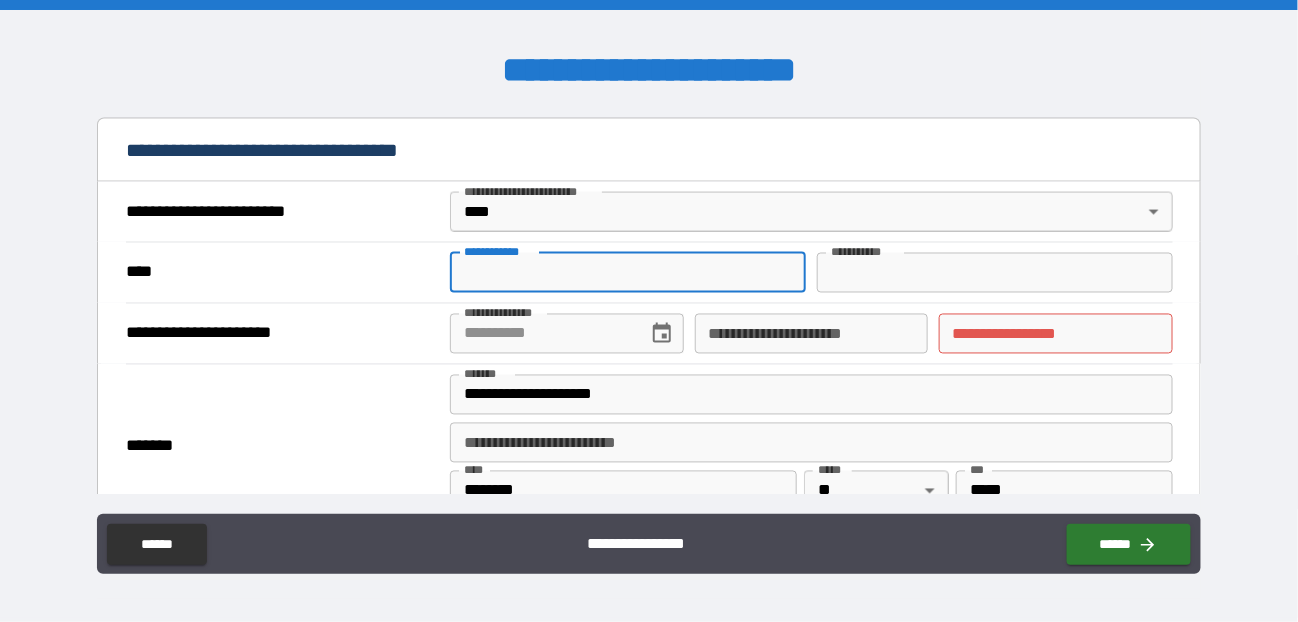 type 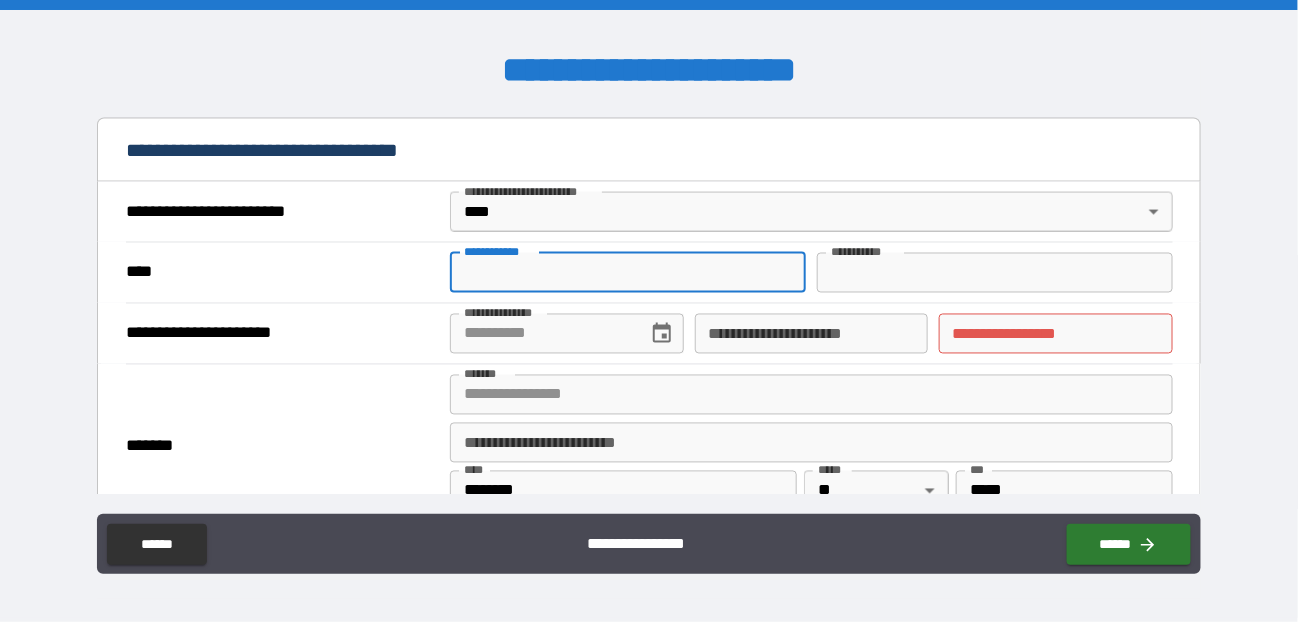 type 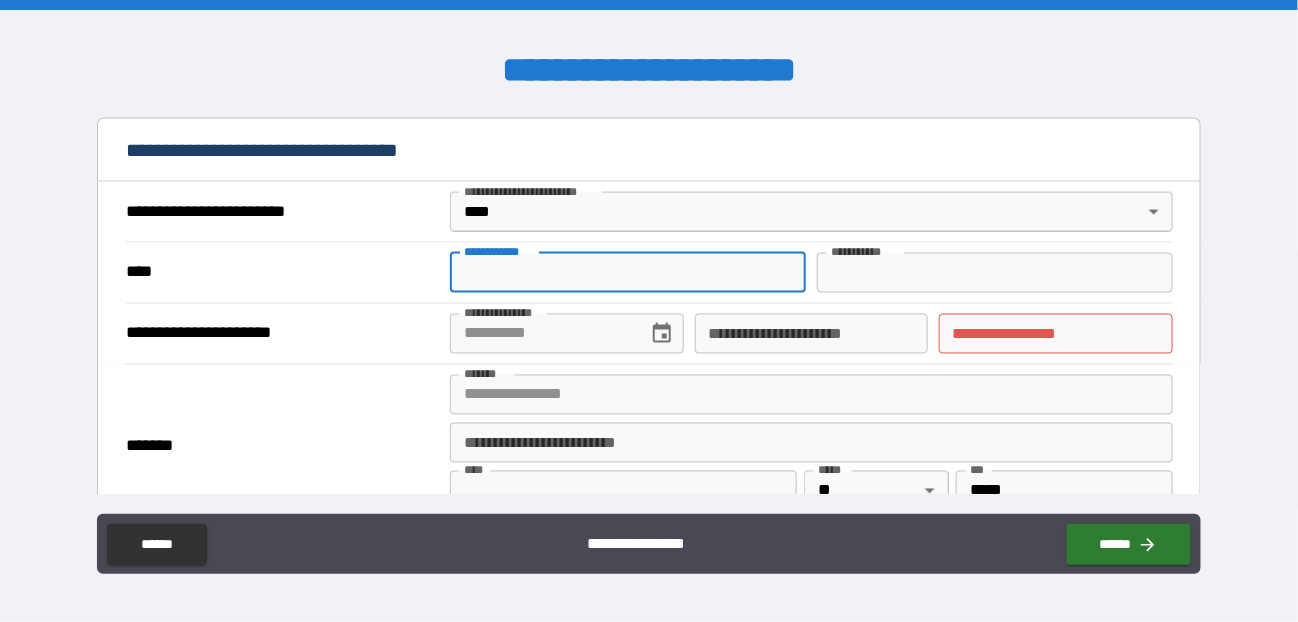 type 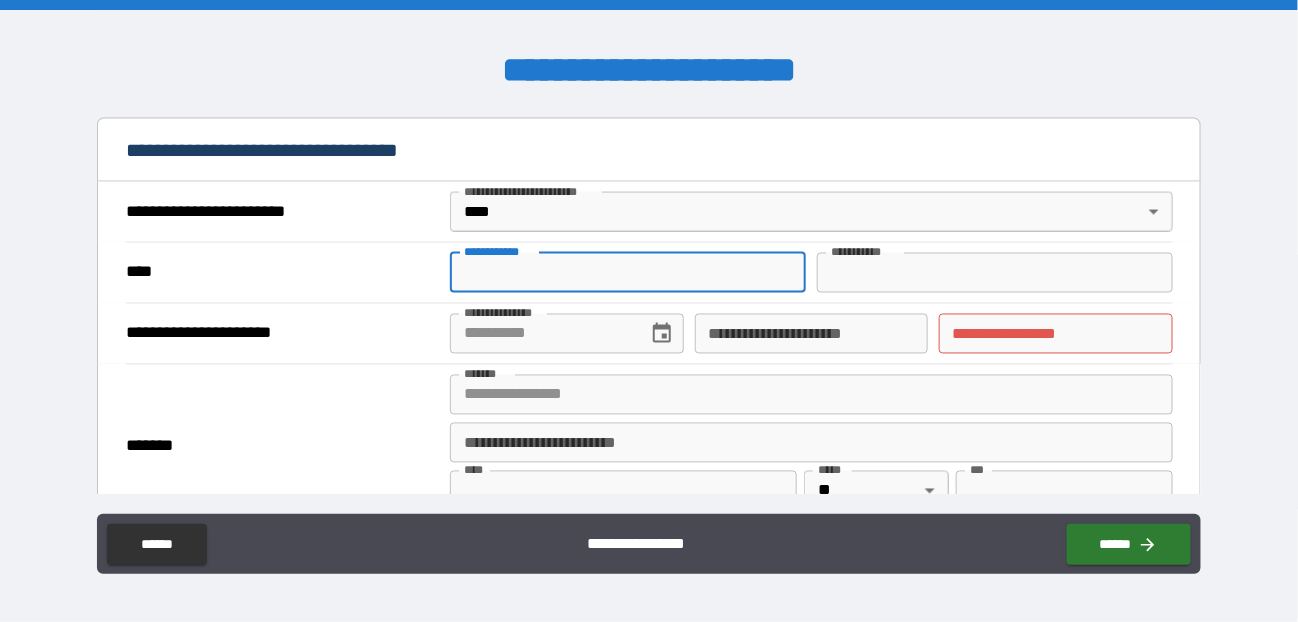 type on "**" 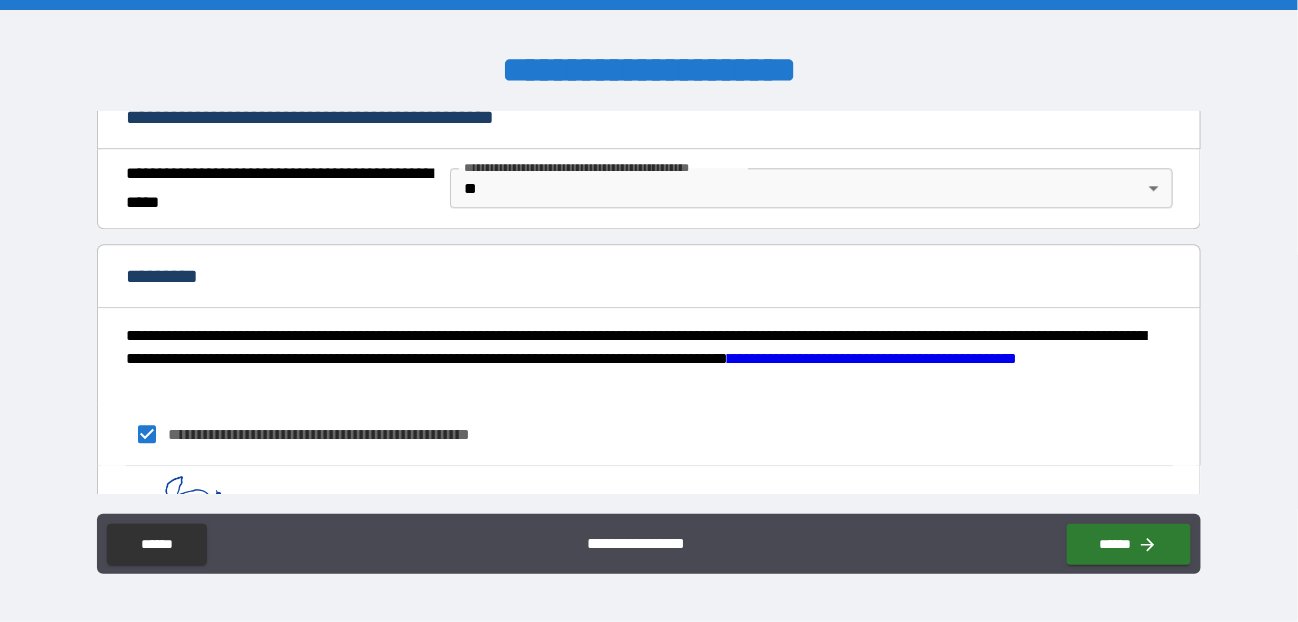 scroll, scrollTop: 1664, scrollLeft: 0, axis: vertical 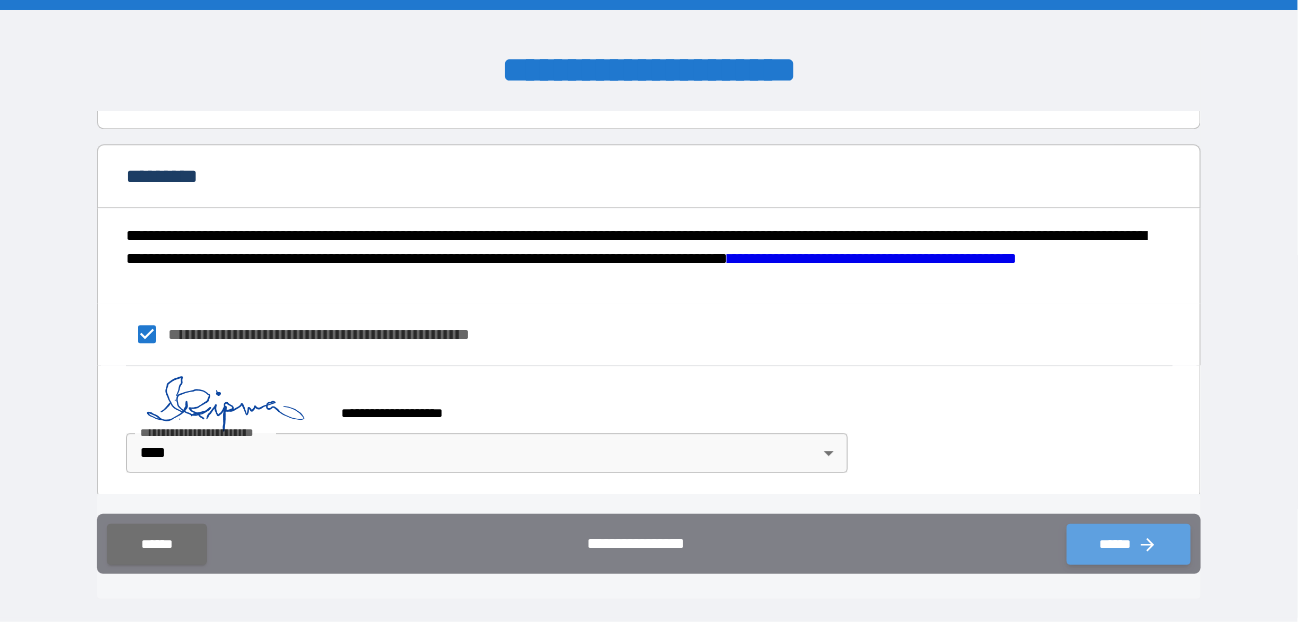 click on "******" at bounding box center [1129, 544] 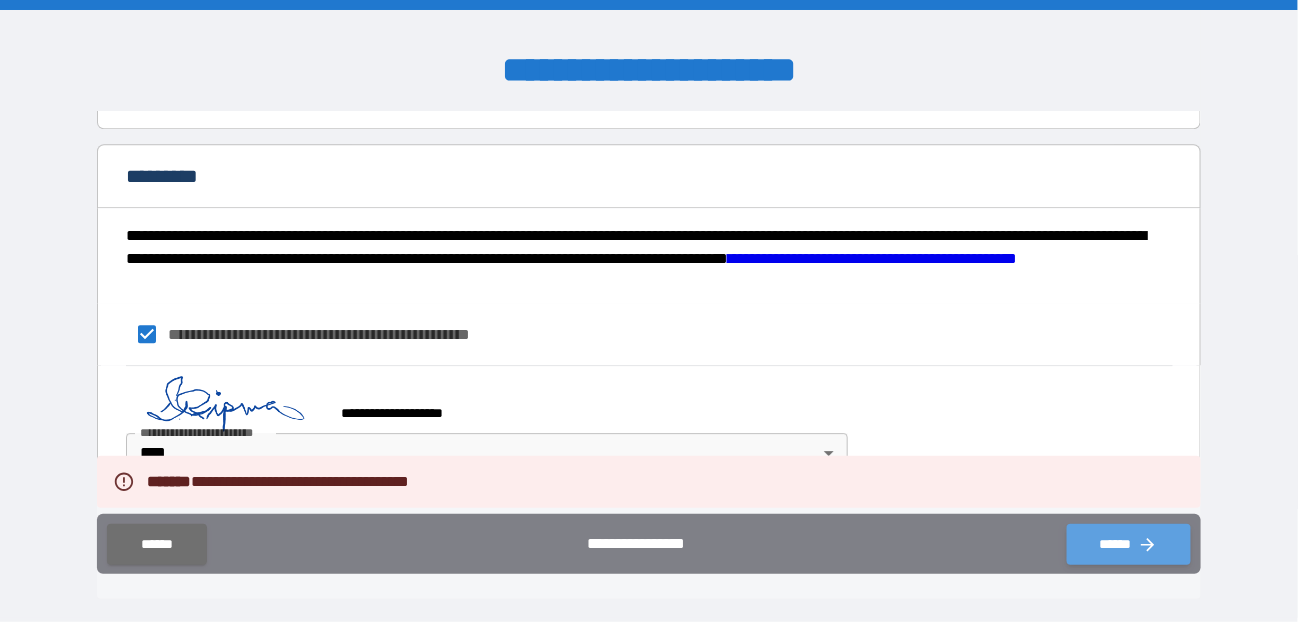 click on "******" at bounding box center (1129, 544) 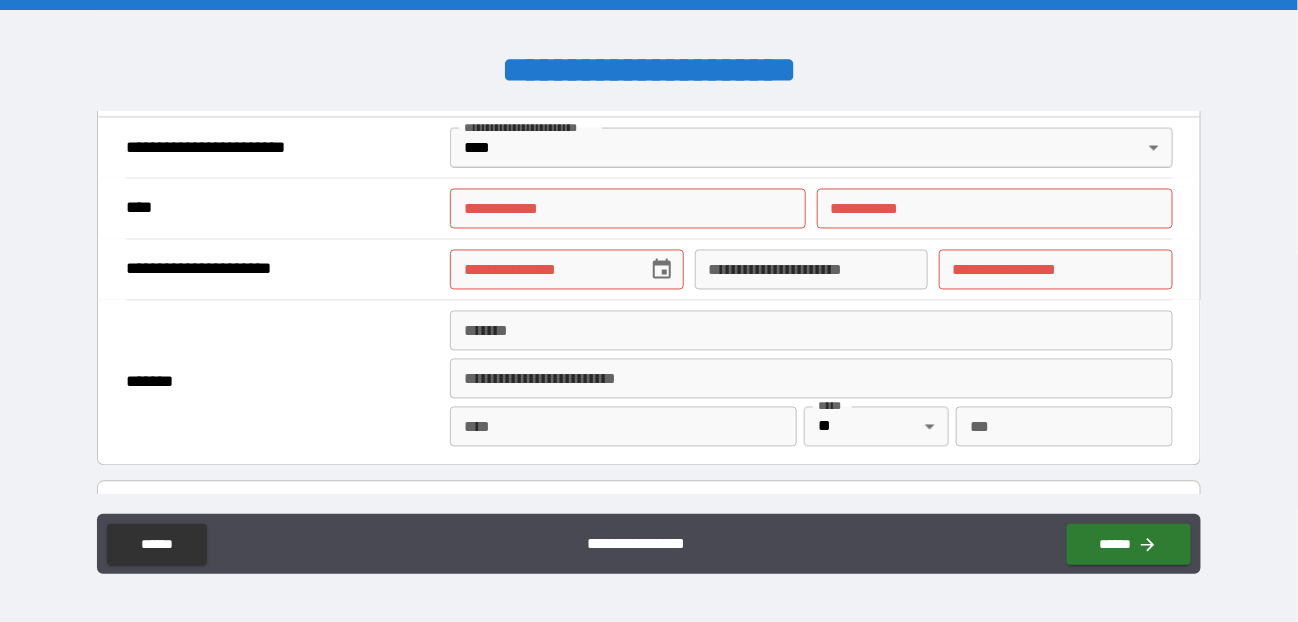 scroll, scrollTop: 964, scrollLeft: 0, axis: vertical 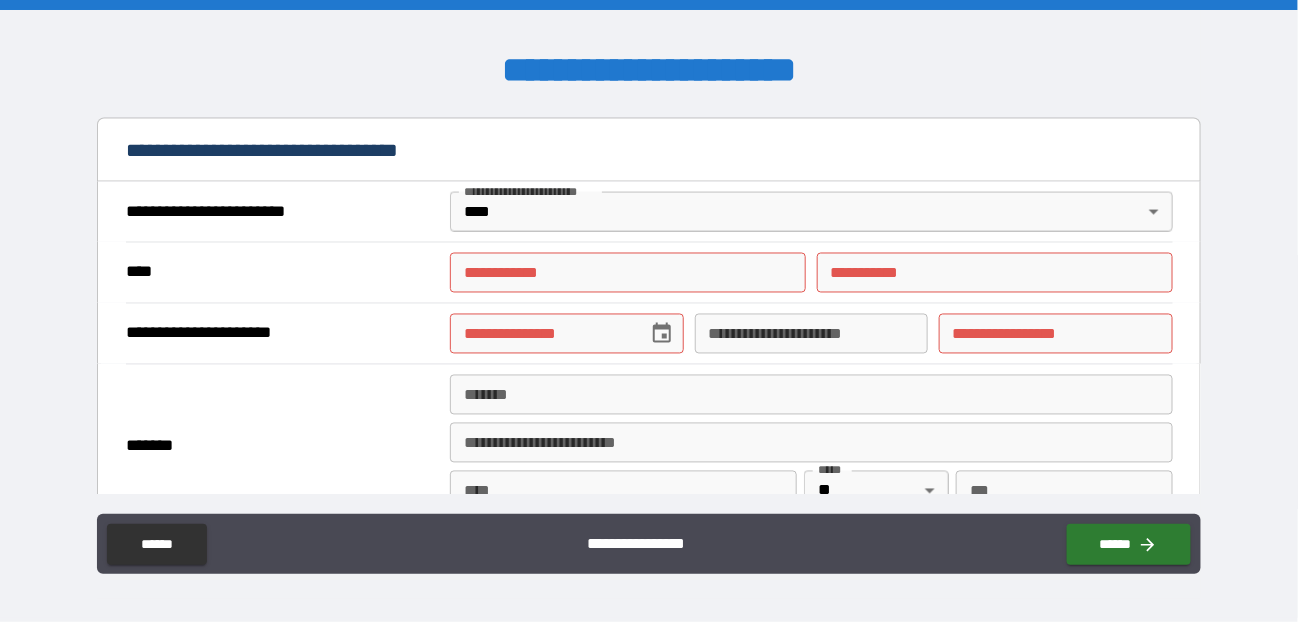 click on "**********" at bounding box center (628, 273) 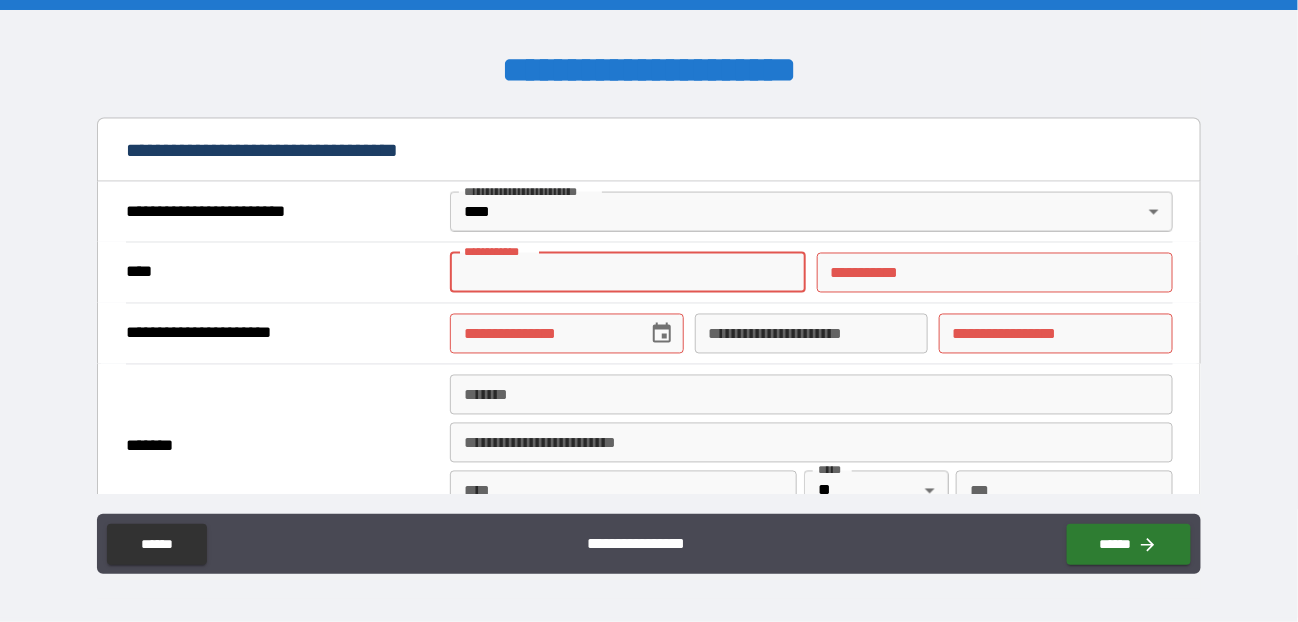 type on "******" 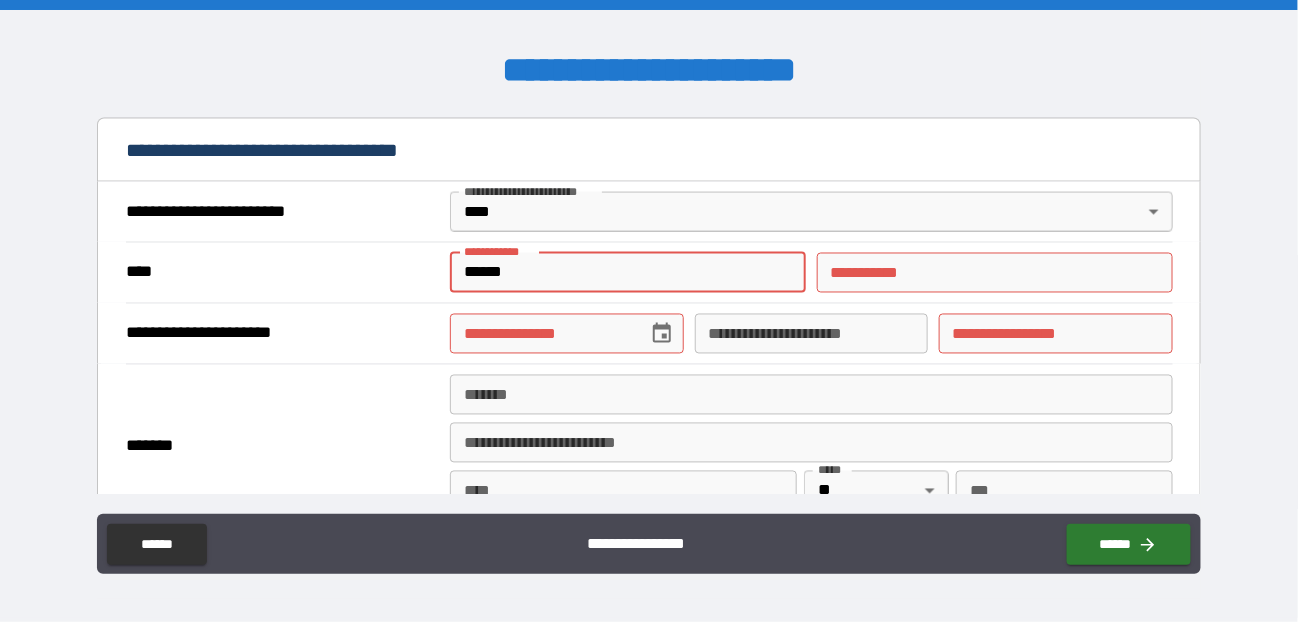 type on "*****" 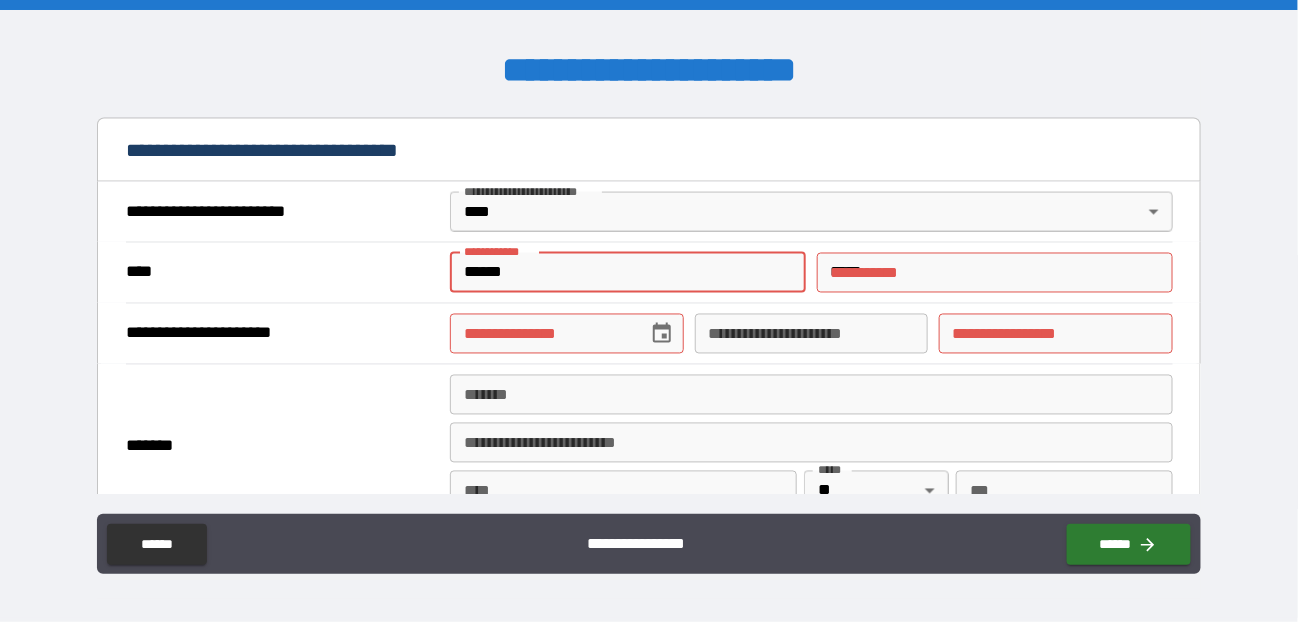 type on "**********" 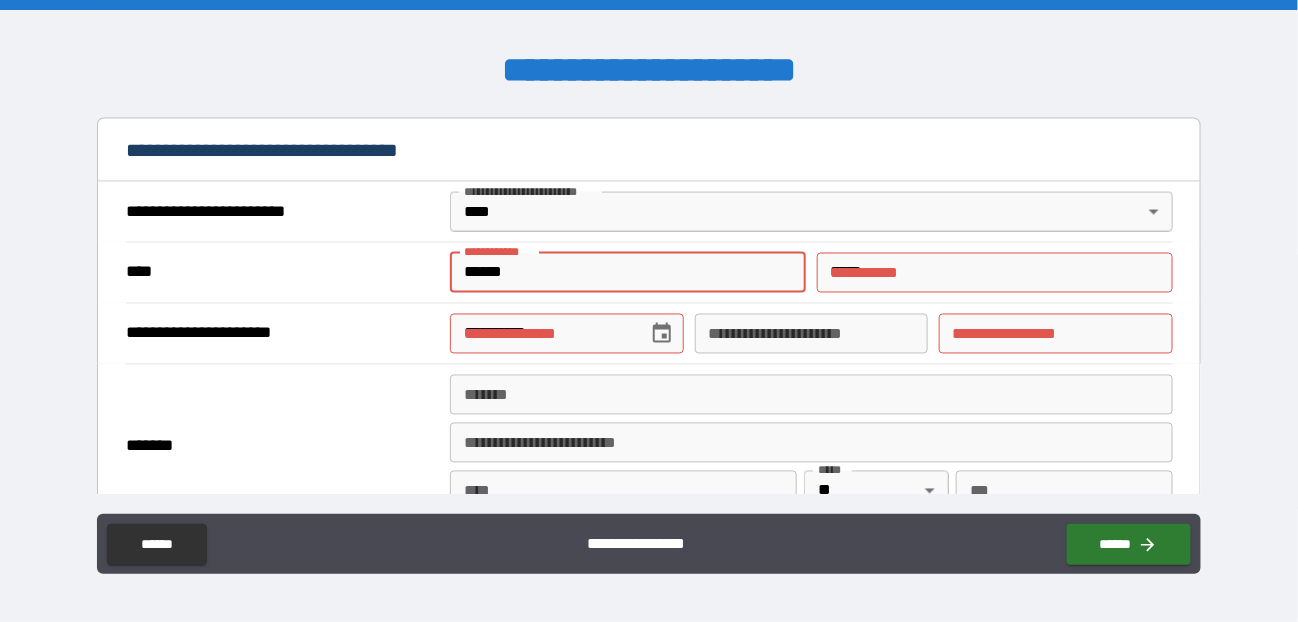 type on "**********" 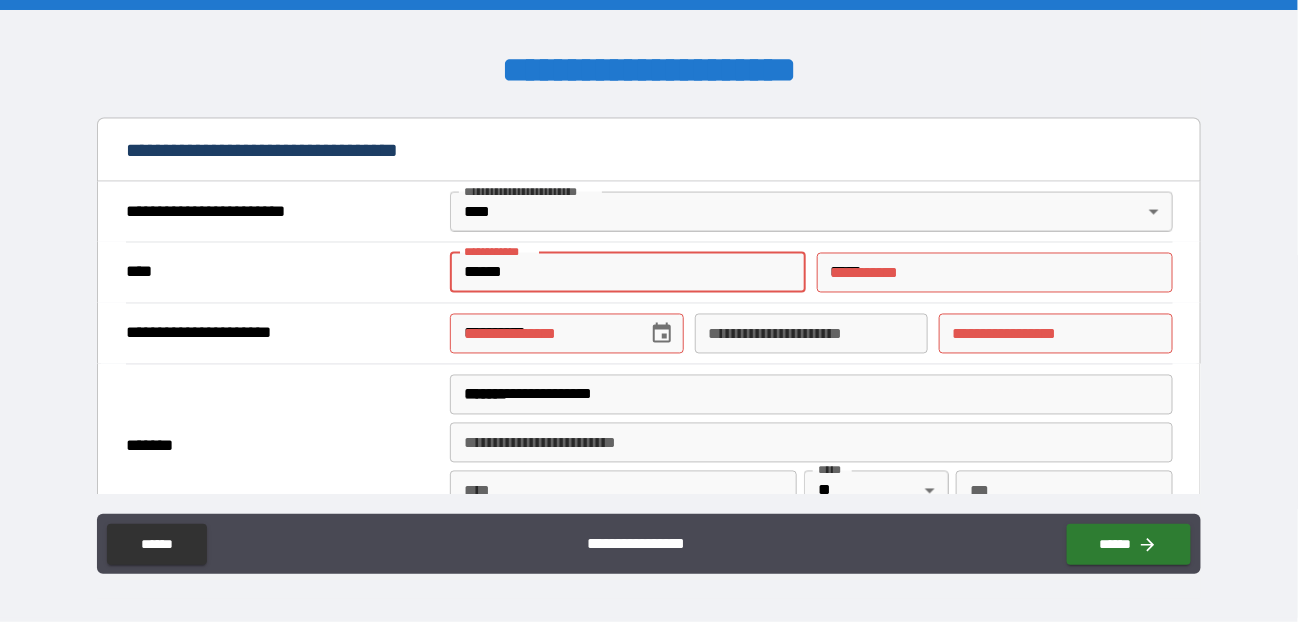 type on "*******" 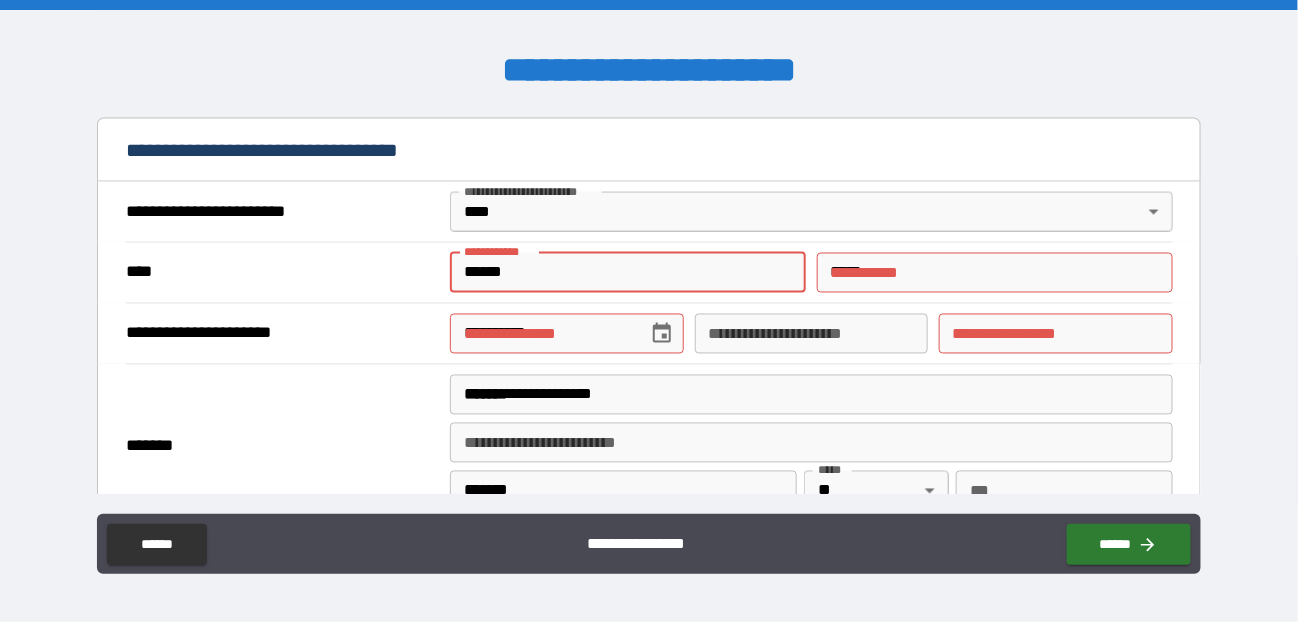 type on "*****" 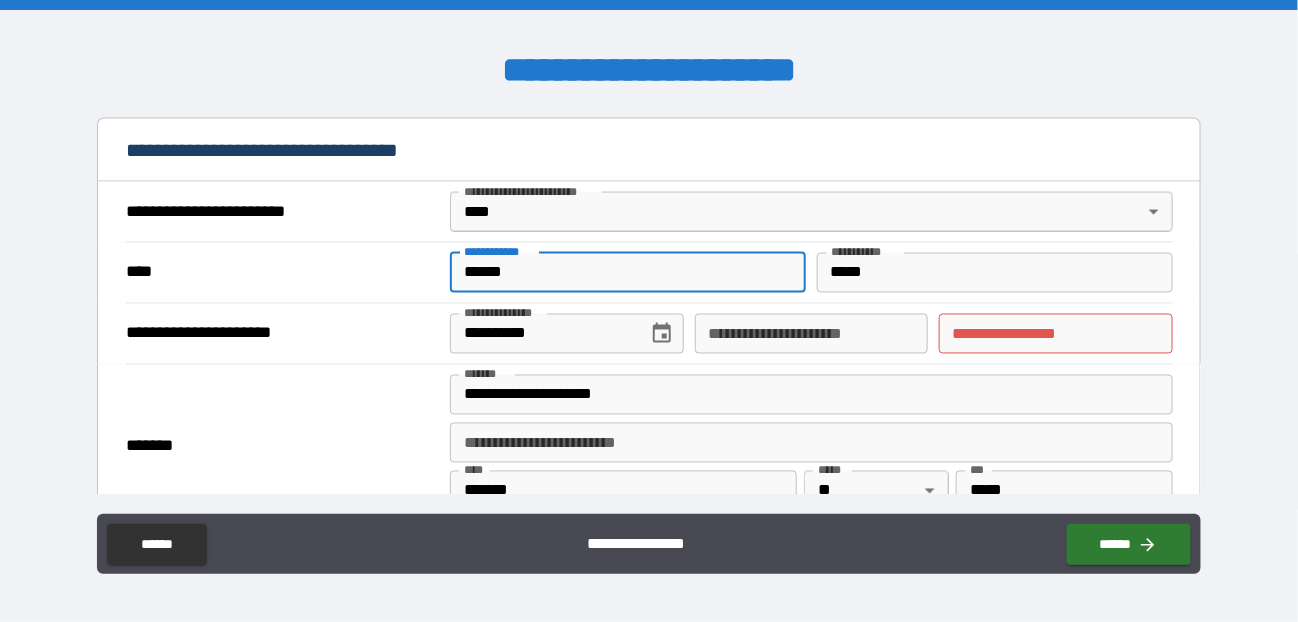scroll, scrollTop: 1064, scrollLeft: 0, axis: vertical 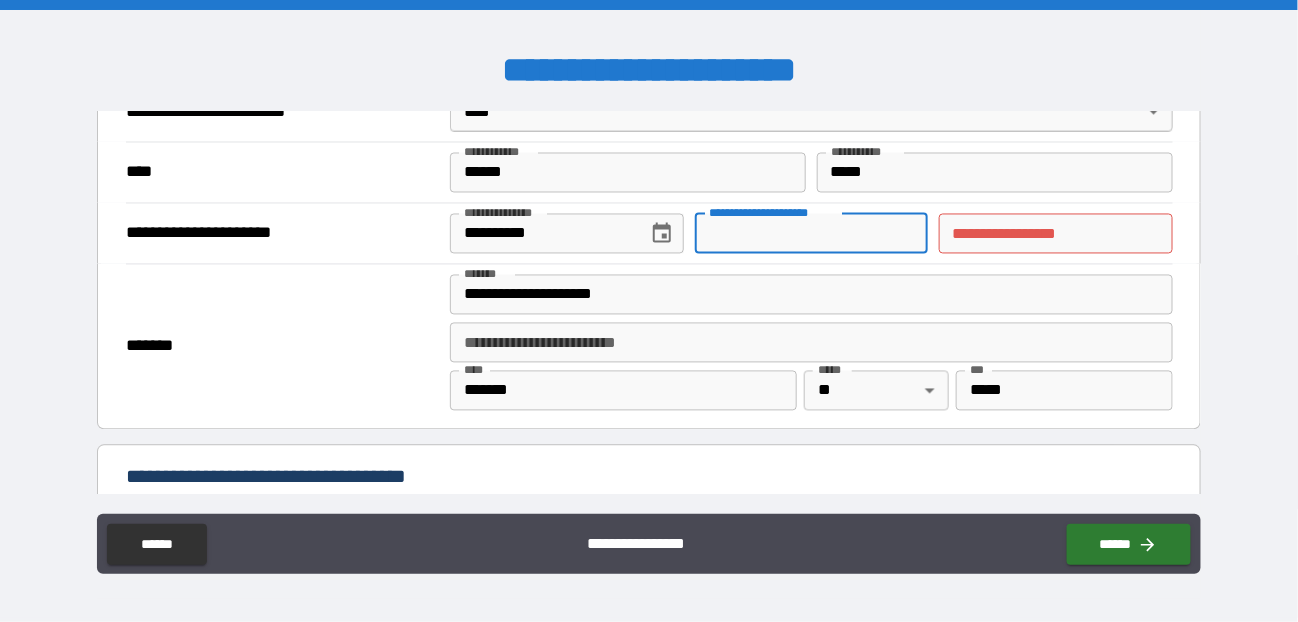 click on "**********" at bounding box center [812, 234] 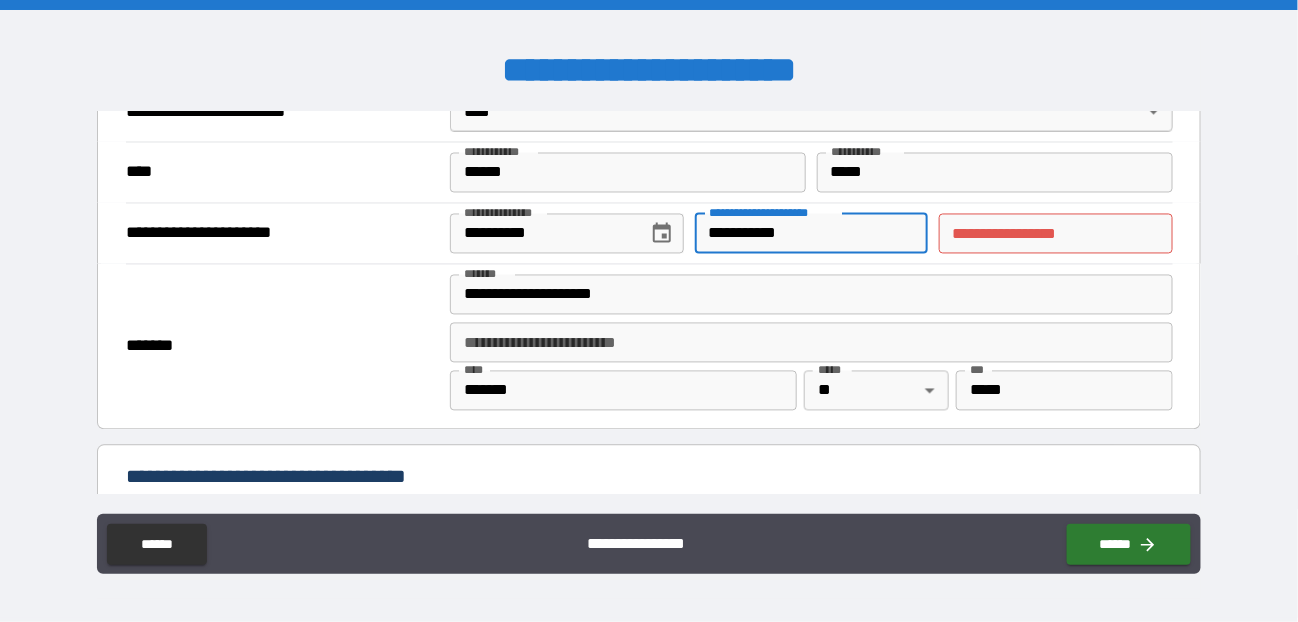 type on "**********" 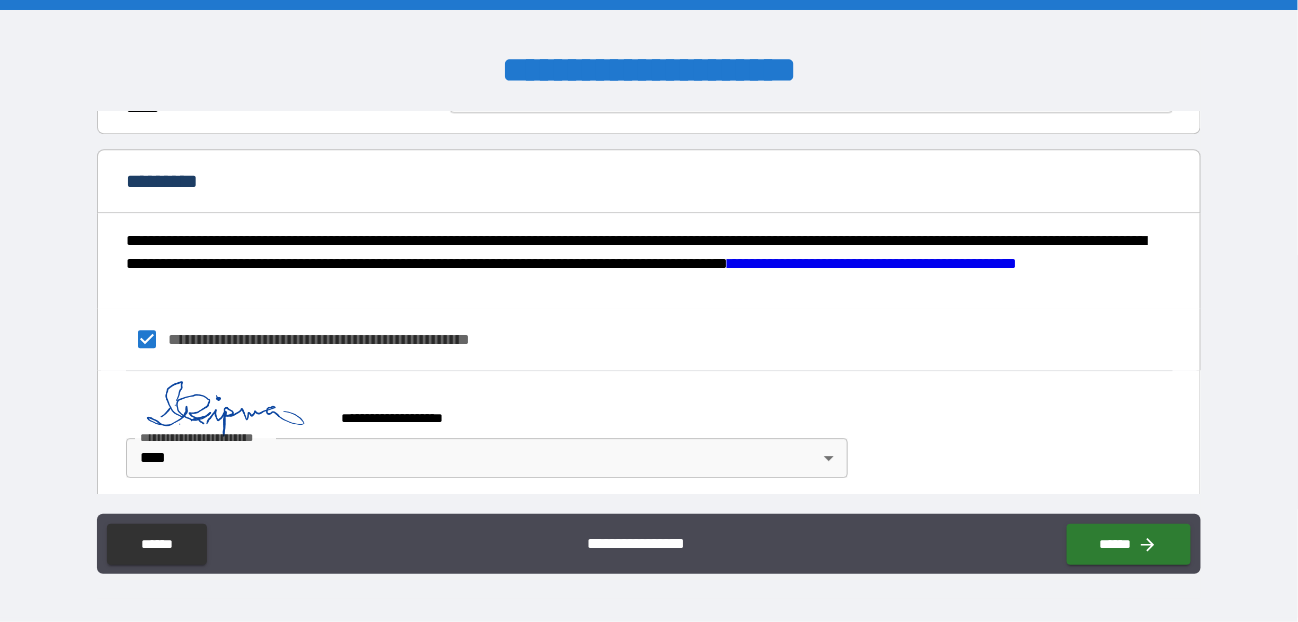 scroll, scrollTop: 1664, scrollLeft: 0, axis: vertical 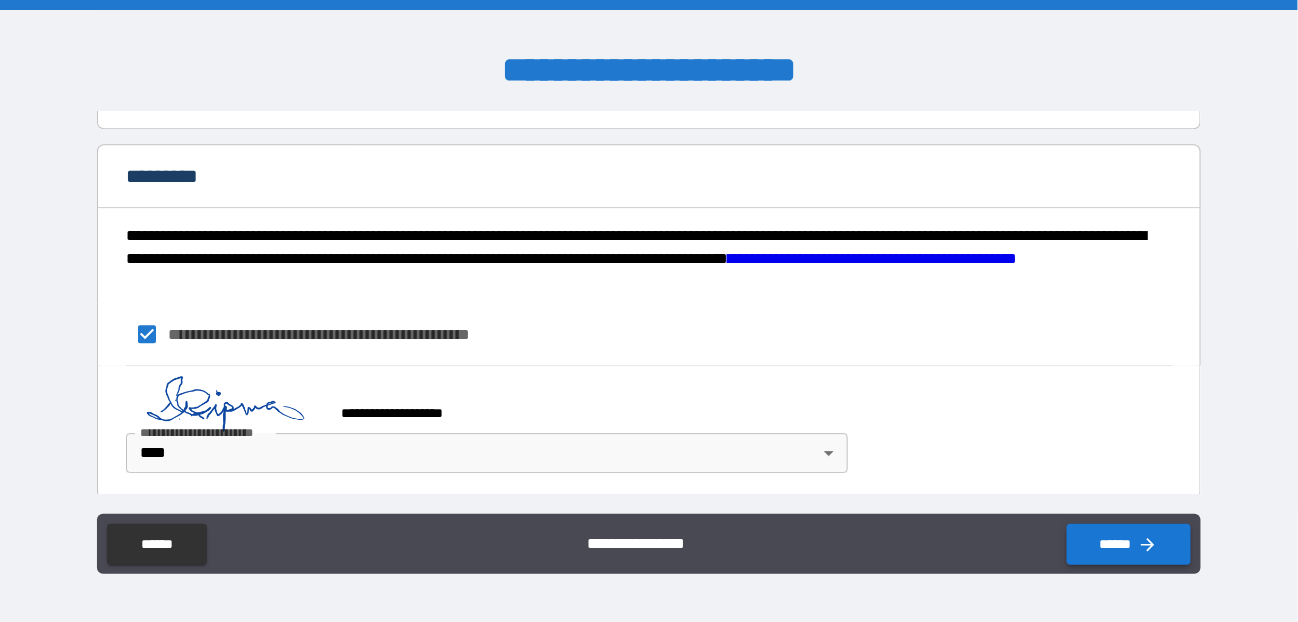type on "**********" 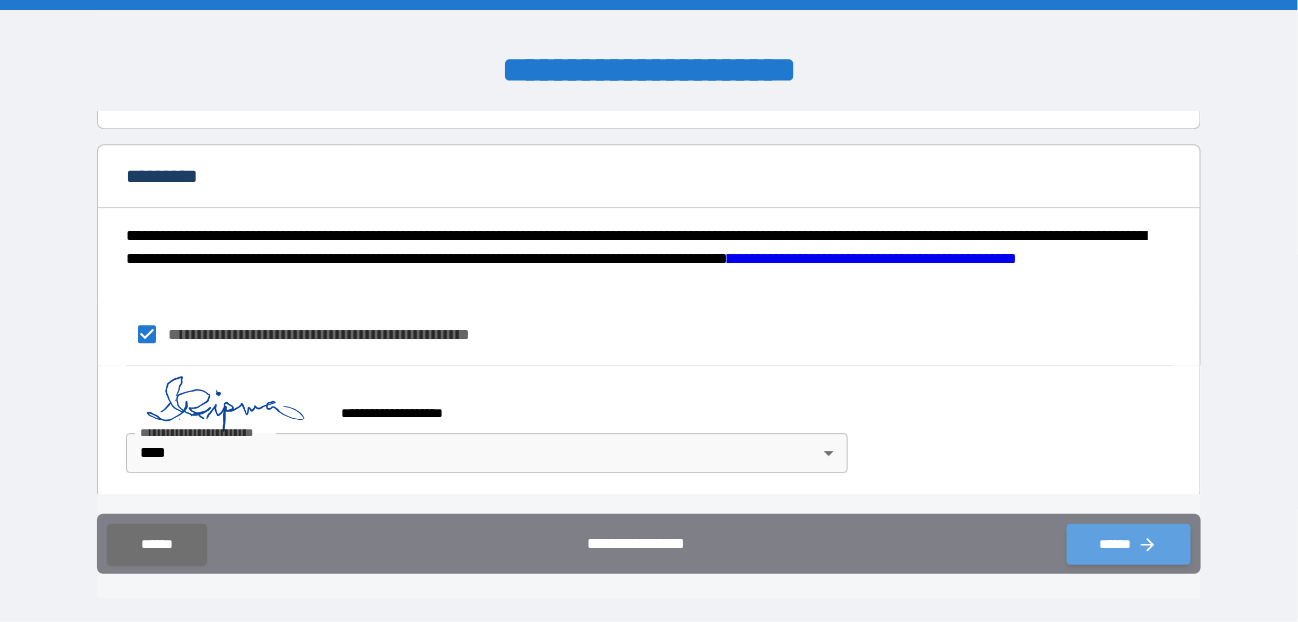 click on "******" at bounding box center [1129, 544] 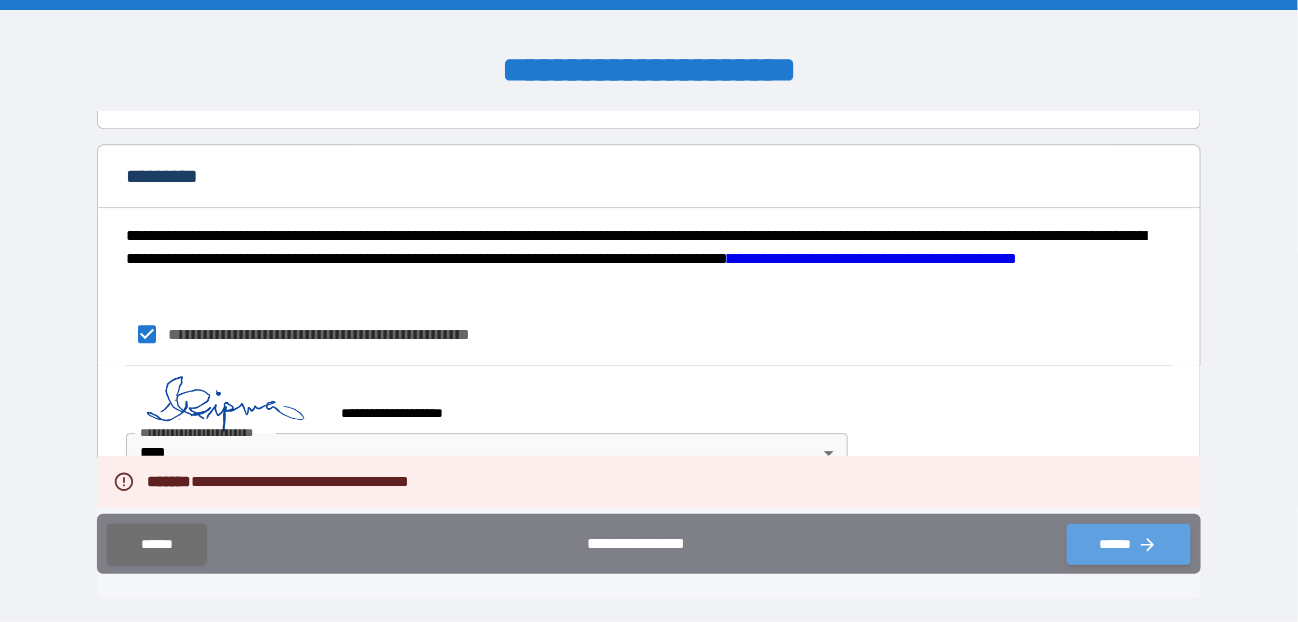 click on "******" at bounding box center (1129, 544) 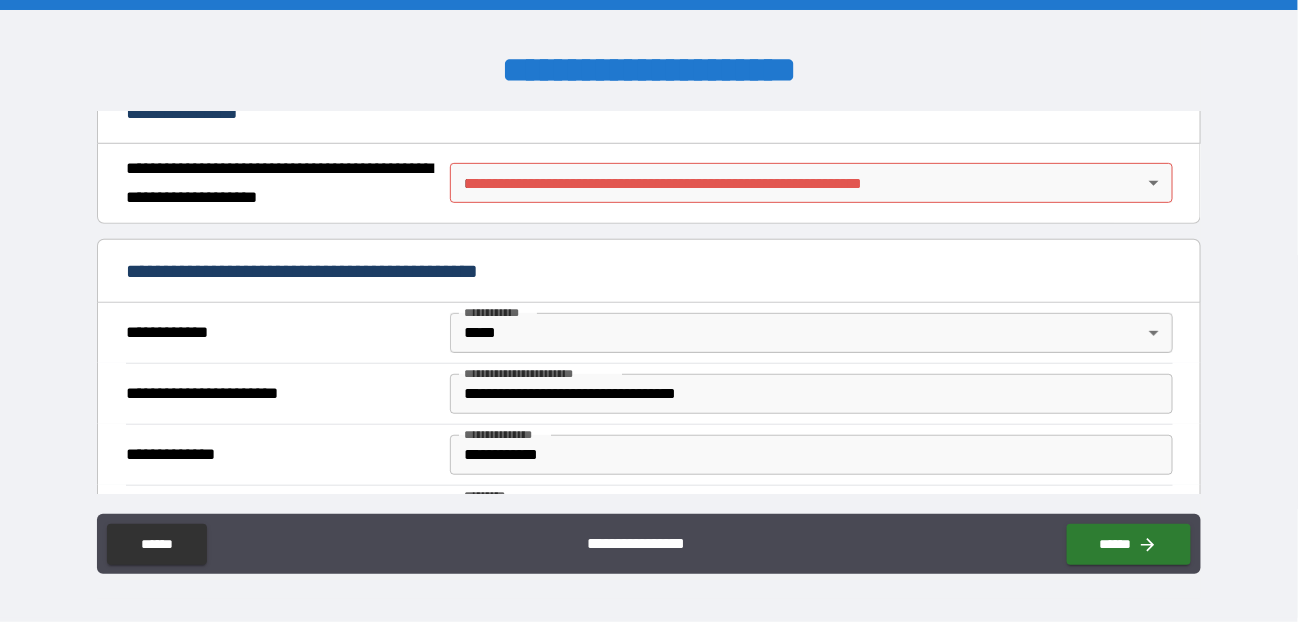scroll, scrollTop: 164, scrollLeft: 0, axis: vertical 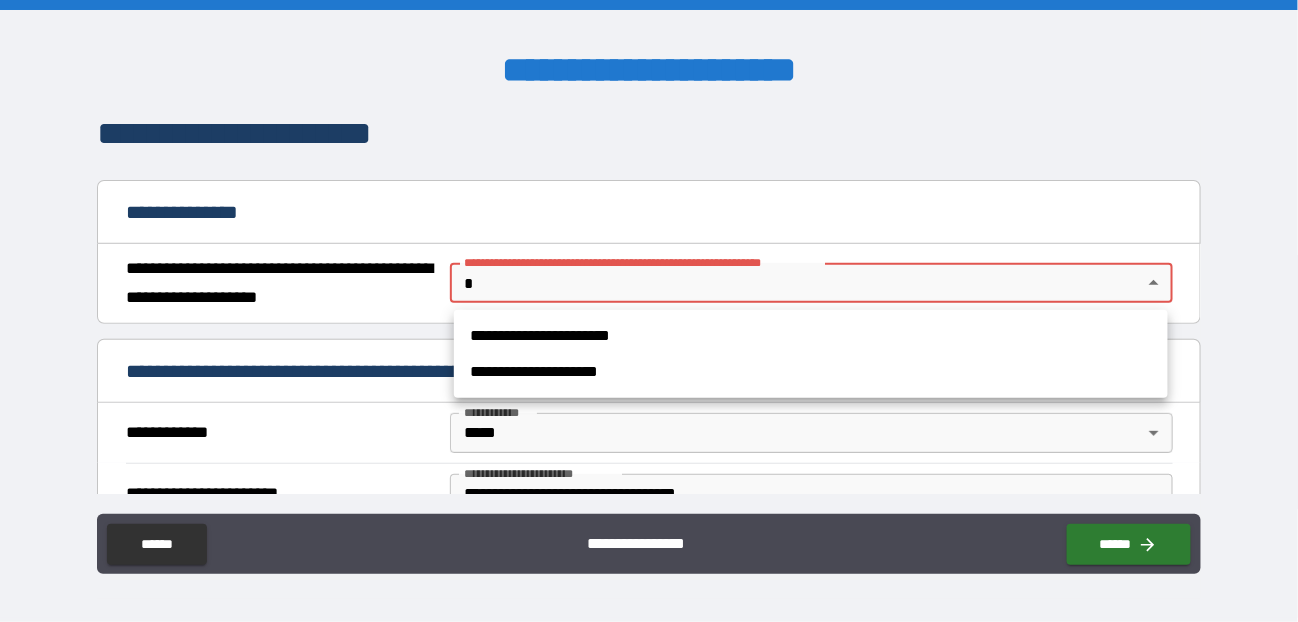 click on "**********" at bounding box center [649, 311] 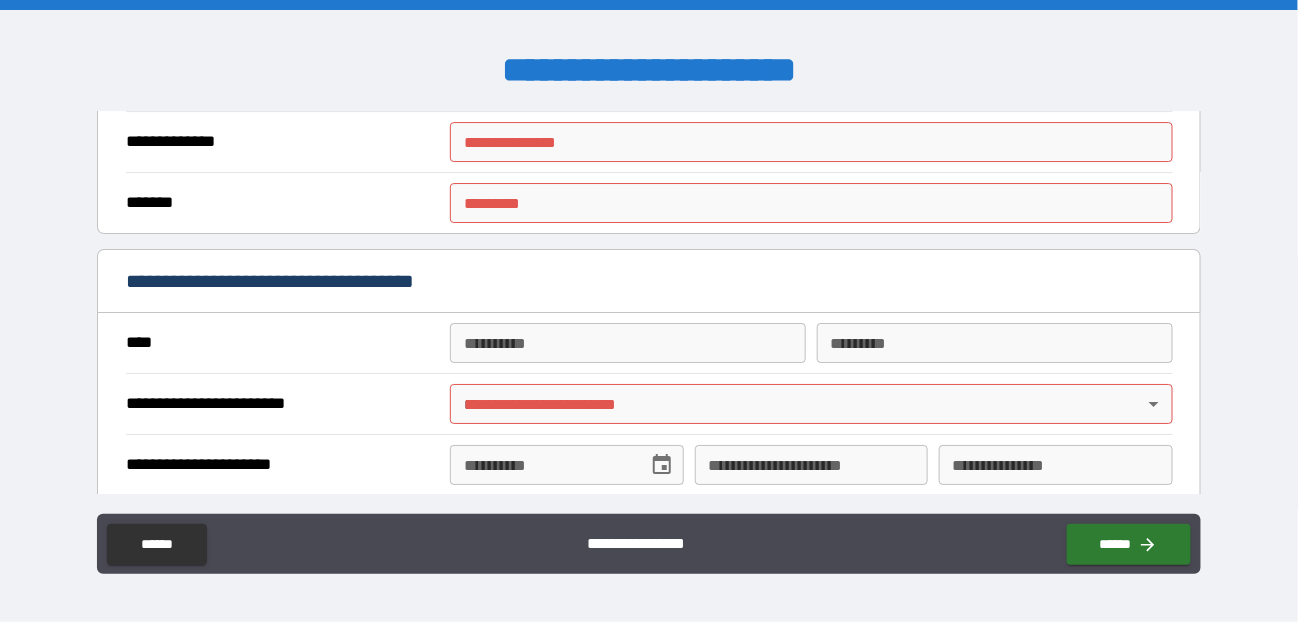 scroll, scrollTop: 2064, scrollLeft: 0, axis: vertical 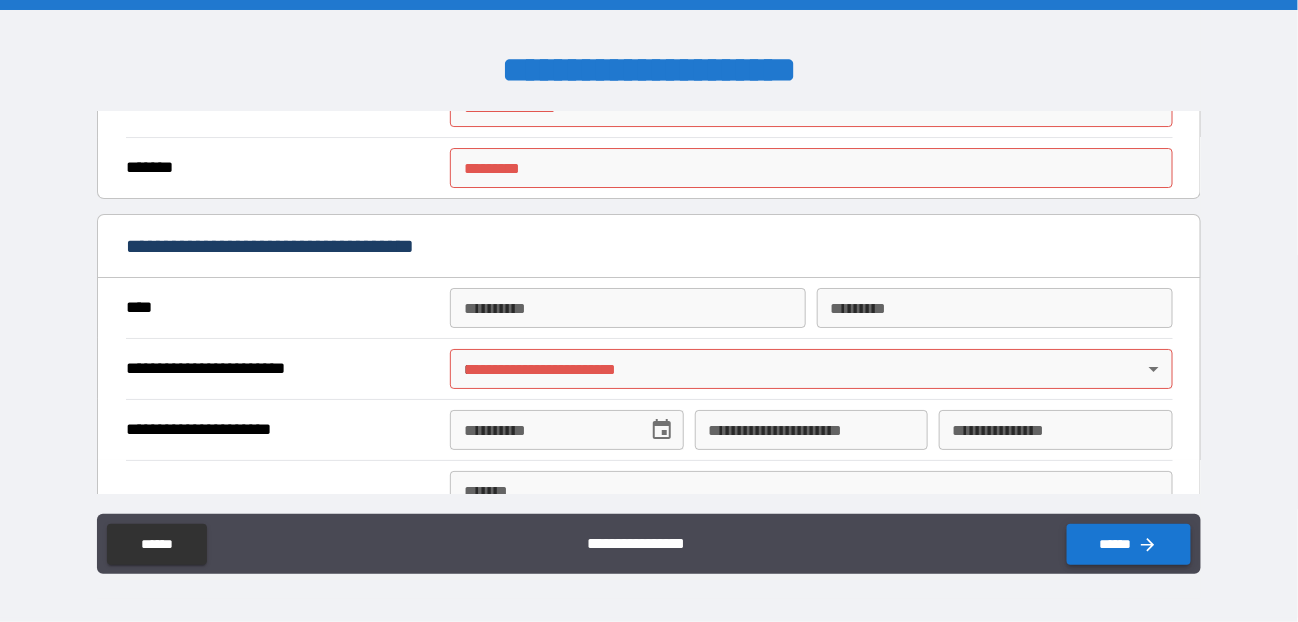 click on "******" at bounding box center [1129, 544] 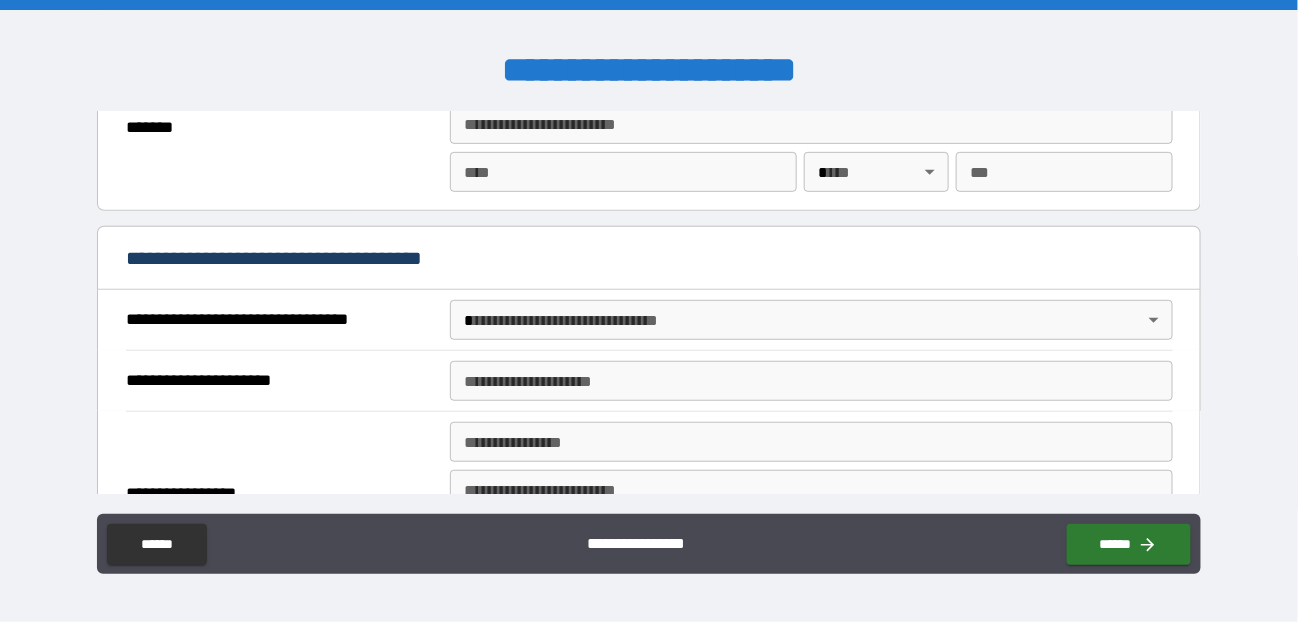 scroll, scrollTop: 2421, scrollLeft: 0, axis: vertical 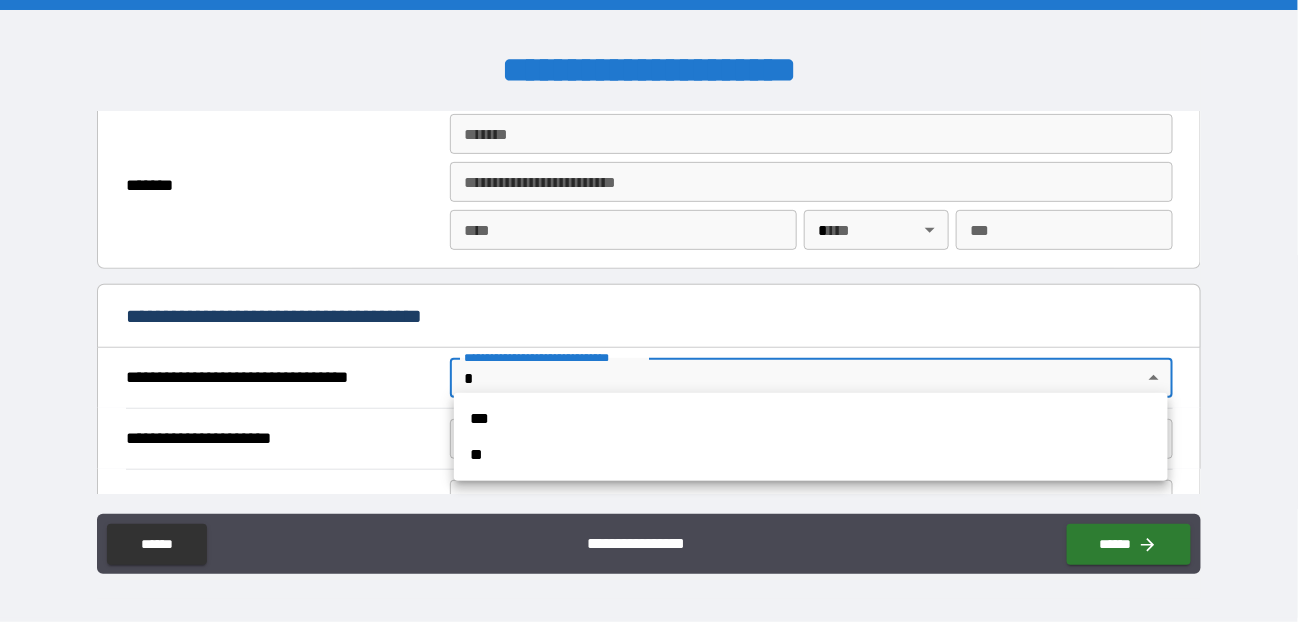 click on "**********" at bounding box center [649, 311] 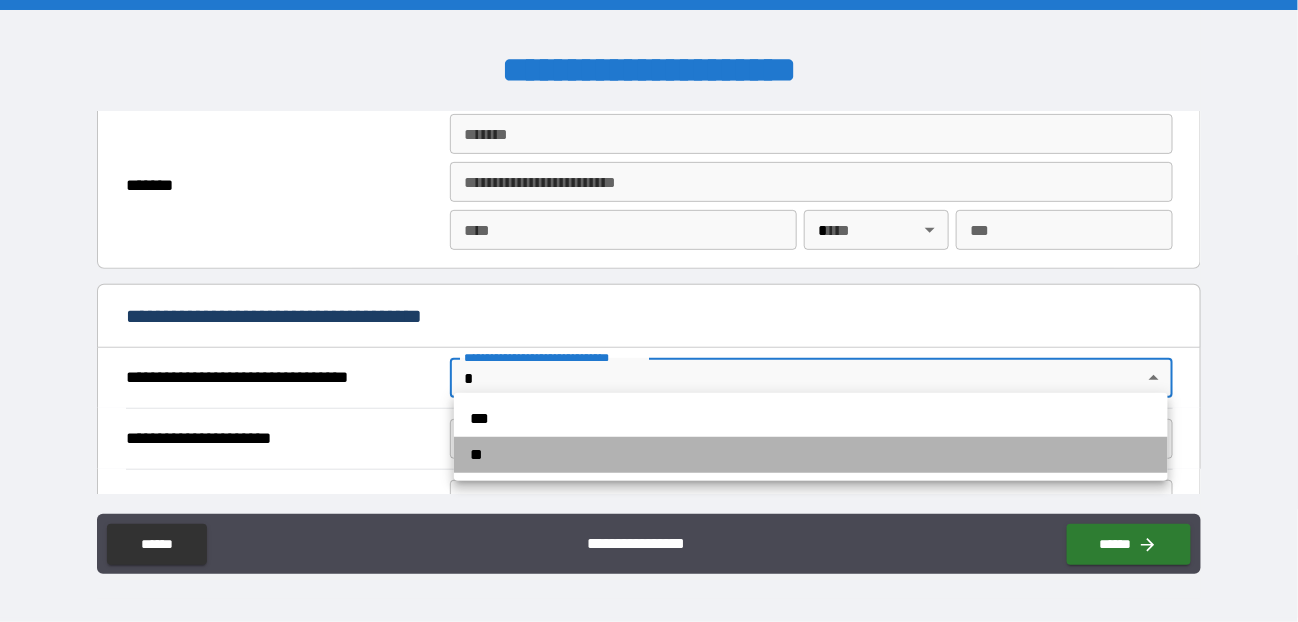 drag, startPoint x: 575, startPoint y: 454, endPoint x: 596, endPoint y: 442, distance: 24.186773 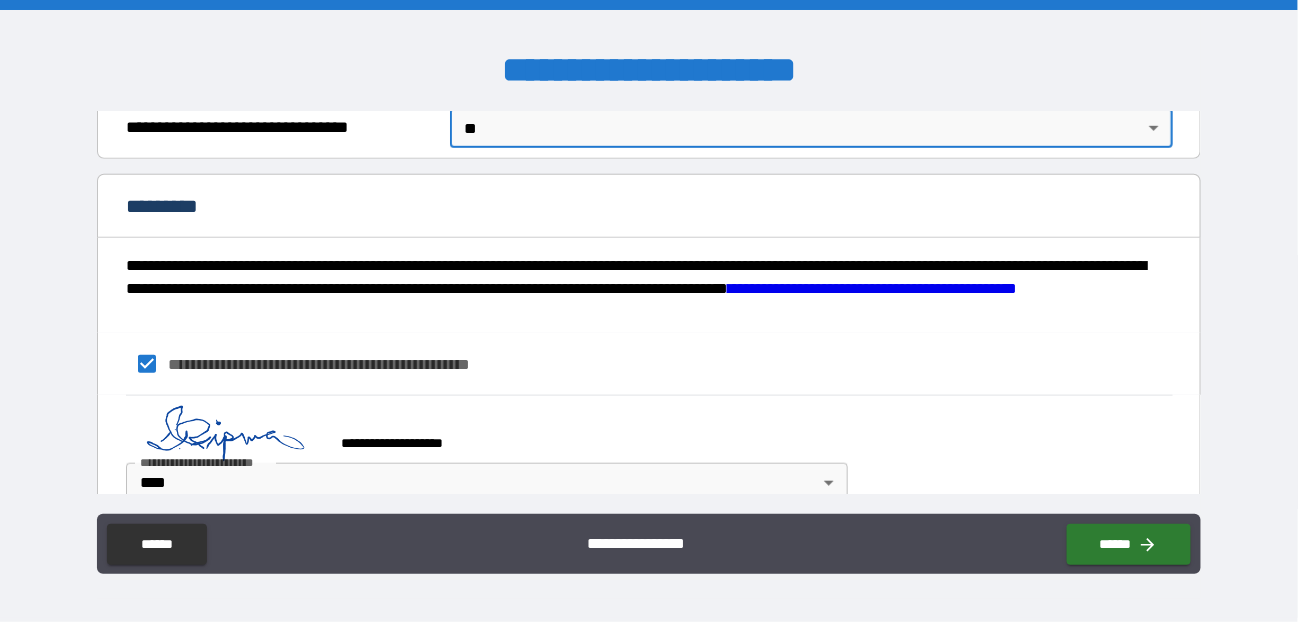 scroll, scrollTop: 2696, scrollLeft: 0, axis: vertical 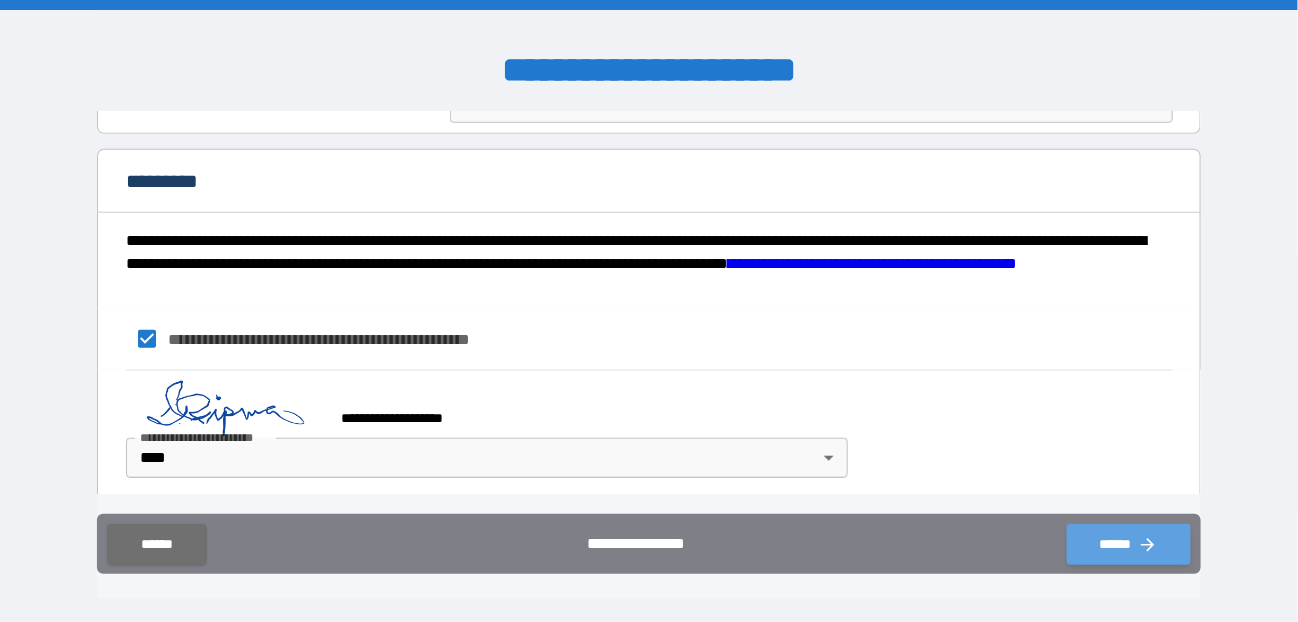 click on "******" at bounding box center (1129, 544) 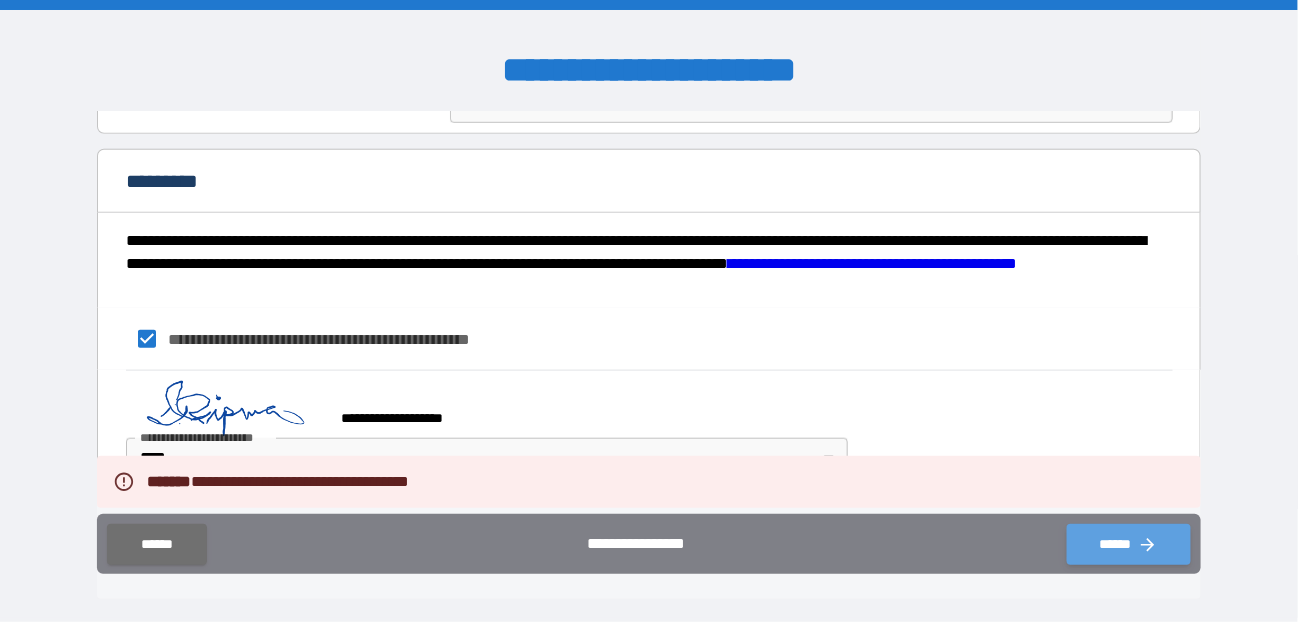 click on "******" at bounding box center (1129, 544) 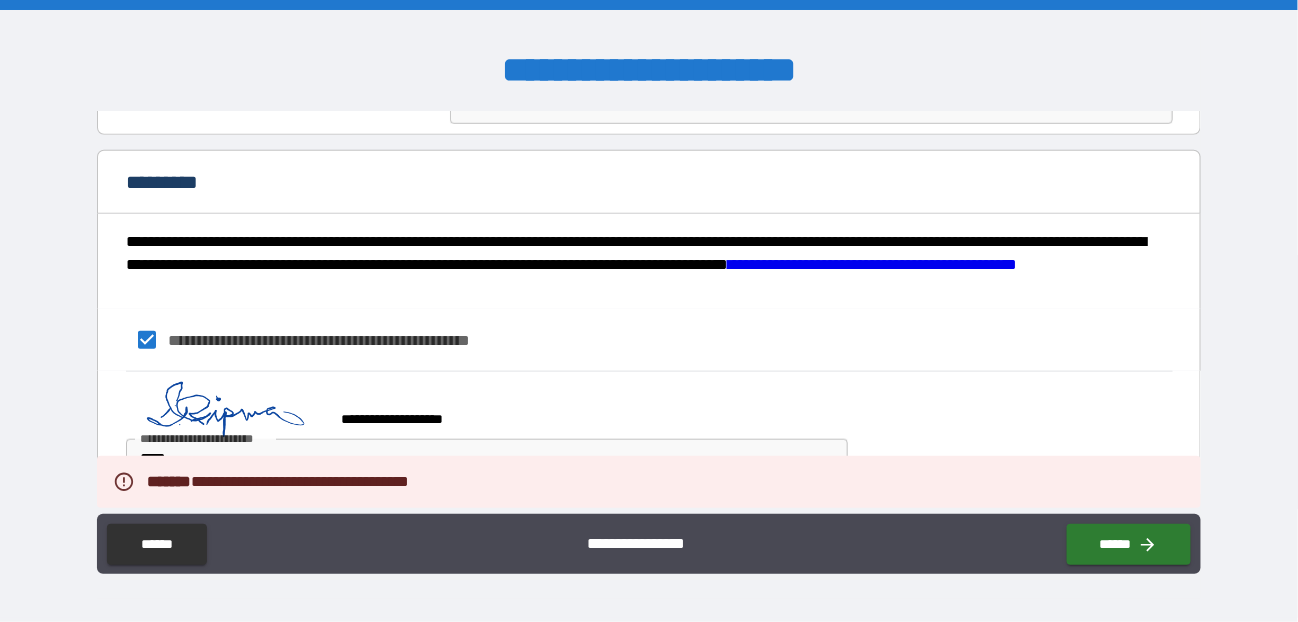 scroll, scrollTop: 2696, scrollLeft: 0, axis: vertical 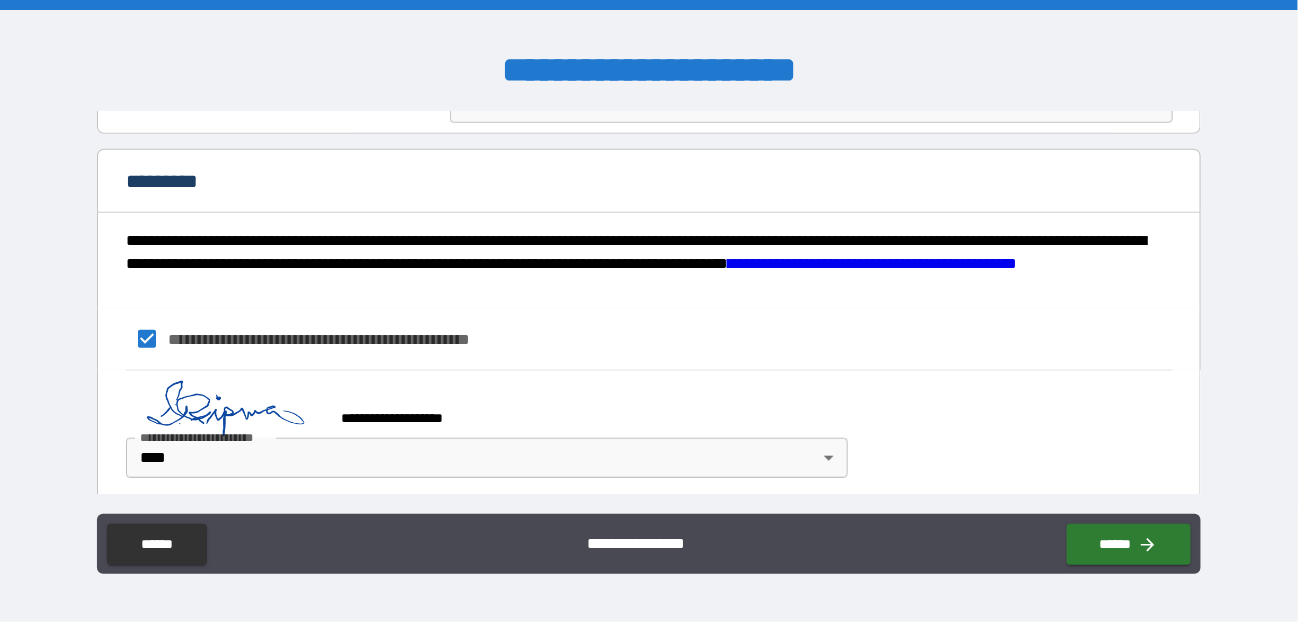 click on "**********" at bounding box center (872, 263) 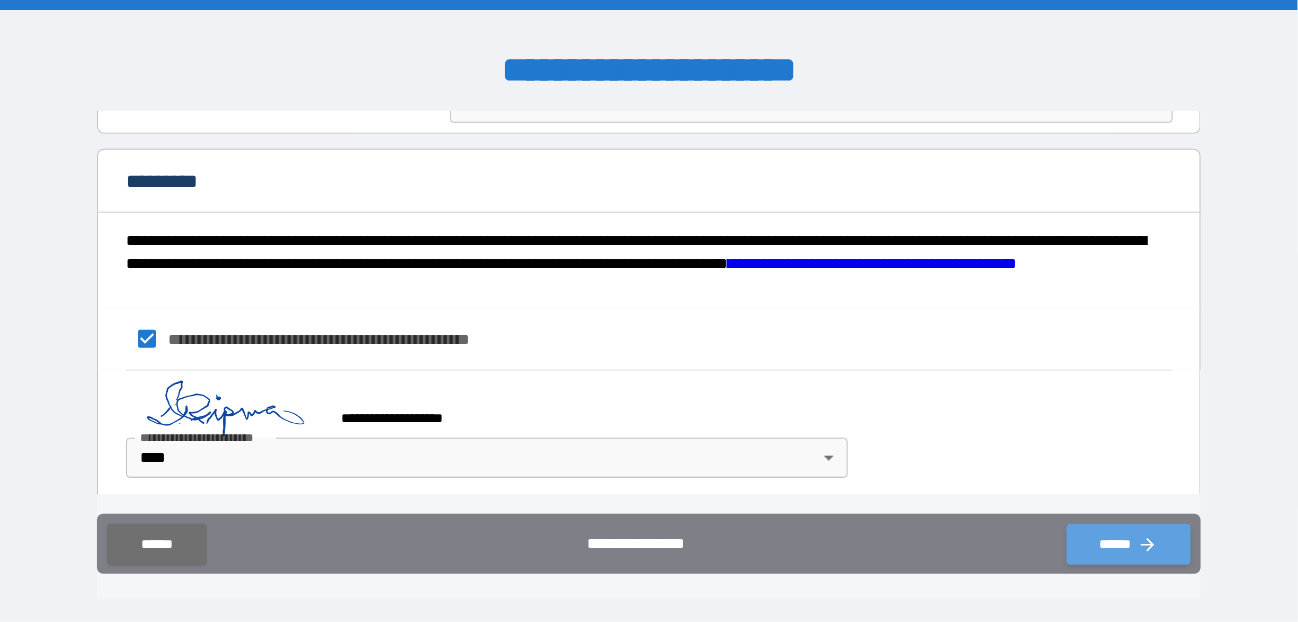 click on "******" at bounding box center [1129, 544] 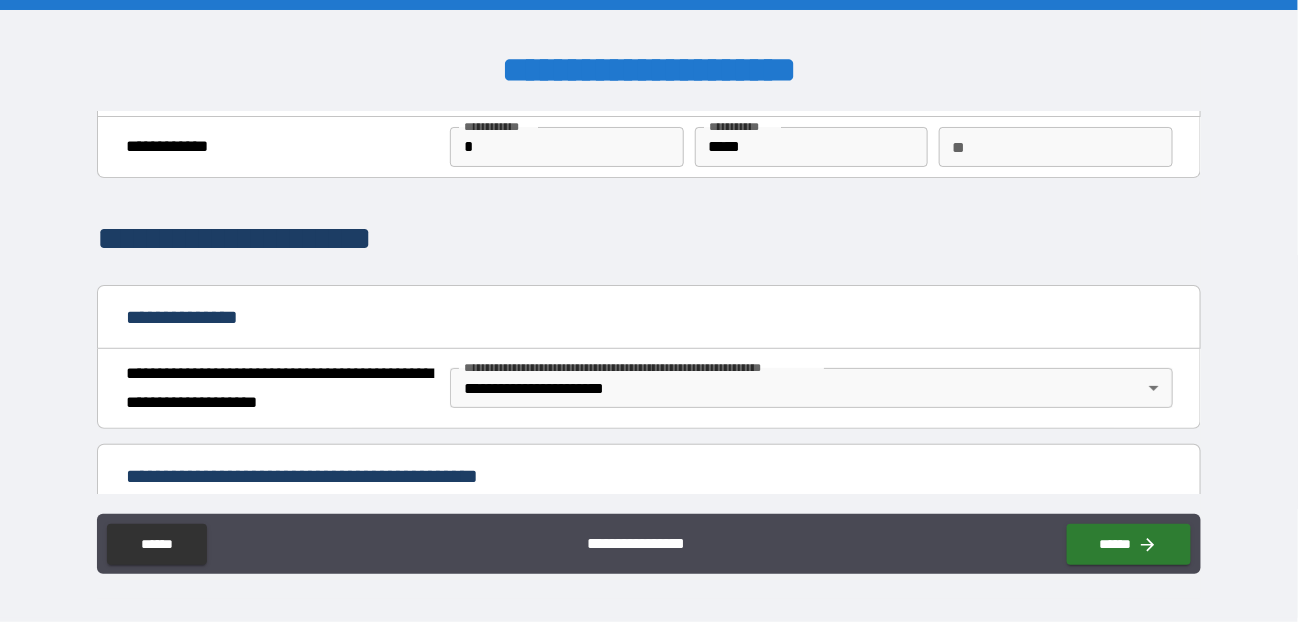 scroll, scrollTop: 0, scrollLeft: 0, axis: both 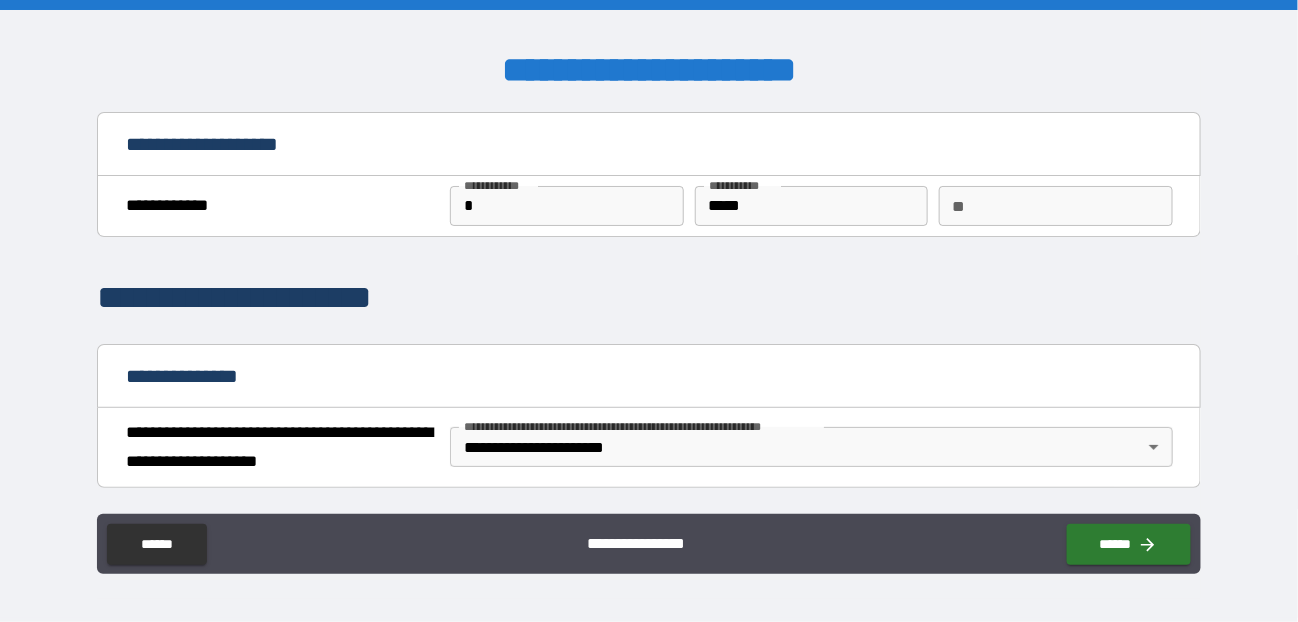 click on "*" at bounding box center [567, 206] 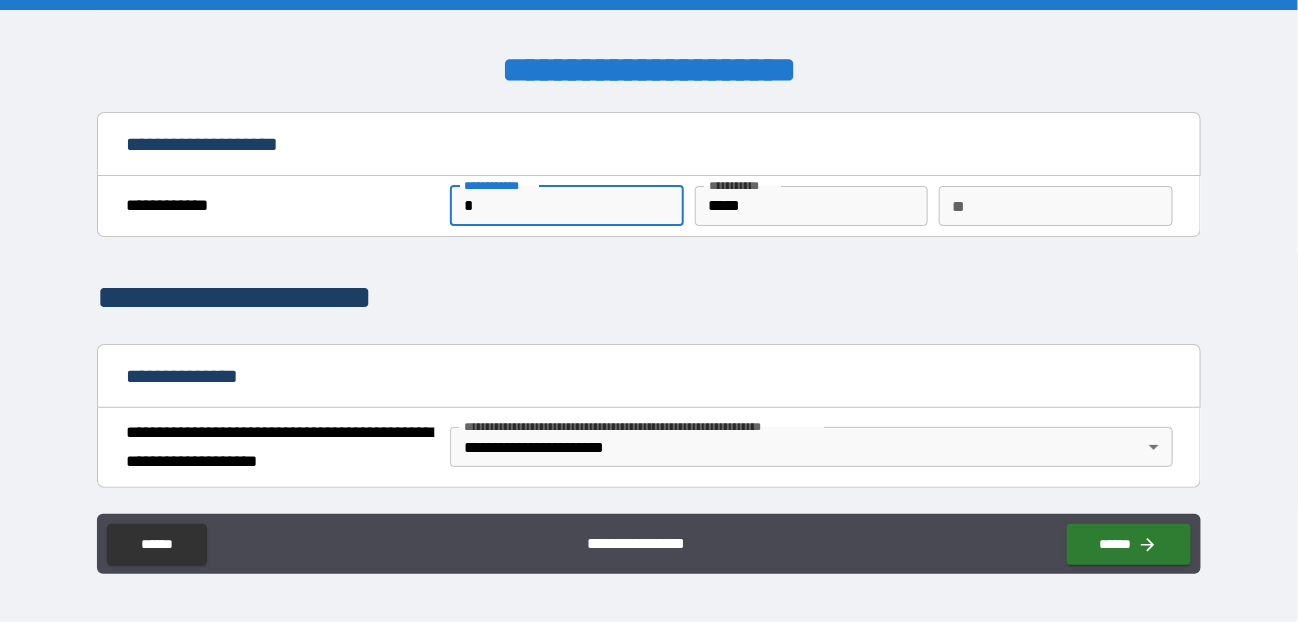 type on "******" 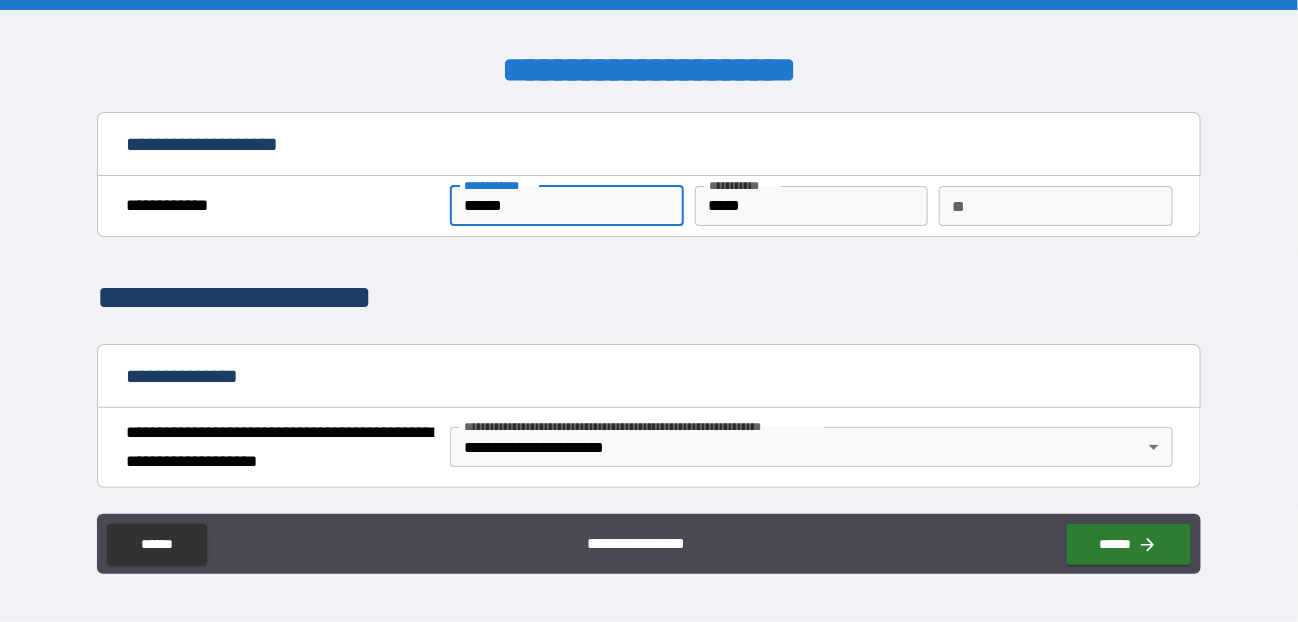 type on "*" 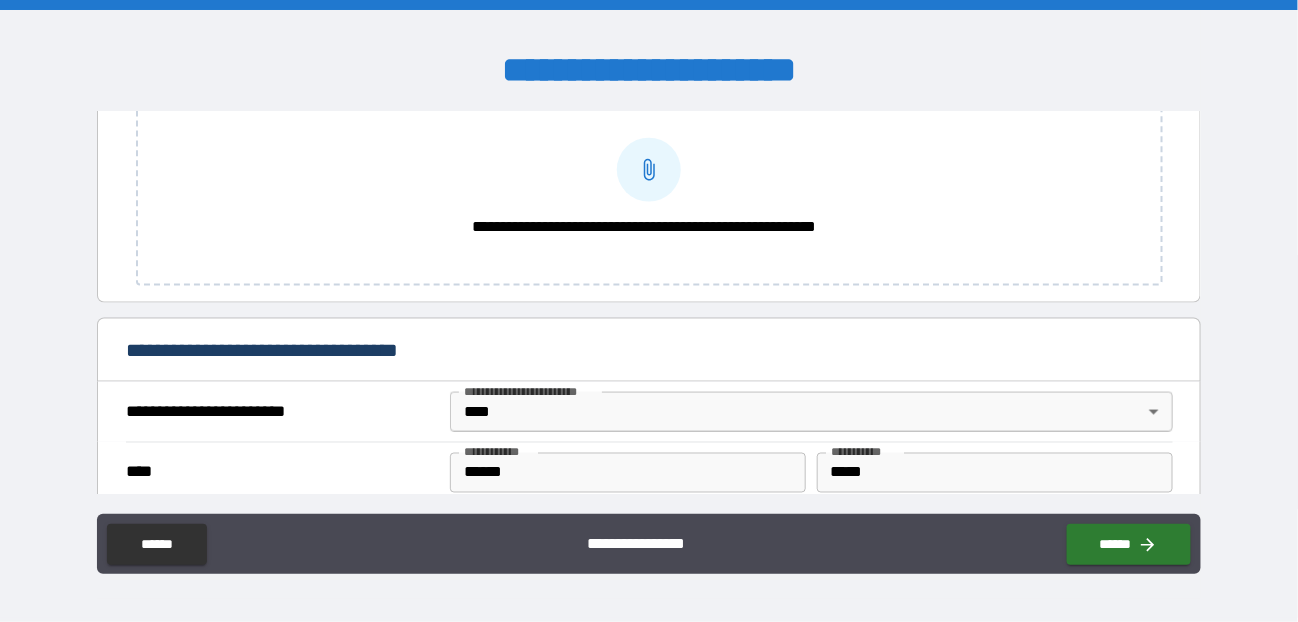 scroll, scrollTop: 800, scrollLeft: 0, axis: vertical 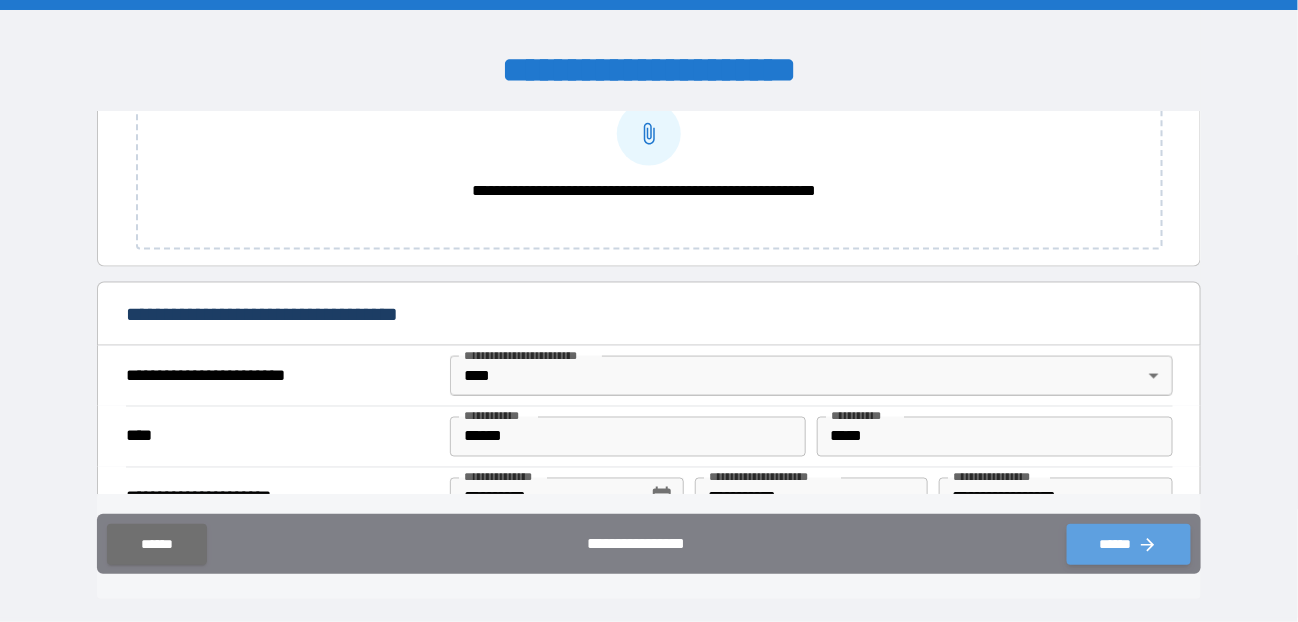click on "******" at bounding box center (1129, 544) 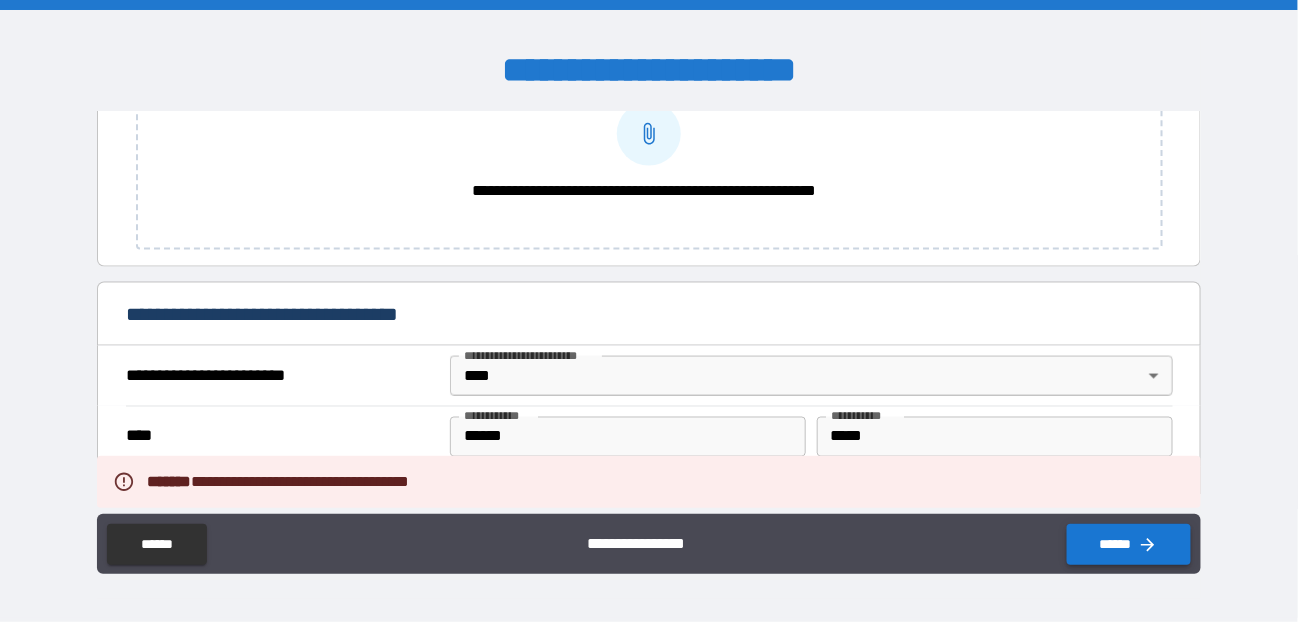 click on "******" at bounding box center (1129, 544) 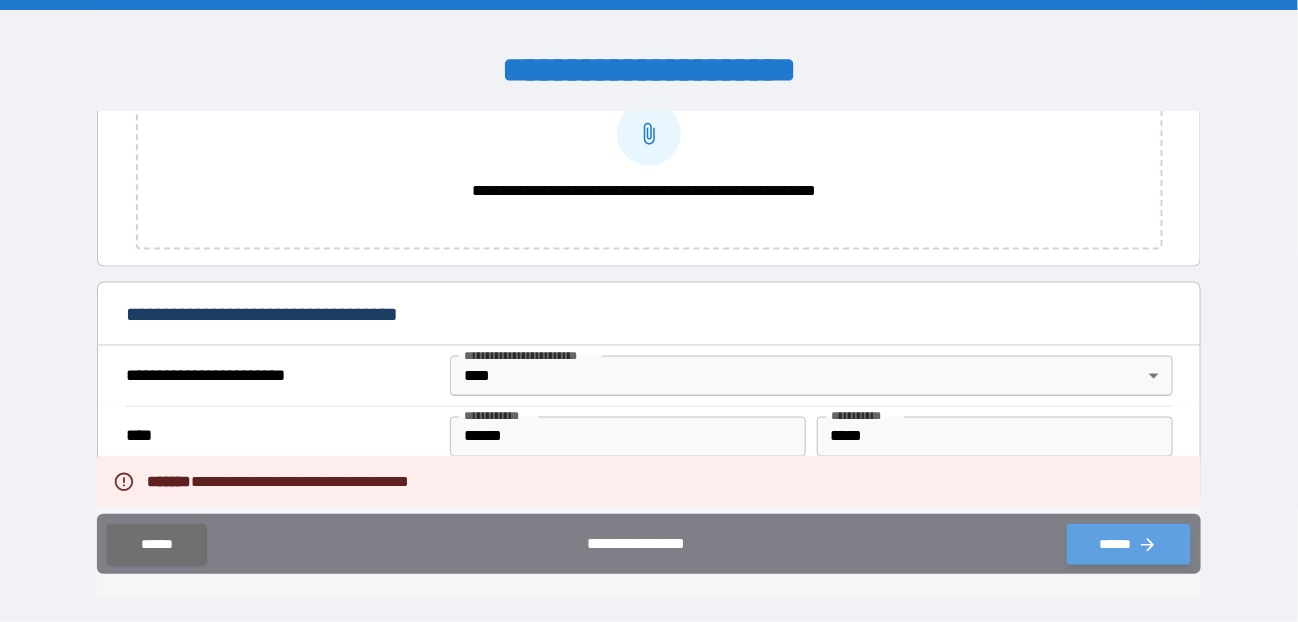 click on "******" at bounding box center (1129, 544) 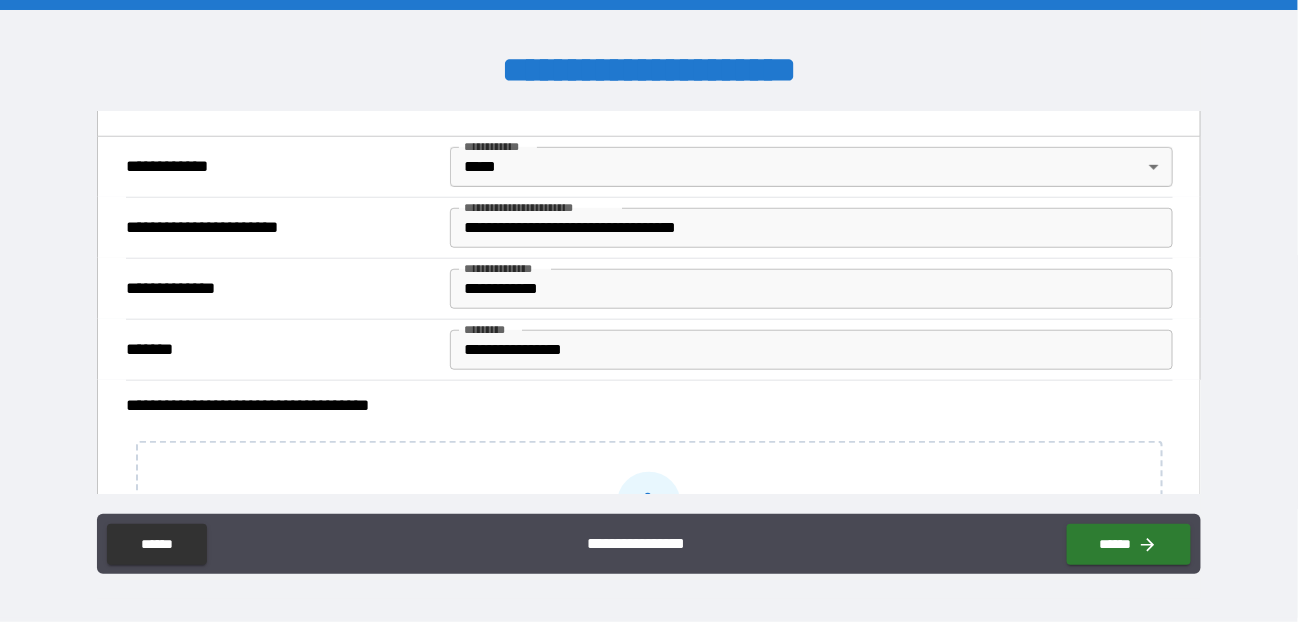 scroll, scrollTop: 400, scrollLeft: 0, axis: vertical 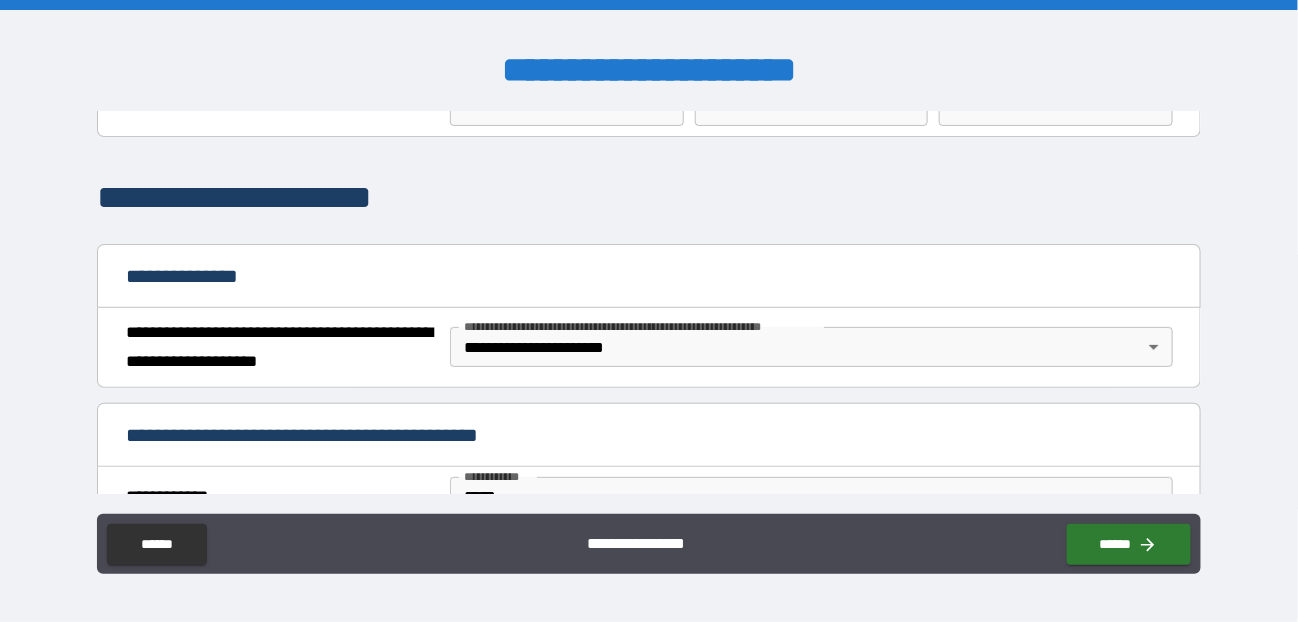 drag, startPoint x: 610, startPoint y: 361, endPoint x: 608, endPoint y: 374, distance: 13.152946 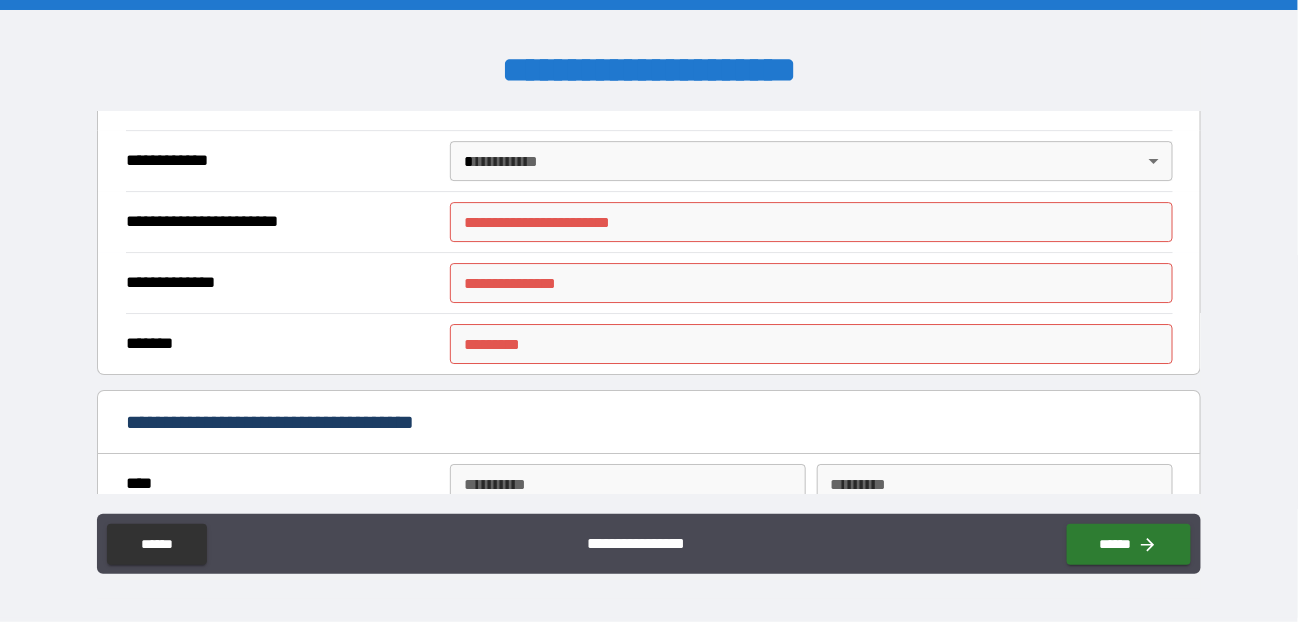 scroll, scrollTop: 1800, scrollLeft: 0, axis: vertical 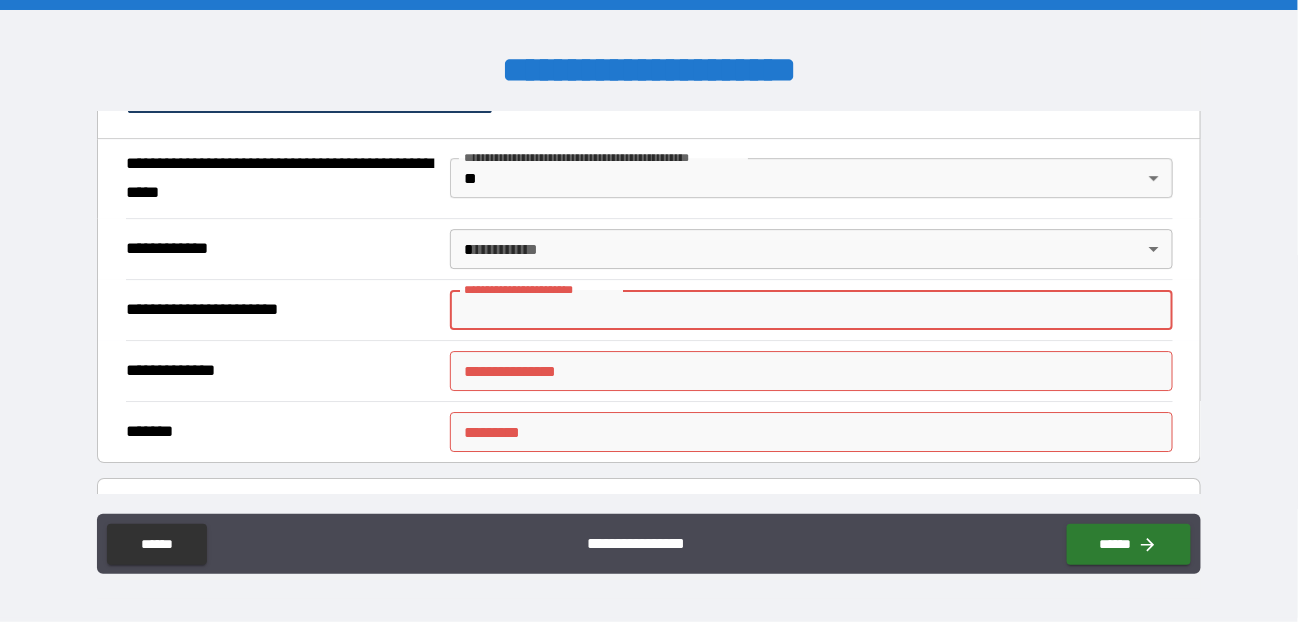 click on "**********" at bounding box center [811, 310] 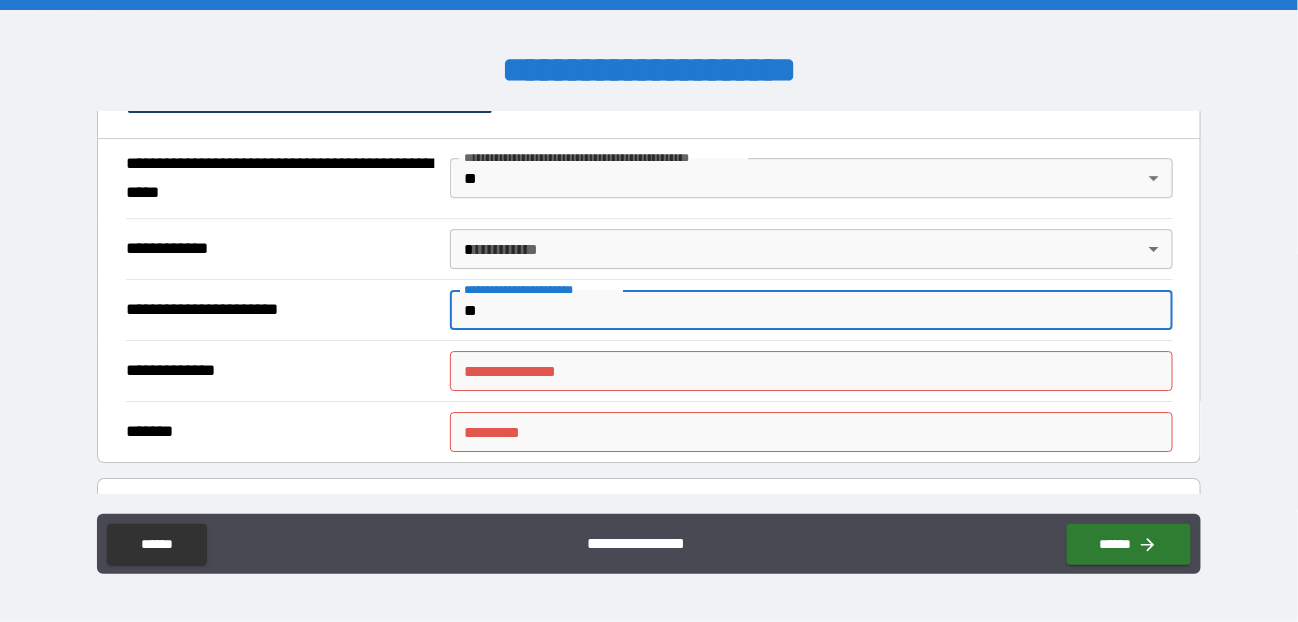 type on "**" 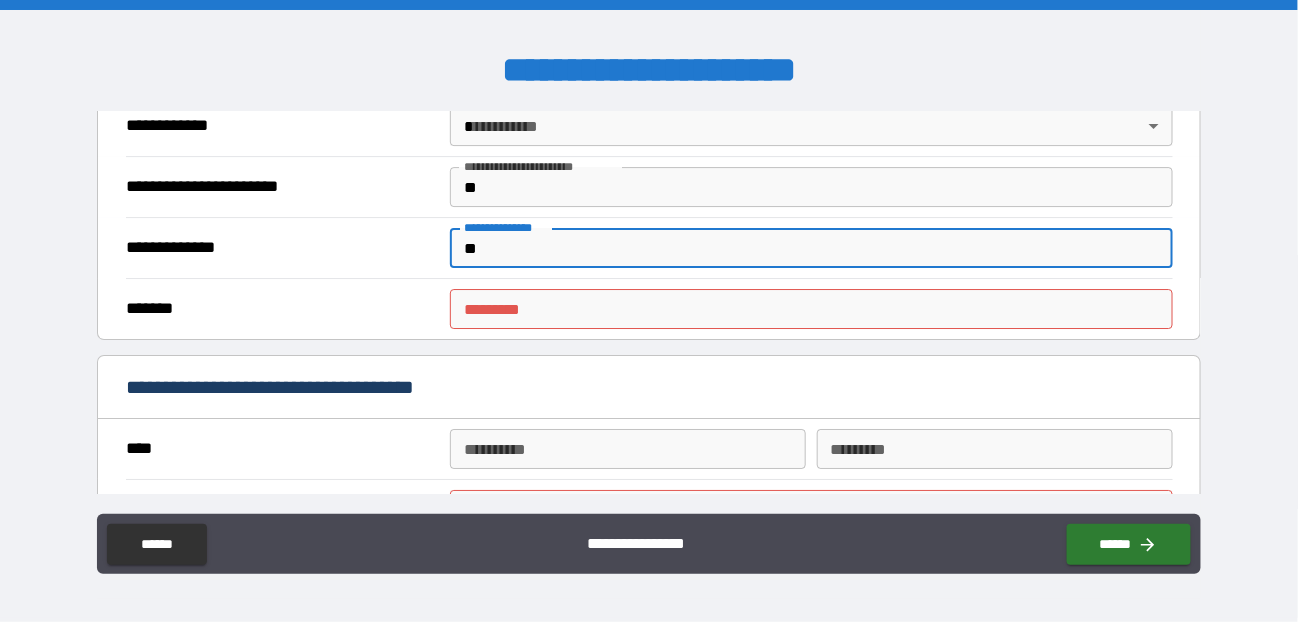 scroll, scrollTop: 2000, scrollLeft: 0, axis: vertical 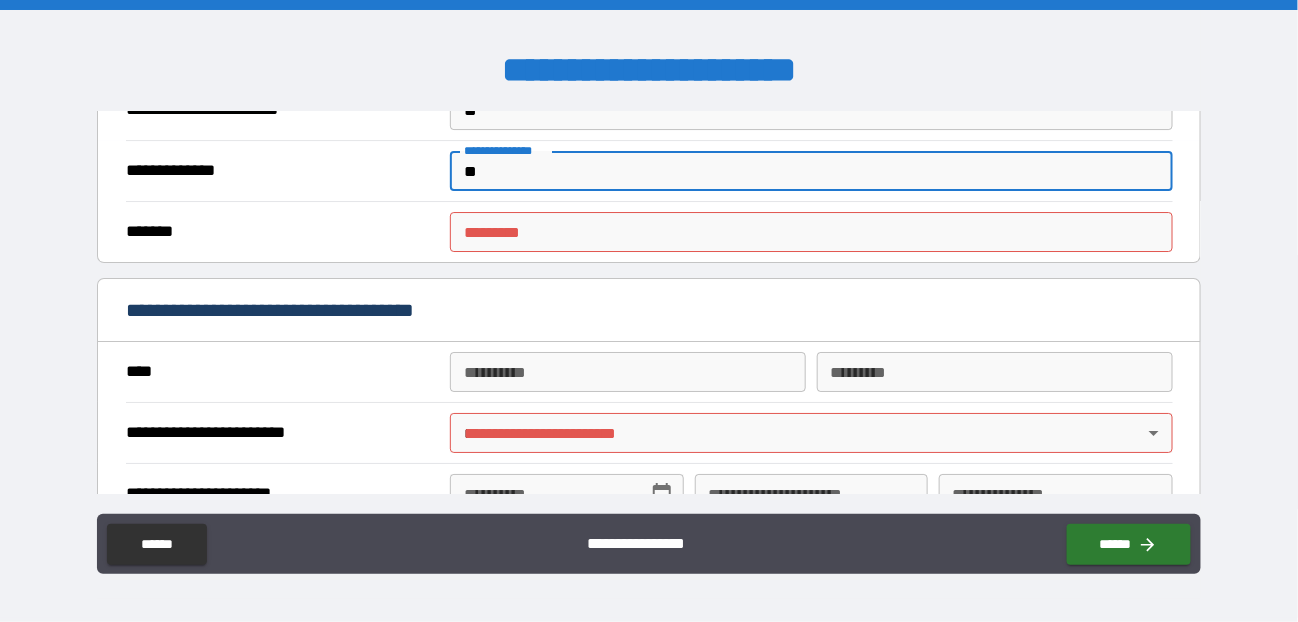 type on "**" 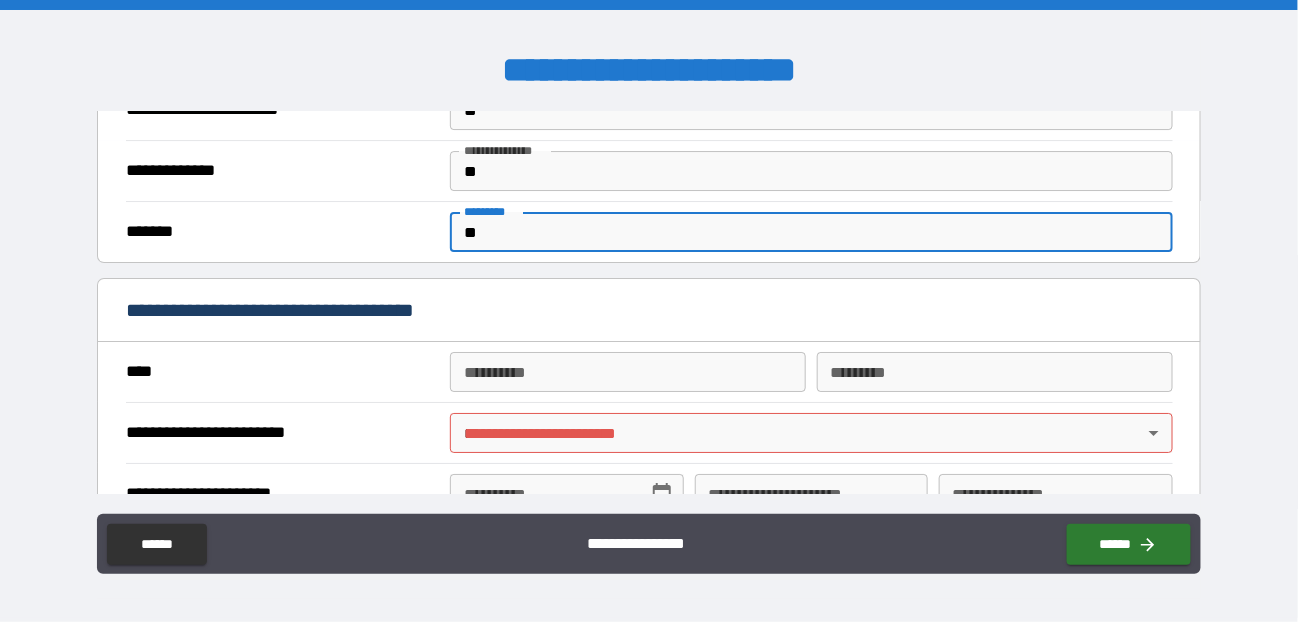 type on "**" 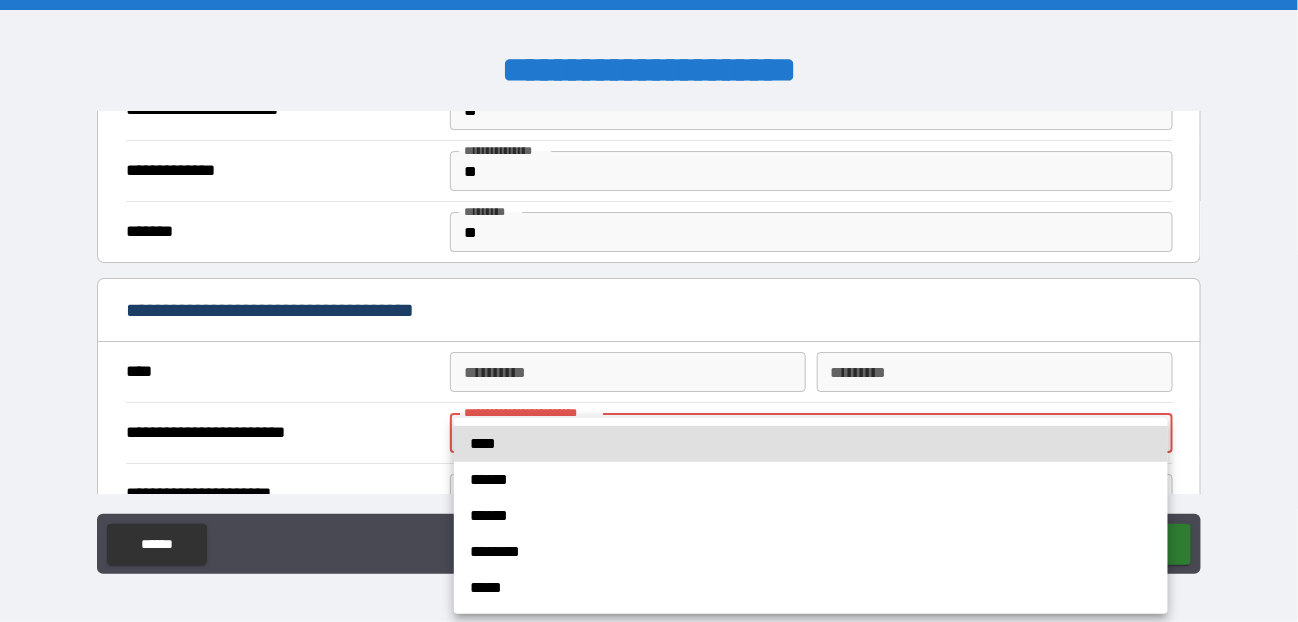 click on "**********" at bounding box center [649, 311] 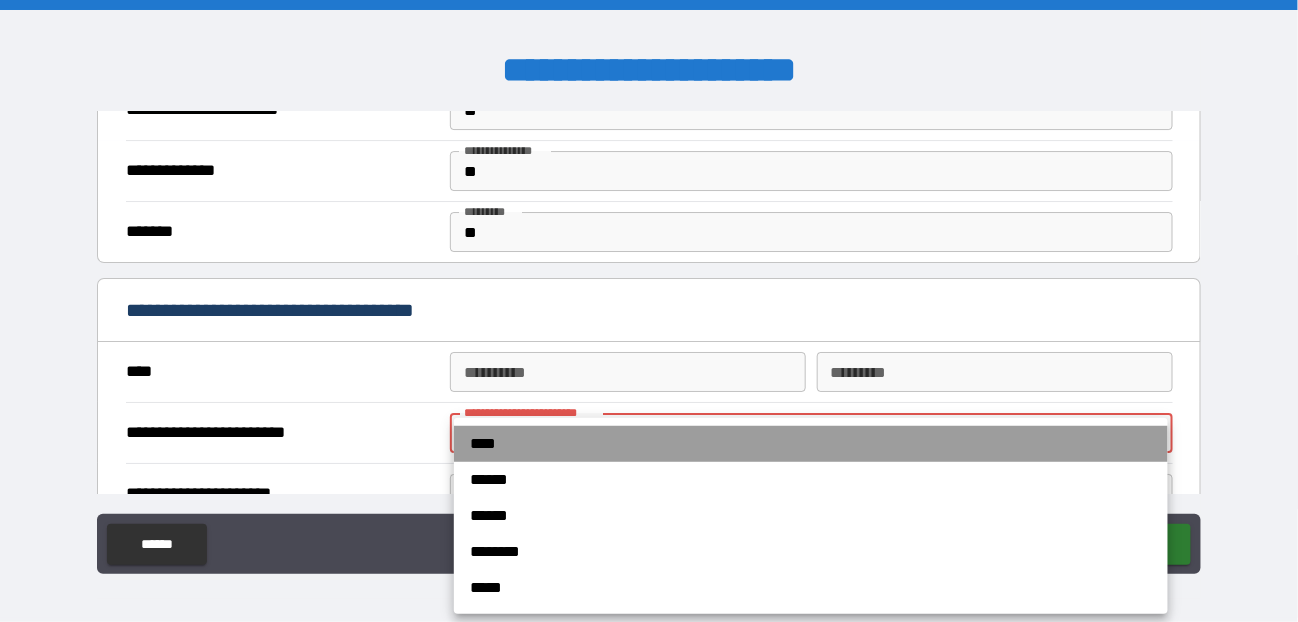 click on "****" at bounding box center (811, 444) 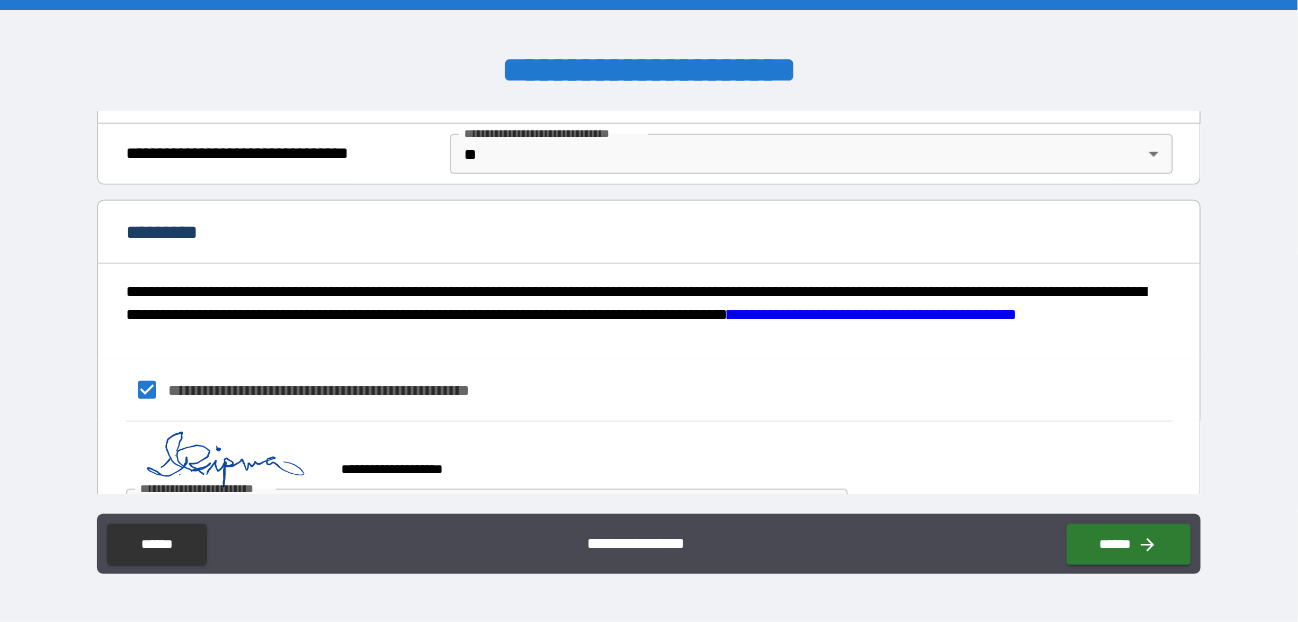 scroll, scrollTop: 2696, scrollLeft: 0, axis: vertical 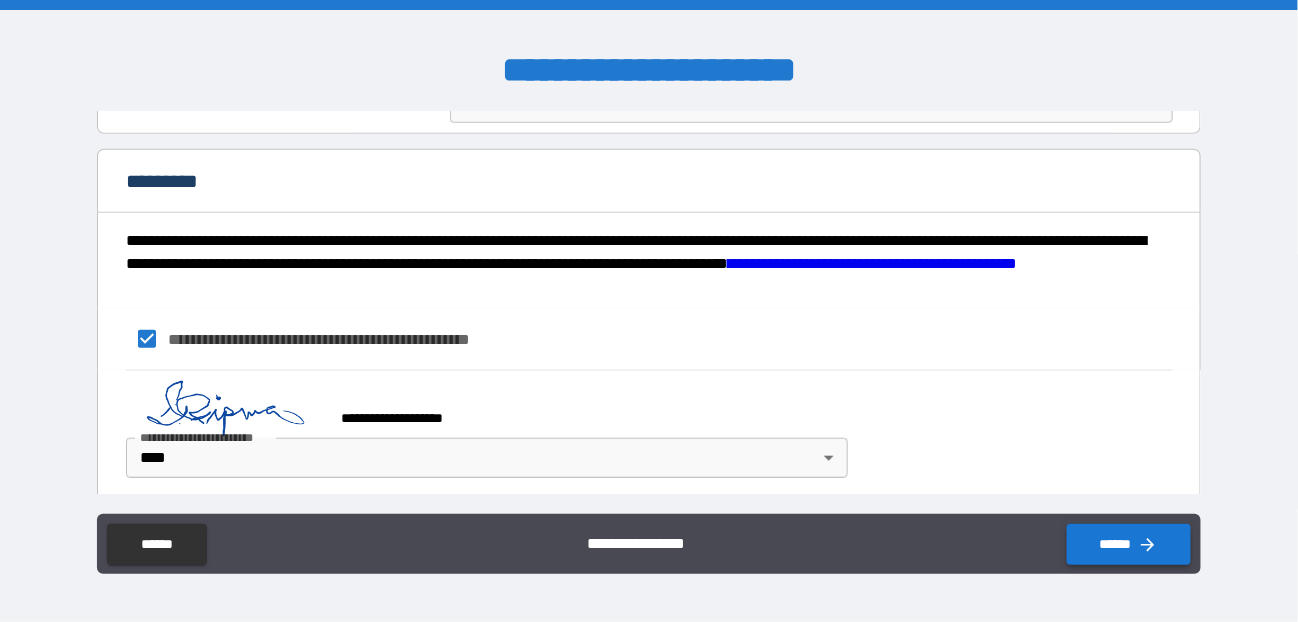 click on "******" at bounding box center [1129, 544] 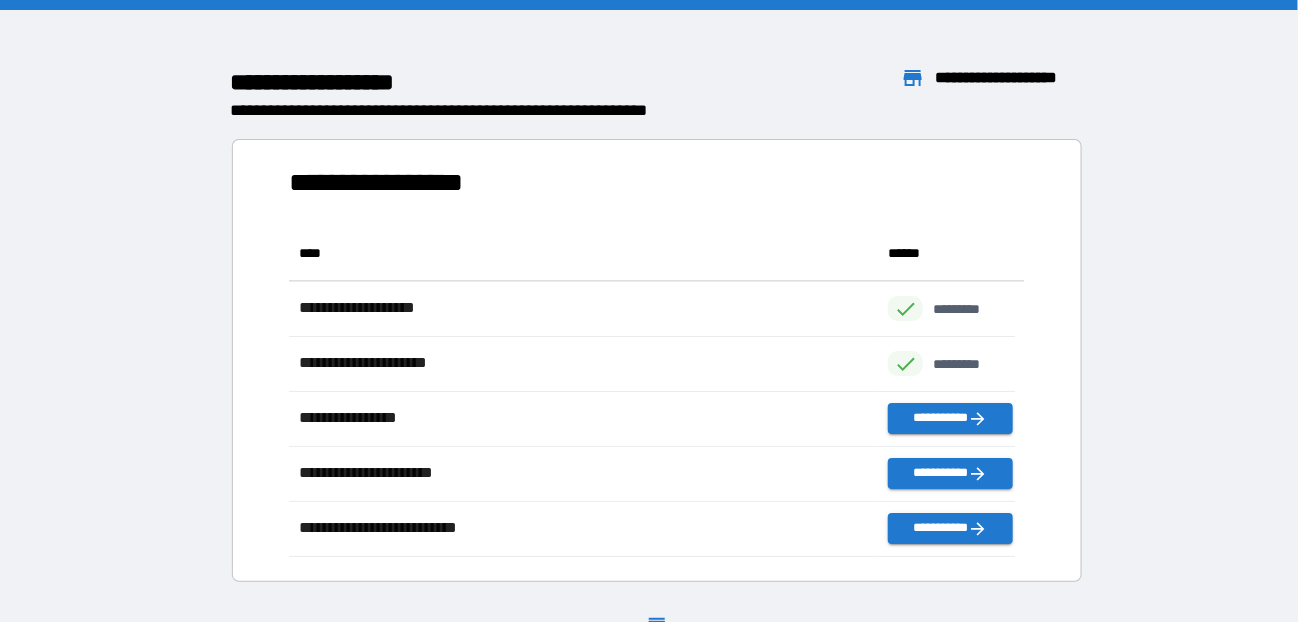 scroll, scrollTop: 15, scrollLeft: 14, axis: both 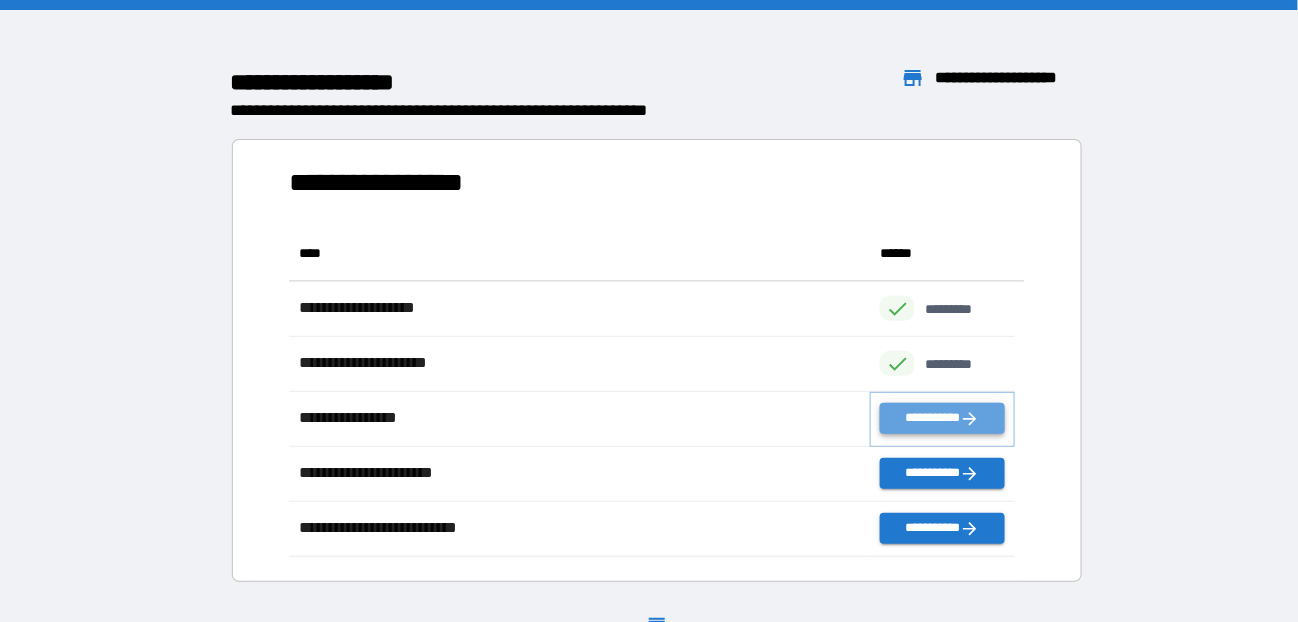 click on "**********" at bounding box center [942, 418] 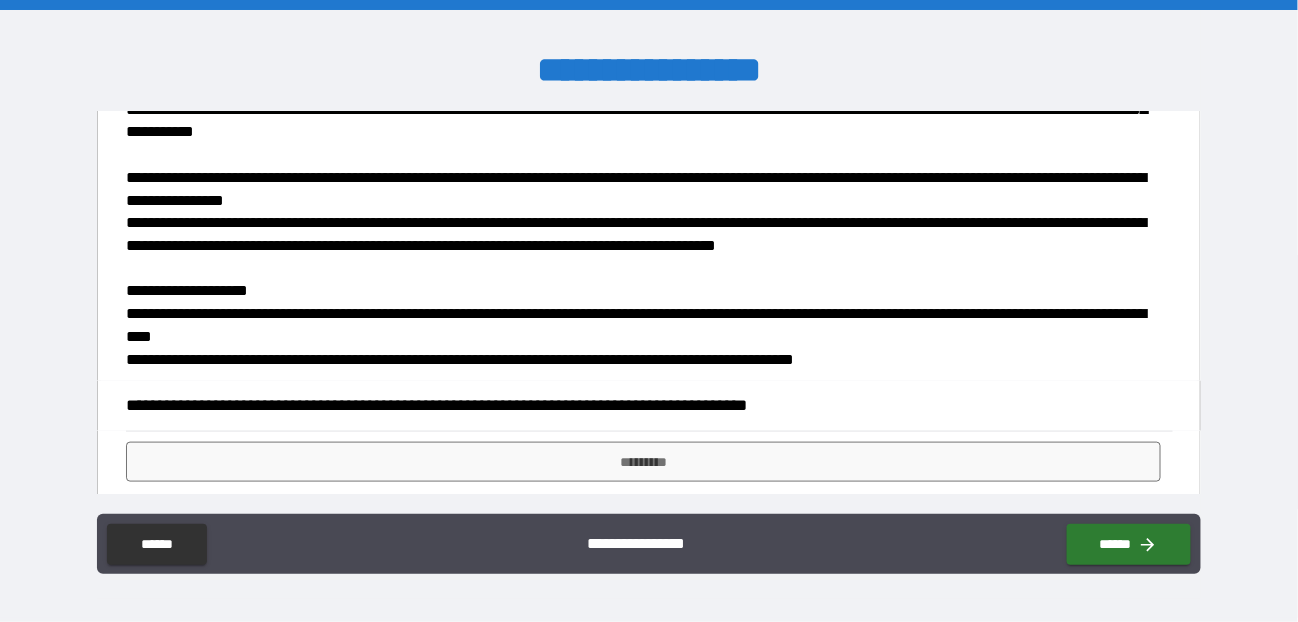 scroll, scrollTop: 569, scrollLeft: 0, axis: vertical 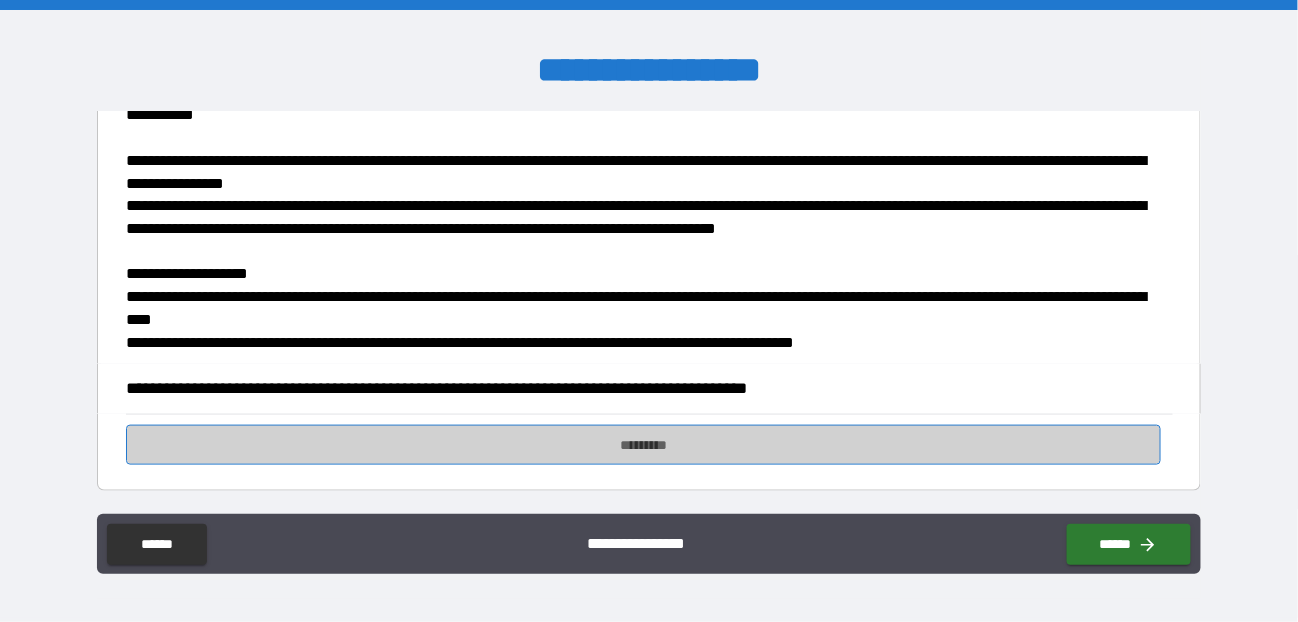 click on "*********" at bounding box center (643, 445) 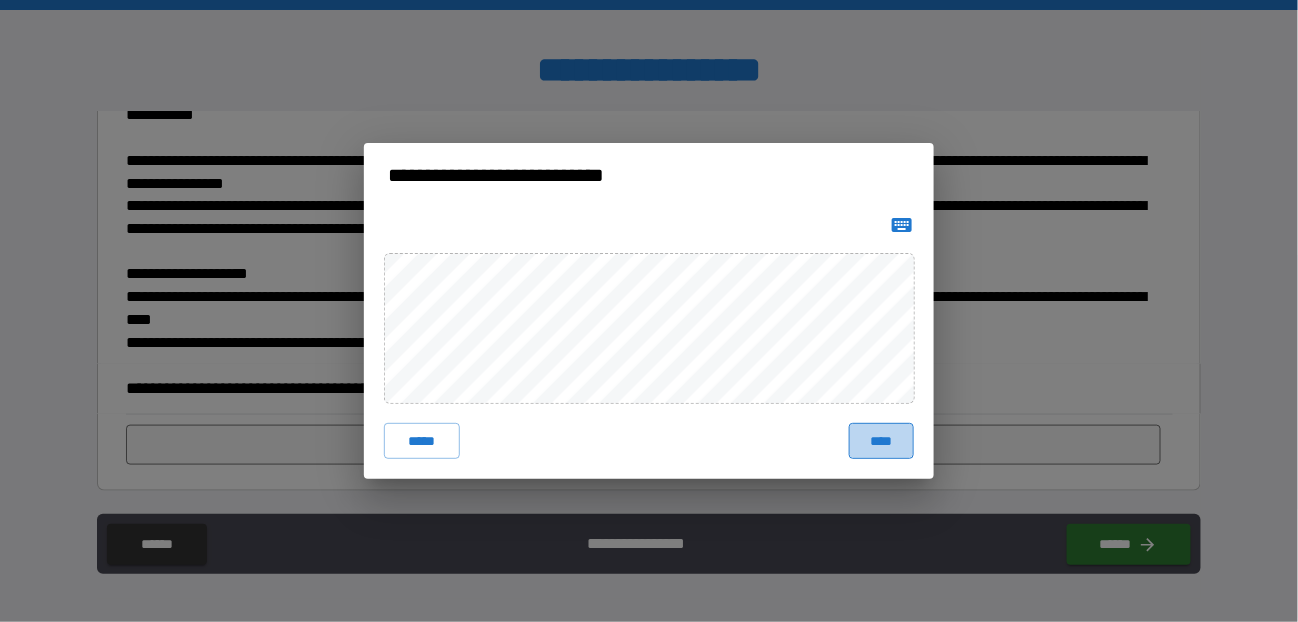 click on "****" at bounding box center [881, 441] 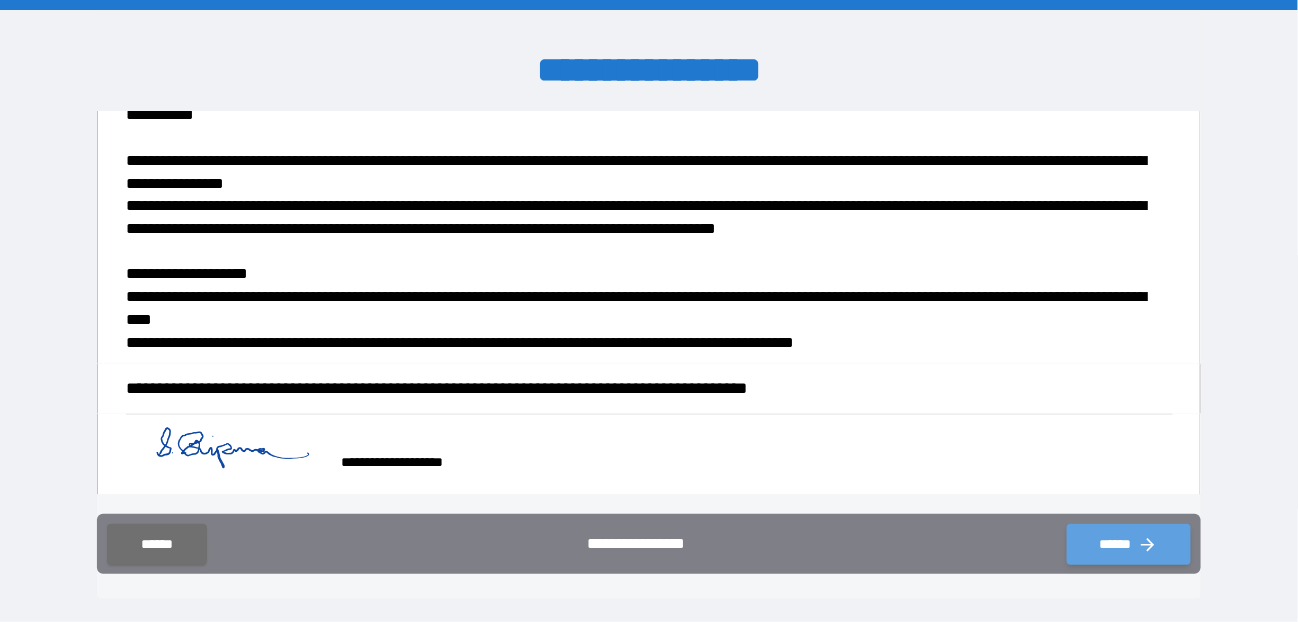 click on "******" at bounding box center [1129, 544] 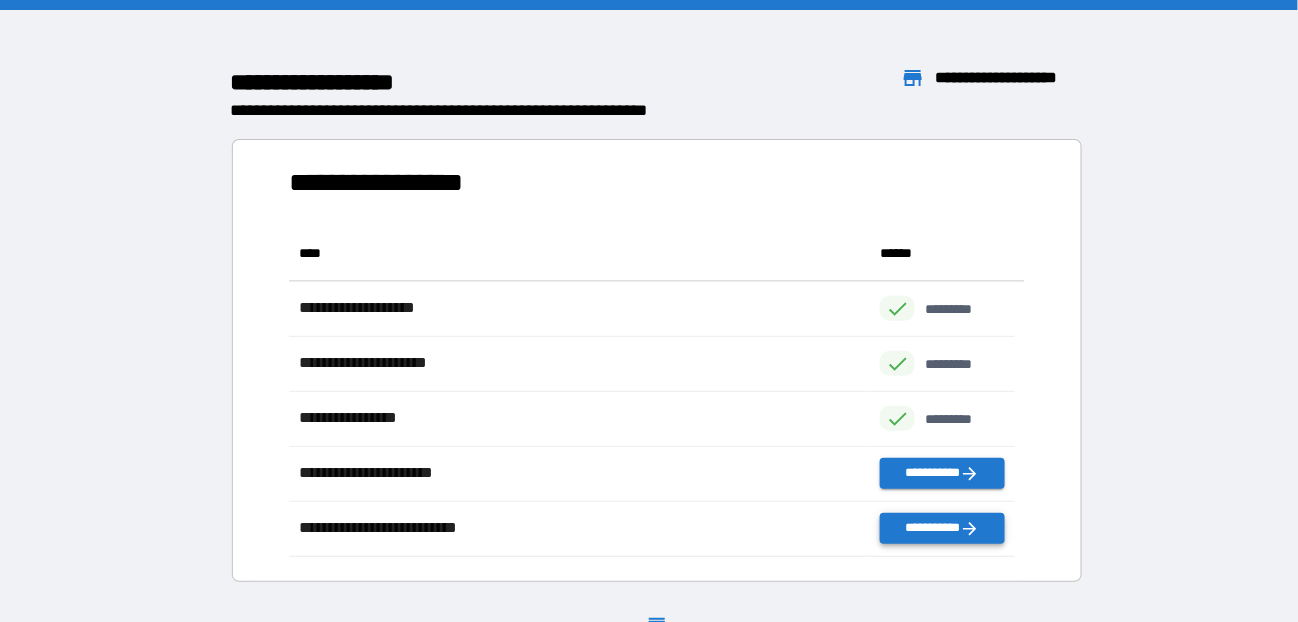 scroll, scrollTop: 15, scrollLeft: 14, axis: both 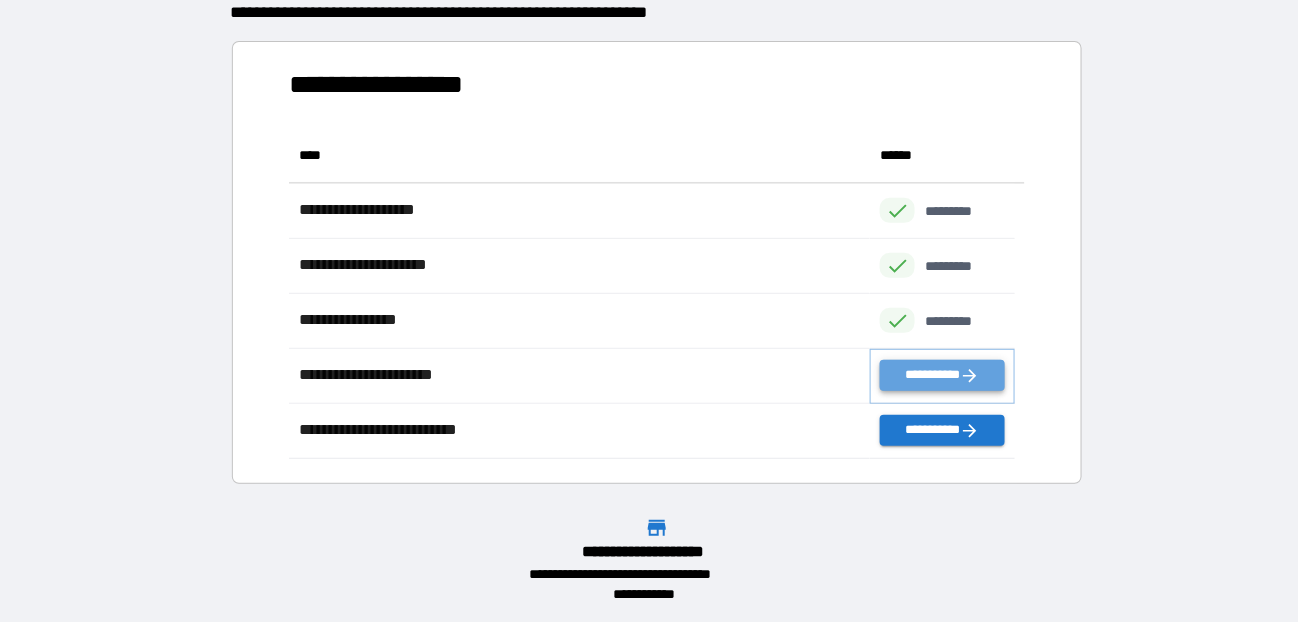 click on "**********" at bounding box center (942, 375) 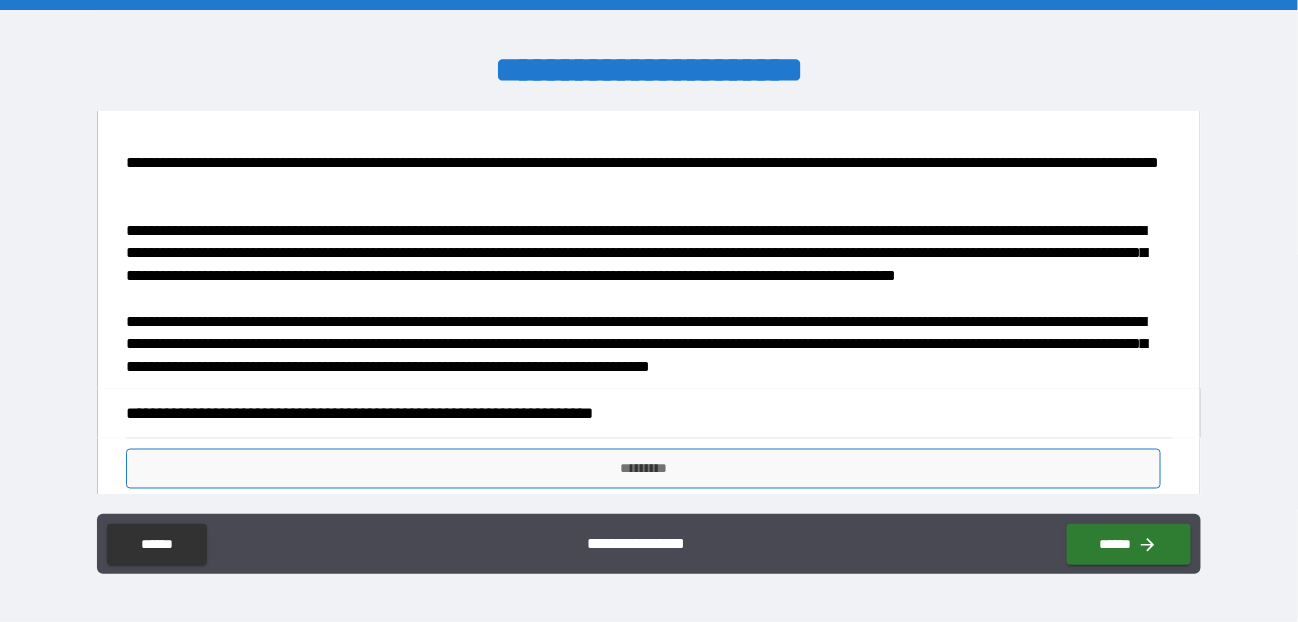 scroll, scrollTop: 773, scrollLeft: 0, axis: vertical 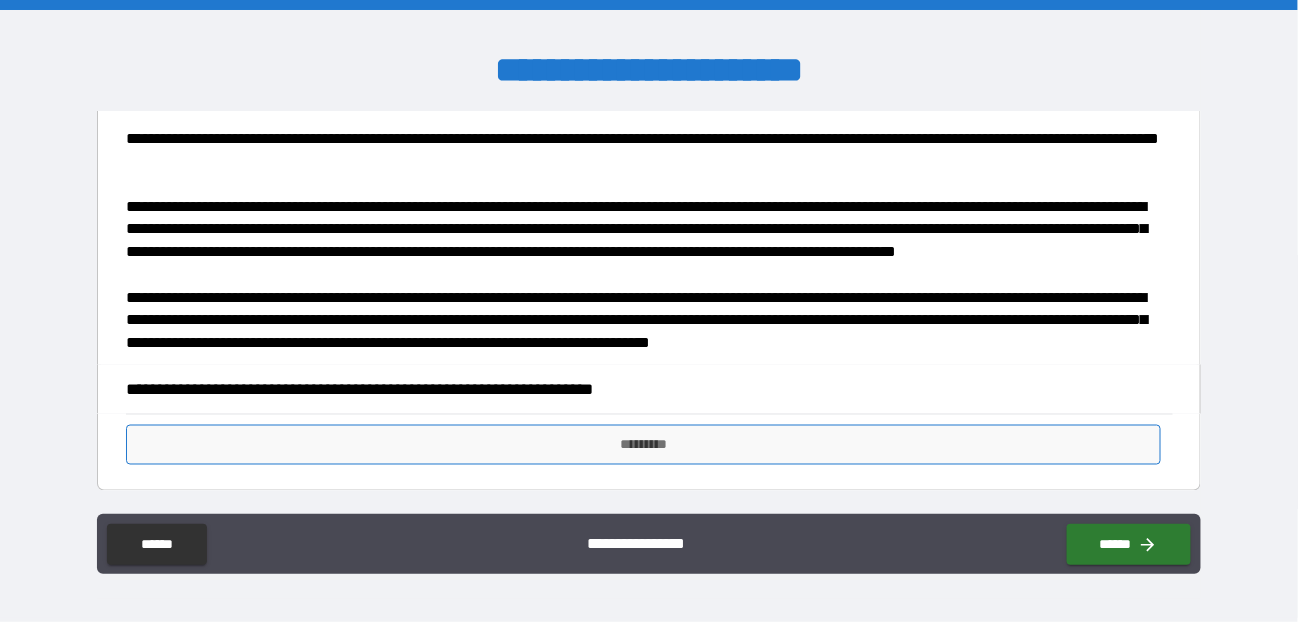 click on "*********" at bounding box center [643, 445] 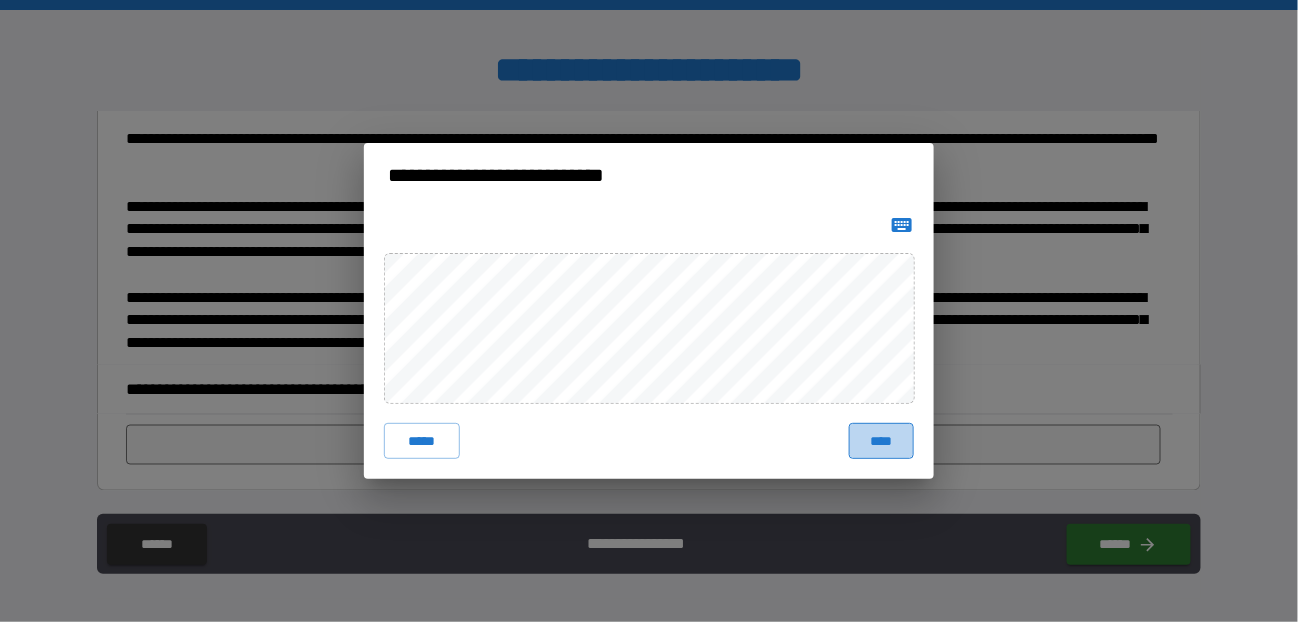 click on "****" at bounding box center (881, 441) 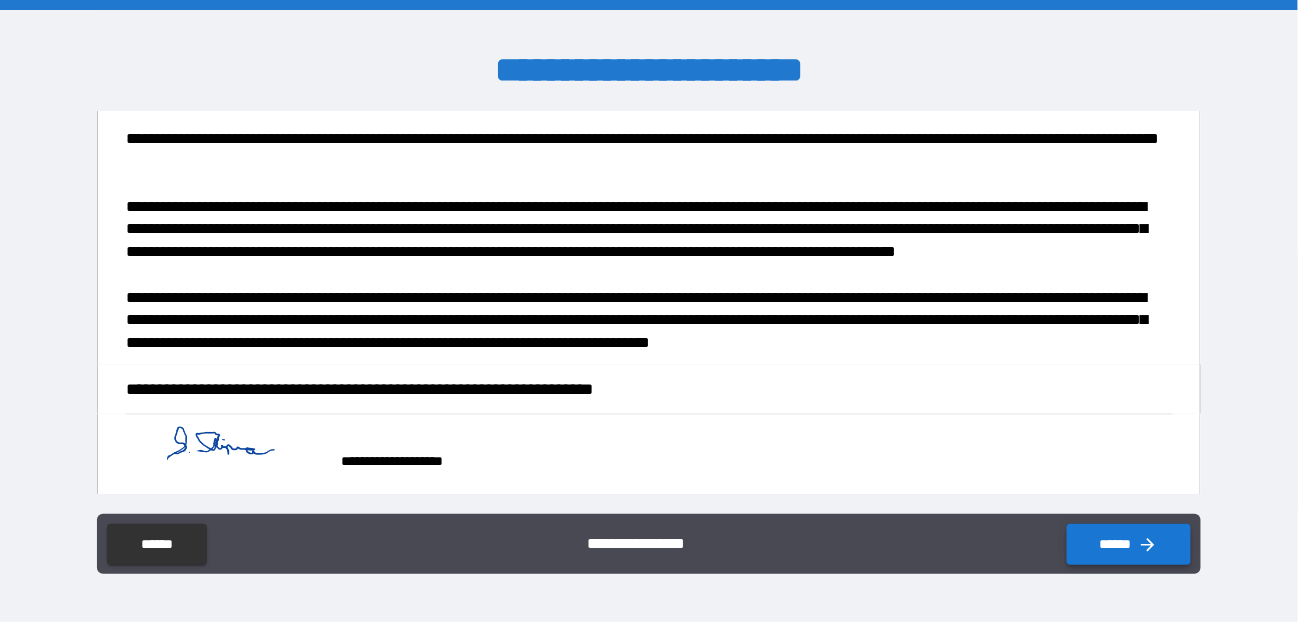 click on "******" at bounding box center [1129, 544] 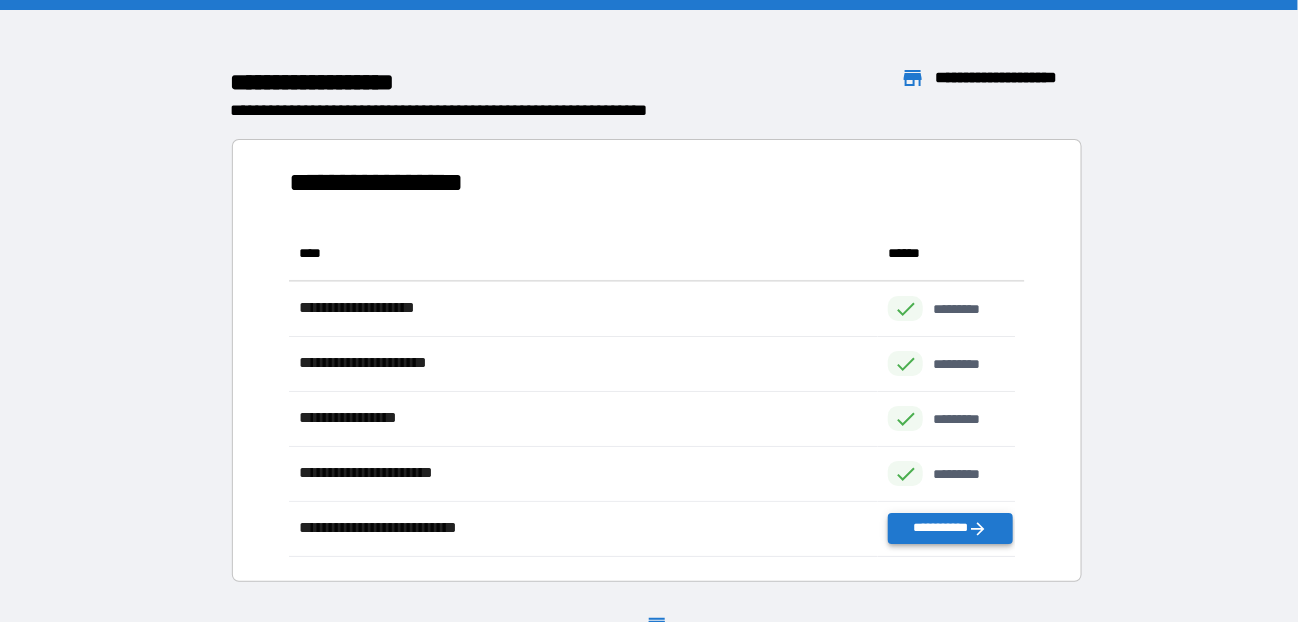 scroll, scrollTop: 316, scrollLeft: 711, axis: both 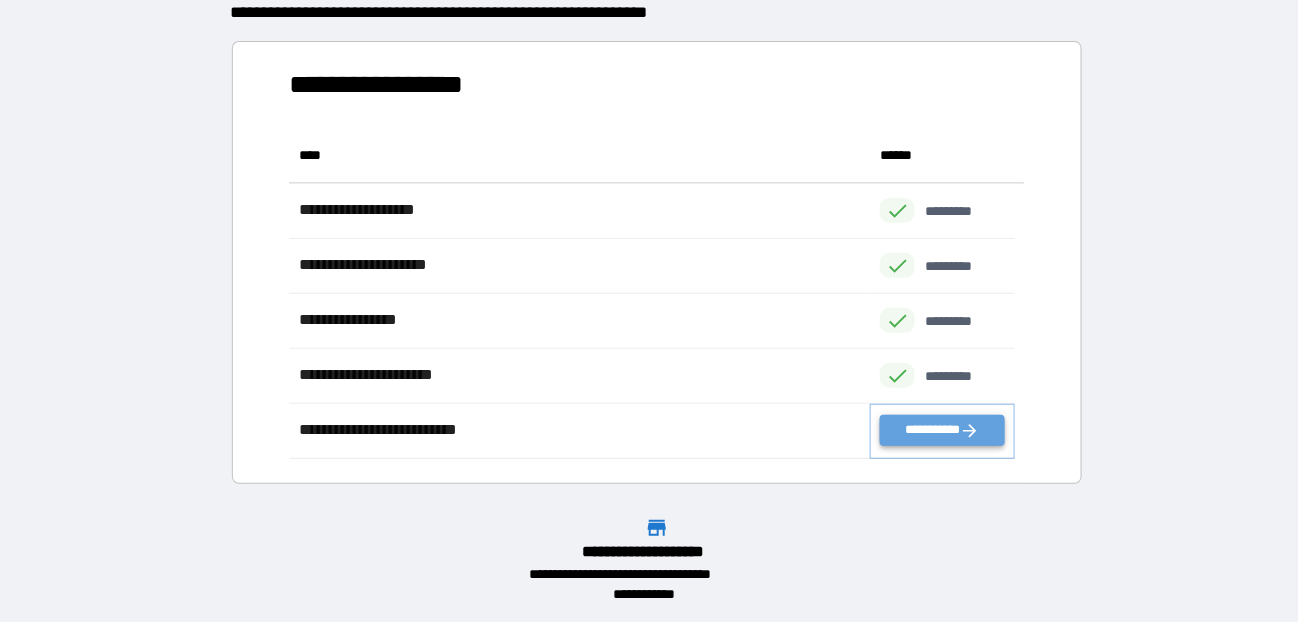 click on "**********" at bounding box center (942, 430) 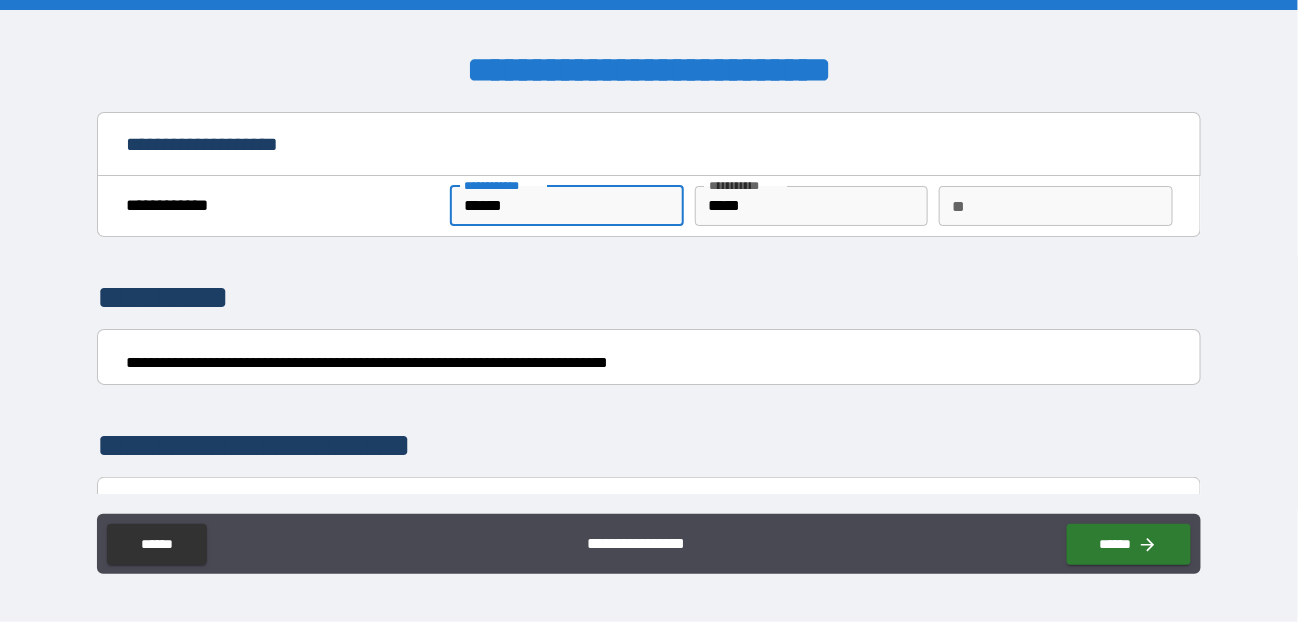 click on "******" at bounding box center [567, 206] 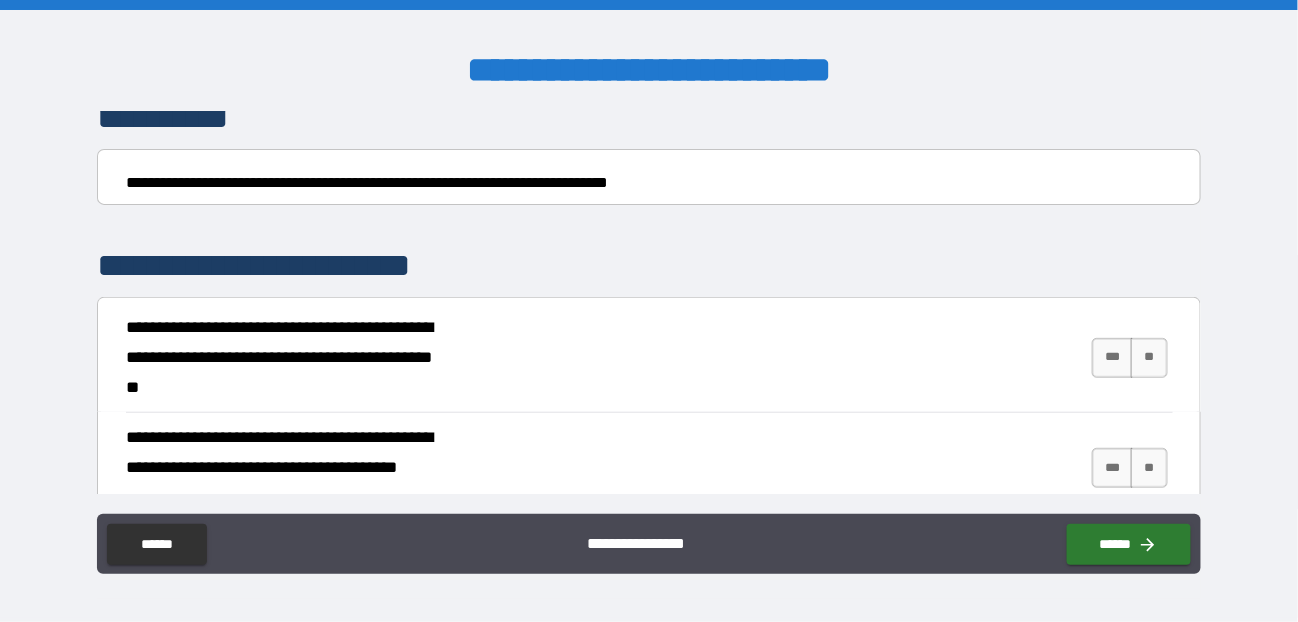 scroll, scrollTop: 200, scrollLeft: 0, axis: vertical 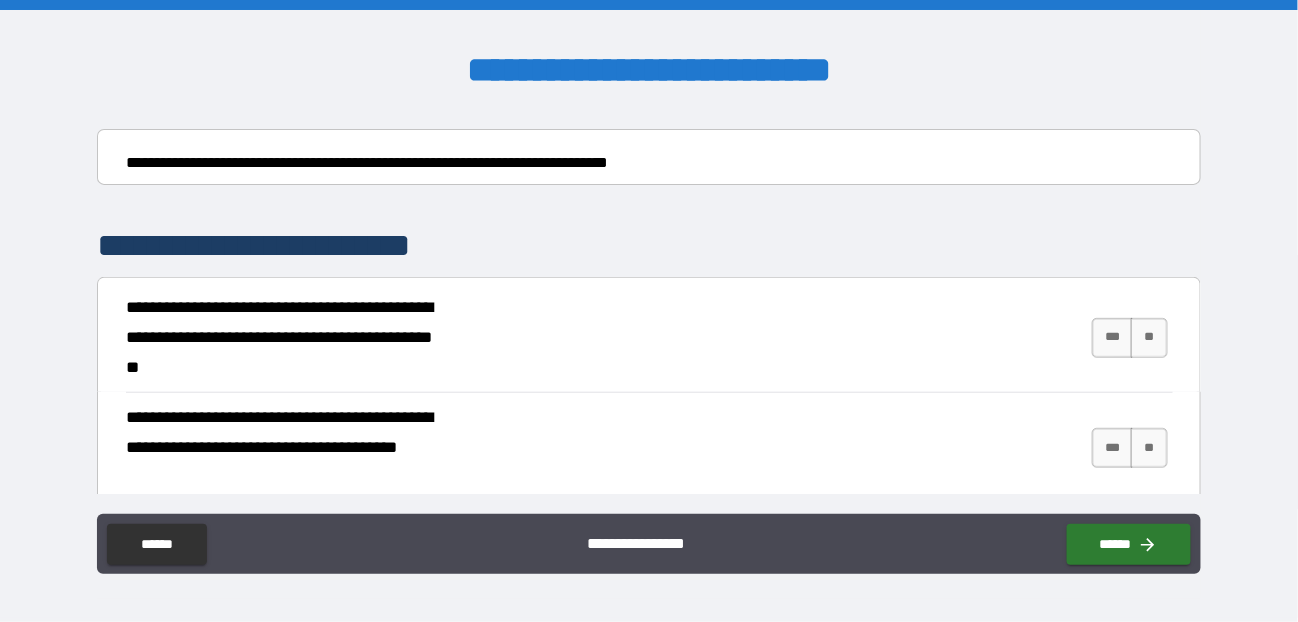 type on "******" 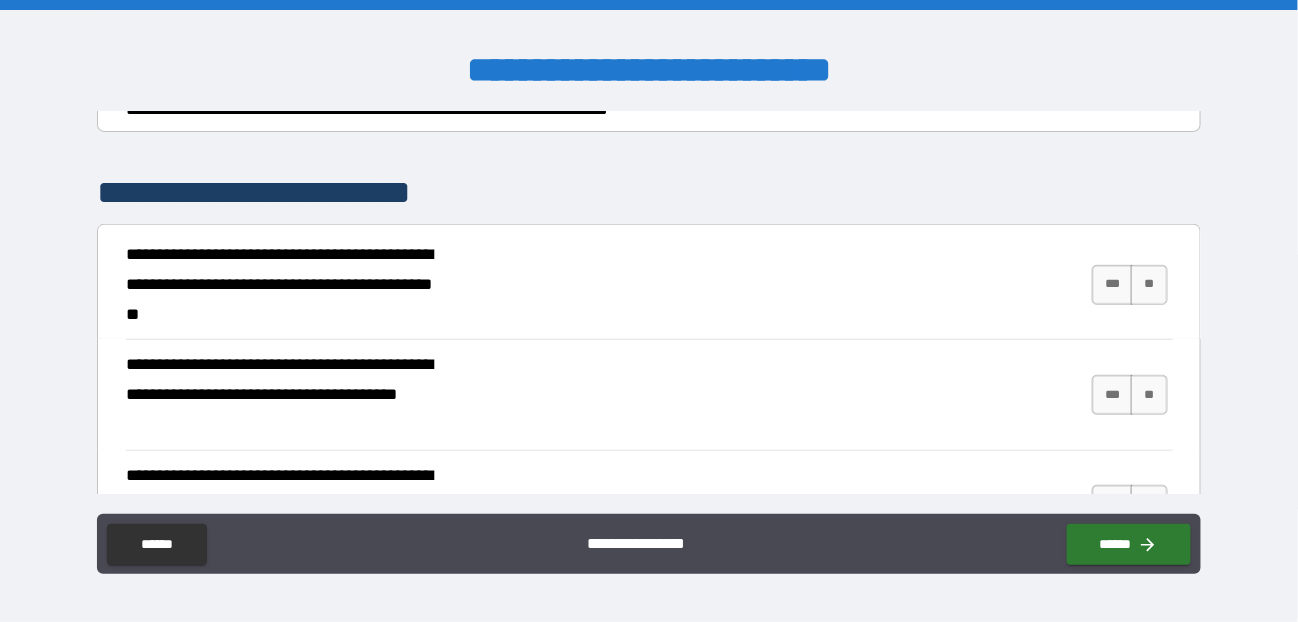scroll, scrollTop: 300, scrollLeft: 0, axis: vertical 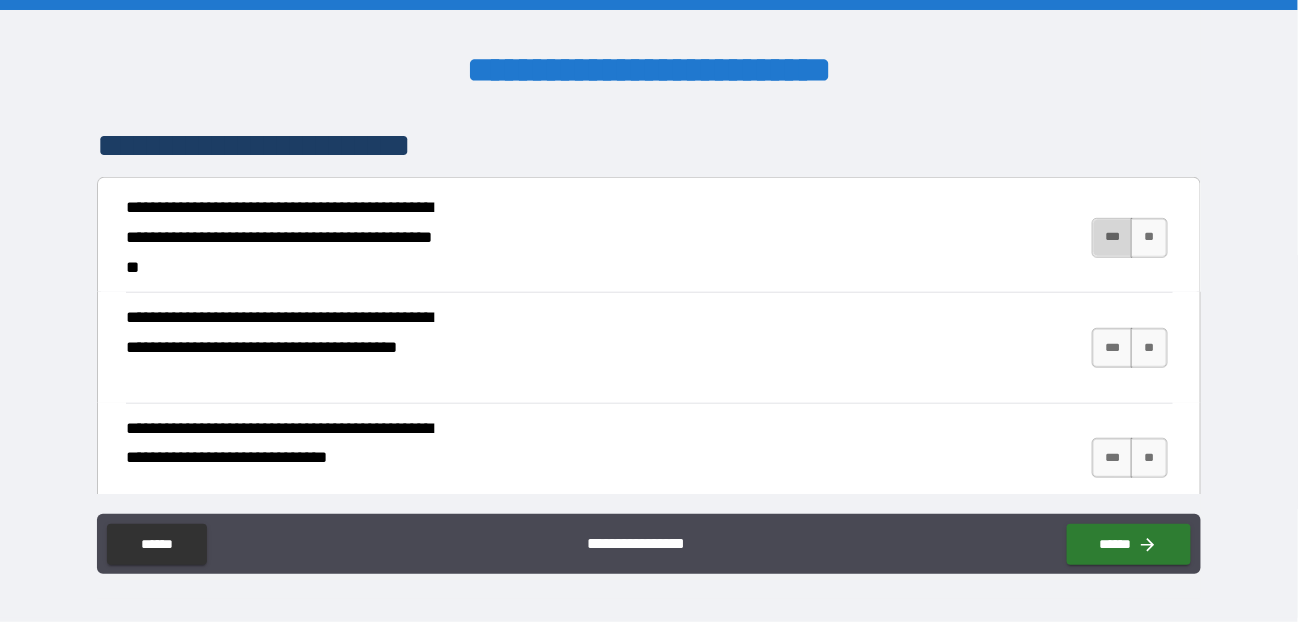 click on "***" at bounding box center (1113, 238) 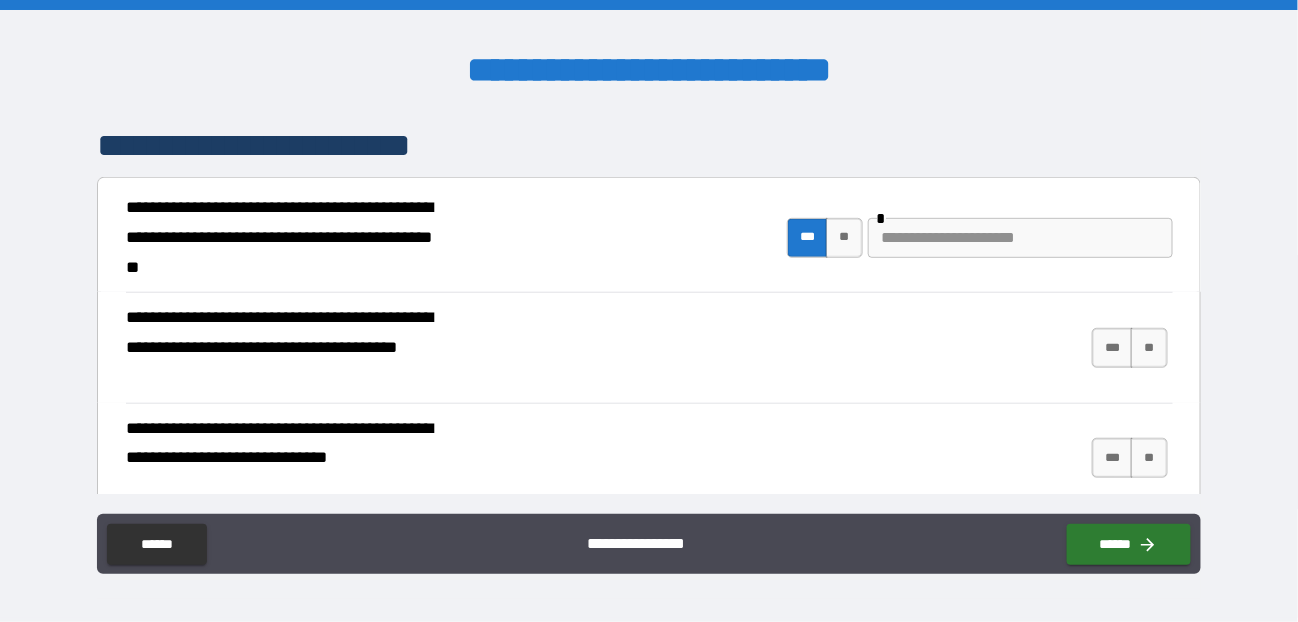 click on "**" at bounding box center [844, 238] 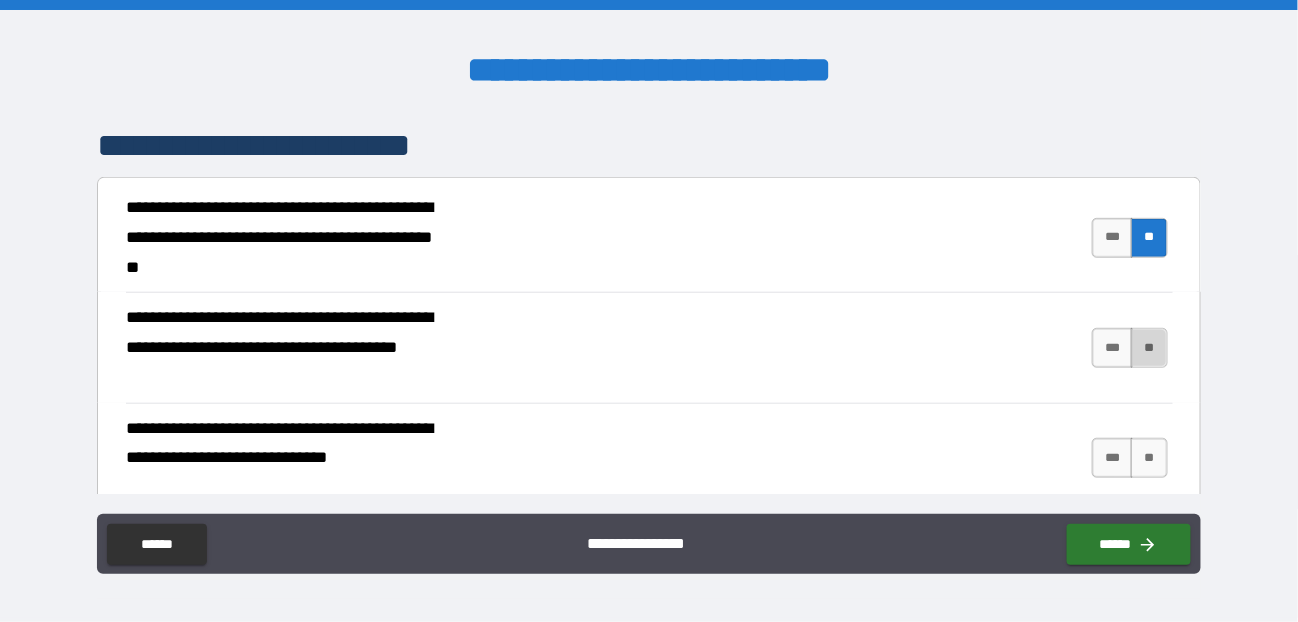 click on "**" at bounding box center (1149, 348) 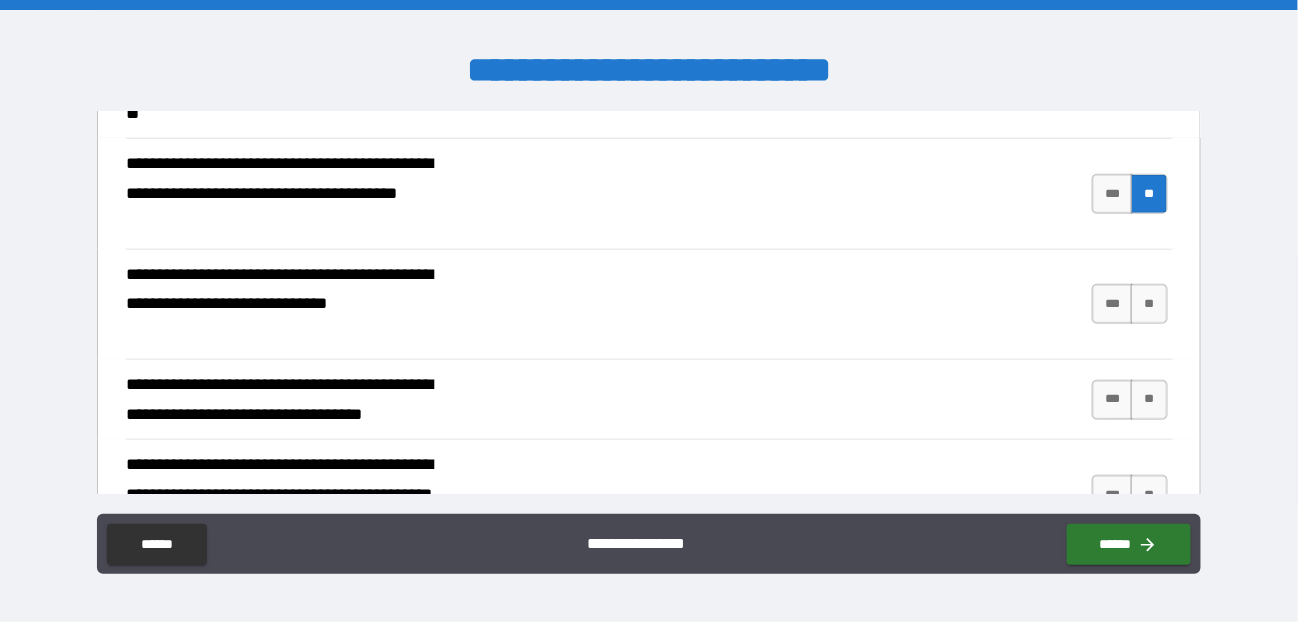 scroll, scrollTop: 500, scrollLeft: 0, axis: vertical 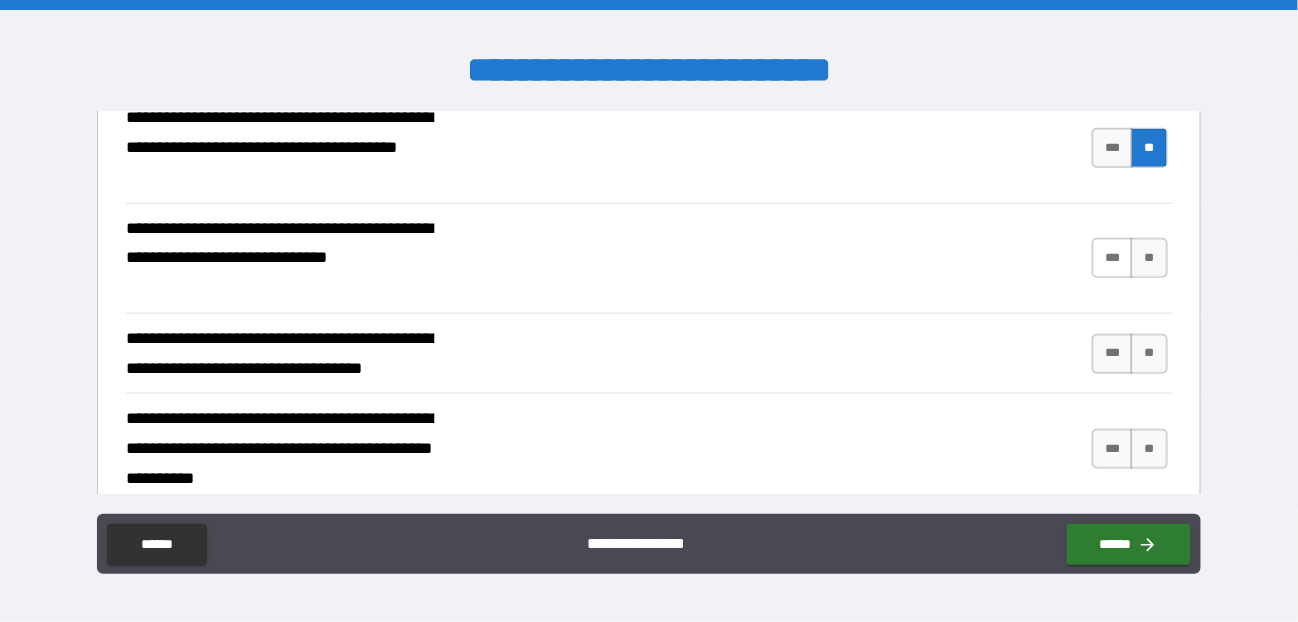 click on "***" at bounding box center [1113, 258] 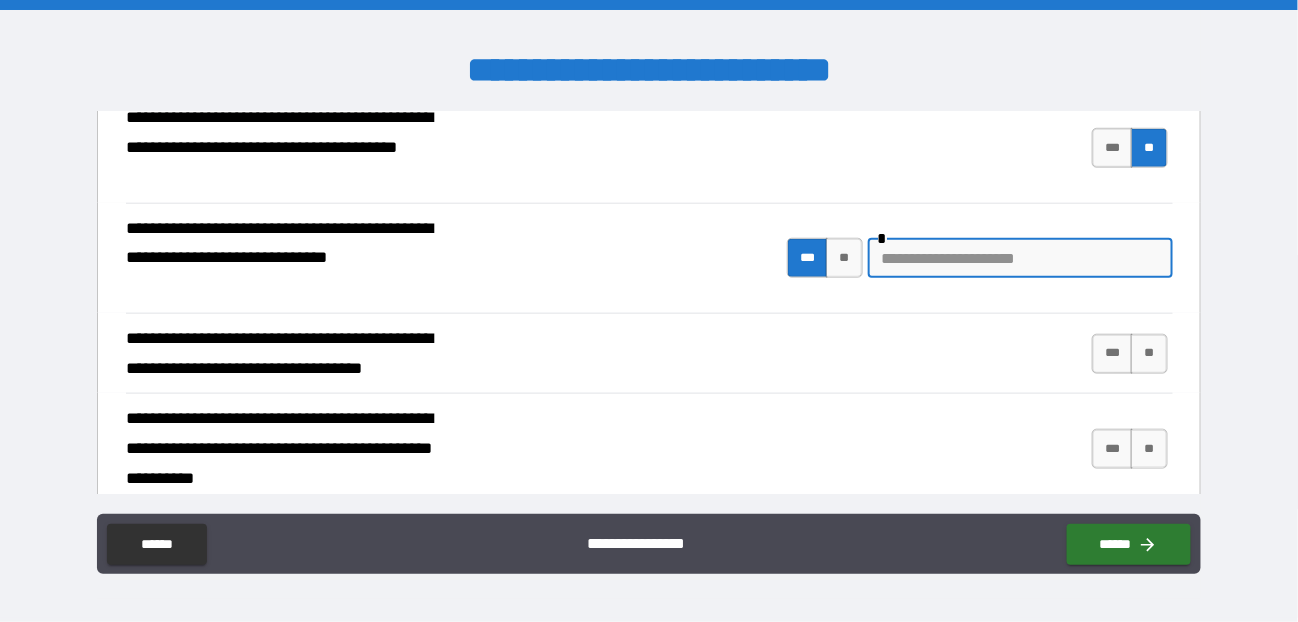 click at bounding box center [1020, 258] 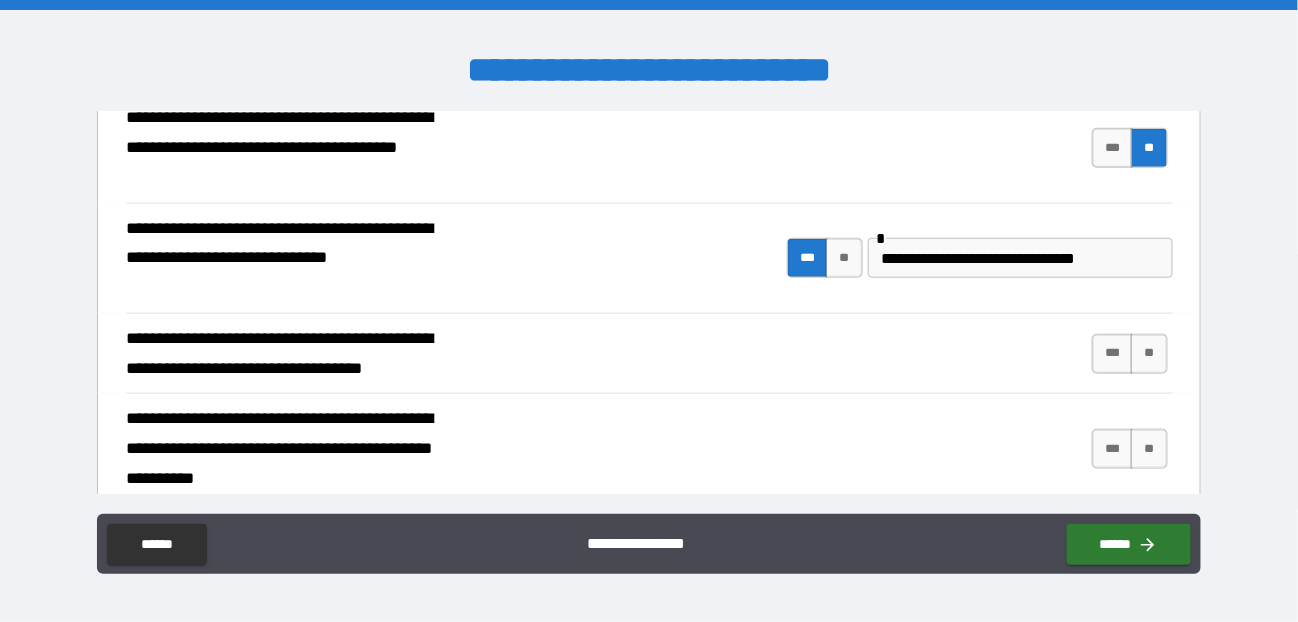 click on "**********" at bounding box center (649, 353) 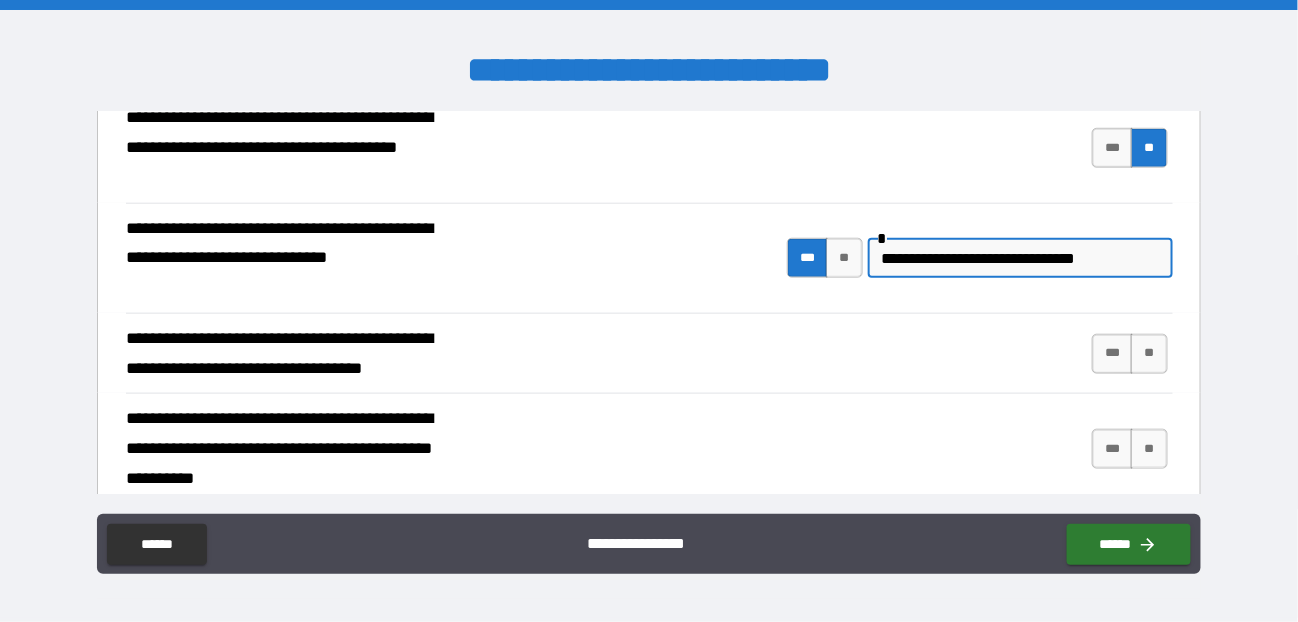 click on "**********" at bounding box center [1020, 258] 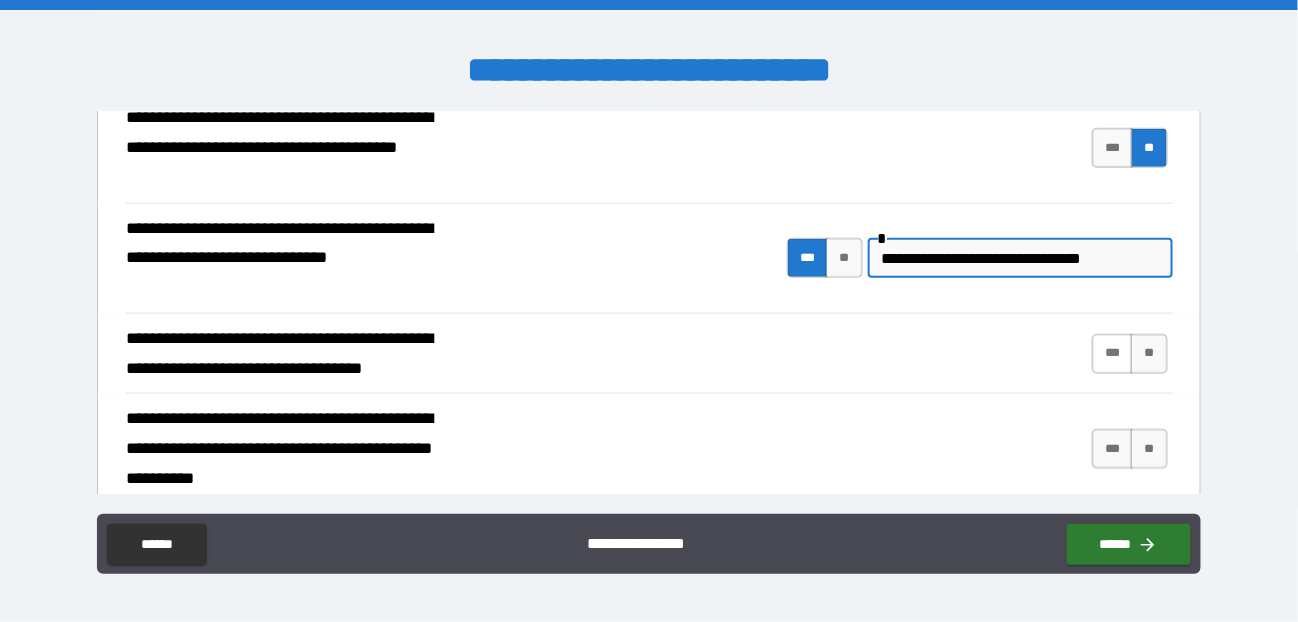 type on "**********" 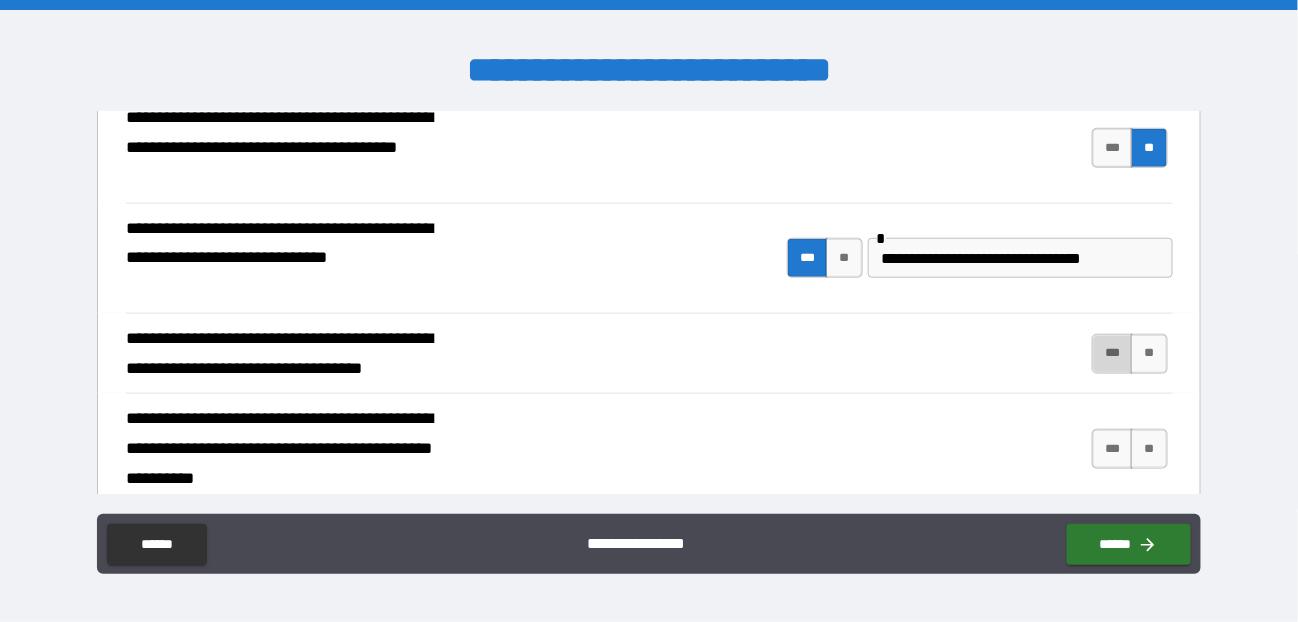 click on "***" at bounding box center [1113, 354] 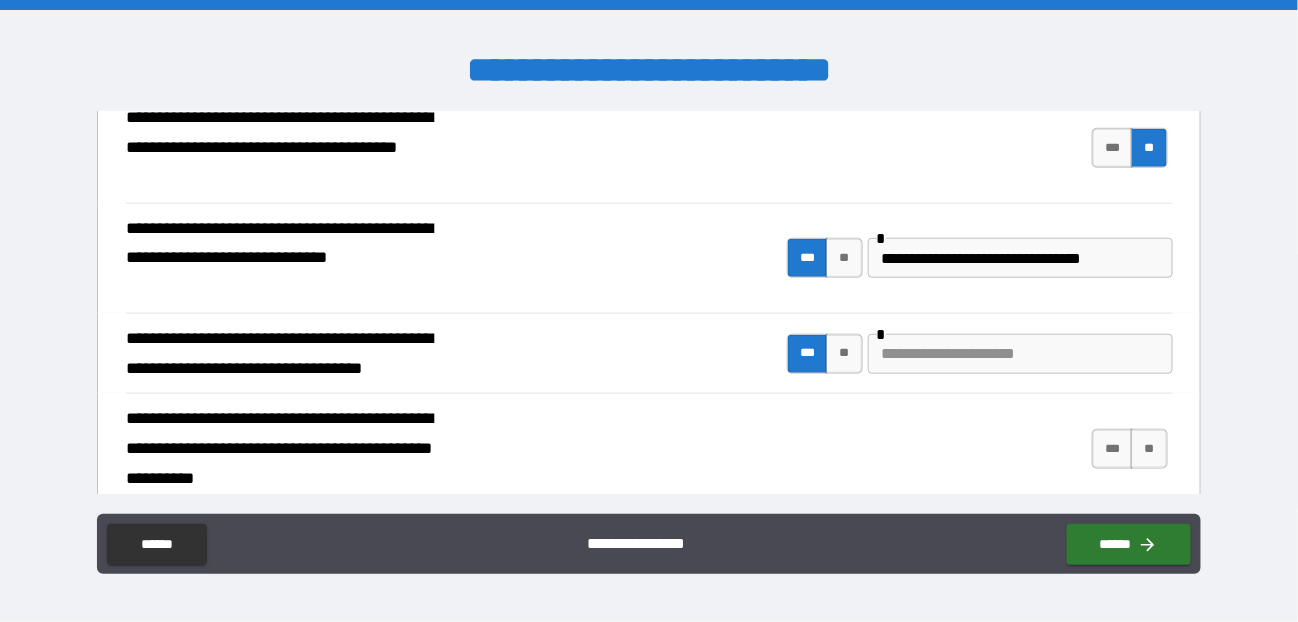 click at bounding box center [1020, 354] 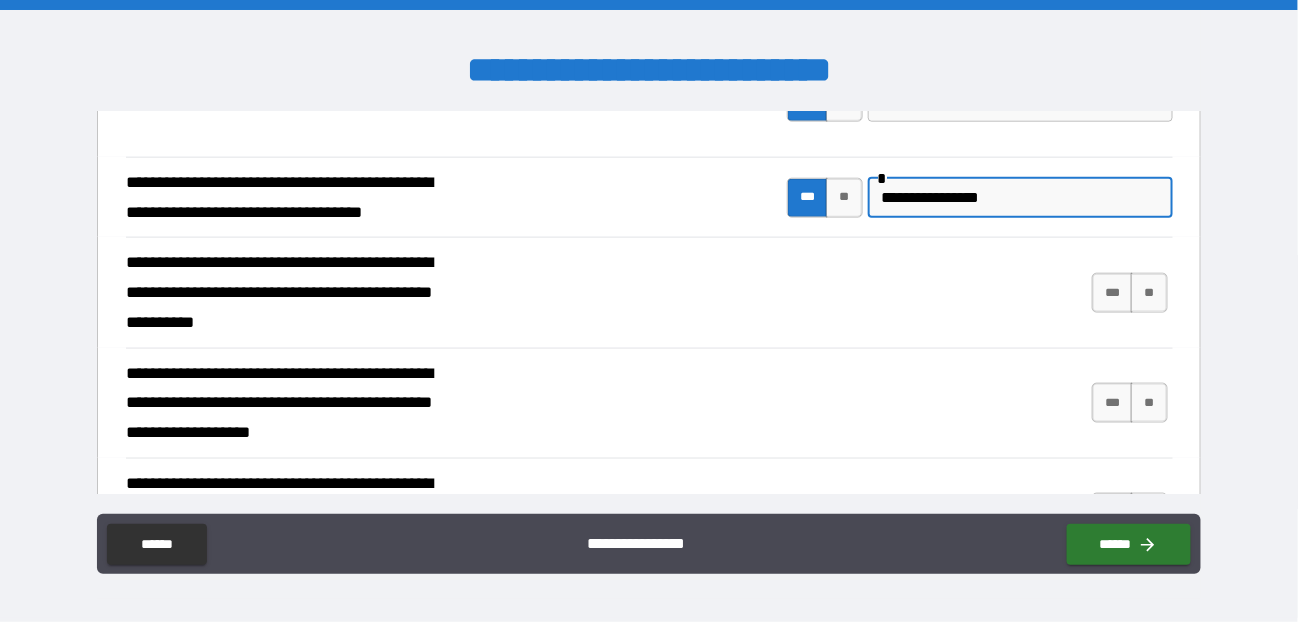 scroll, scrollTop: 700, scrollLeft: 0, axis: vertical 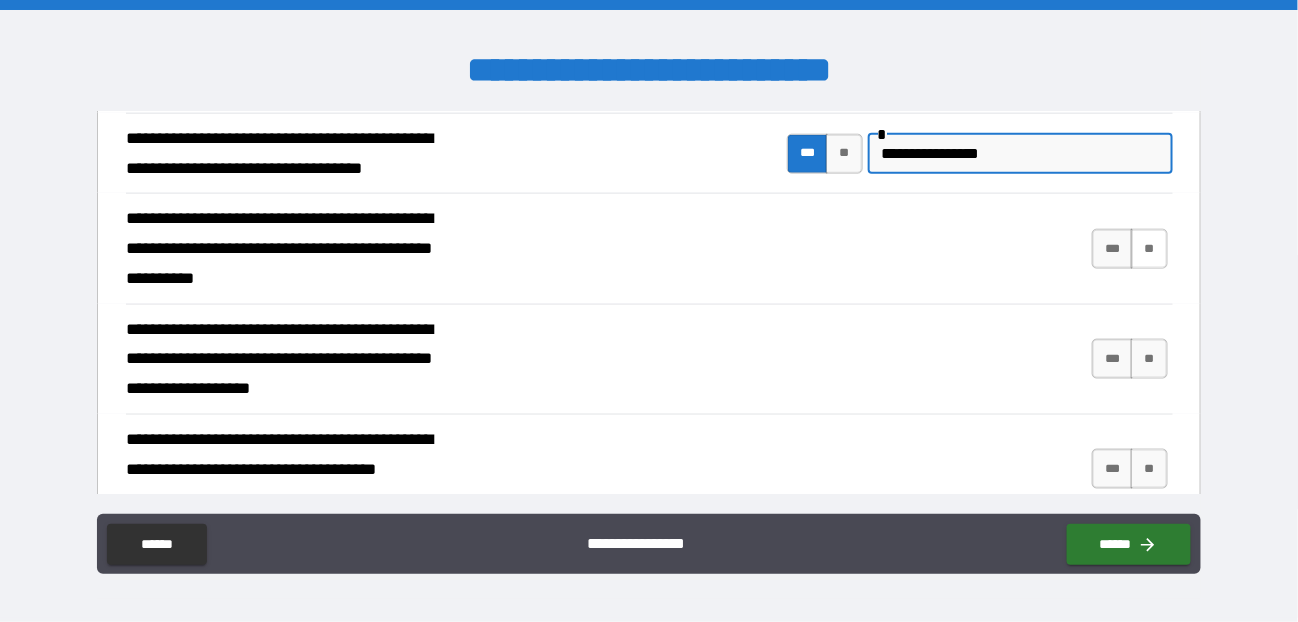 type 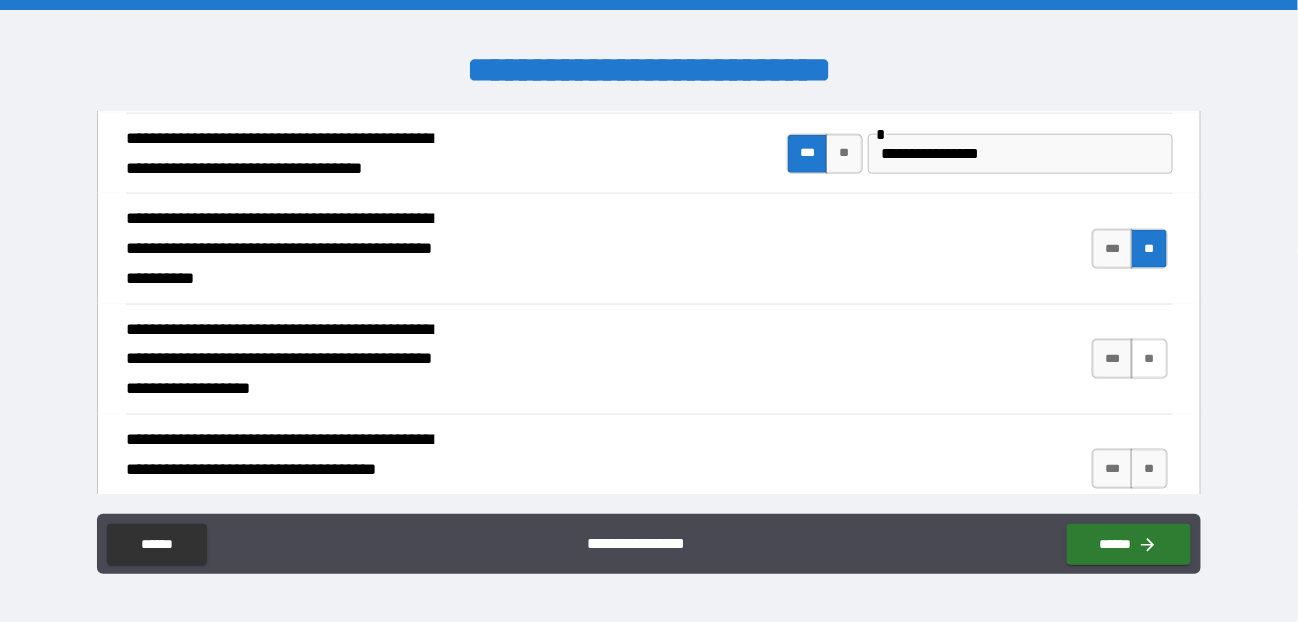 click on "**" at bounding box center (1149, 359) 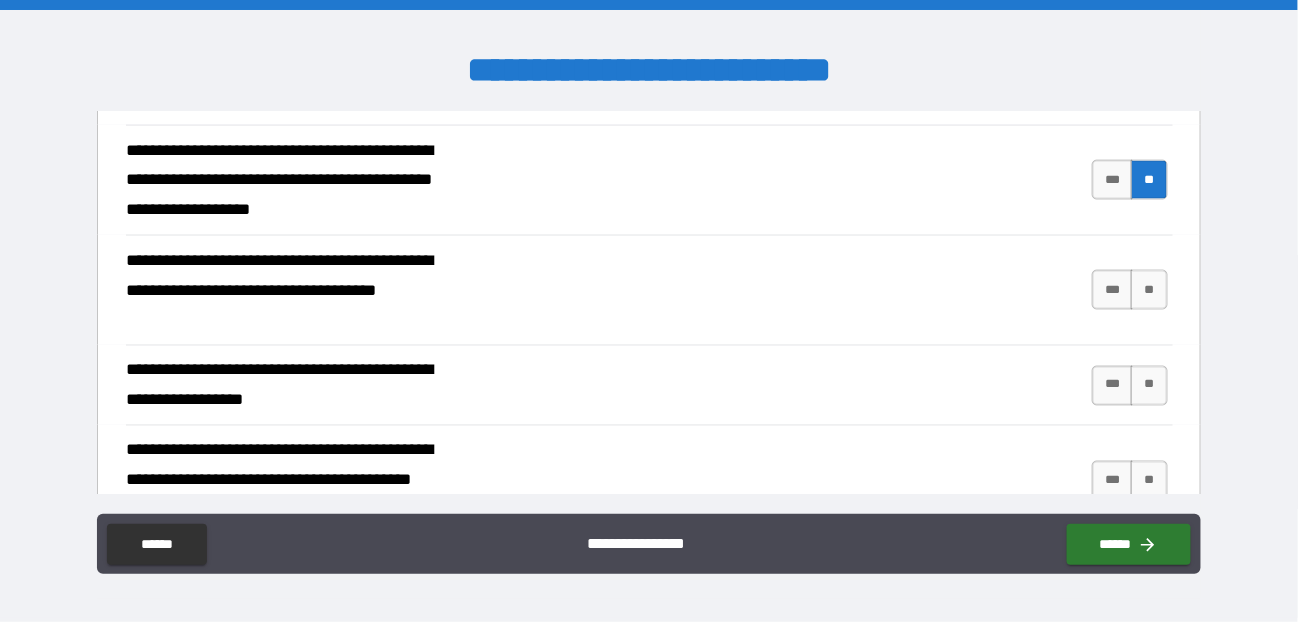 scroll, scrollTop: 900, scrollLeft: 0, axis: vertical 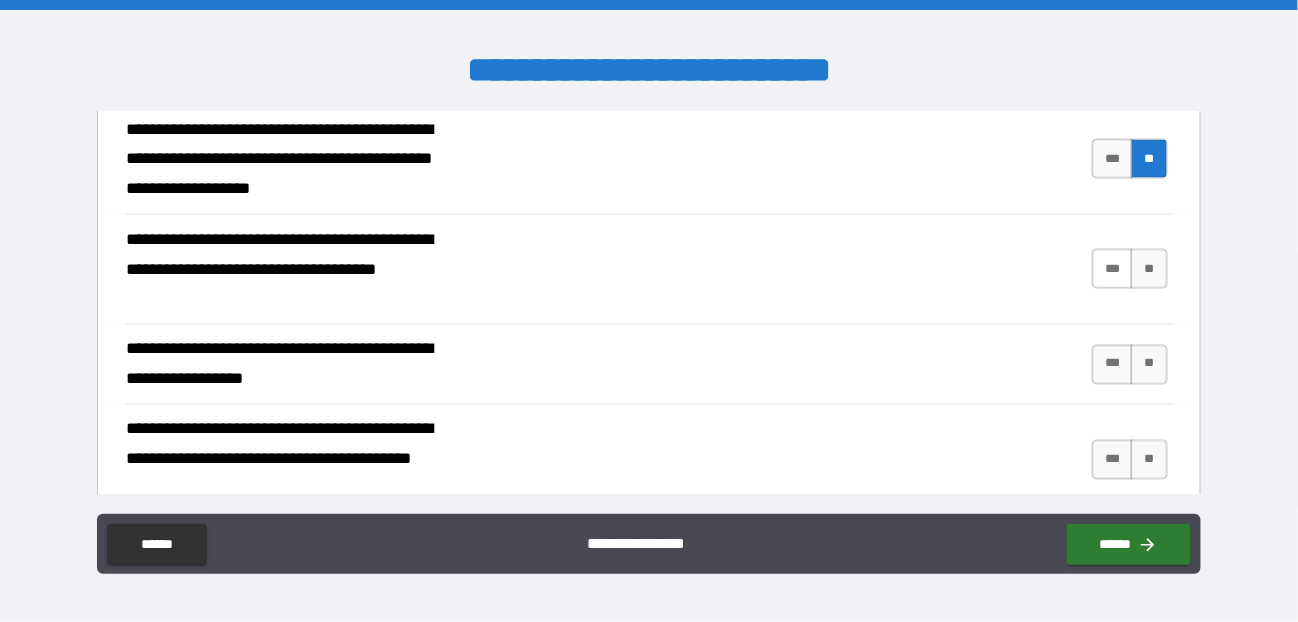 click on "***" at bounding box center (1113, 269) 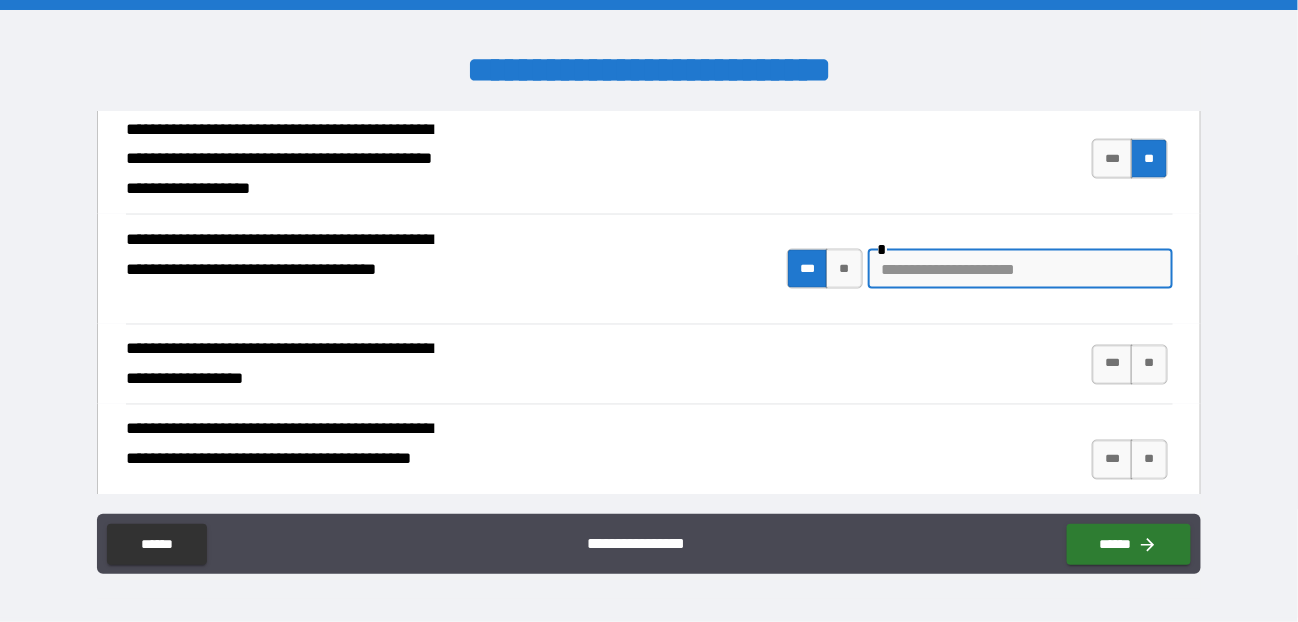 click at bounding box center [1020, 269] 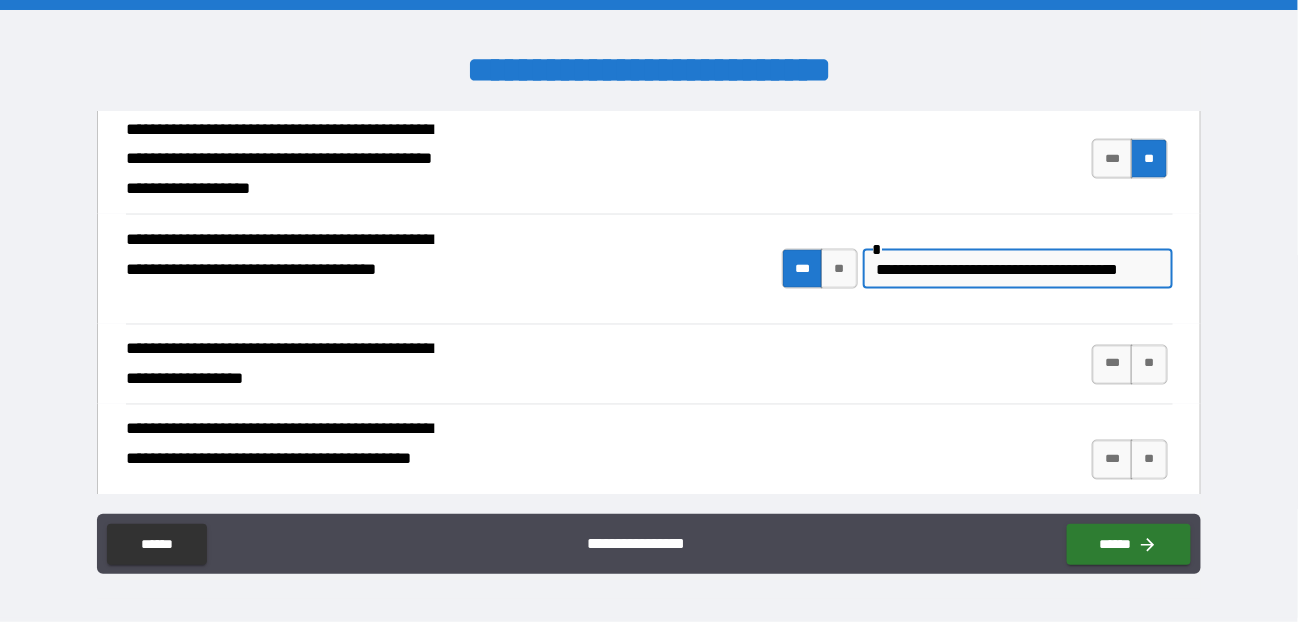 scroll, scrollTop: 0, scrollLeft: 11, axis: horizontal 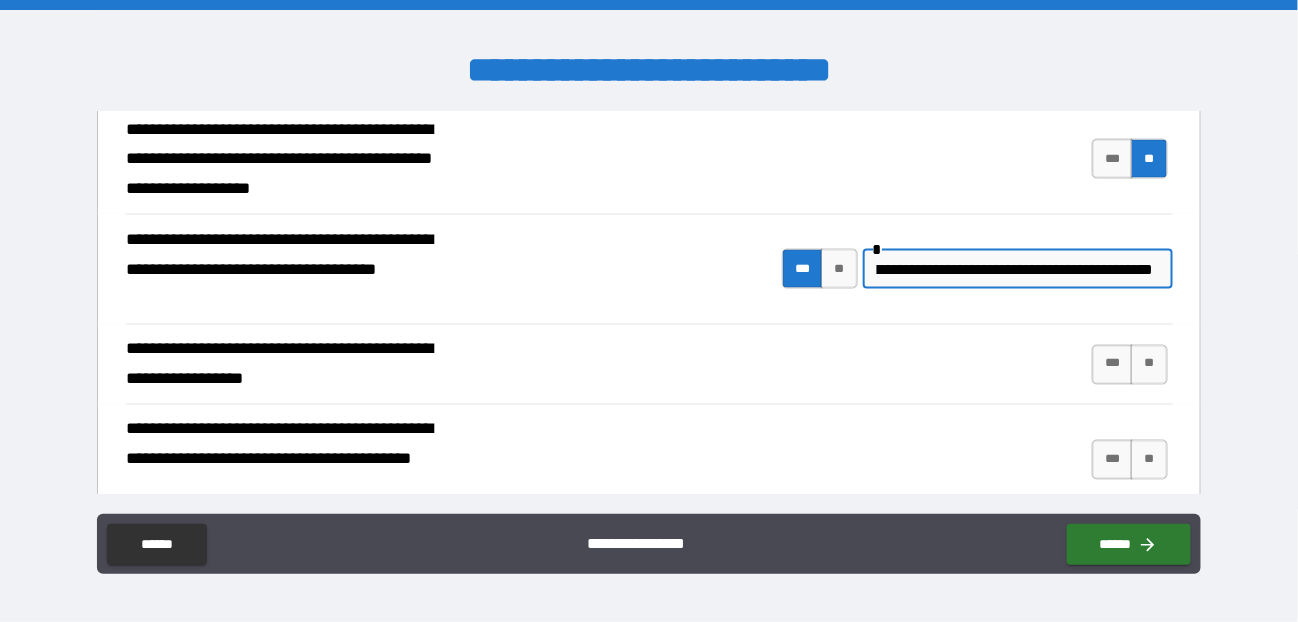 click on "**********" at bounding box center (1015, 269) 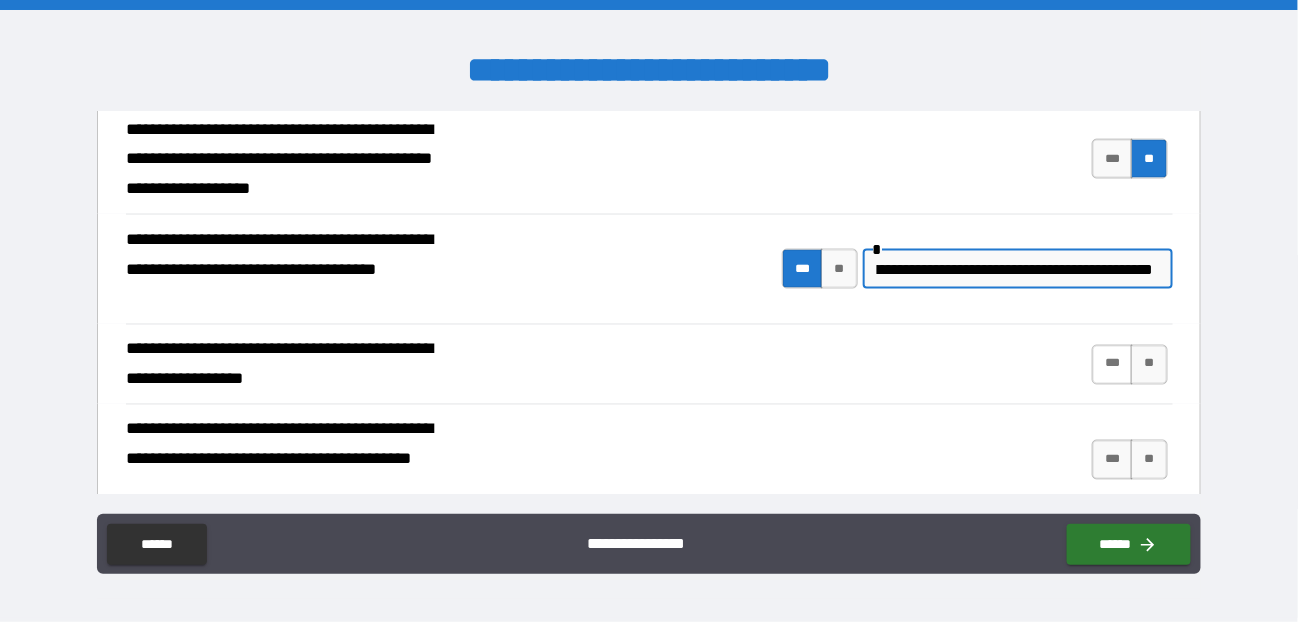 click on "***" at bounding box center (1113, 365) 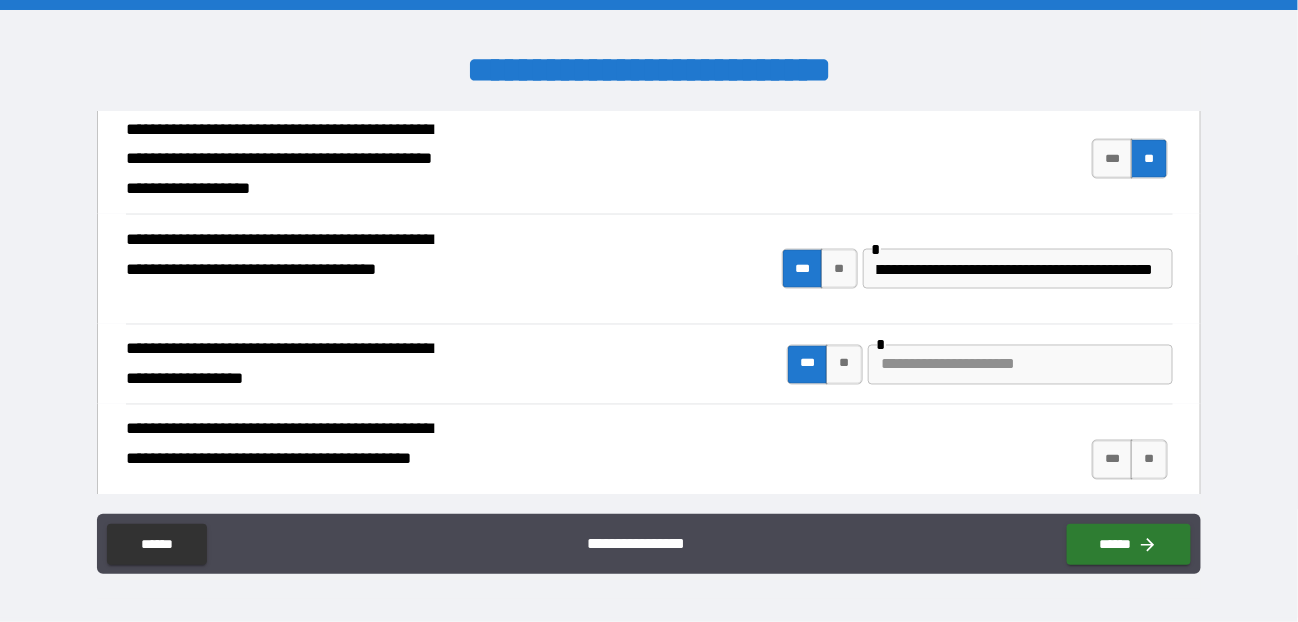 scroll, scrollTop: 0, scrollLeft: 0, axis: both 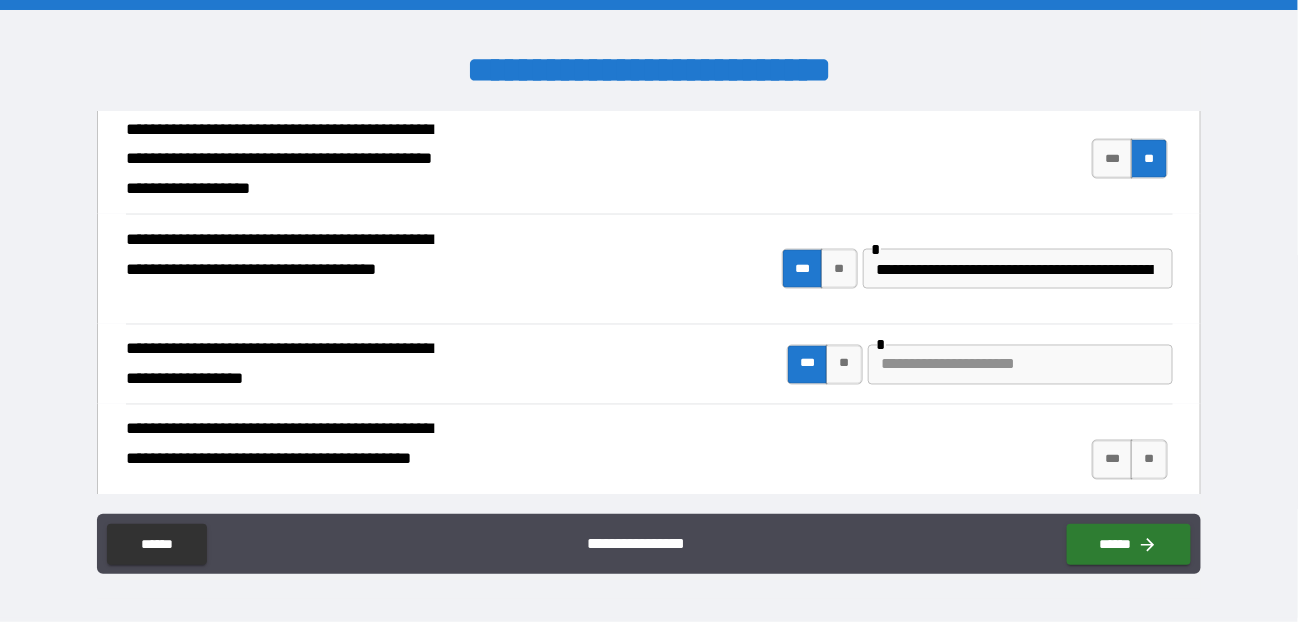 click on "**" at bounding box center (844, 365) 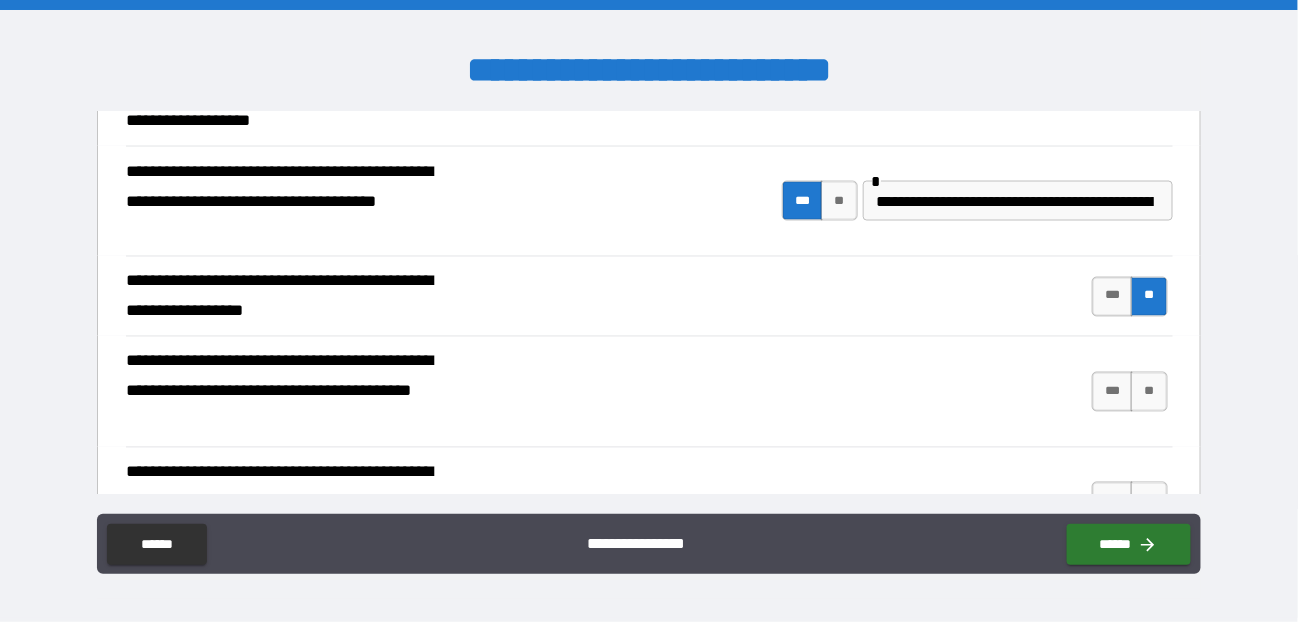 scroll, scrollTop: 1000, scrollLeft: 0, axis: vertical 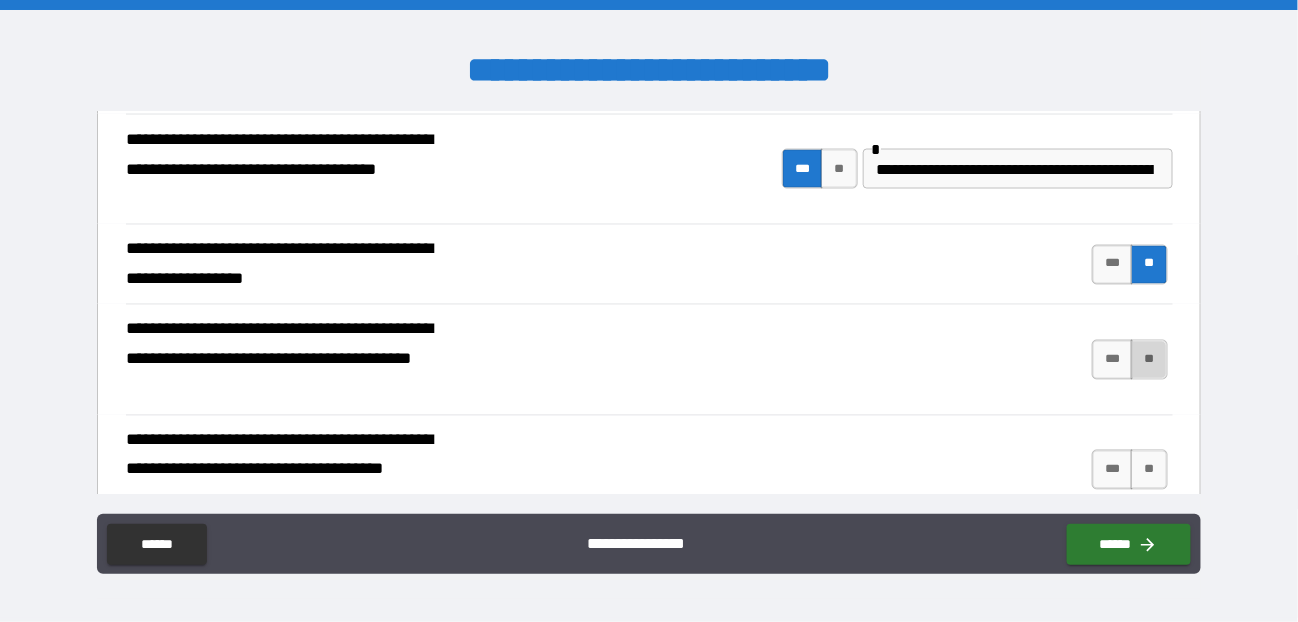 click on "**" at bounding box center (1149, 360) 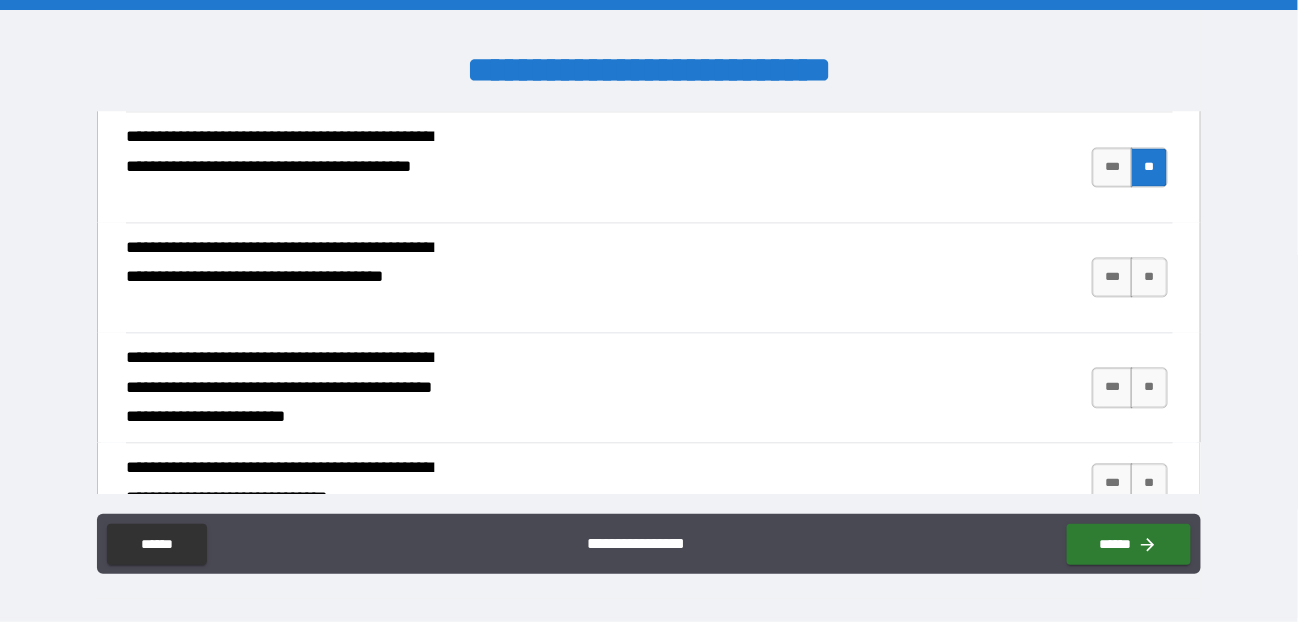 scroll, scrollTop: 1200, scrollLeft: 0, axis: vertical 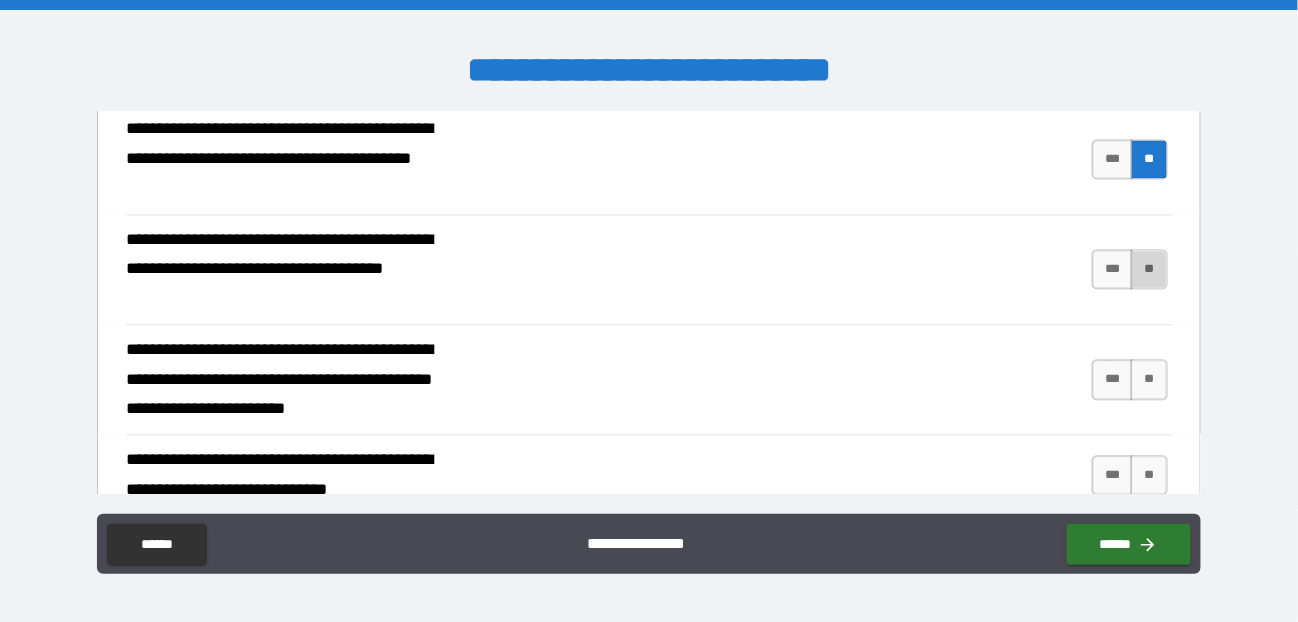 click on "**" at bounding box center [1149, 270] 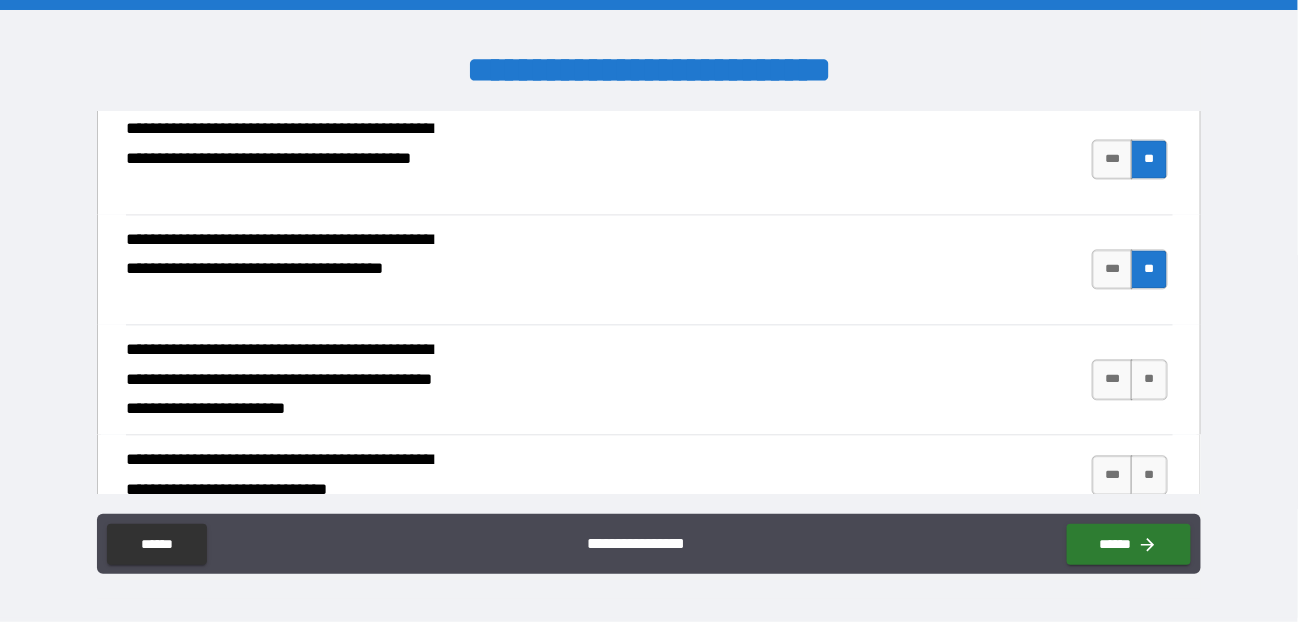 scroll, scrollTop: 1300, scrollLeft: 0, axis: vertical 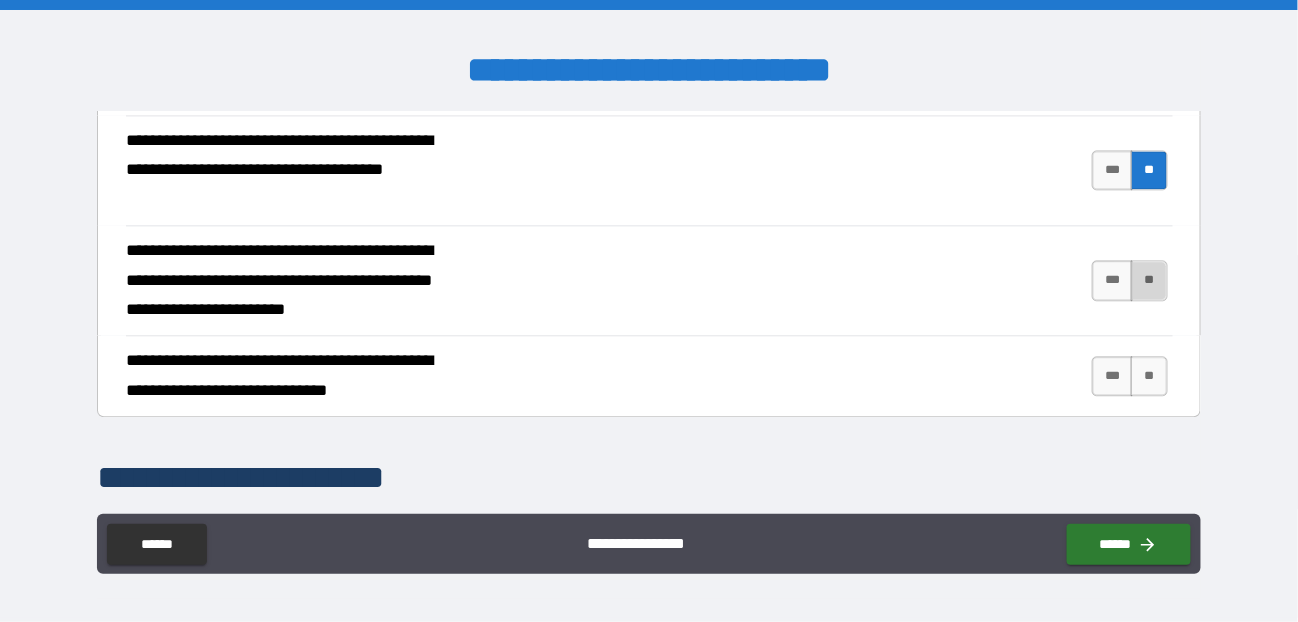 click on "**" at bounding box center (1149, 280) 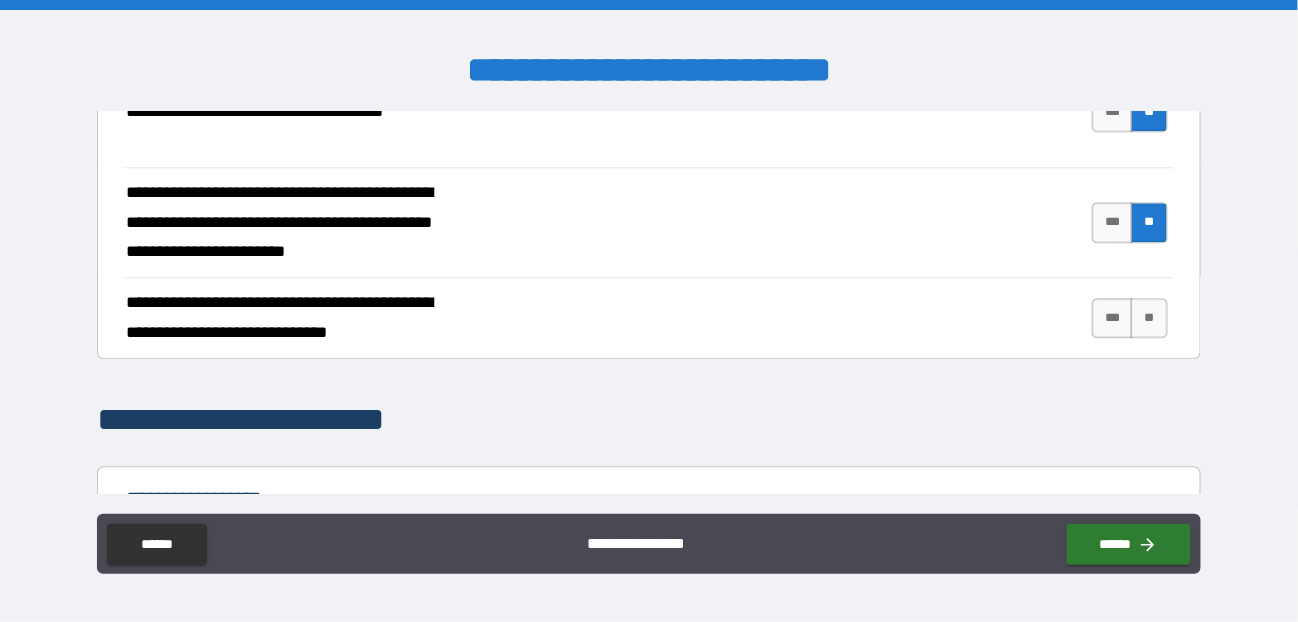 scroll, scrollTop: 1400, scrollLeft: 0, axis: vertical 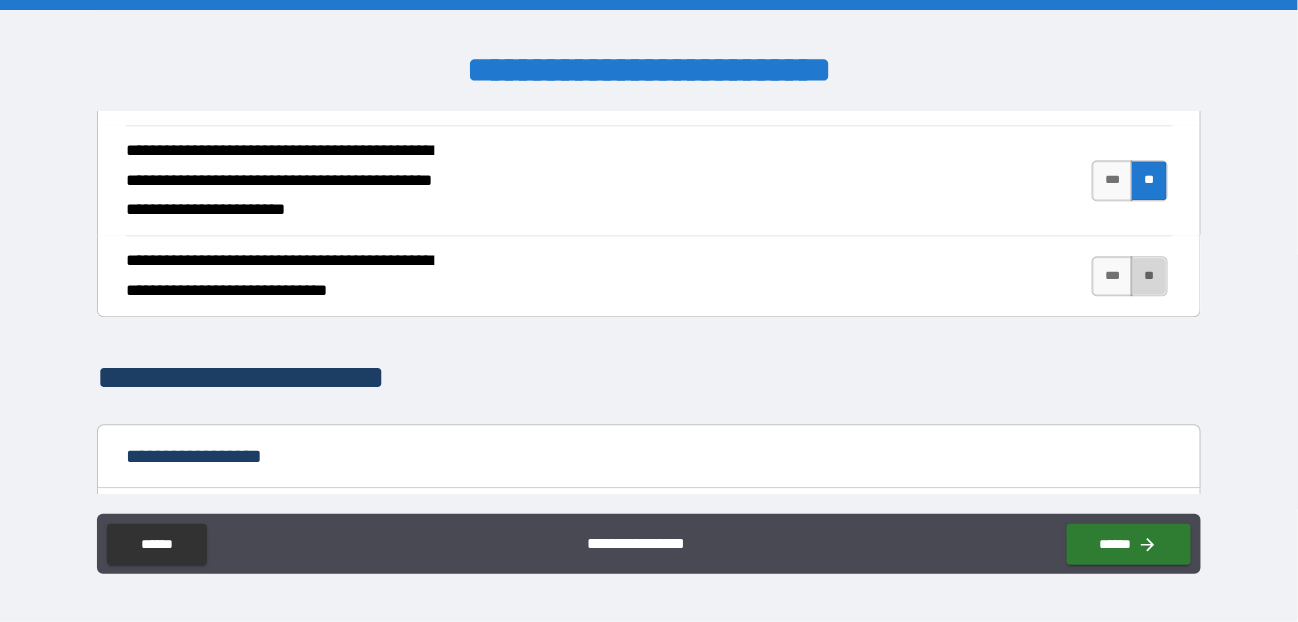 click on "**" at bounding box center (1149, 276) 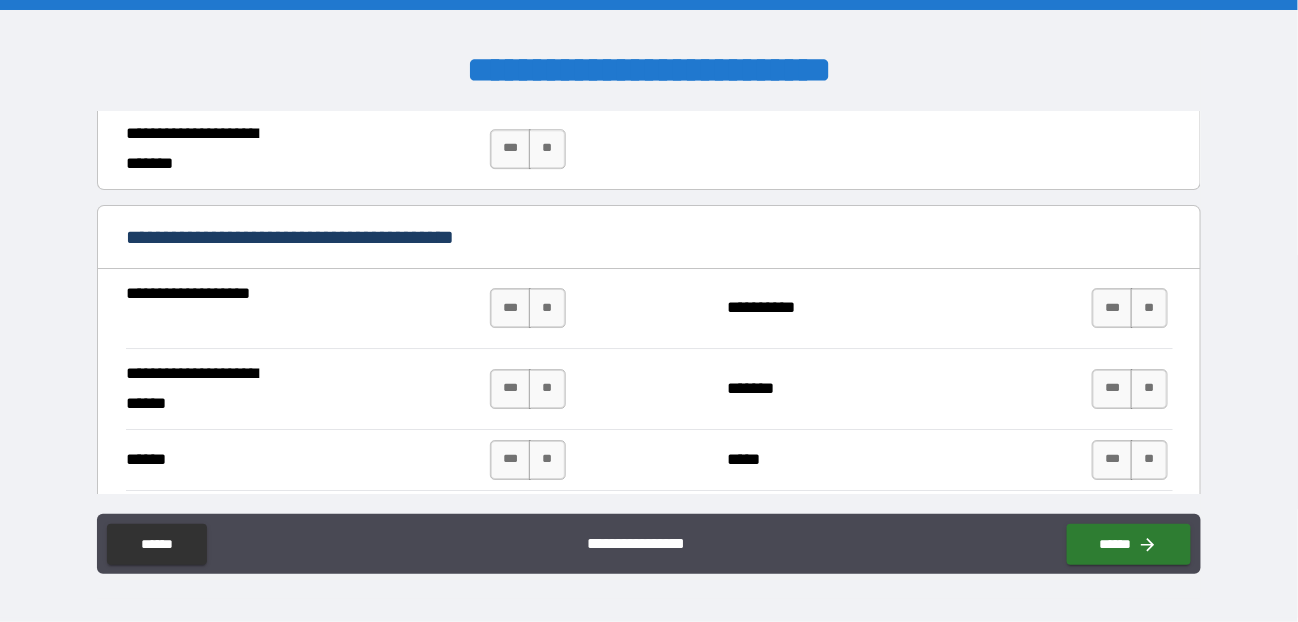 scroll, scrollTop: 1900, scrollLeft: 0, axis: vertical 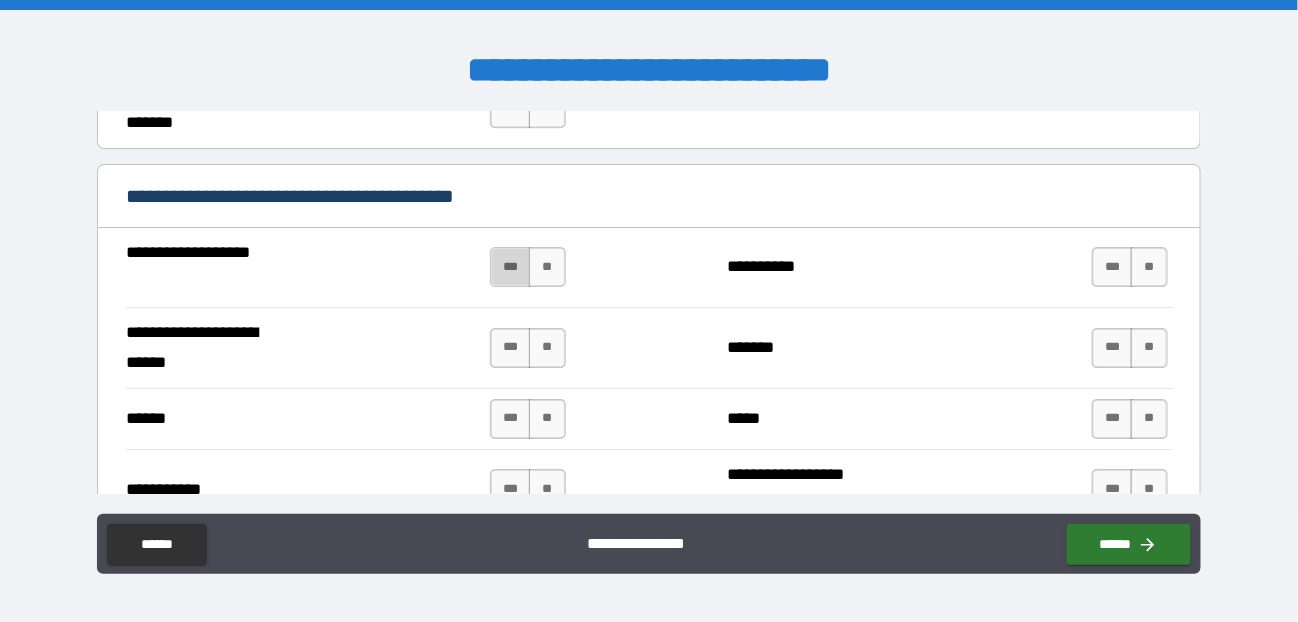 click on "***" at bounding box center (511, 267) 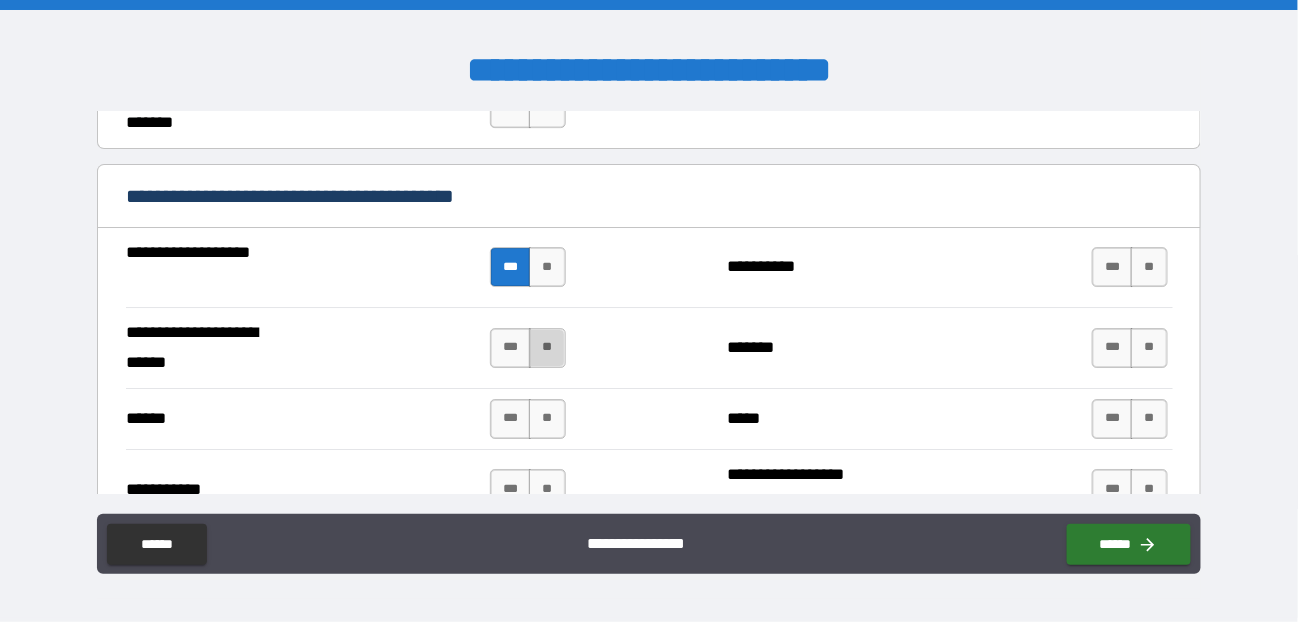 click on "**" at bounding box center [547, 348] 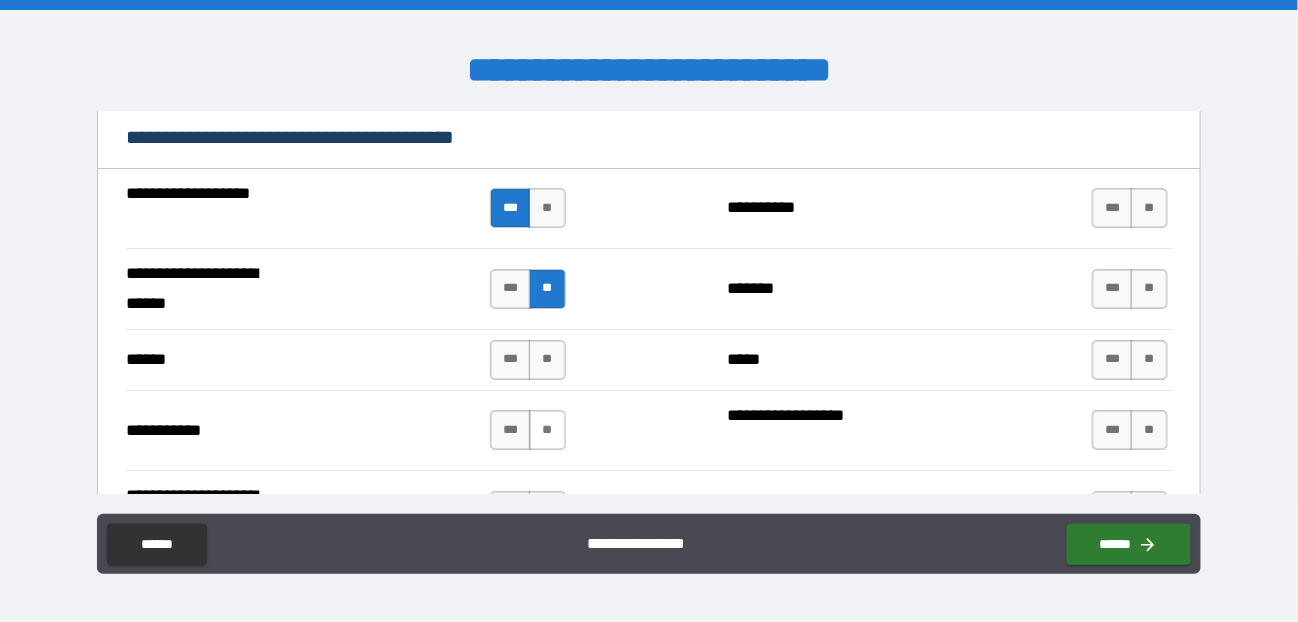 scroll, scrollTop: 2000, scrollLeft: 0, axis: vertical 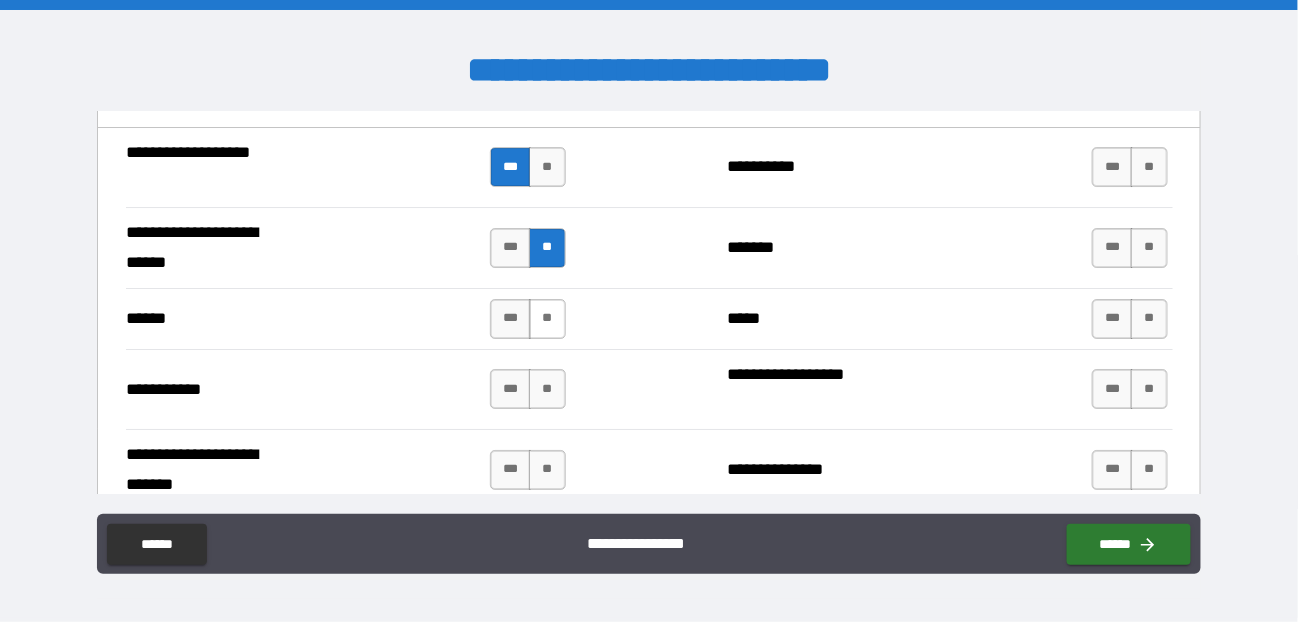 click on "**" at bounding box center (547, 319) 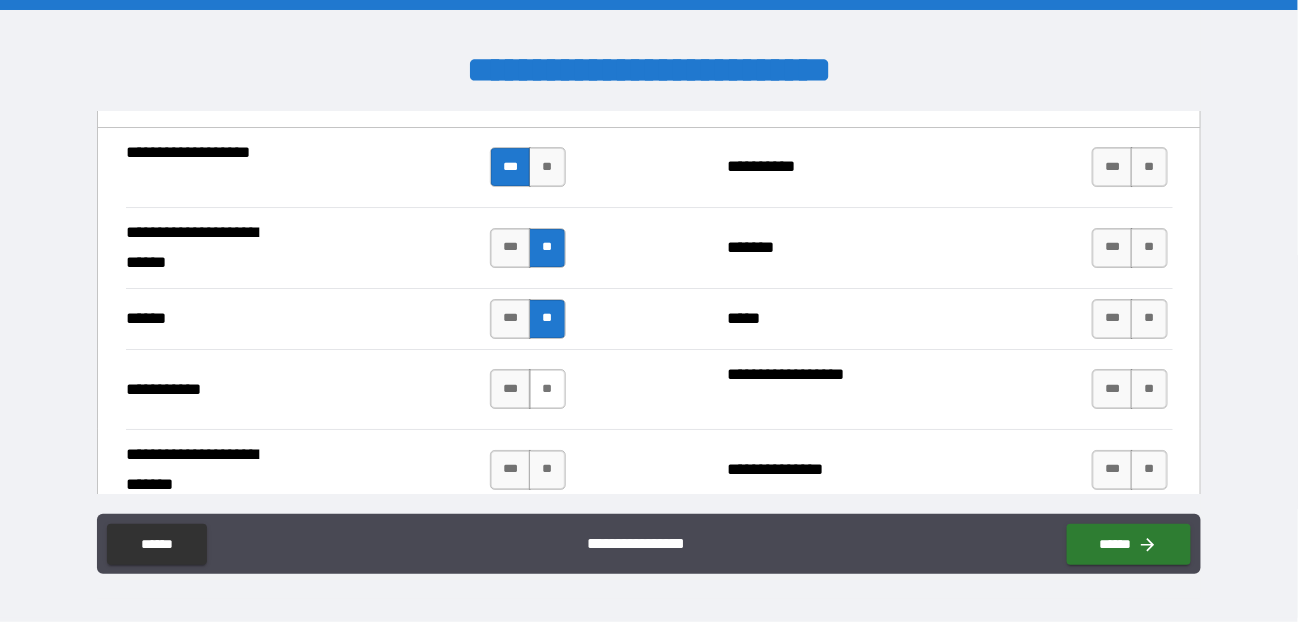 click on "**" at bounding box center [547, 389] 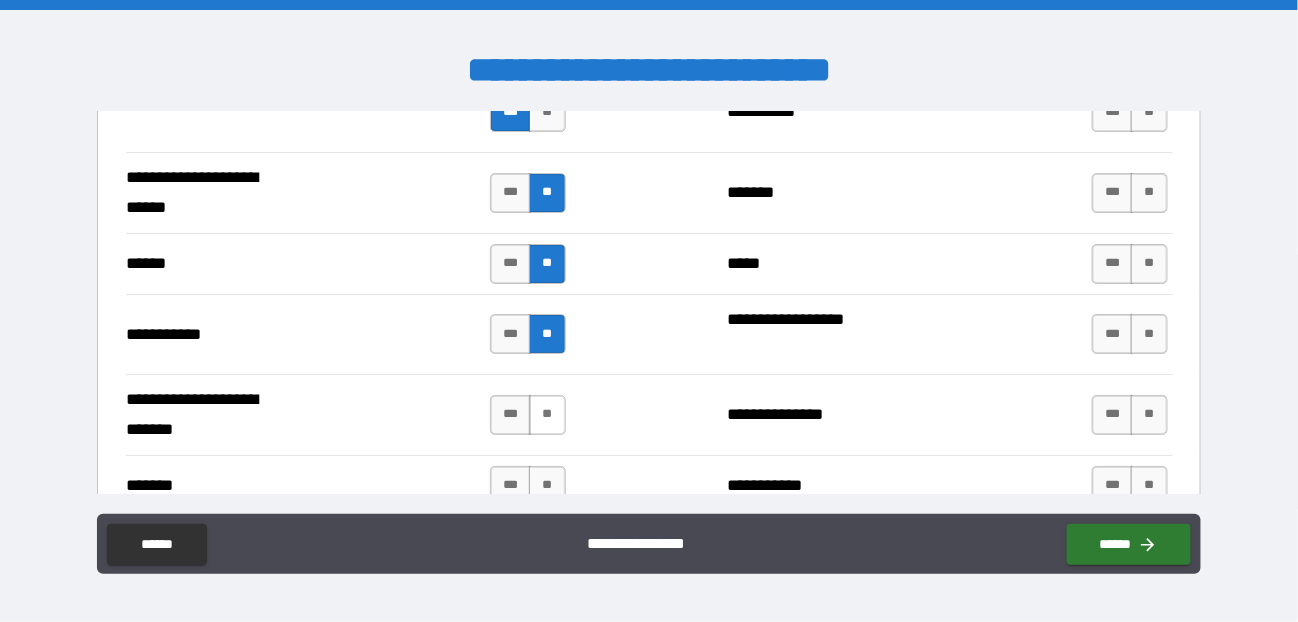 scroll, scrollTop: 2100, scrollLeft: 0, axis: vertical 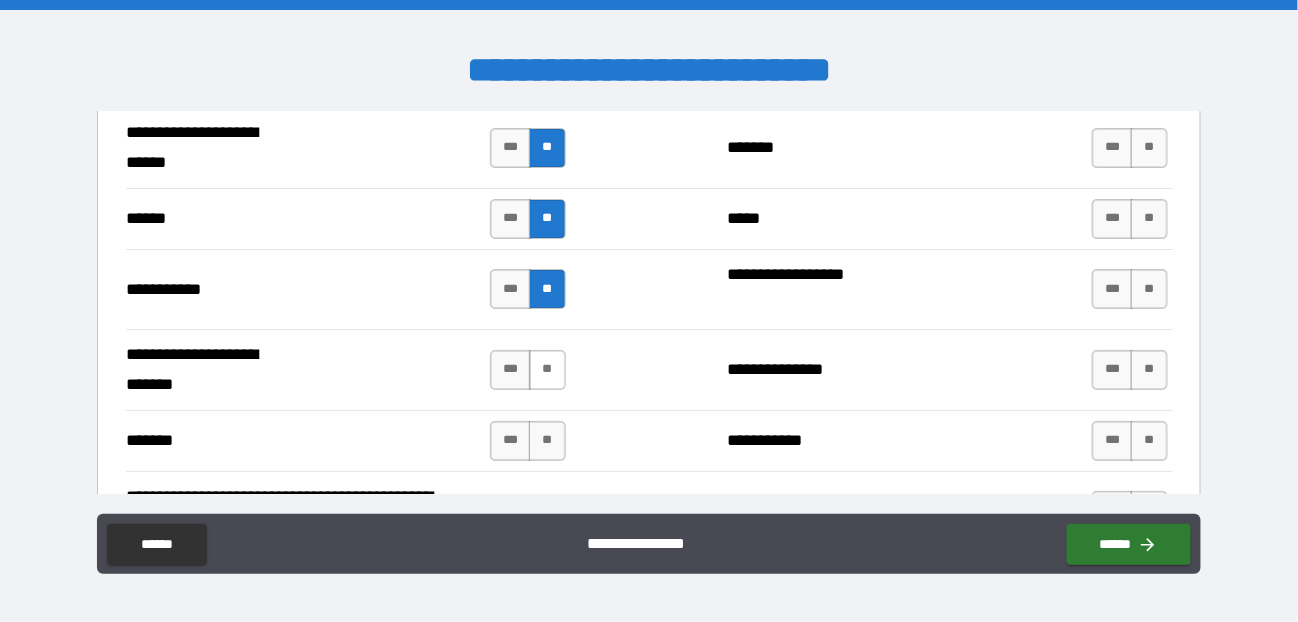 click on "**" at bounding box center (547, 370) 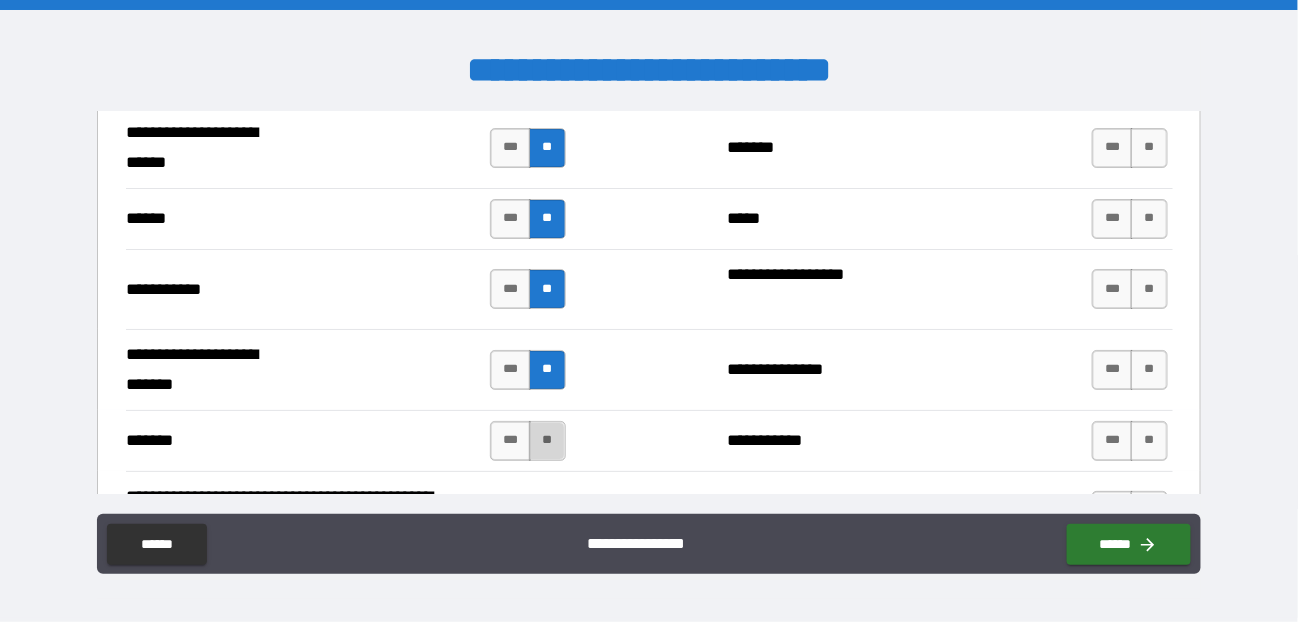 click on "**" at bounding box center (547, 441) 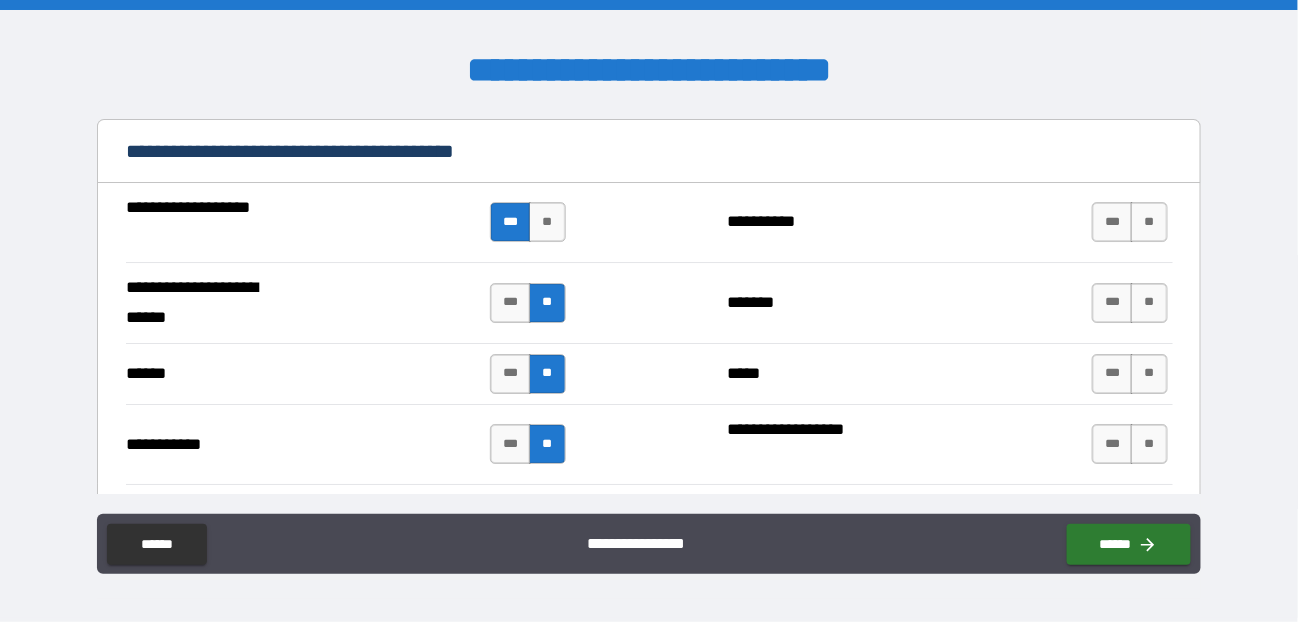 scroll, scrollTop: 1900, scrollLeft: 0, axis: vertical 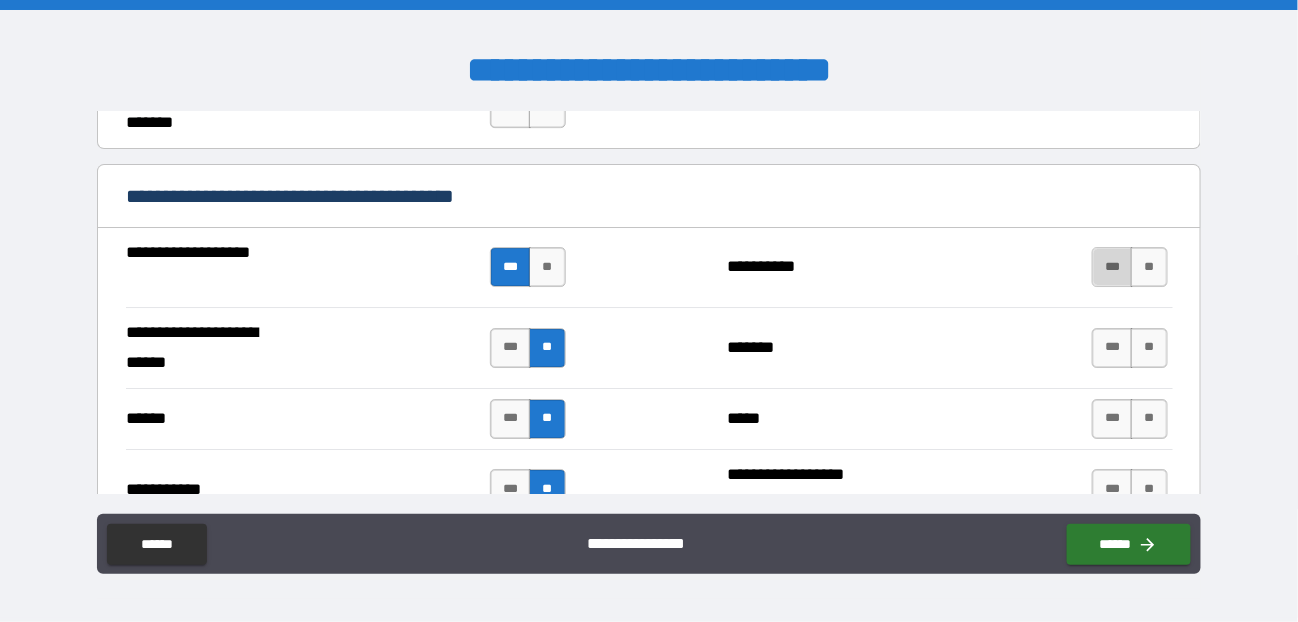 click on "***" at bounding box center [1113, 267] 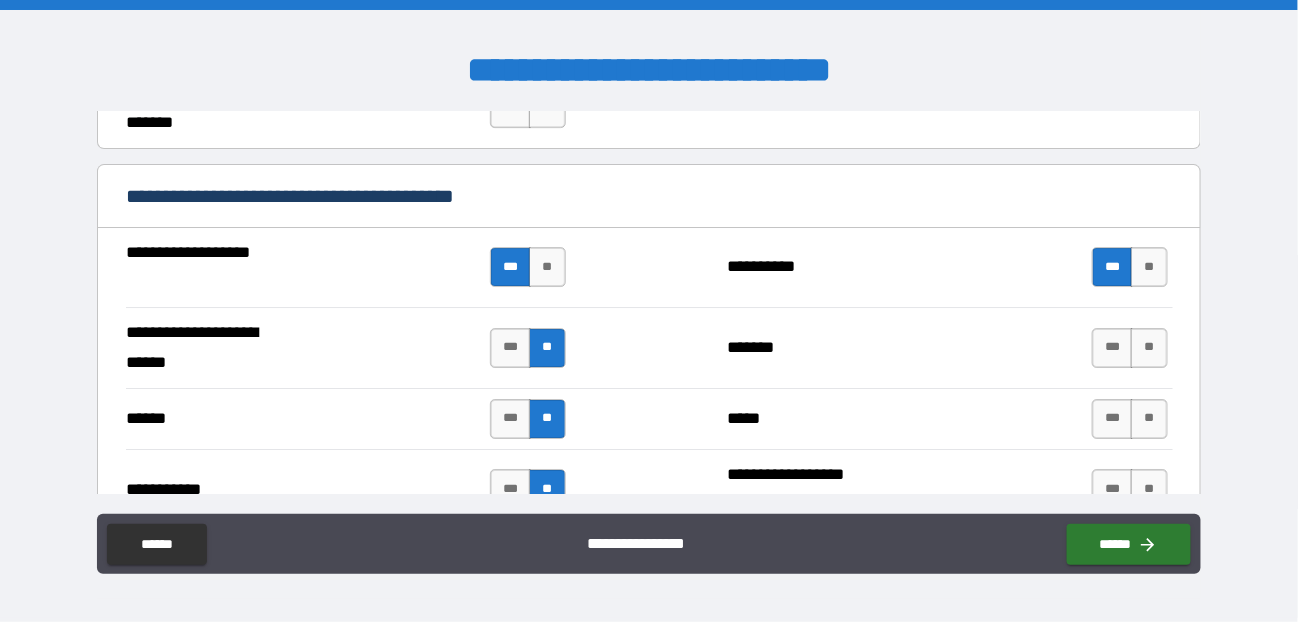 scroll, scrollTop: 2000, scrollLeft: 0, axis: vertical 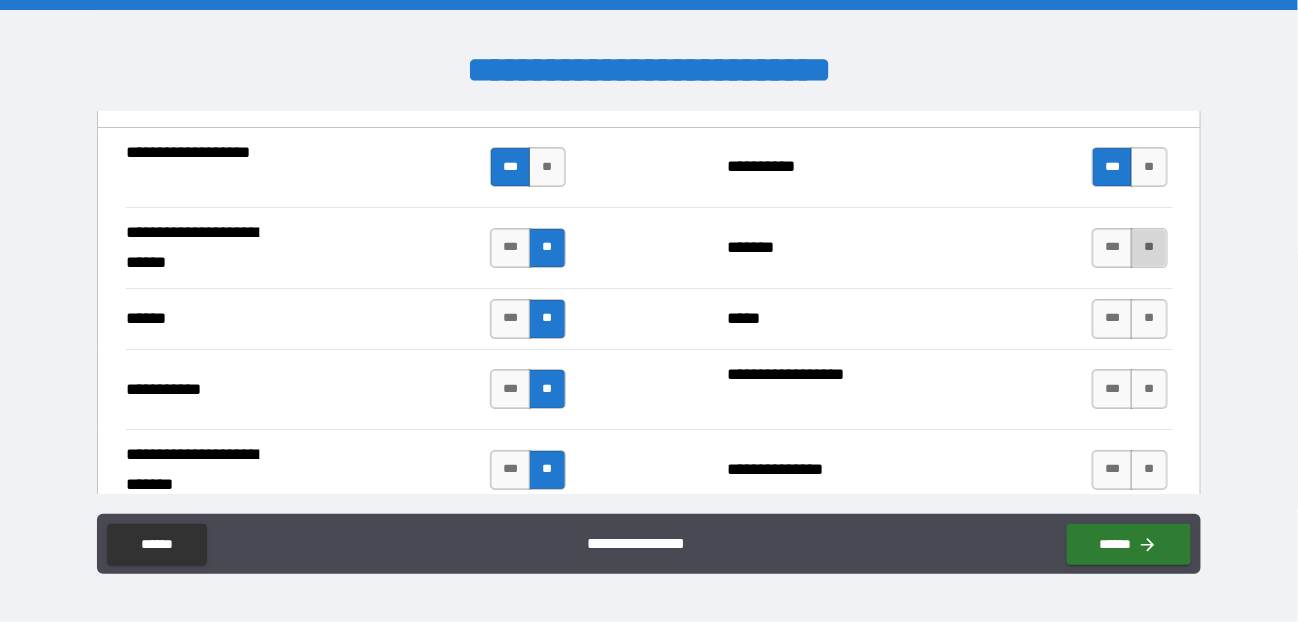 click on "**" at bounding box center (1149, 248) 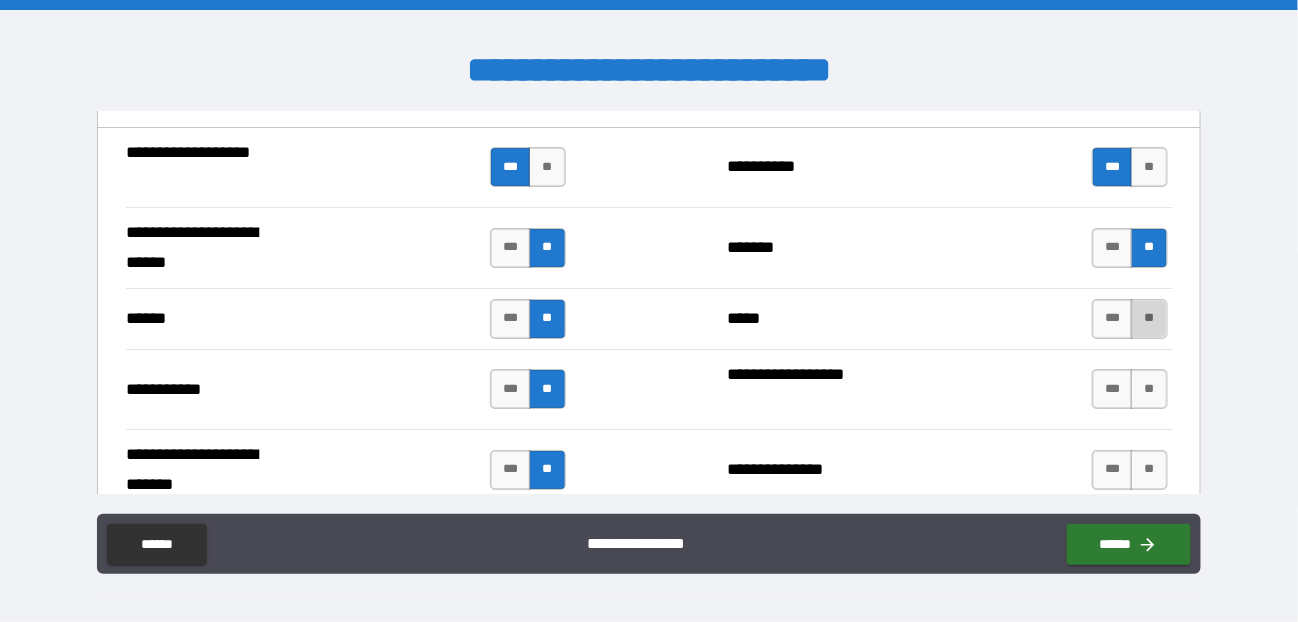 click on "**" at bounding box center (1149, 319) 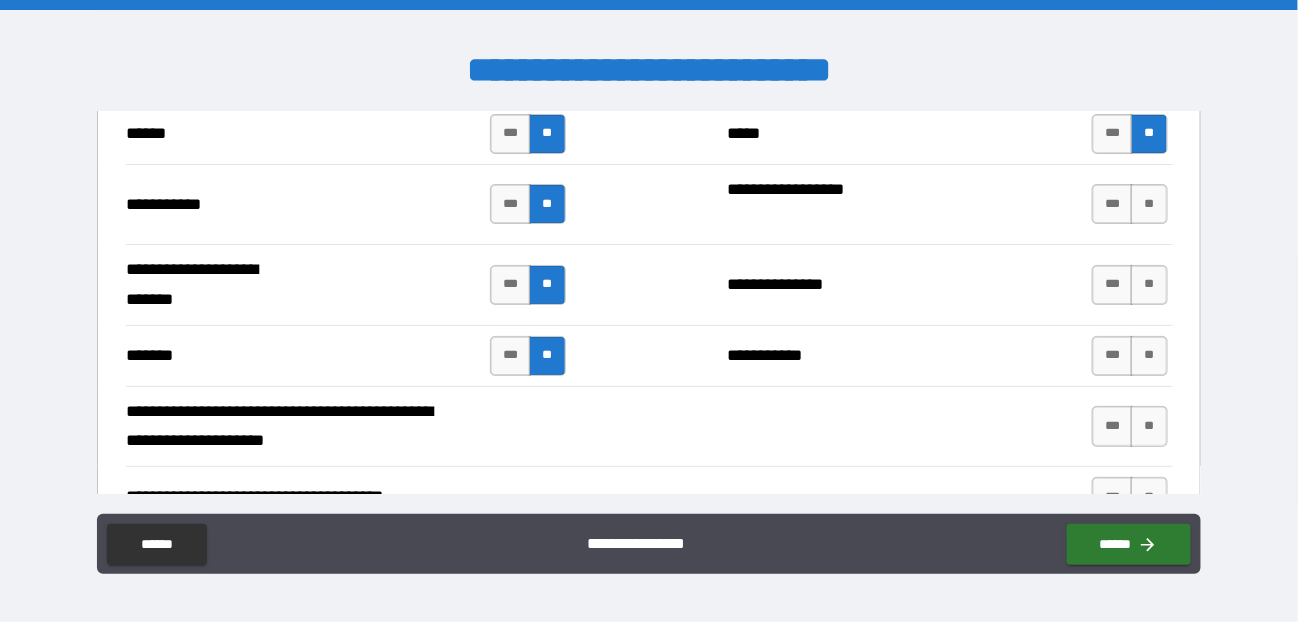 scroll, scrollTop: 2200, scrollLeft: 0, axis: vertical 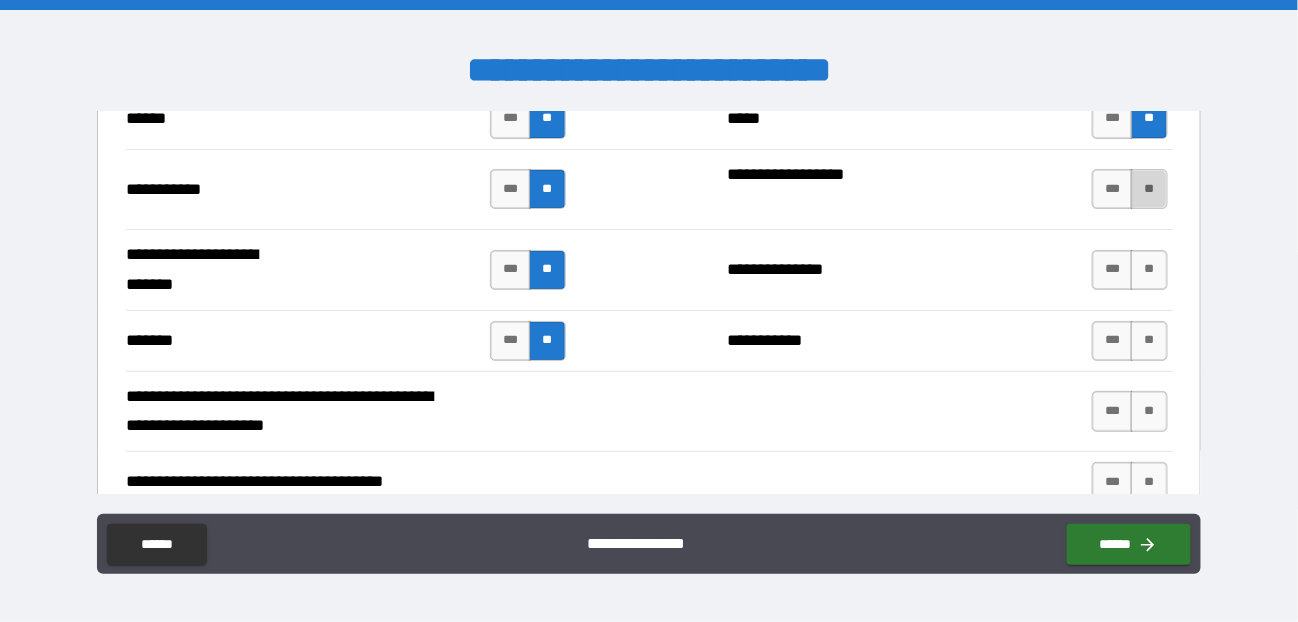 click on "**" at bounding box center (1149, 189) 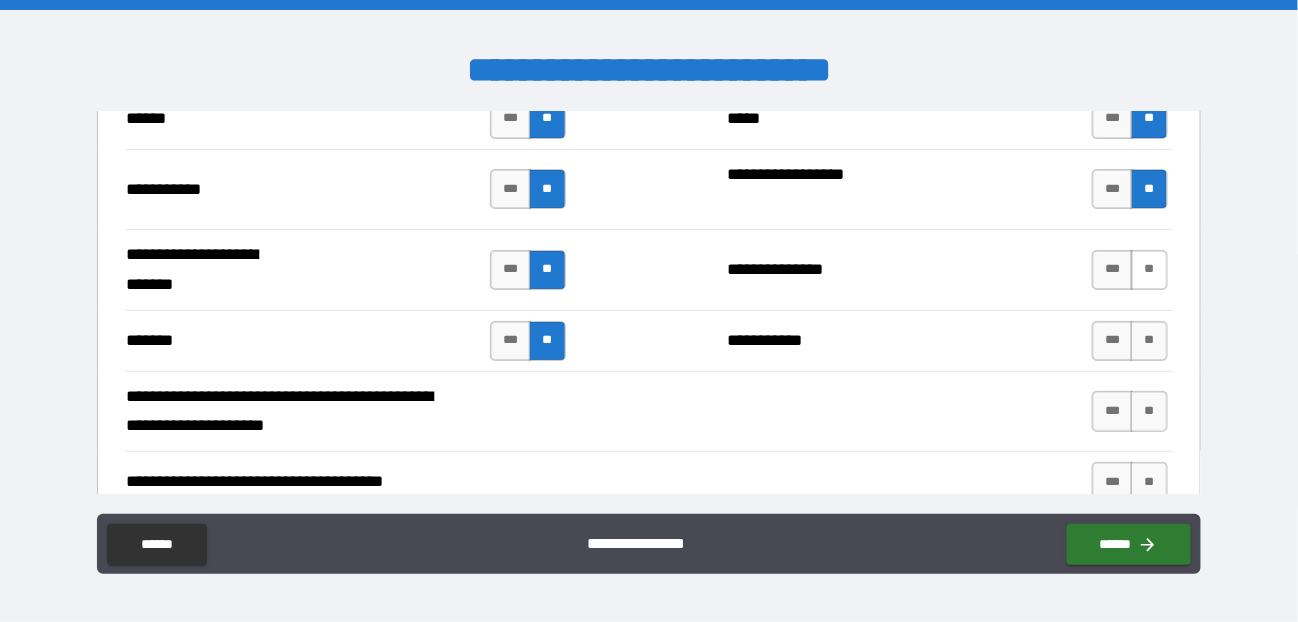 click on "**" at bounding box center (1149, 270) 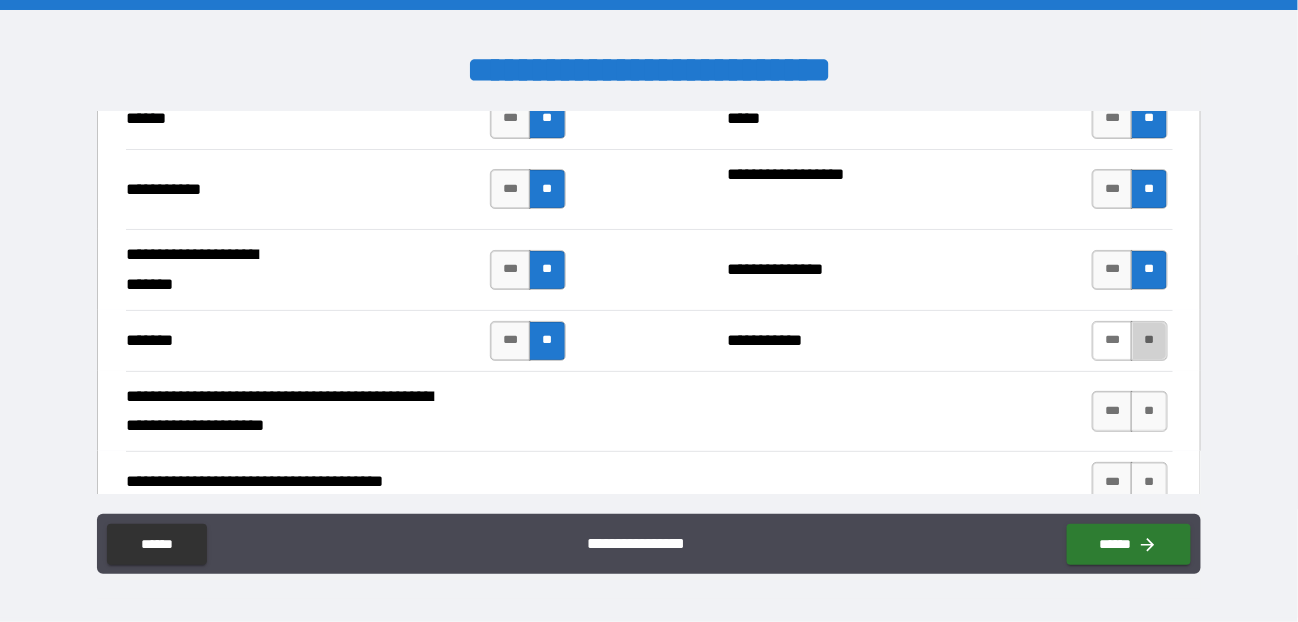 drag, startPoint x: 1134, startPoint y: 323, endPoint x: 1115, endPoint y: 333, distance: 21.470911 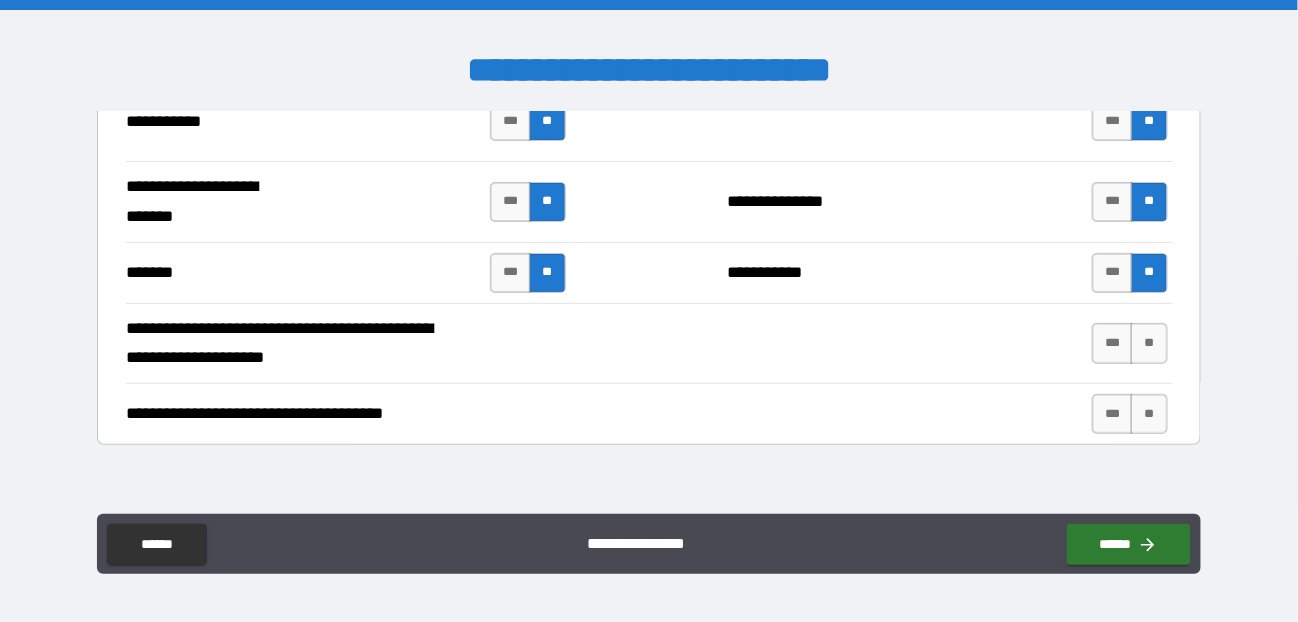 scroll, scrollTop: 2300, scrollLeft: 0, axis: vertical 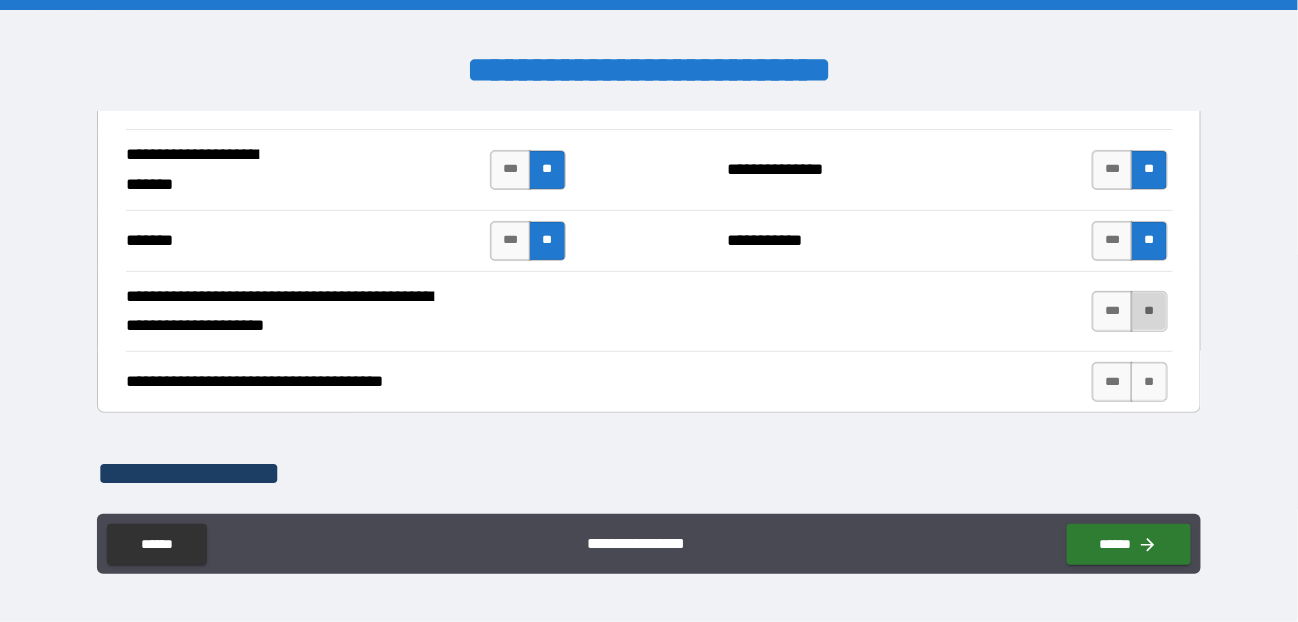 click on "**" at bounding box center [1149, 311] 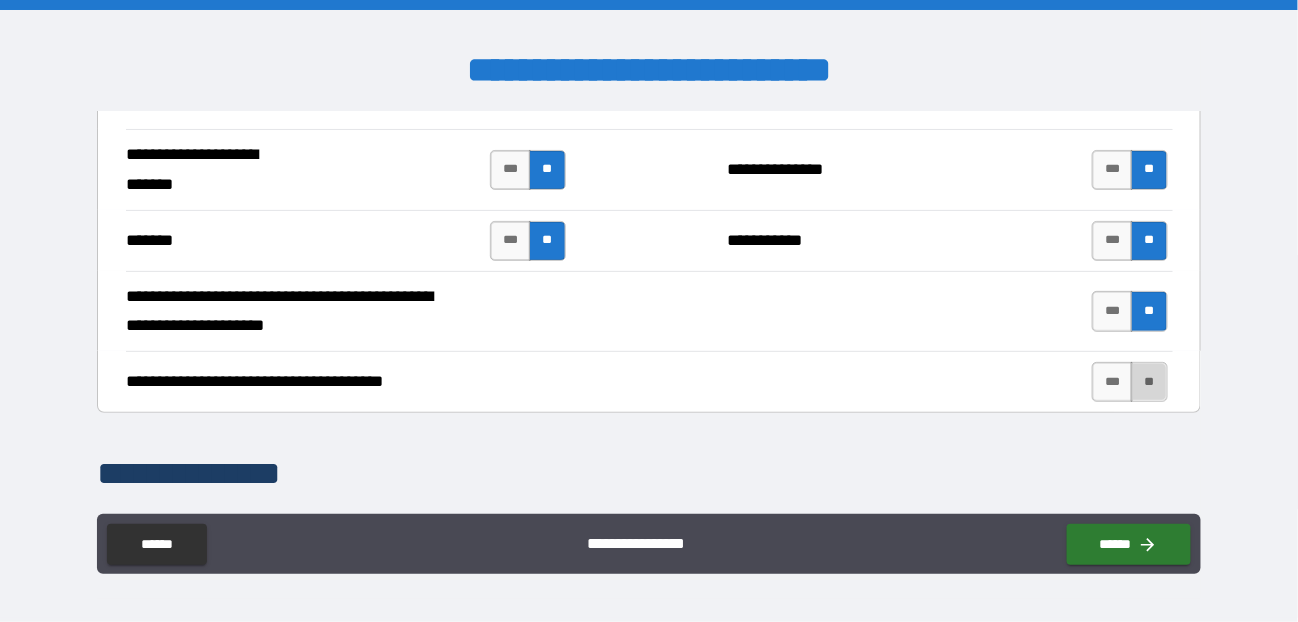 click on "**" at bounding box center (1149, 382) 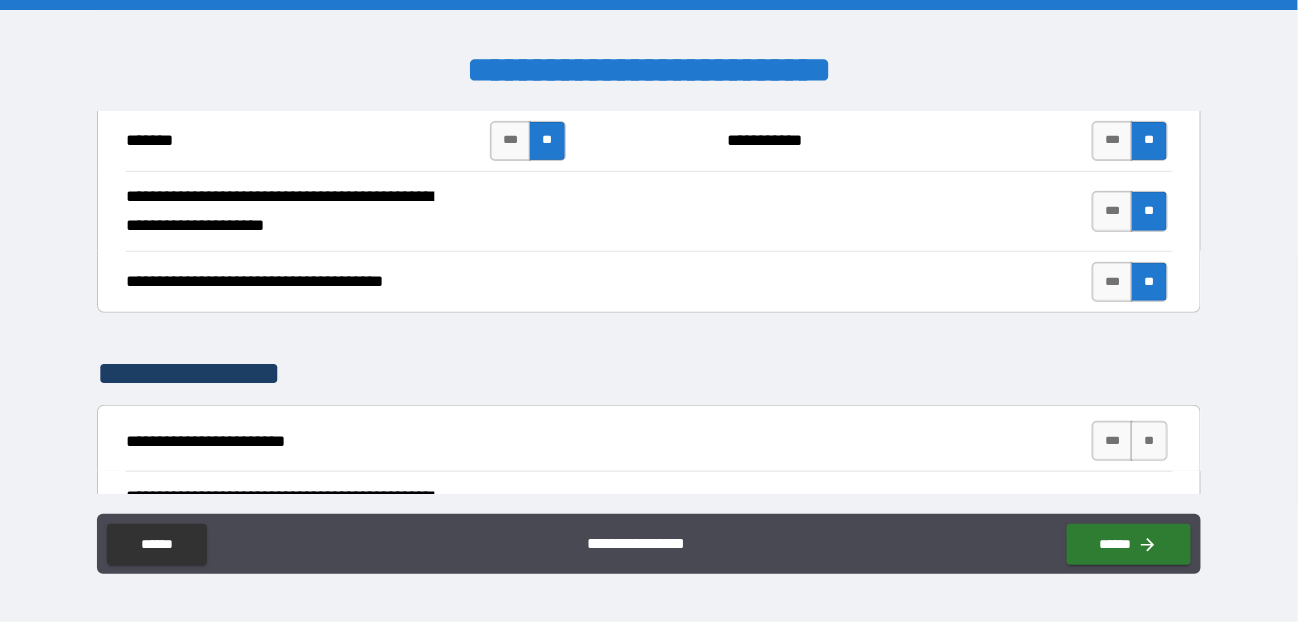 scroll, scrollTop: 2500, scrollLeft: 0, axis: vertical 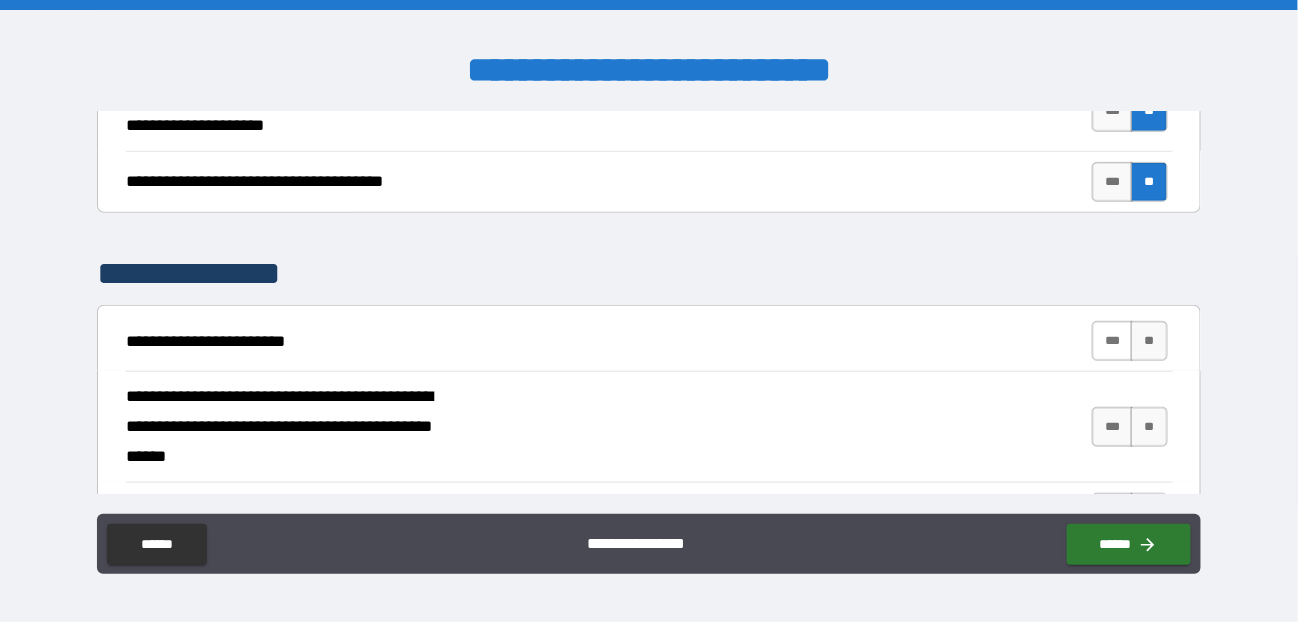 click on "***" at bounding box center (1113, 341) 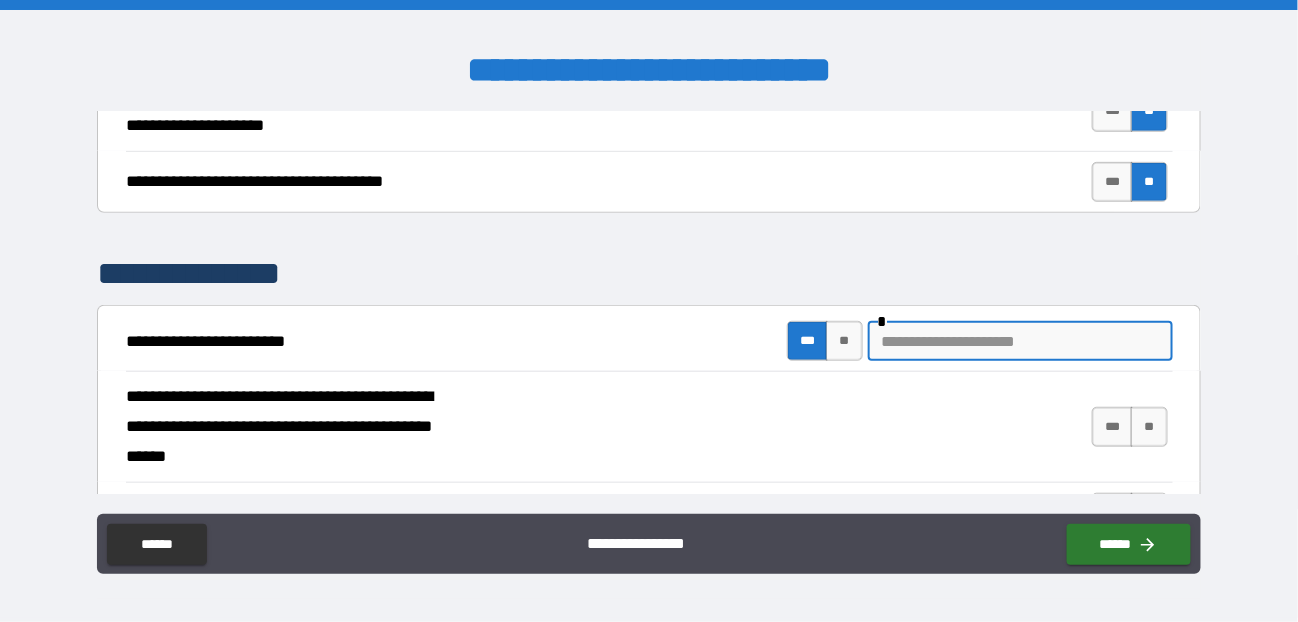 click at bounding box center (1020, 341) 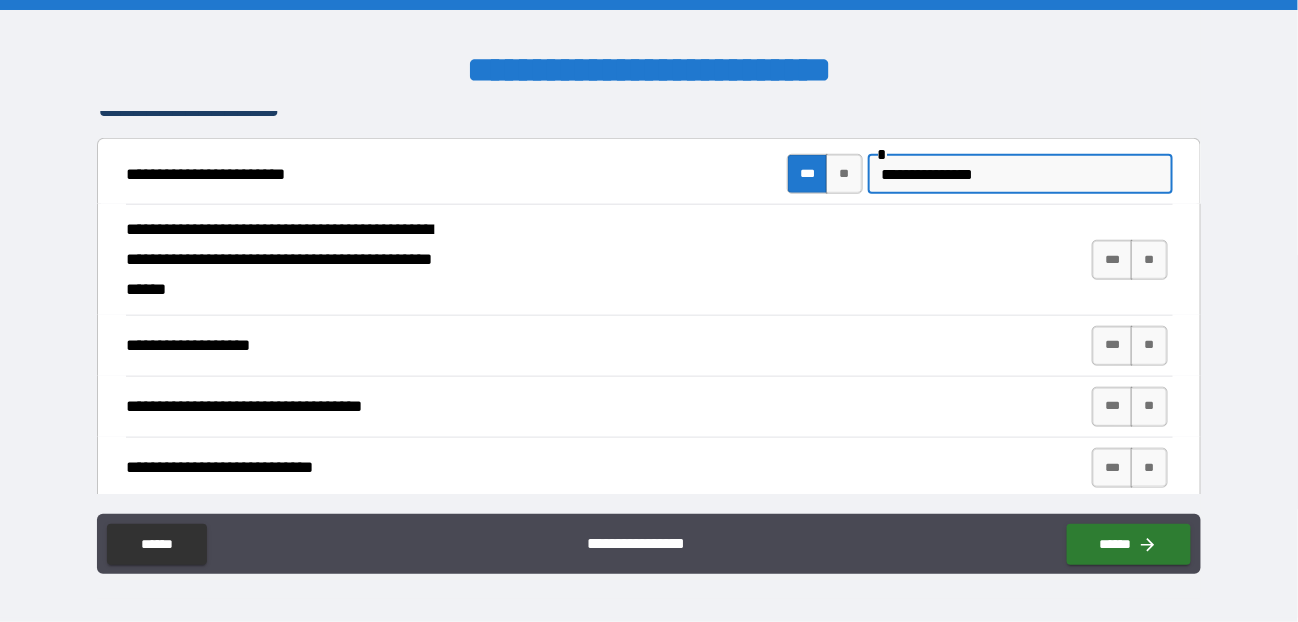 scroll, scrollTop: 2700, scrollLeft: 0, axis: vertical 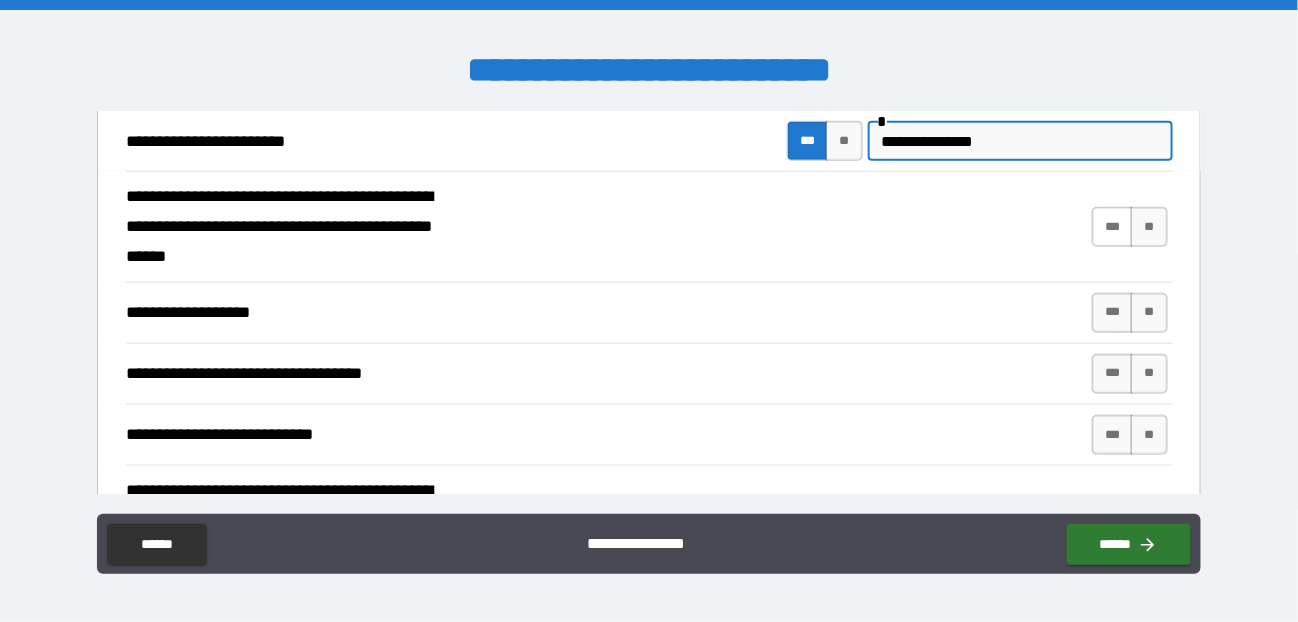 click on "***" at bounding box center [1113, 227] 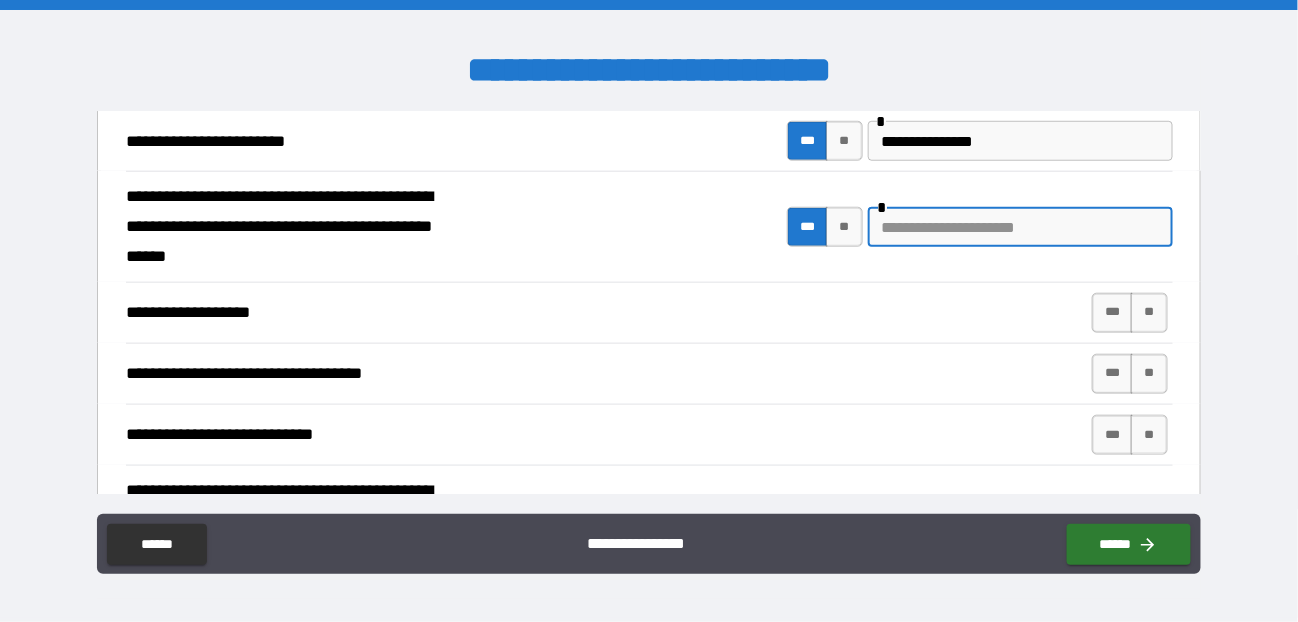 click at bounding box center (1020, 227) 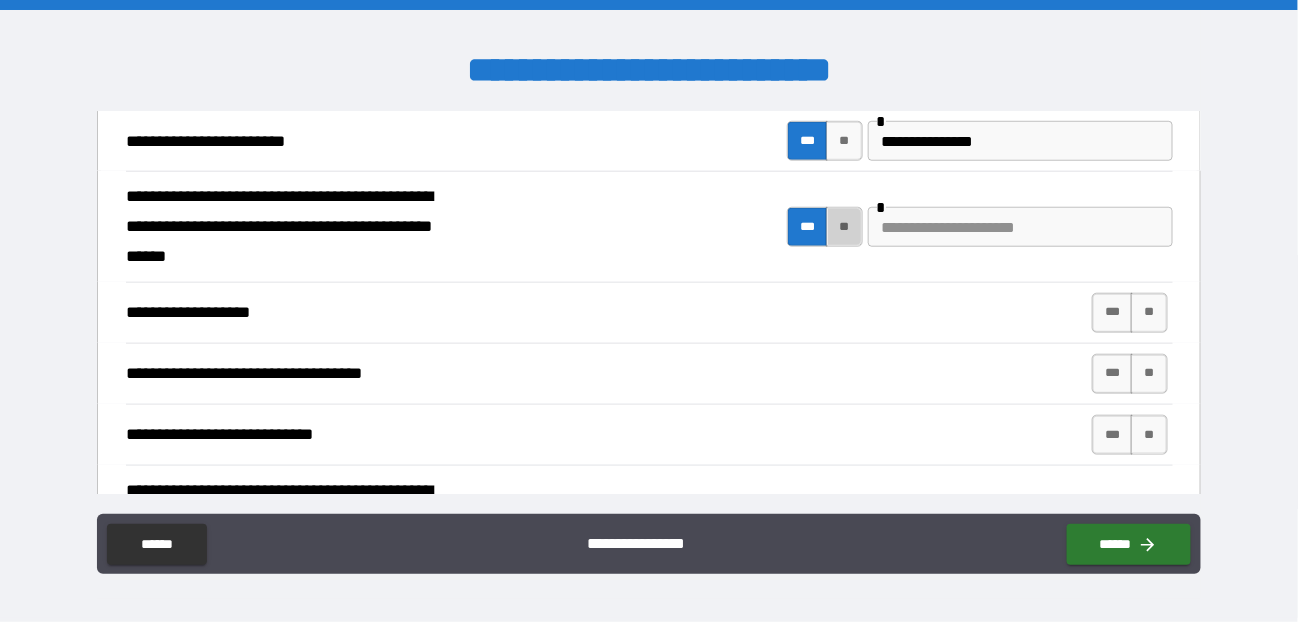 click on "**" at bounding box center (844, 227) 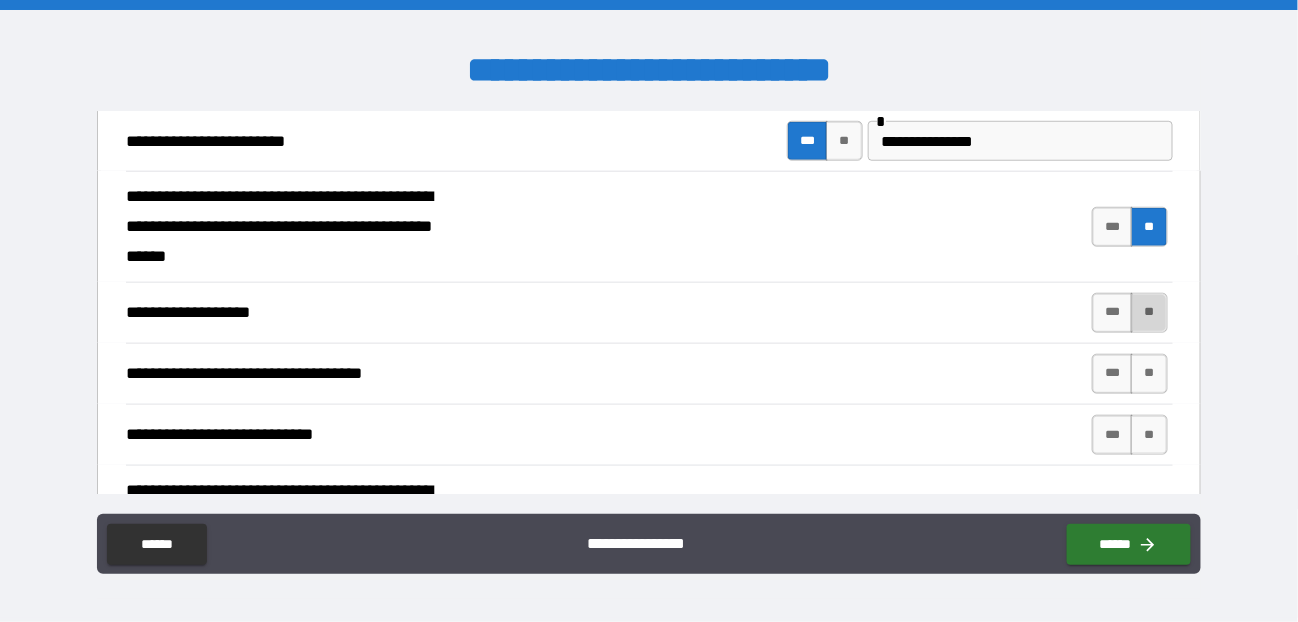 click on "**" at bounding box center [1149, 313] 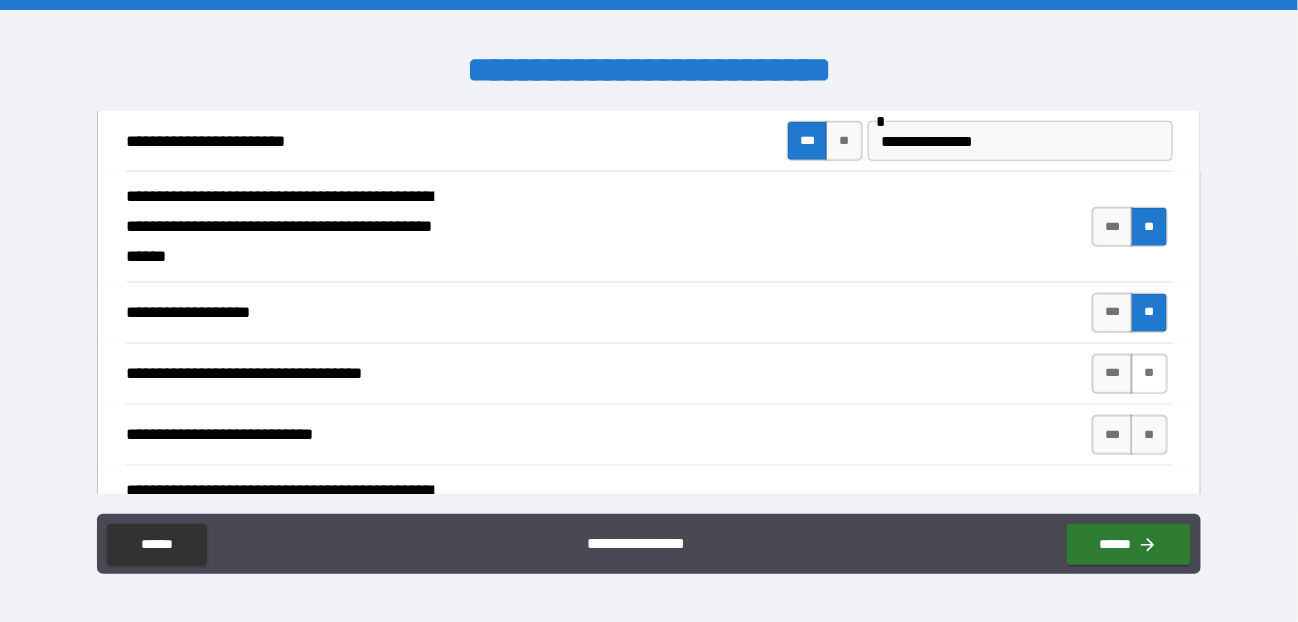click on "**" at bounding box center (1149, 374) 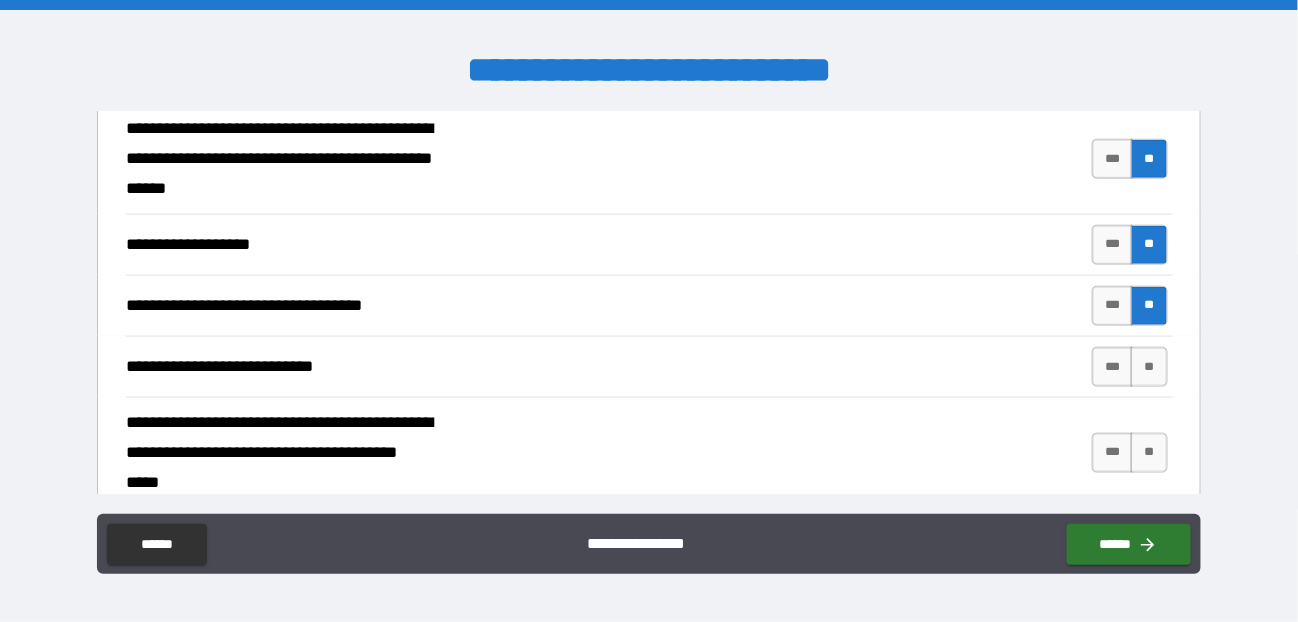 scroll, scrollTop: 2800, scrollLeft: 0, axis: vertical 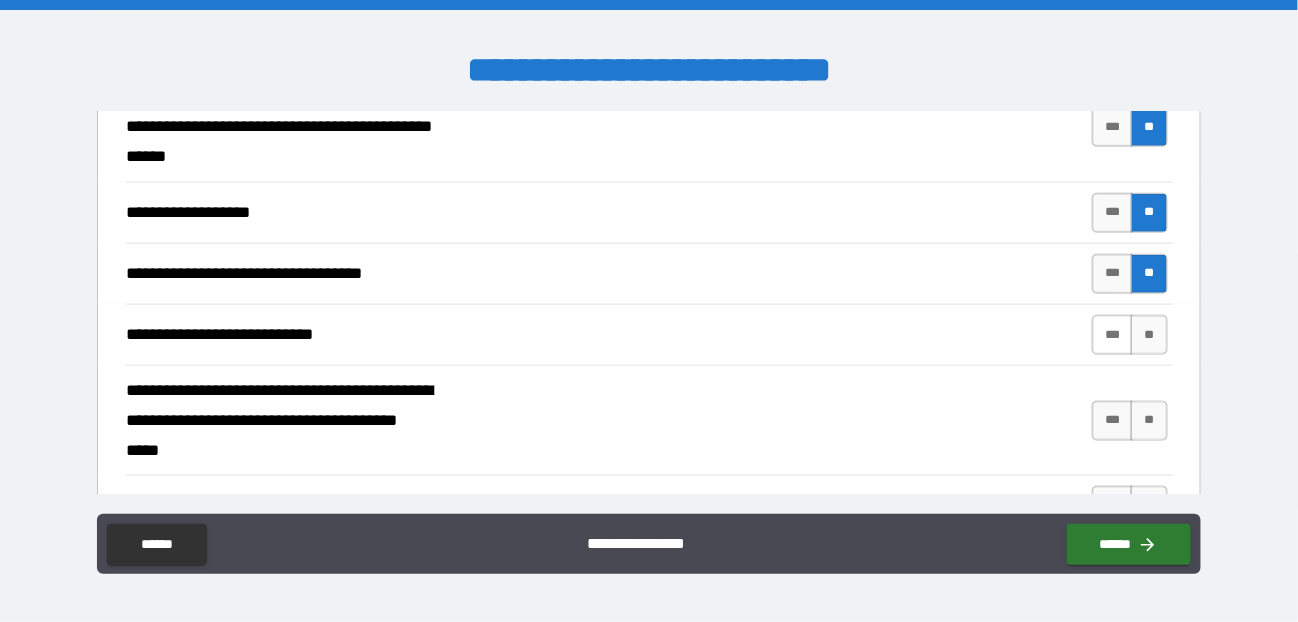 click on "***" at bounding box center [1113, 335] 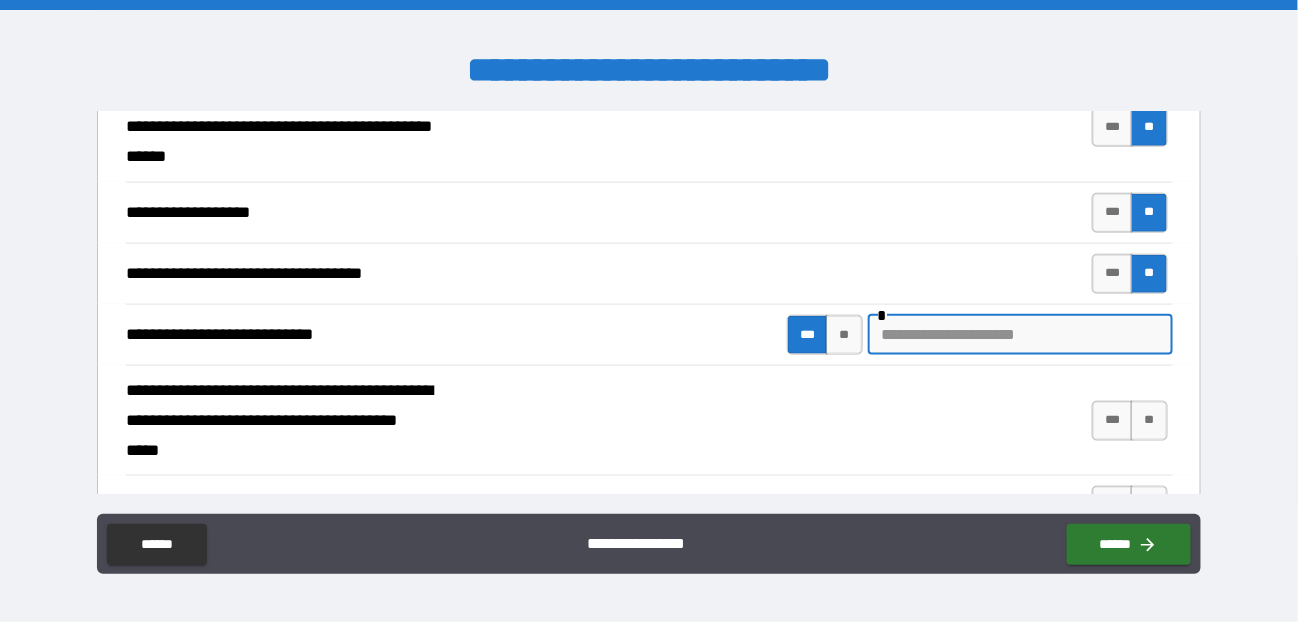 click at bounding box center [1020, 335] 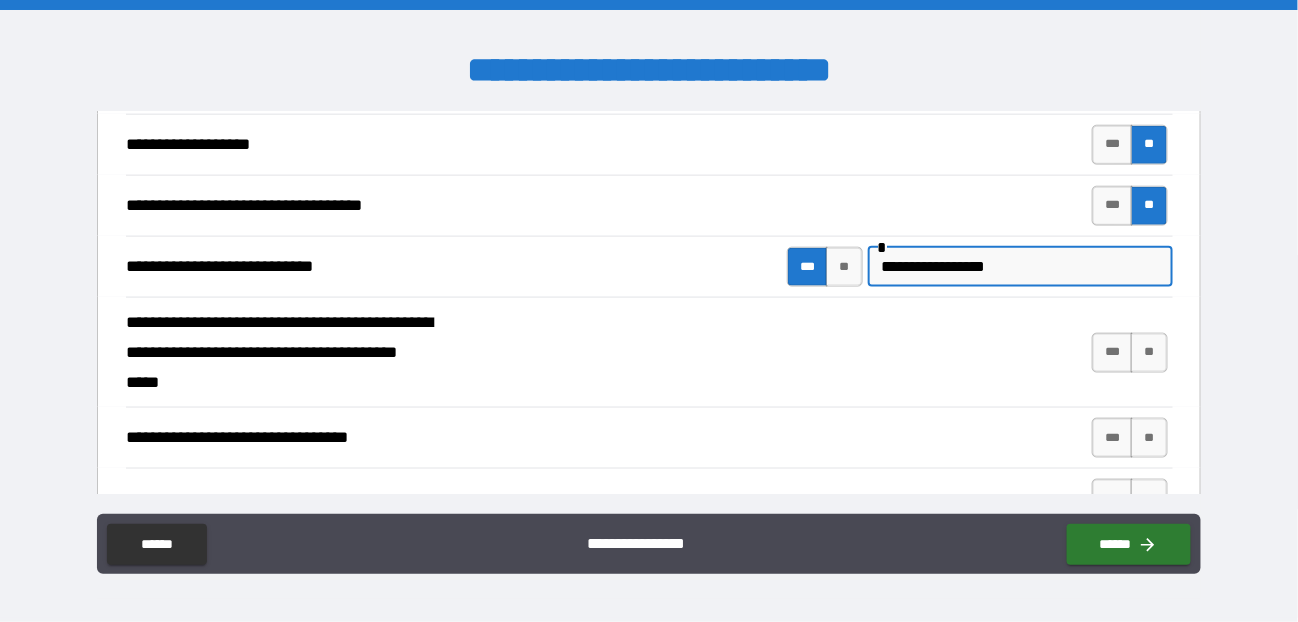 scroll, scrollTop: 2900, scrollLeft: 0, axis: vertical 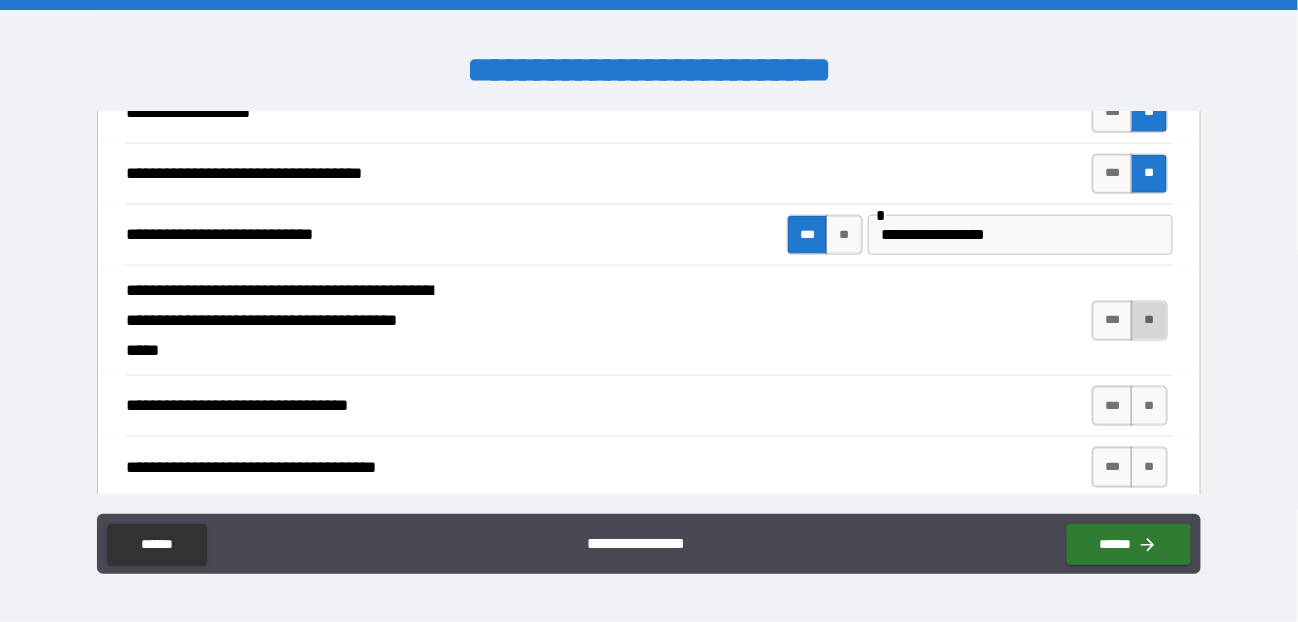 click on "**" at bounding box center (1149, 321) 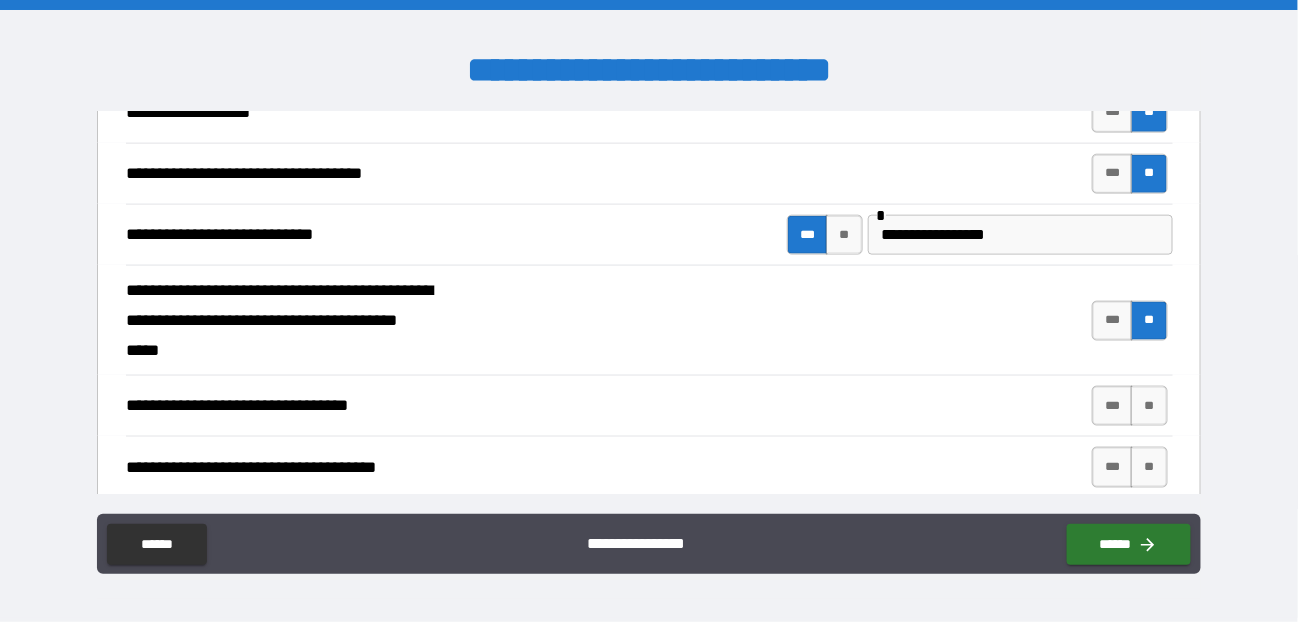 click on "**********" at bounding box center [649, 320] 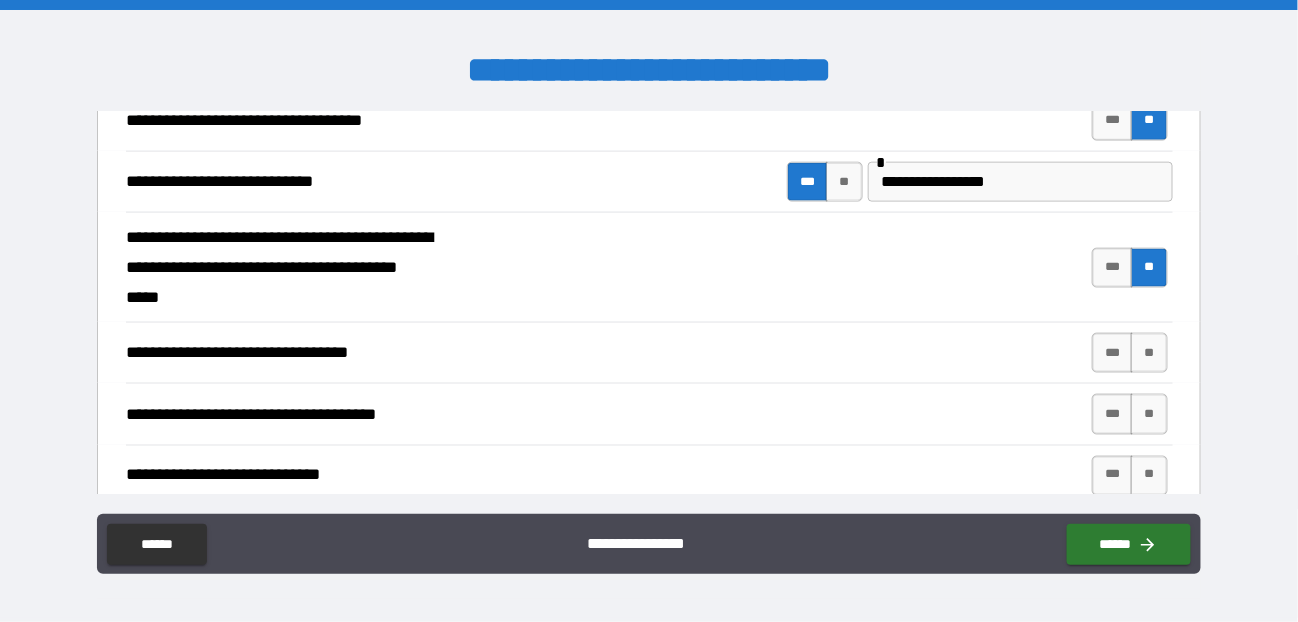 scroll, scrollTop: 3000, scrollLeft: 0, axis: vertical 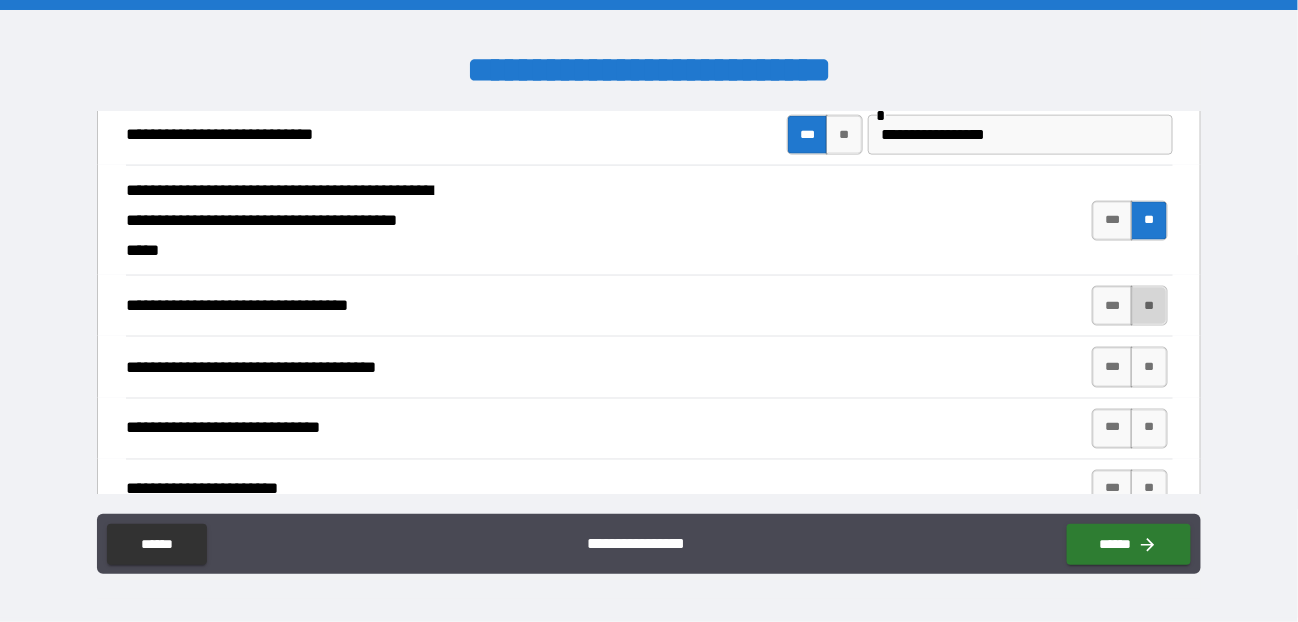 drag, startPoint x: 1132, startPoint y: 283, endPoint x: 1140, endPoint y: 292, distance: 12.0415945 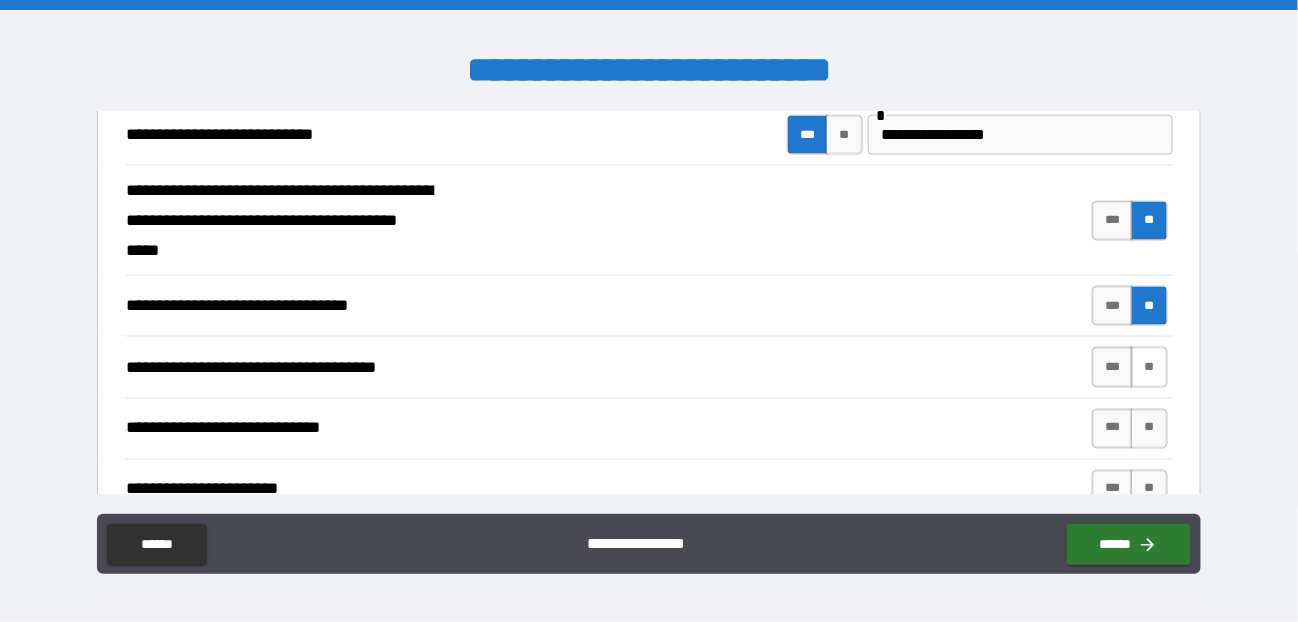 click on "**" at bounding box center (1149, 367) 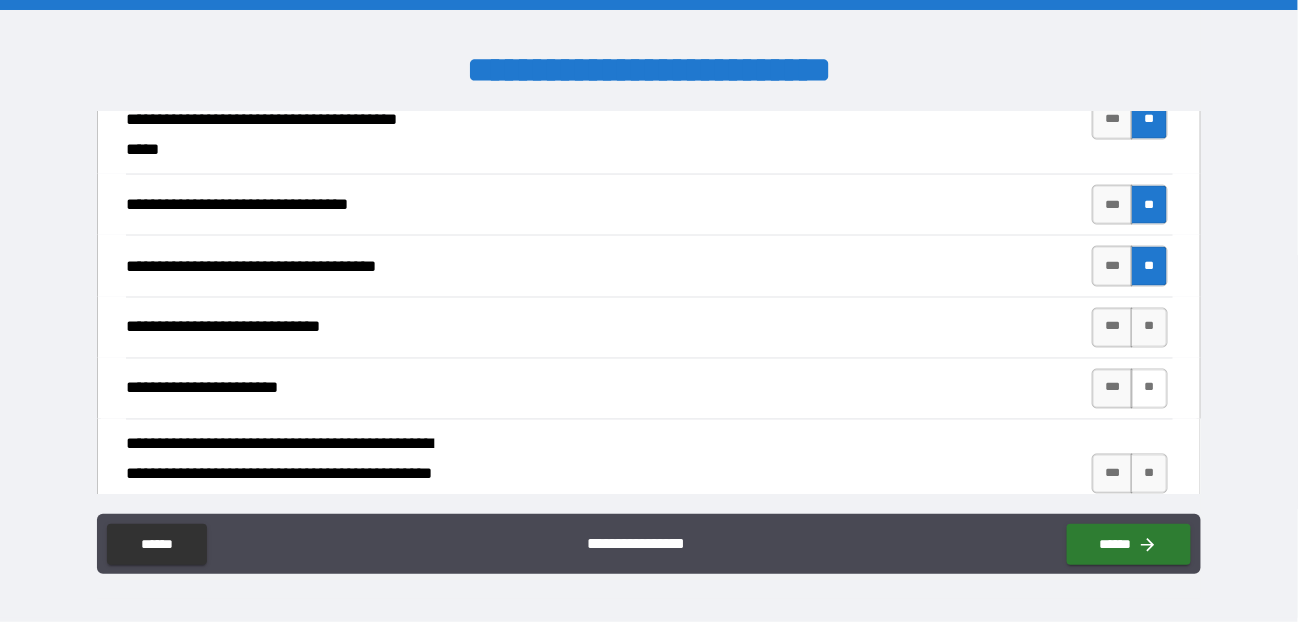 scroll, scrollTop: 3200, scrollLeft: 0, axis: vertical 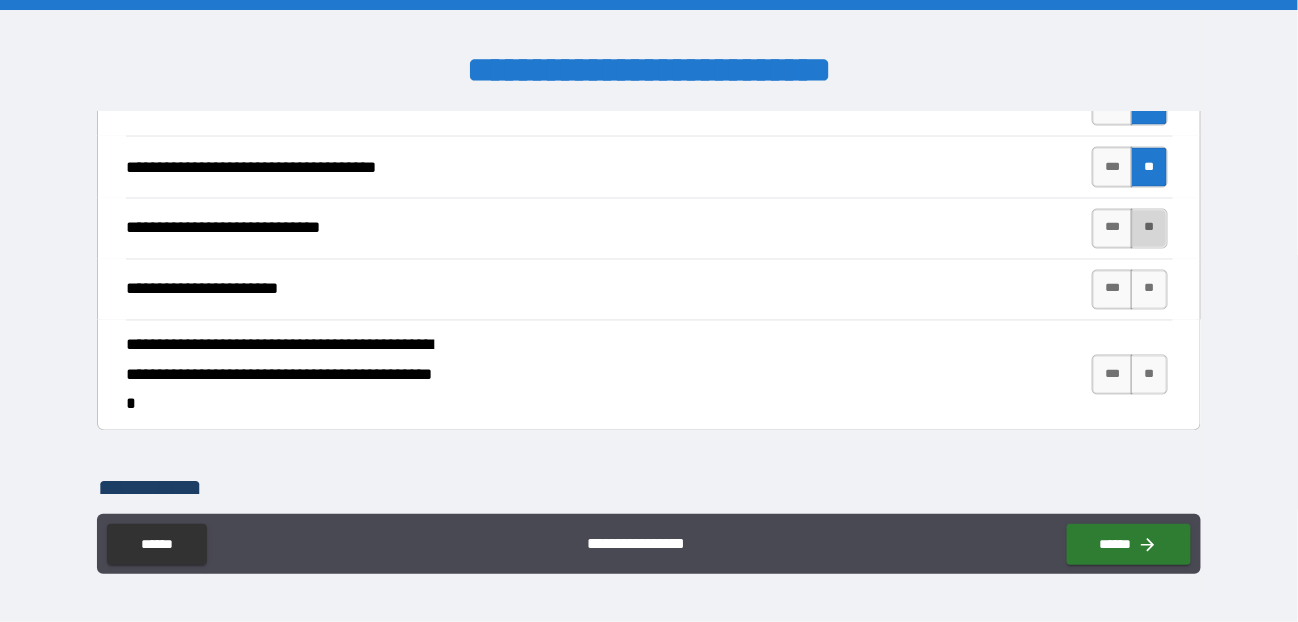 click on "**" at bounding box center (1149, 229) 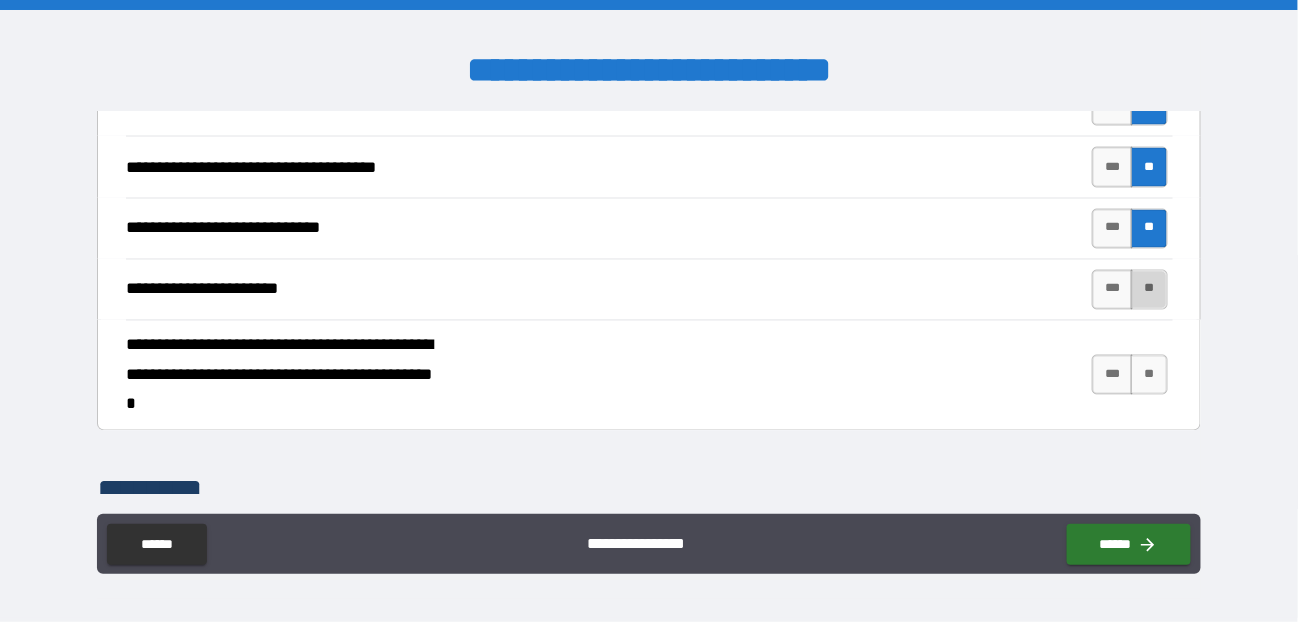 click on "**" at bounding box center [1149, 290] 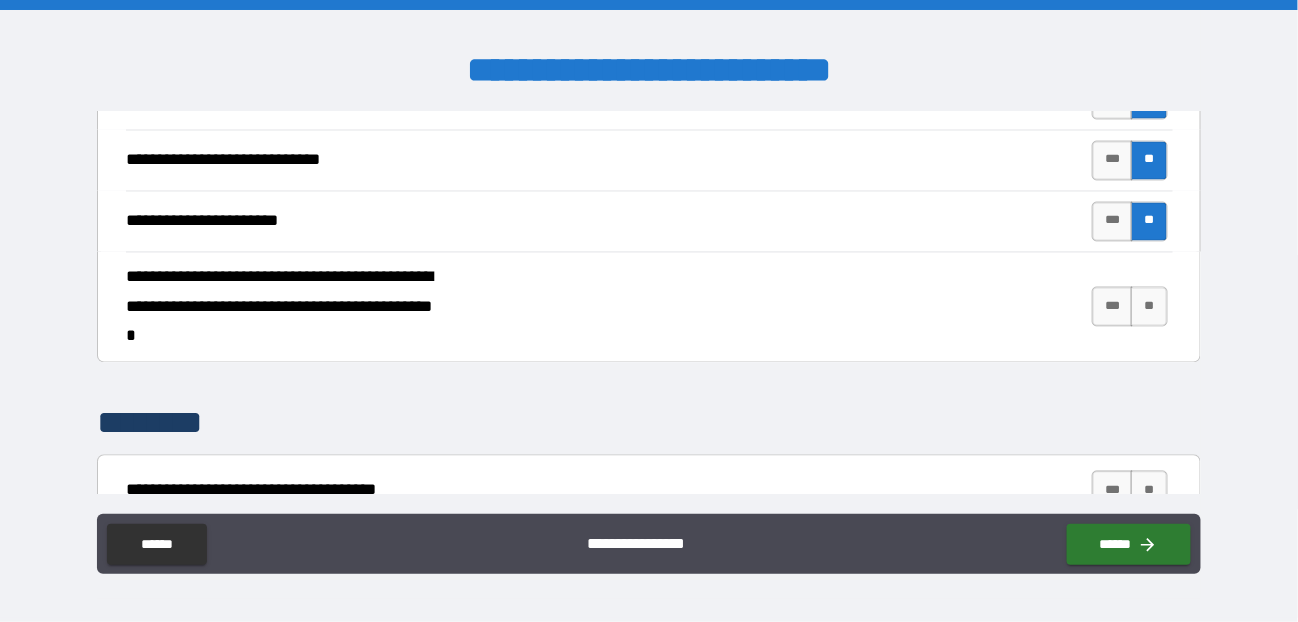 scroll, scrollTop: 3300, scrollLeft: 0, axis: vertical 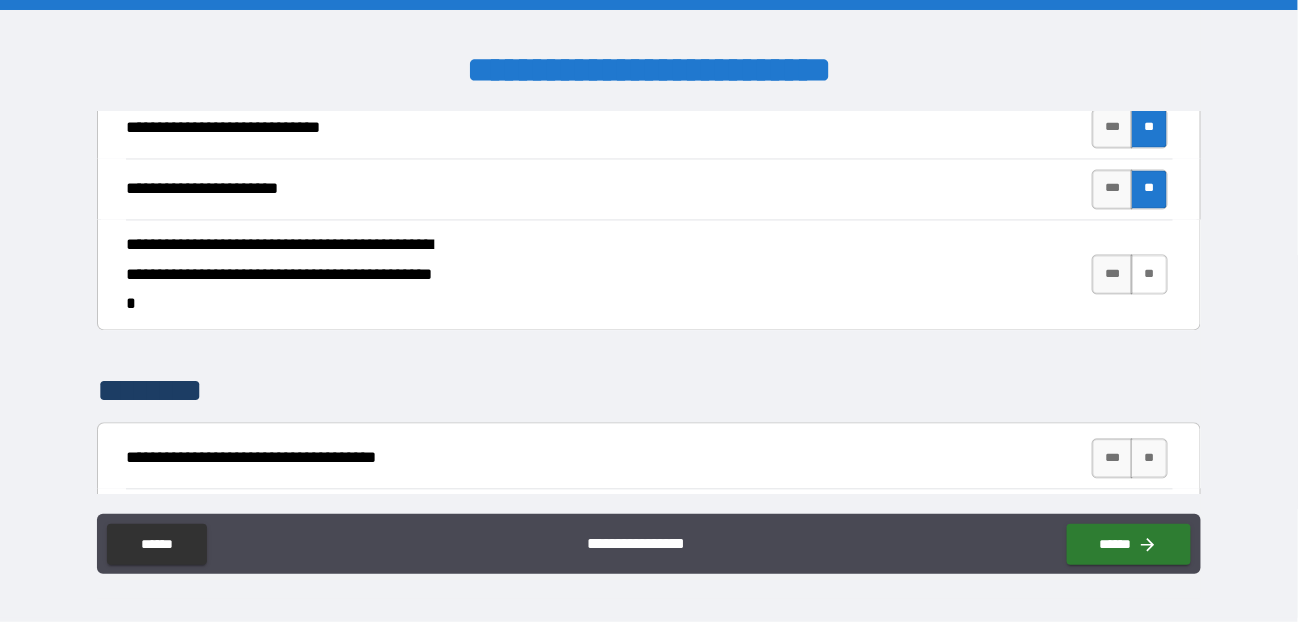 click on "**" at bounding box center [1149, 275] 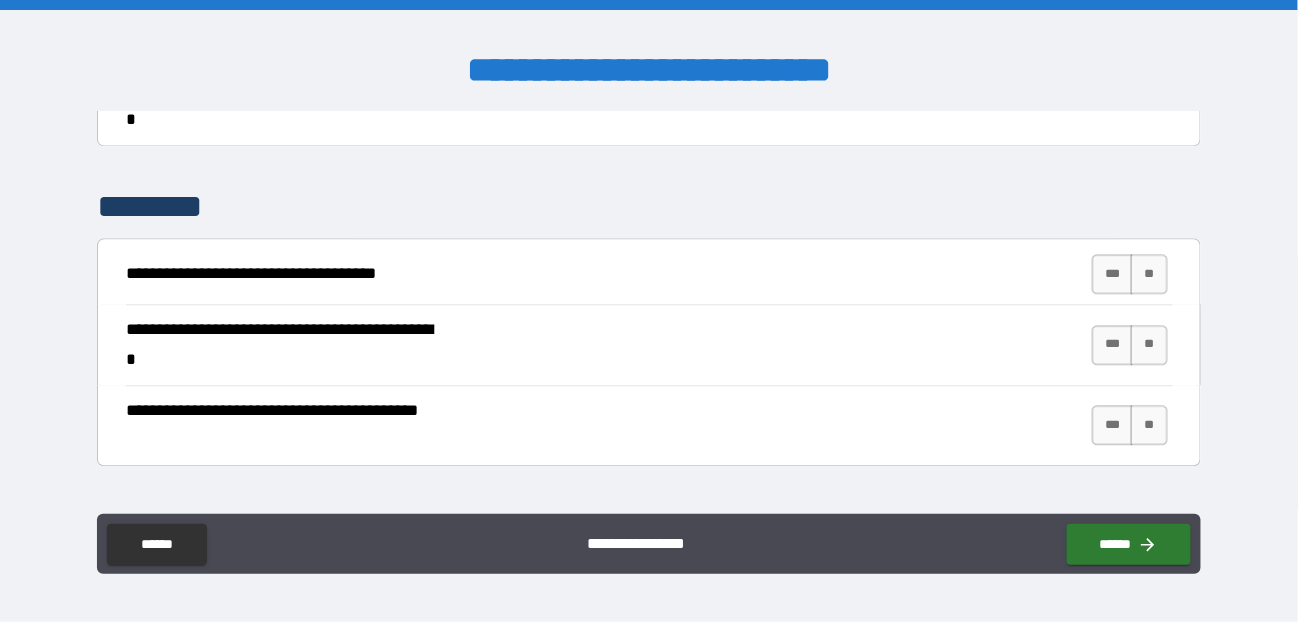 scroll, scrollTop: 3500, scrollLeft: 0, axis: vertical 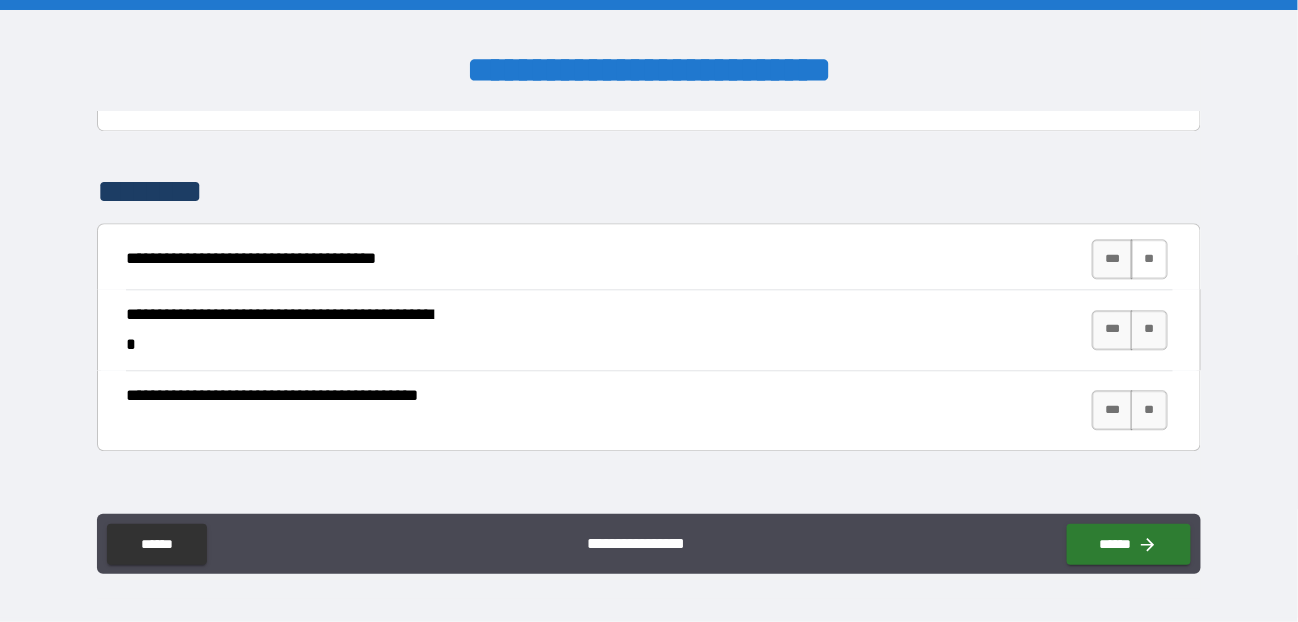 click on "**" at bounding box center [1149, 259] 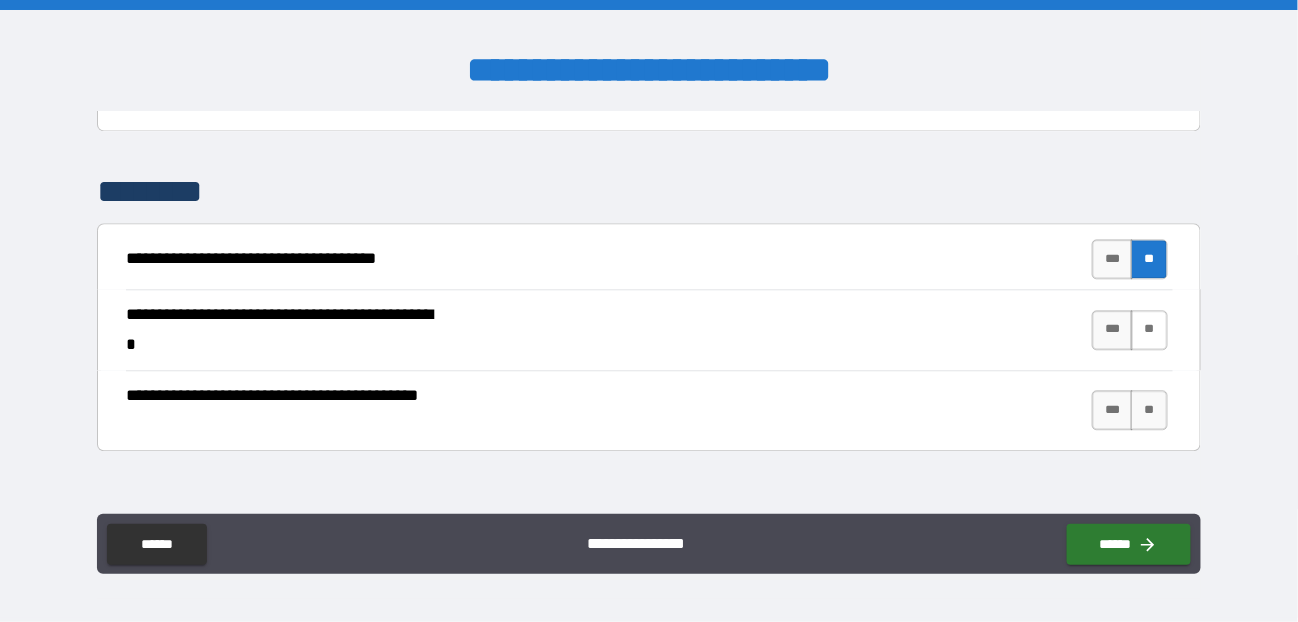 click on "**" at bounding box center (1149, 330) 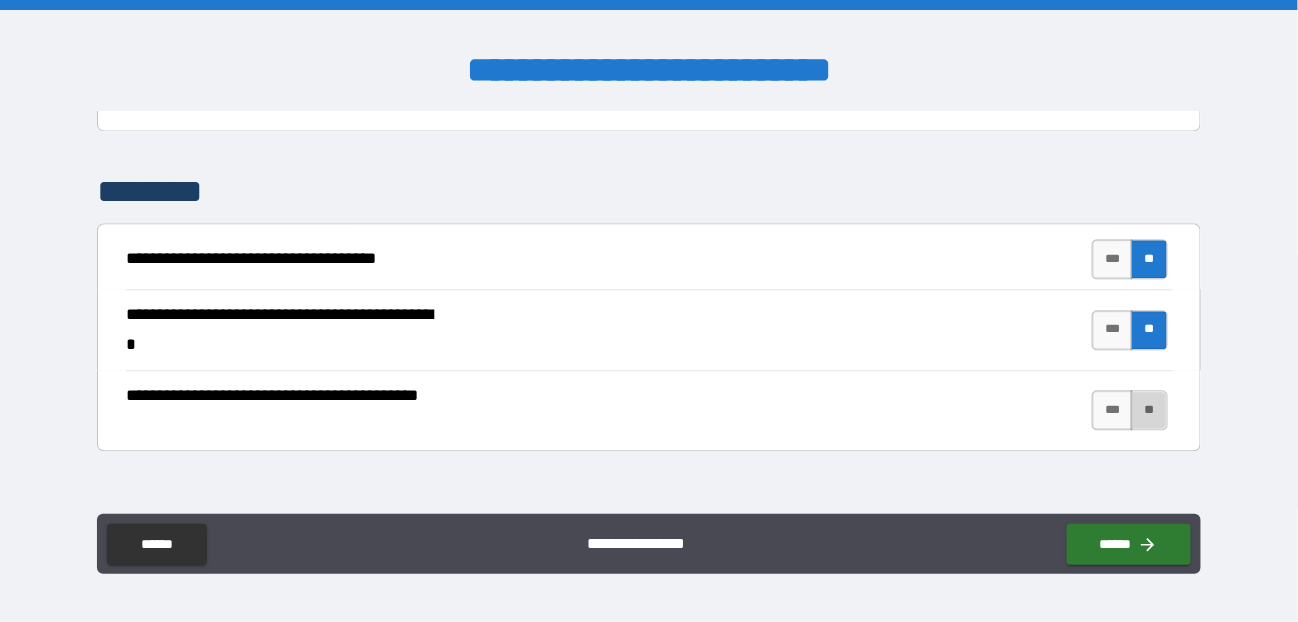 click on "**" at bounding box center (1149, 410) 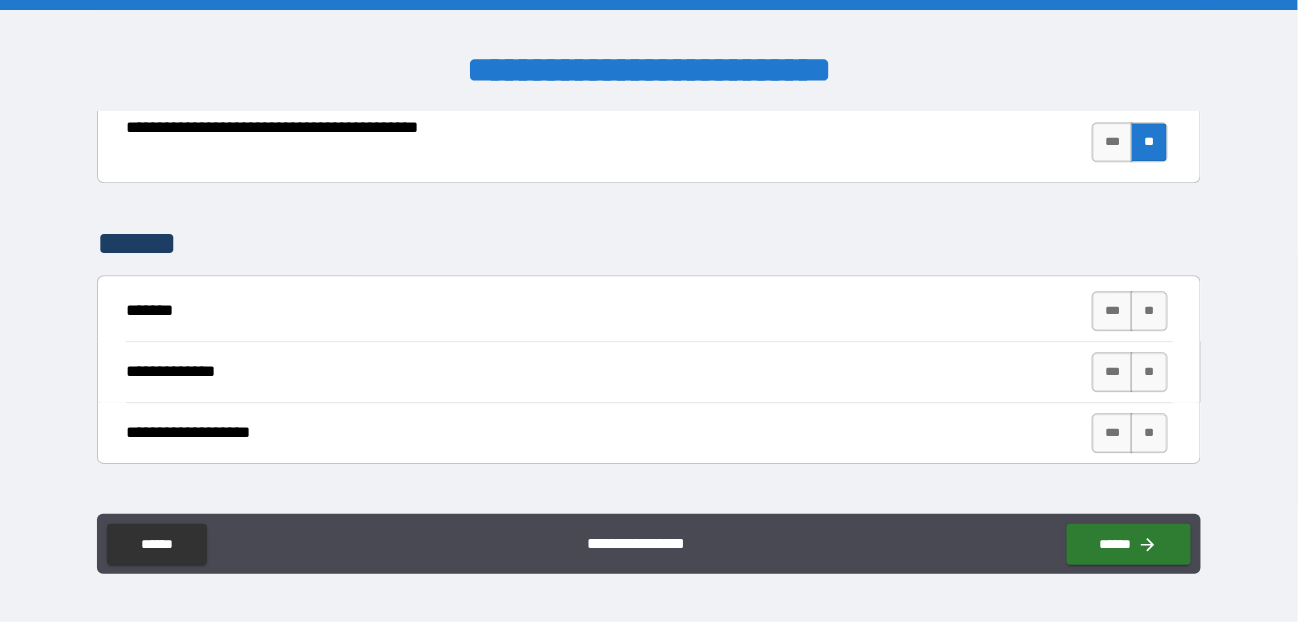 scroll, scrollTop: 3800, scrollLeft: 0, axis: vertical 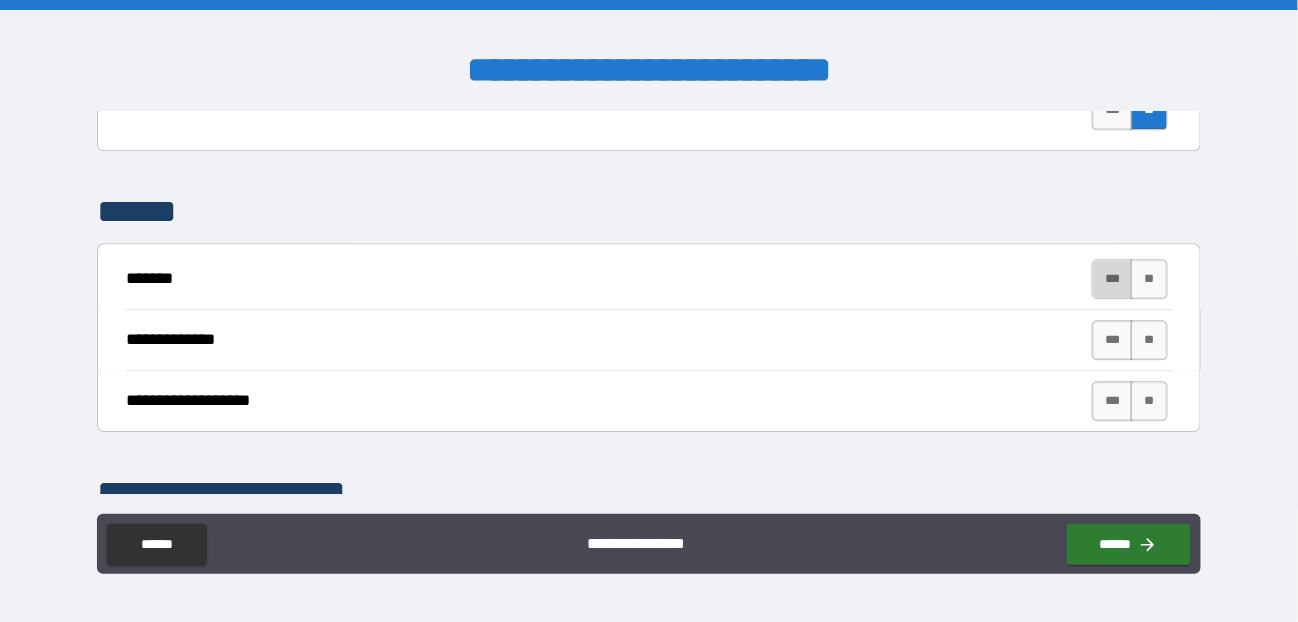 click on "***" at bounding box center [1113, 279] 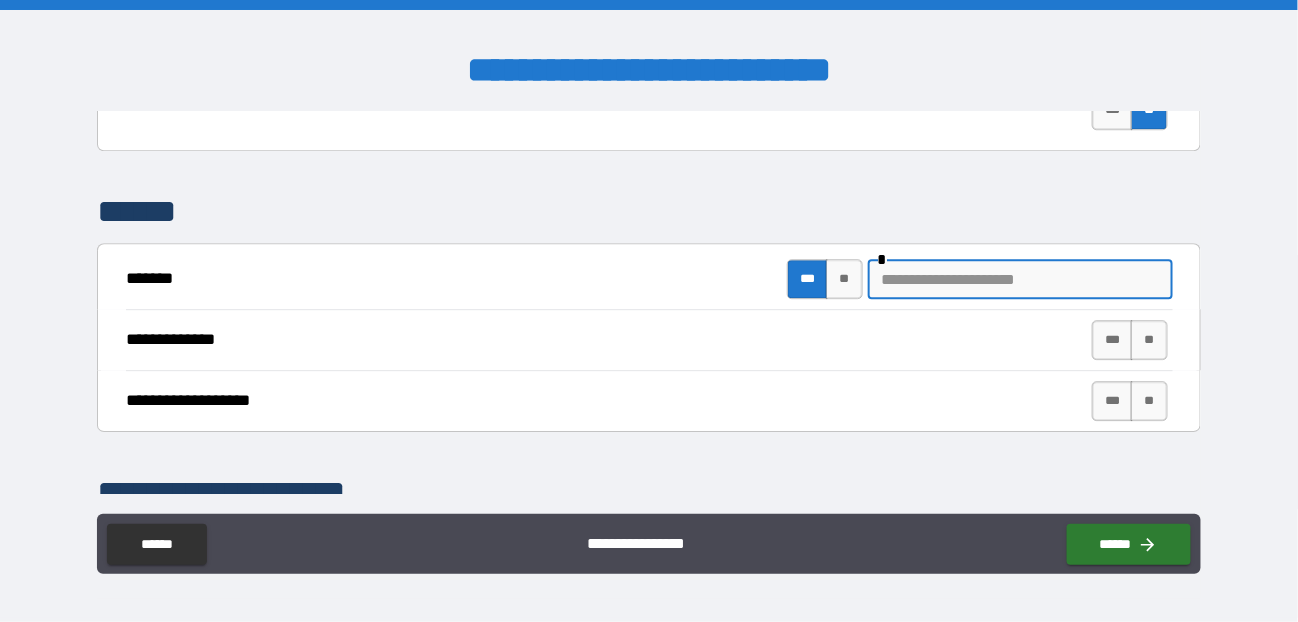 click at bounding box center (1020, 279) 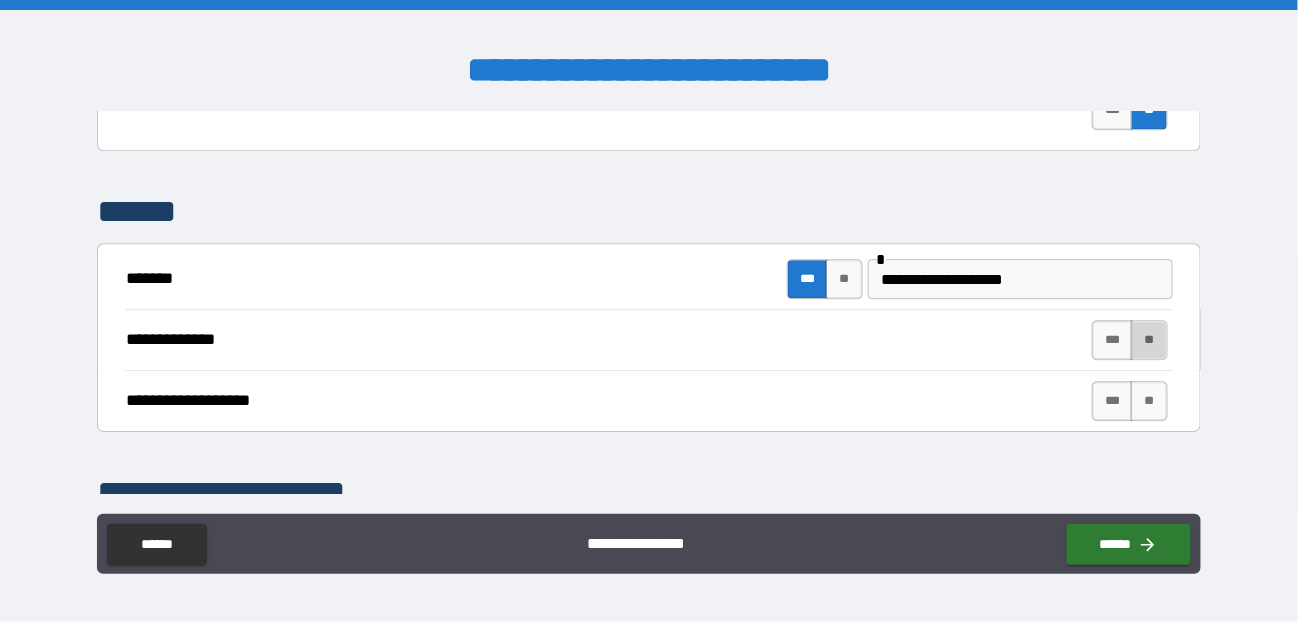 click on "**" at bounding box center (1149, 340) 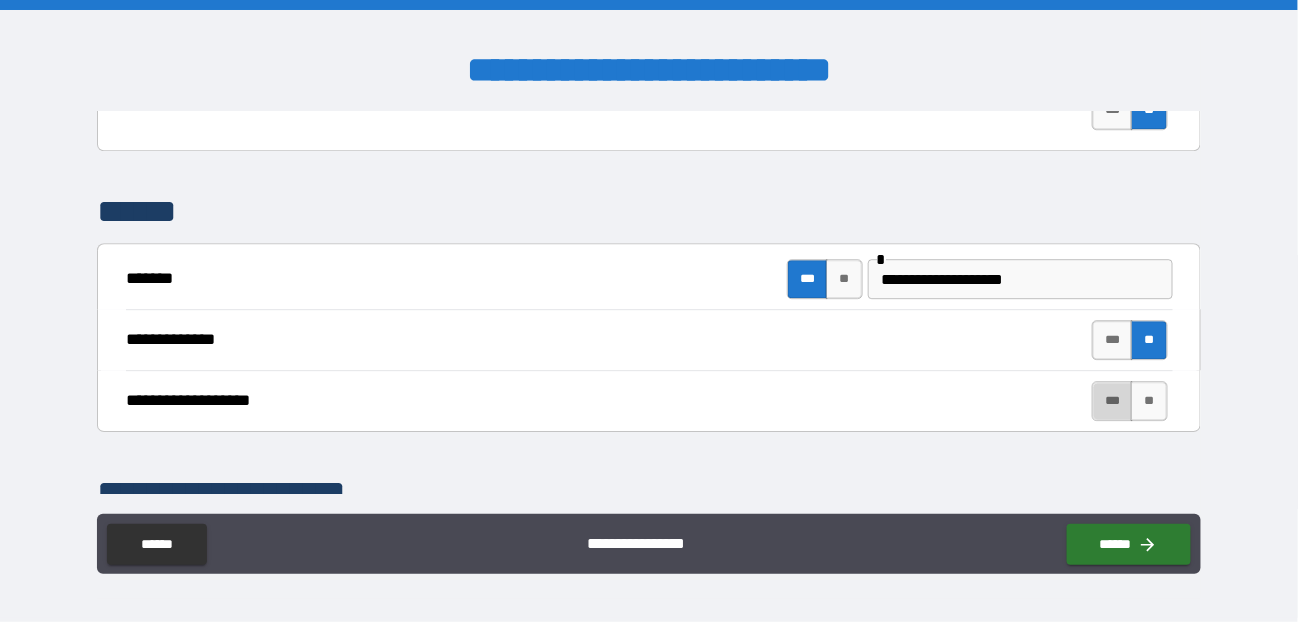 click on "***" at bounding box center [1113, 401] 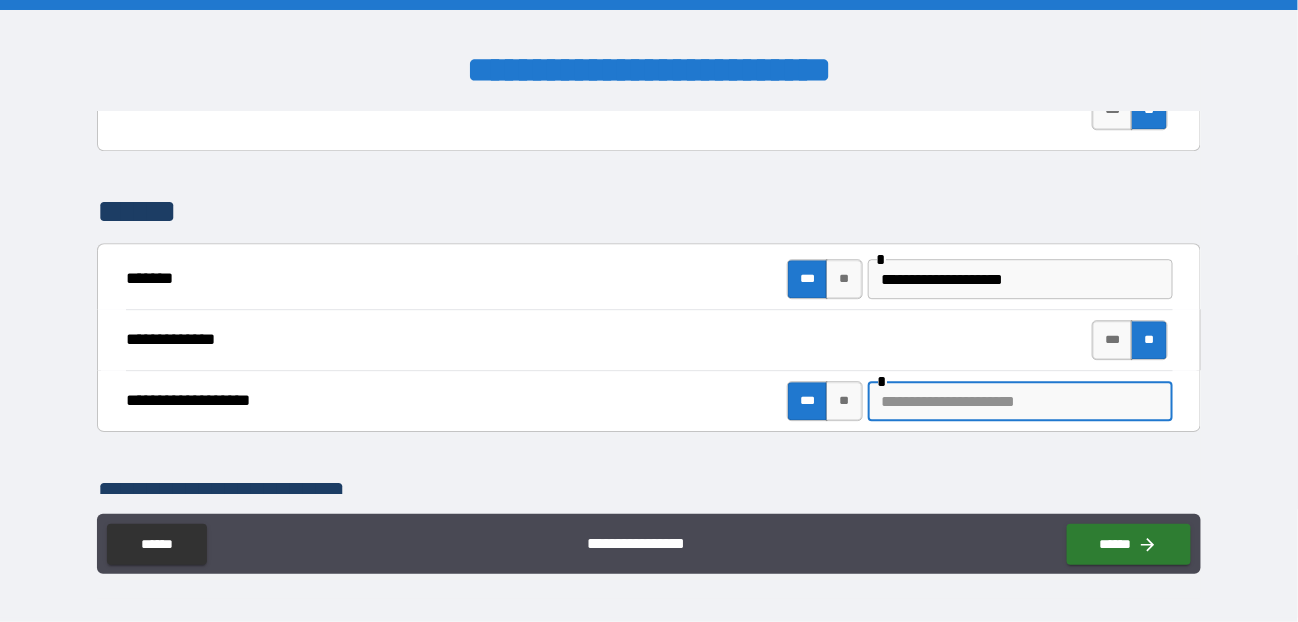 click at bounding box center [1020, 401] 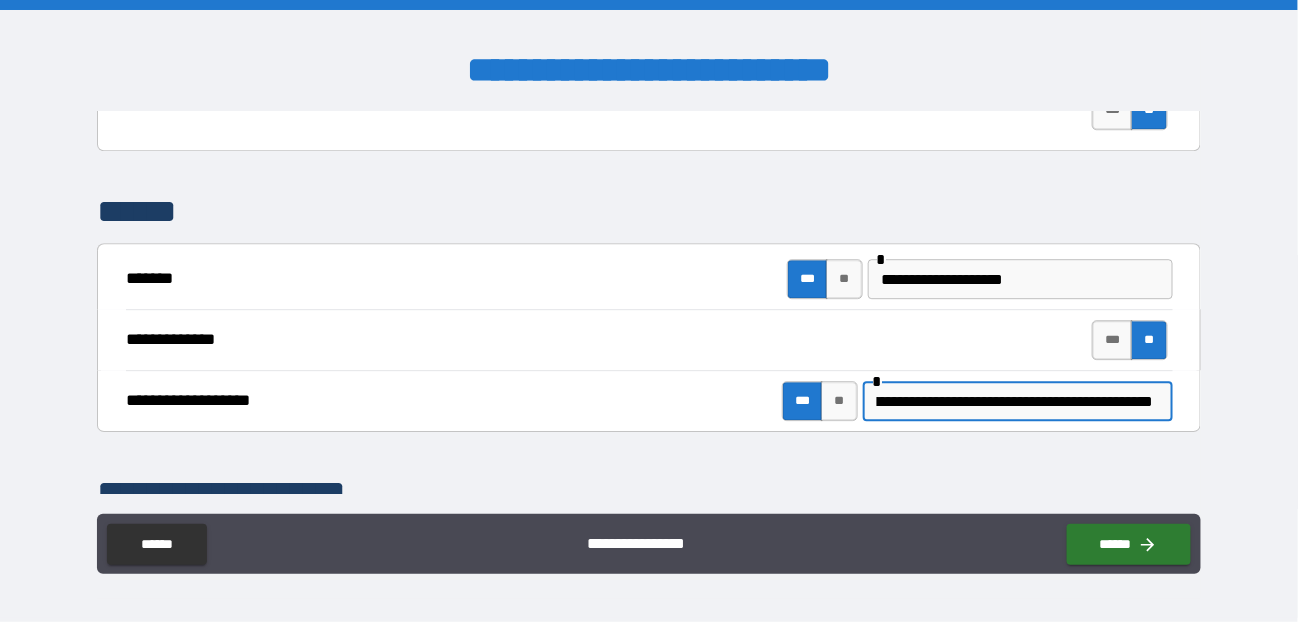 scroll, scrollTop: 0, scrollLeft: 69, axis: horizontal 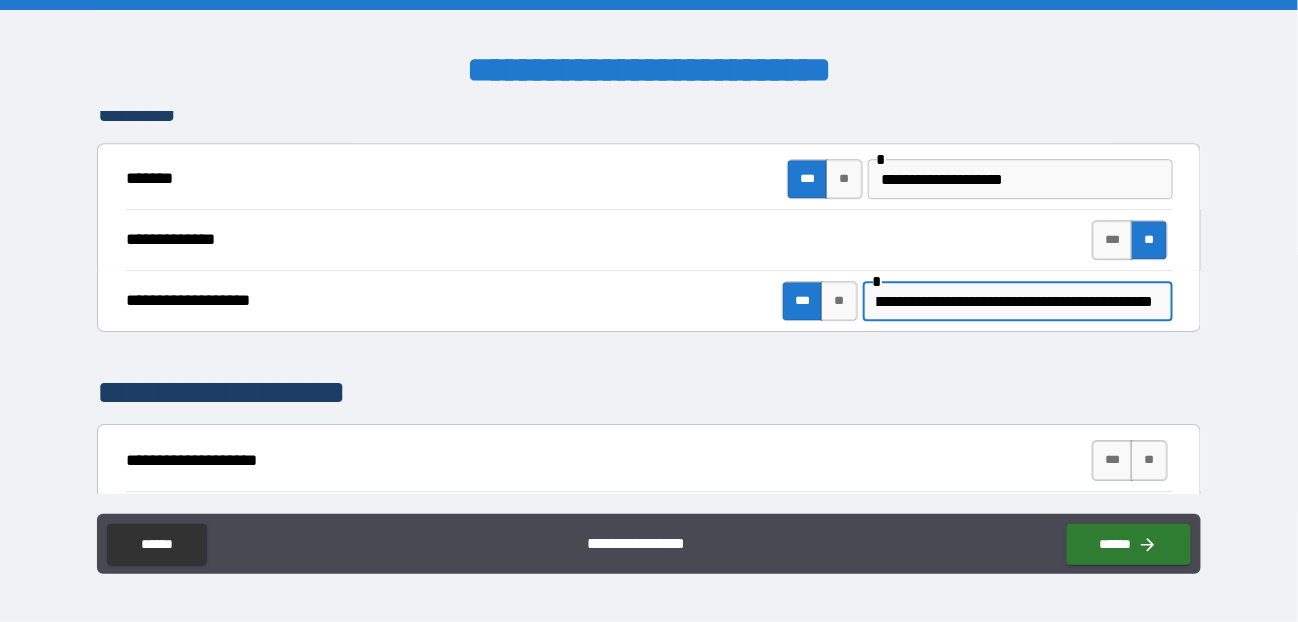click on "**********" at bounding box center [1015, 301] 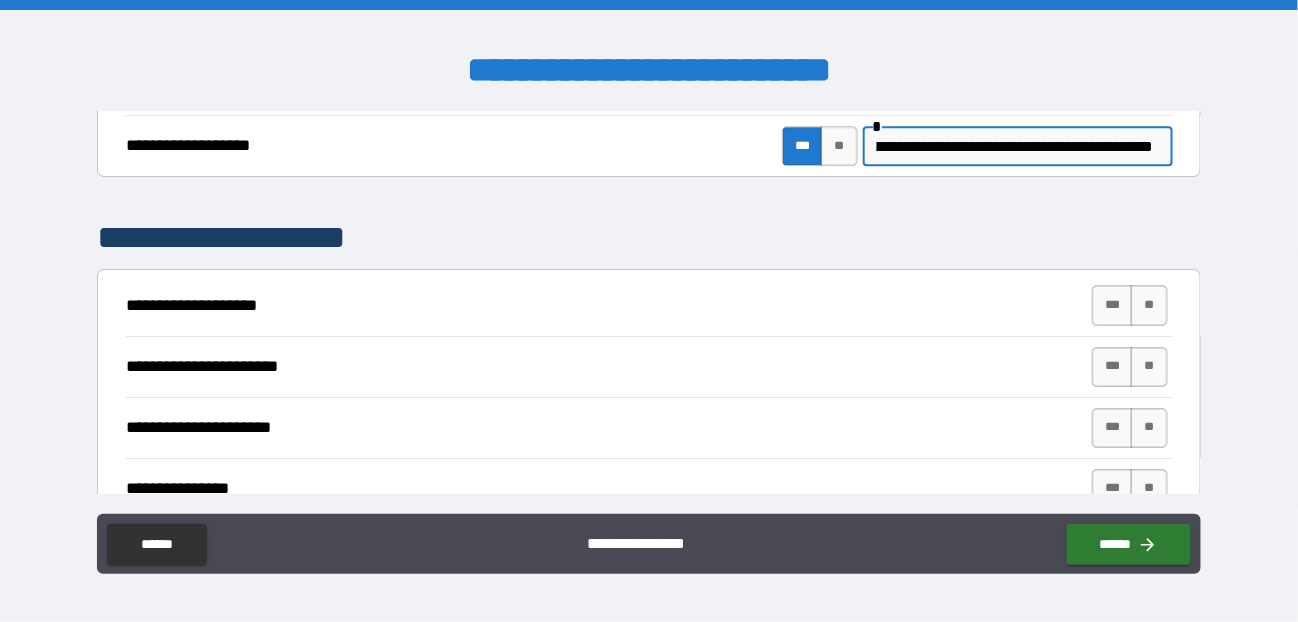 scroll, scrollTop: 4100, scrollLeft: 0, axis: vertical 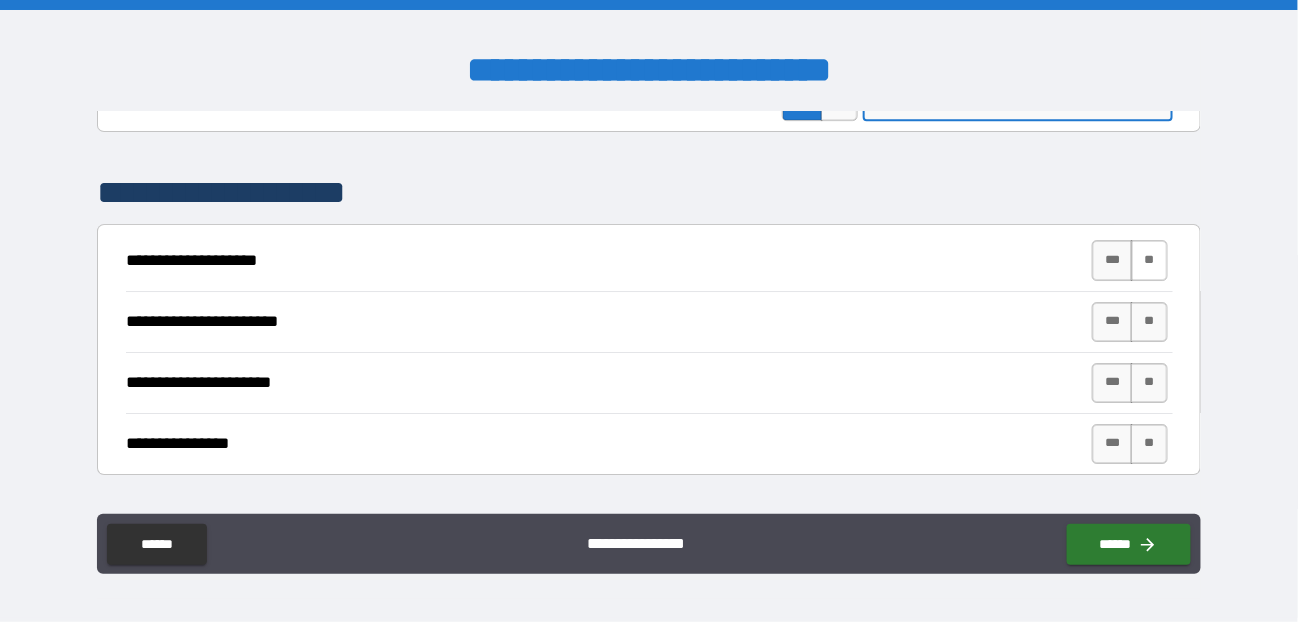 click on "**" at bounding box center (1149, 260) 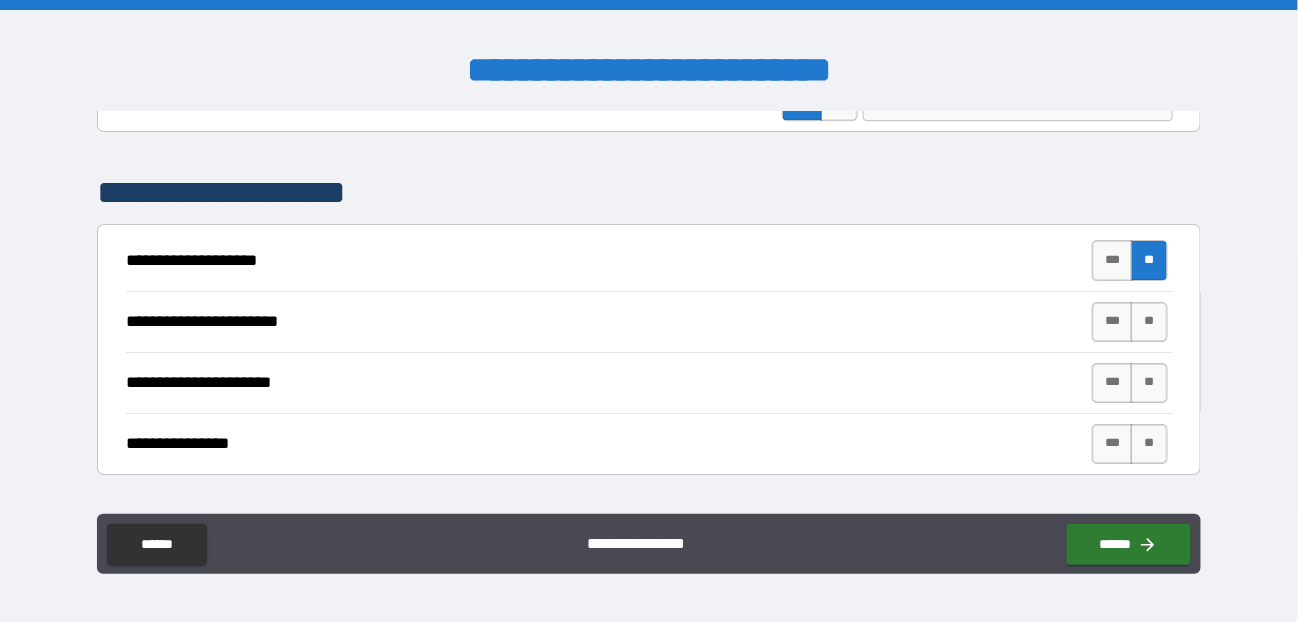 scroll, scrollTop: 0, scrollLeft: 0, axis: both 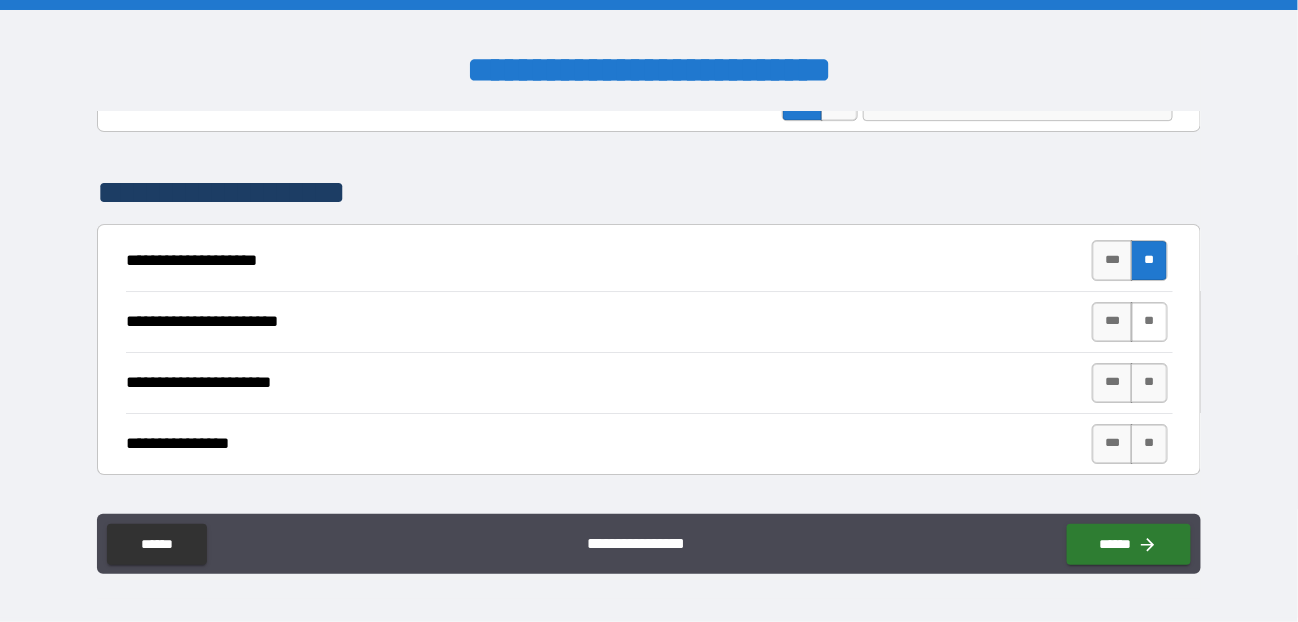 click on "**" at bounding box center [1149, 322] 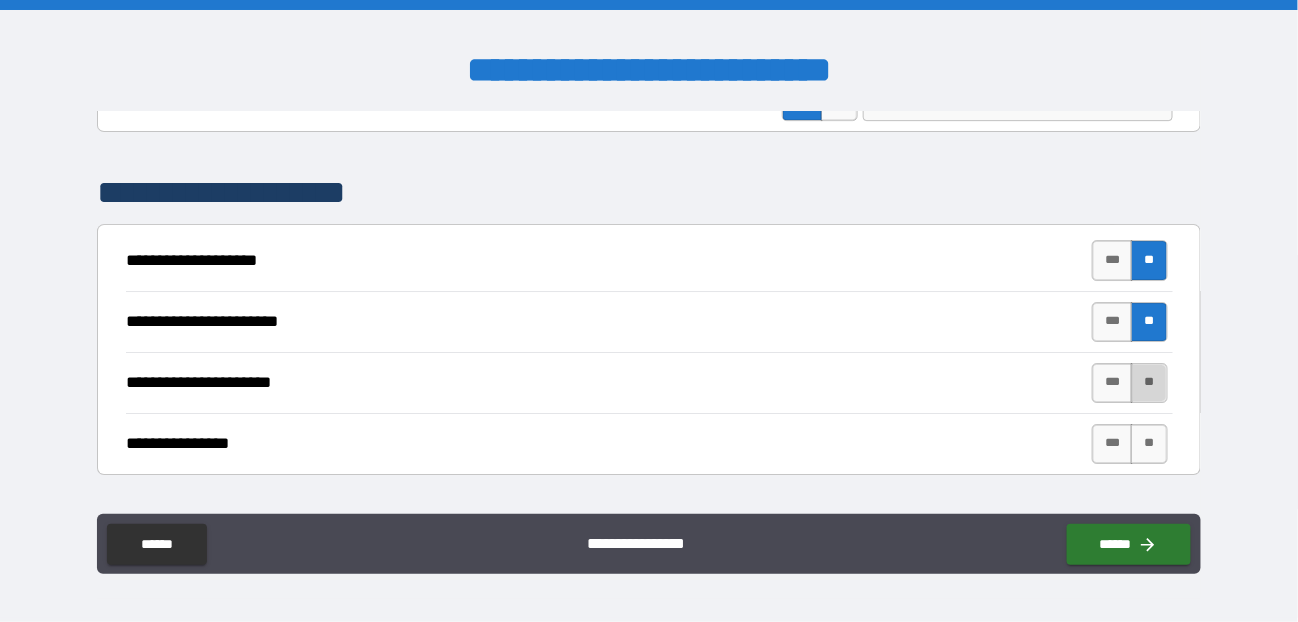 click on "**" at bounding box center [1149, 383] 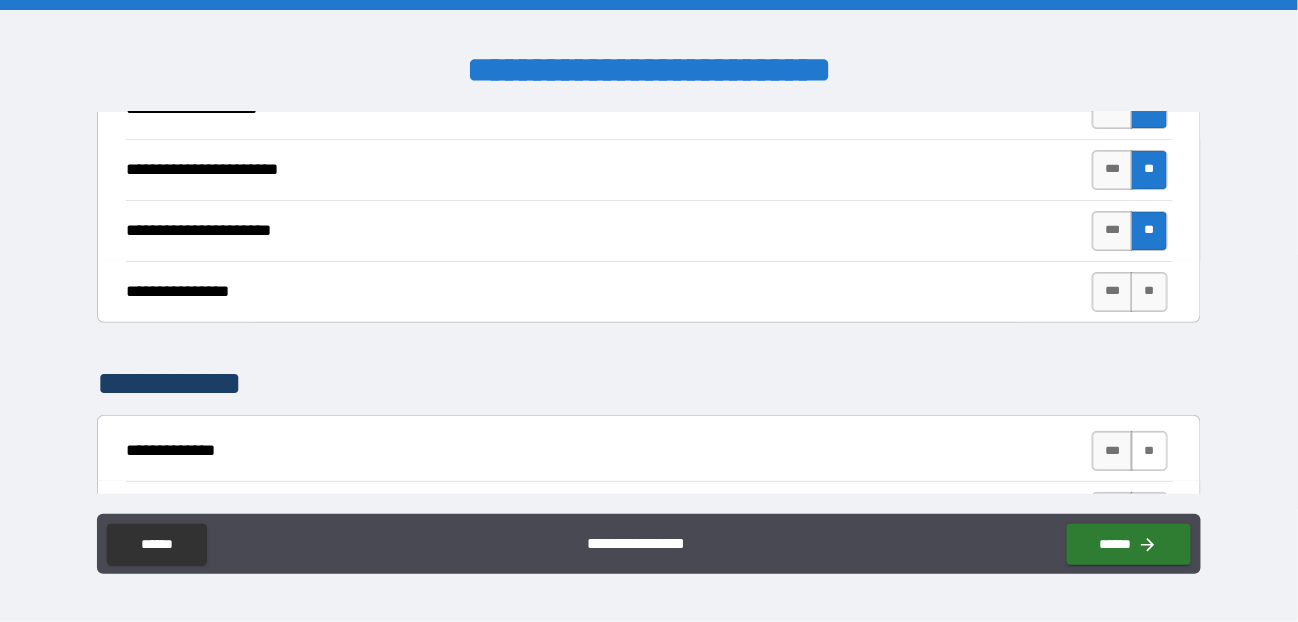 scroll, scrollTop: 4300, scrollLeft: 0, axis: vertical 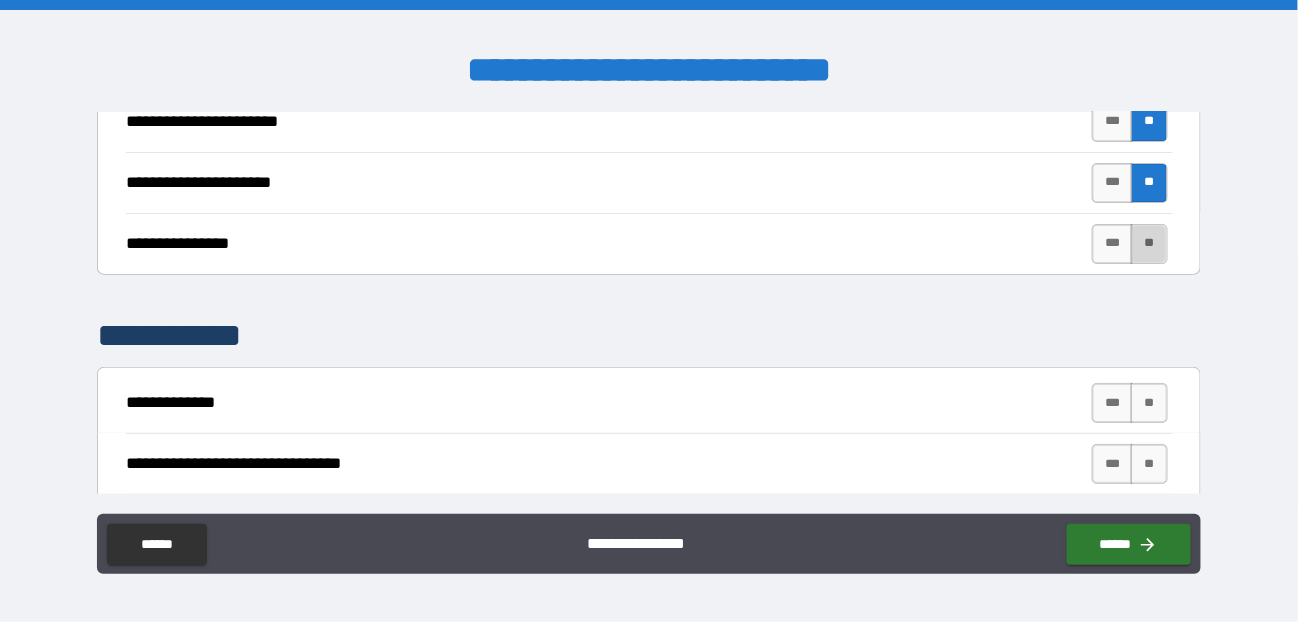 drag, startPoint x: 1134, startPoint y: 223, endPoint x: 1144, endPoint y: 226, distance: 10.440307 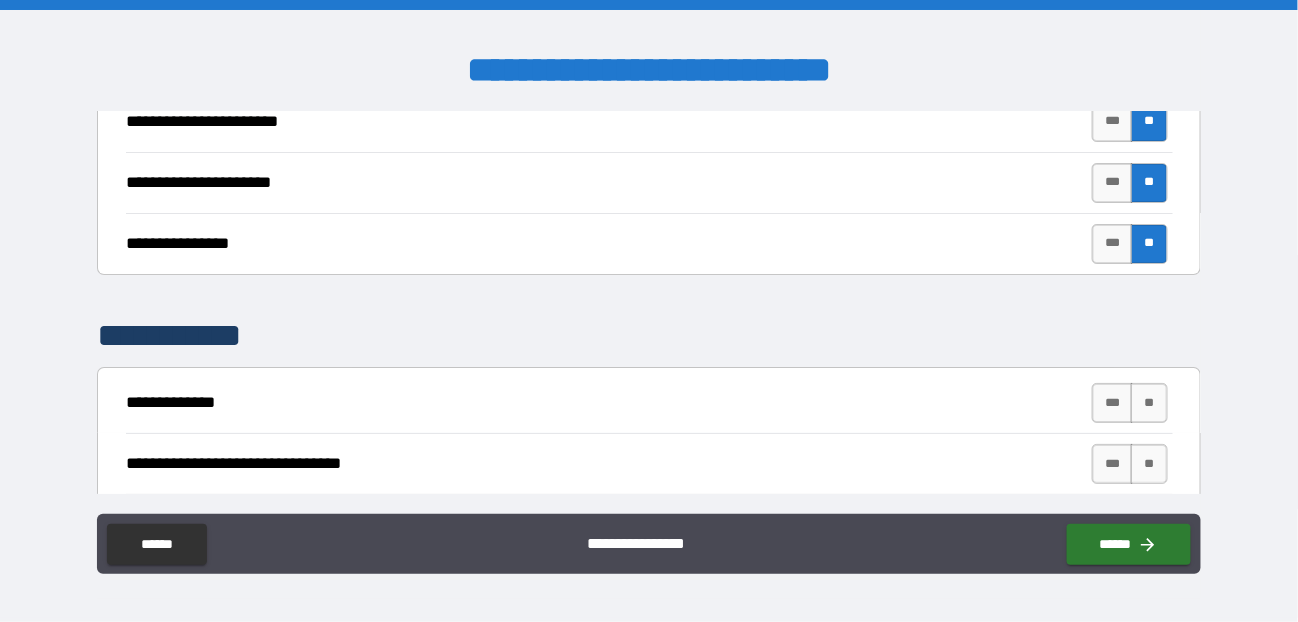 scroll, scrollTop: 4400, scrollLeft: 0, axis: vertical 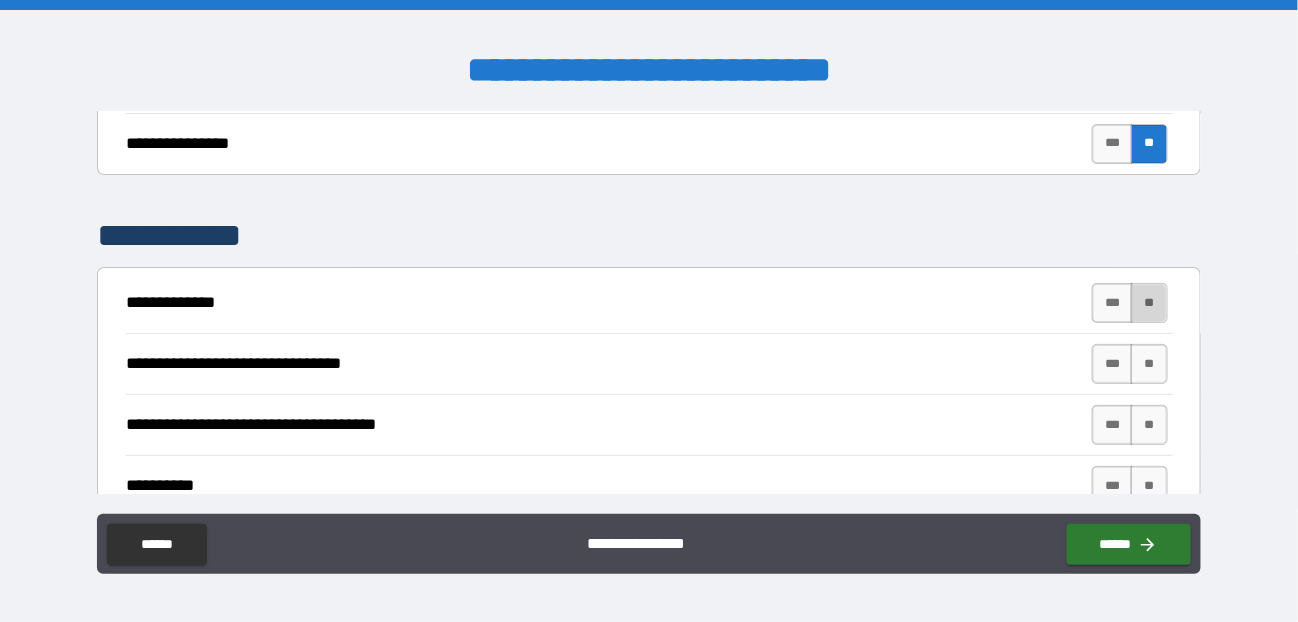 click on "**" at bounding box center (1149, 303) 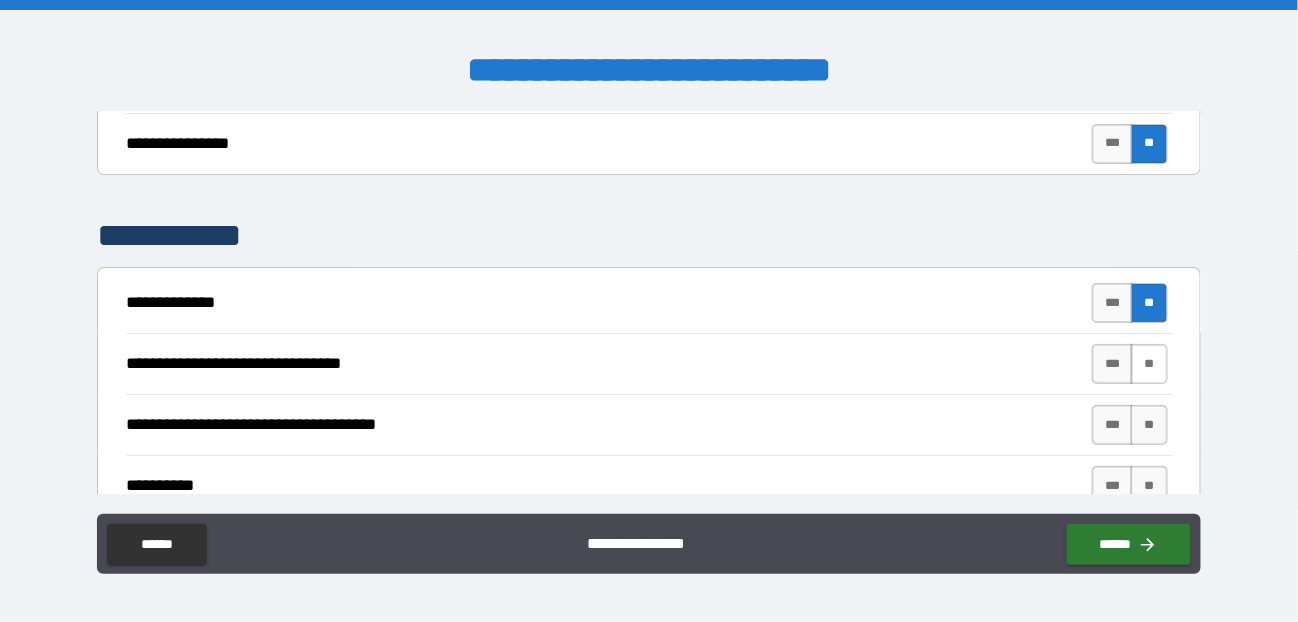 click on "**" at bounding box center [1149, 364] 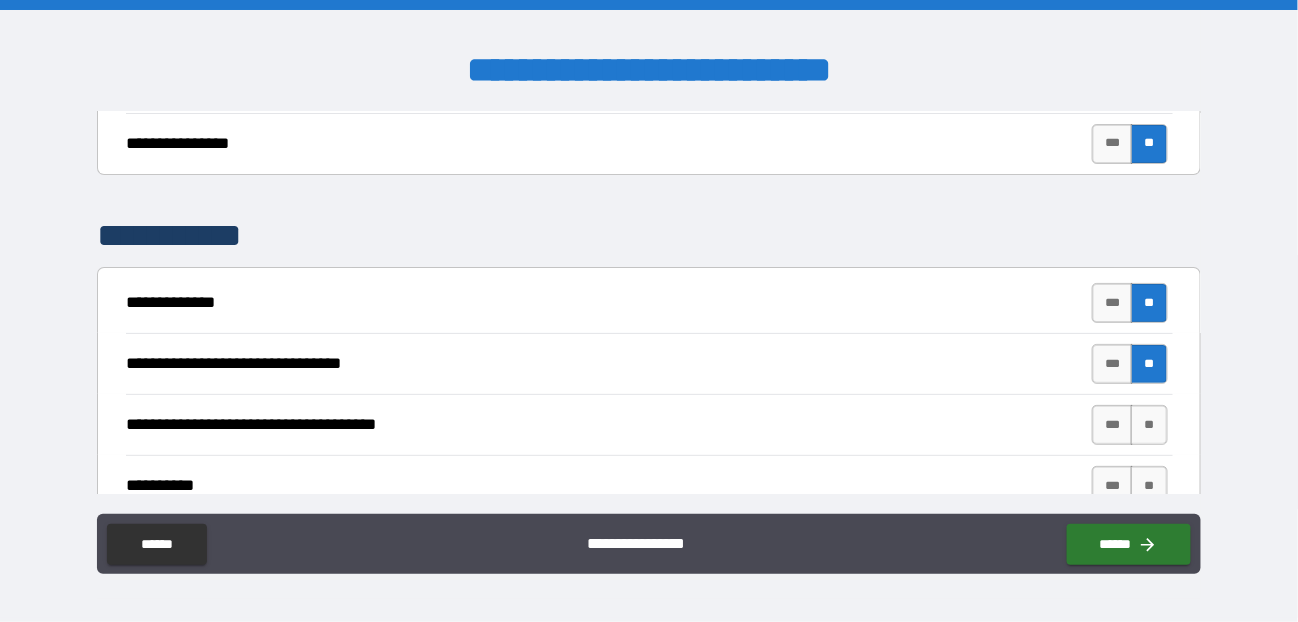 scroll, scrollTop: 4500, scrollLeft: 0, axis: vertical 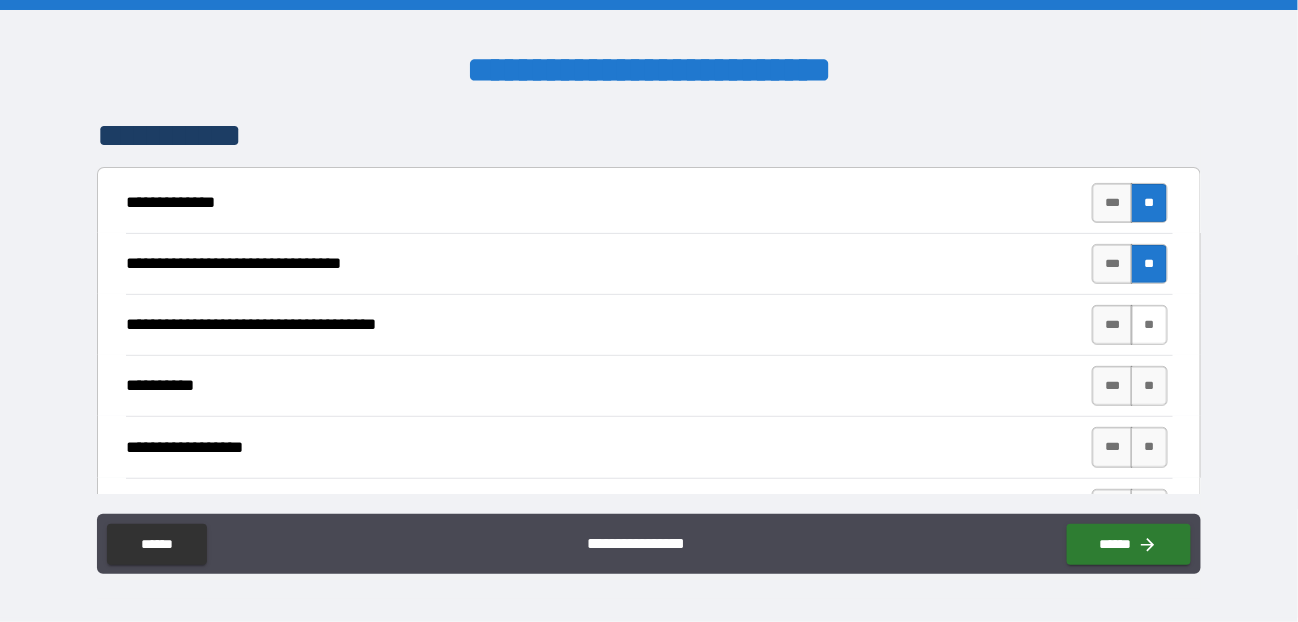 click on "**" at bounding box center [1149, 325] 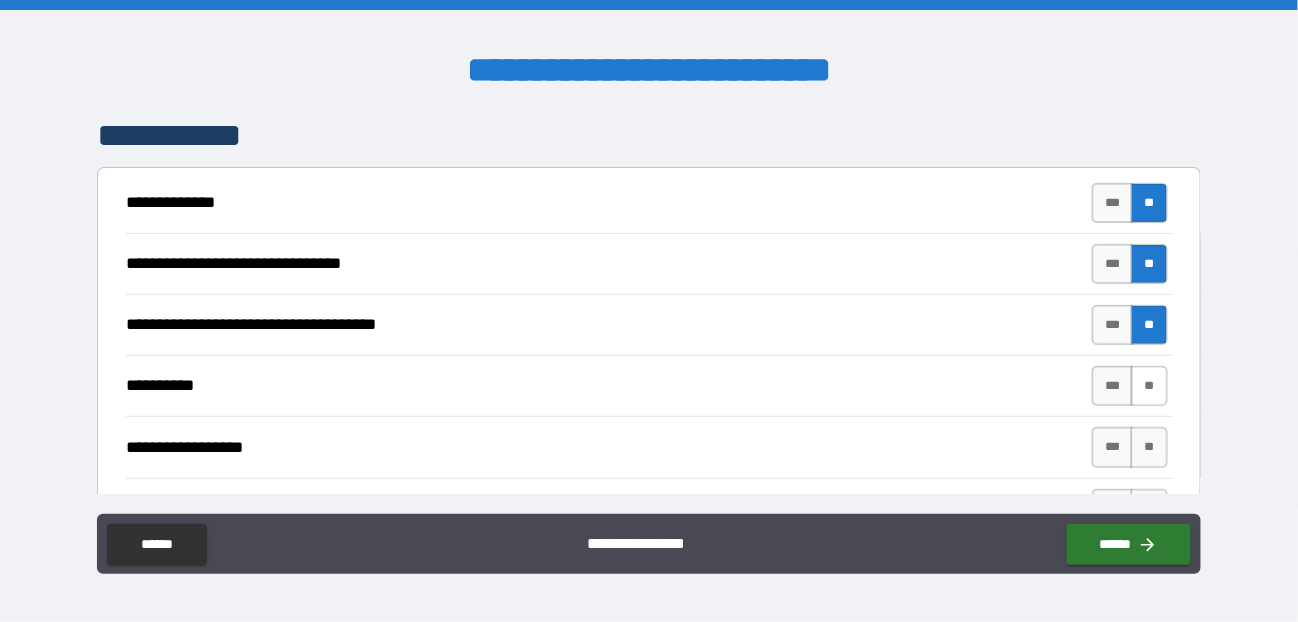 click on "**" at bounding box center (1149, 386) 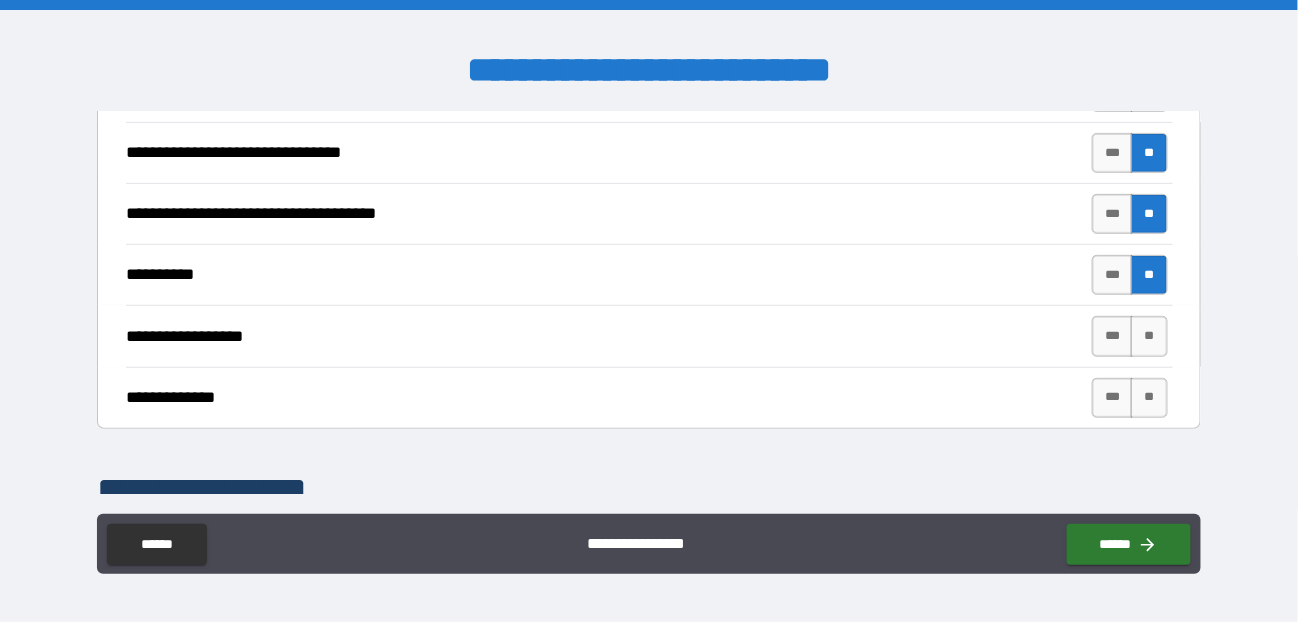 scroll, scrollTop: 4700, scrollLeft: 0, axis: vertical 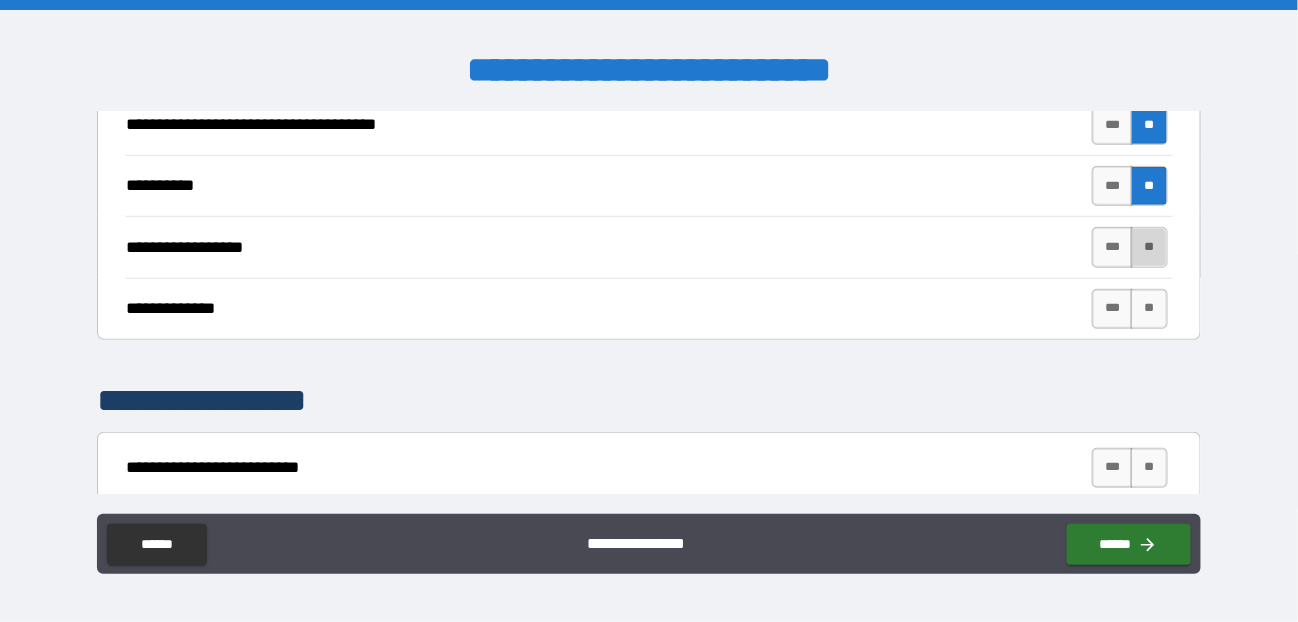 click on "**" at bounding box center (1149, 247) 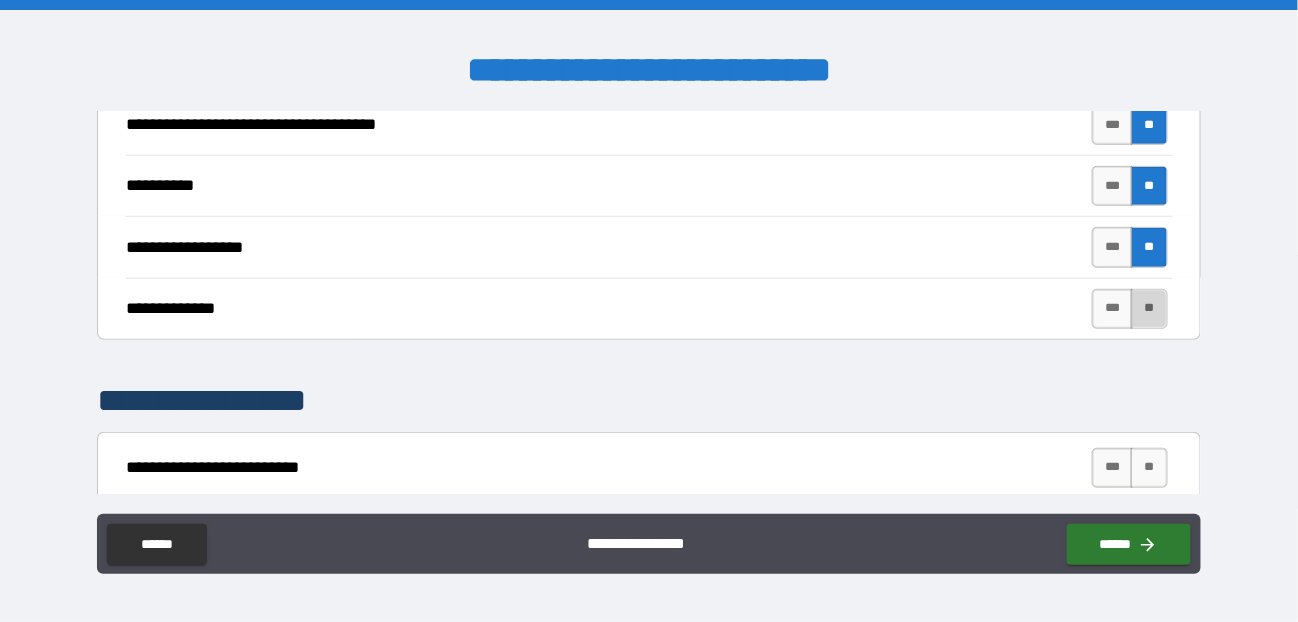click on "**" at bounding box center (1149, 309) 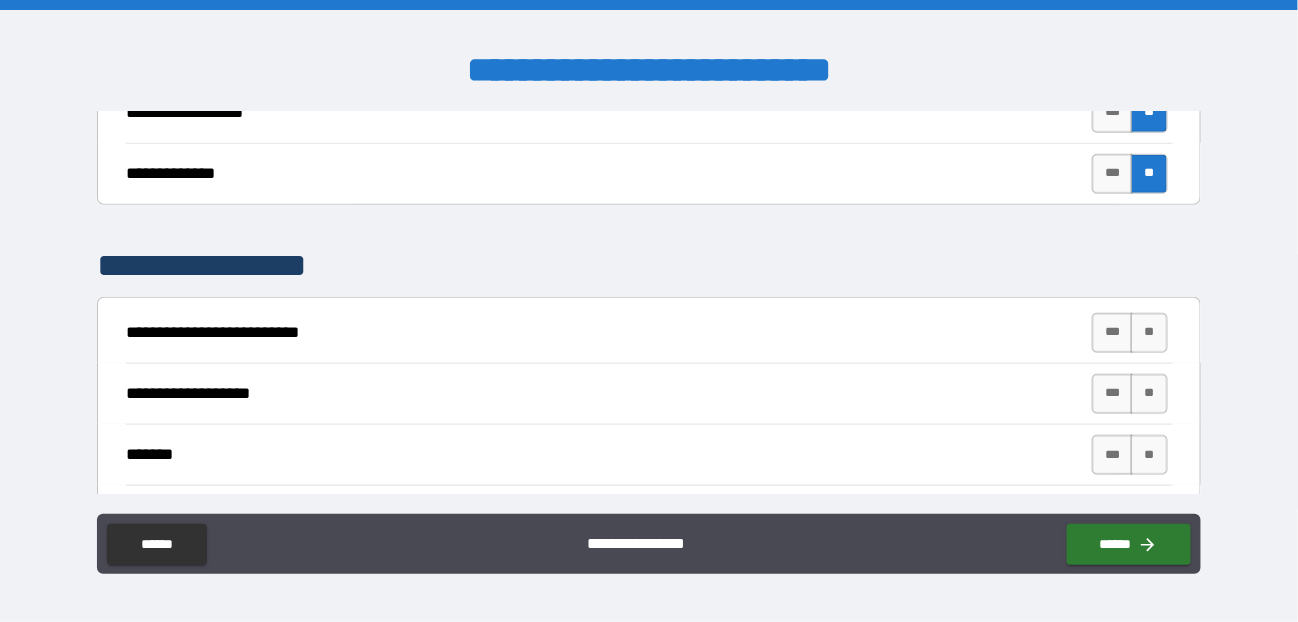 scroll, scrollTop: 4900, scrollLeft: 0, axis: vertical 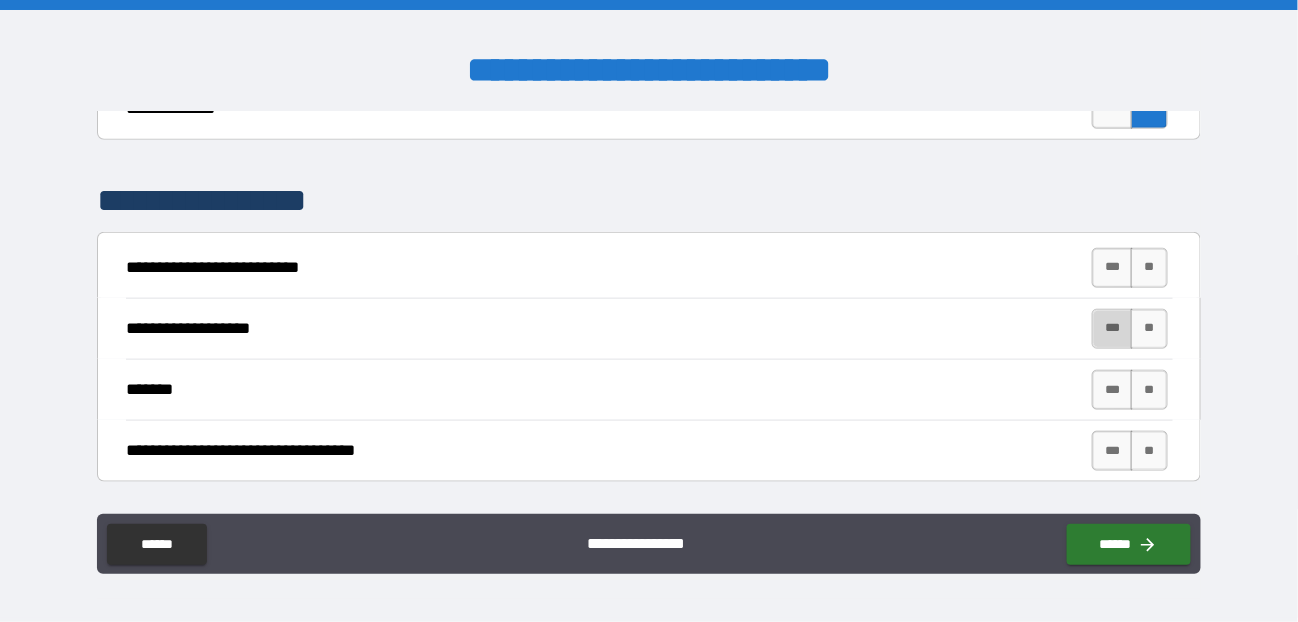 click on "***" at bounding box center (1113, 329) 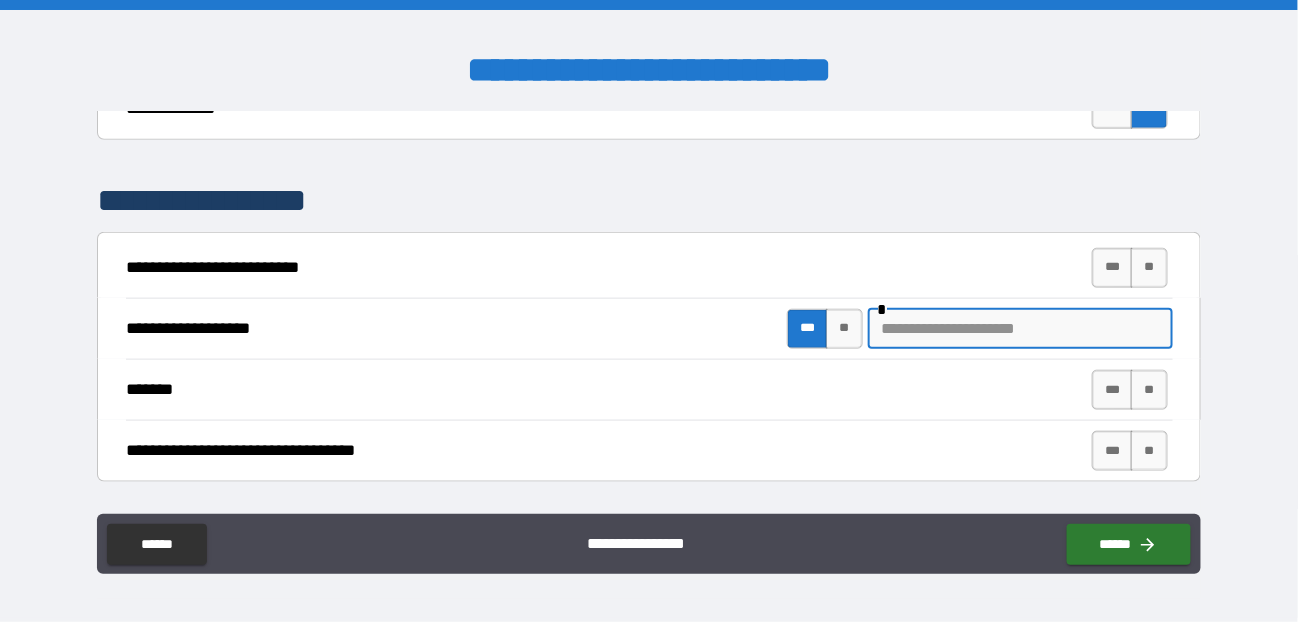 click at bounding box center [1020, 329] 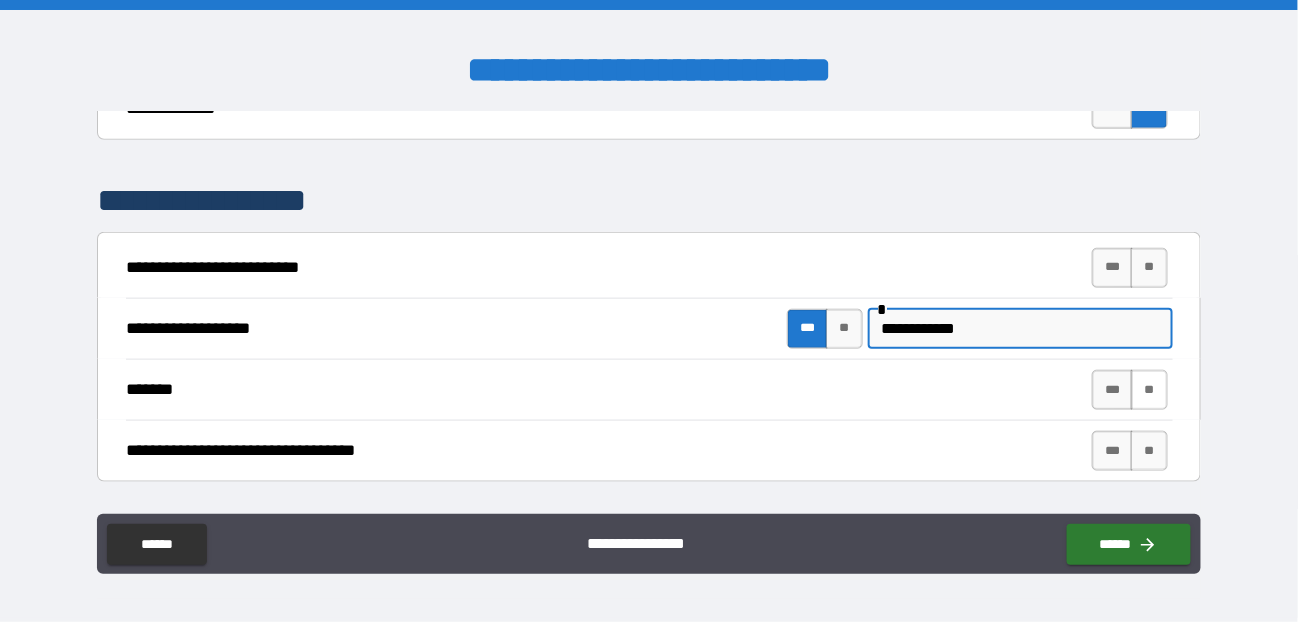 click on "**" at bounding box center [1149, 390] 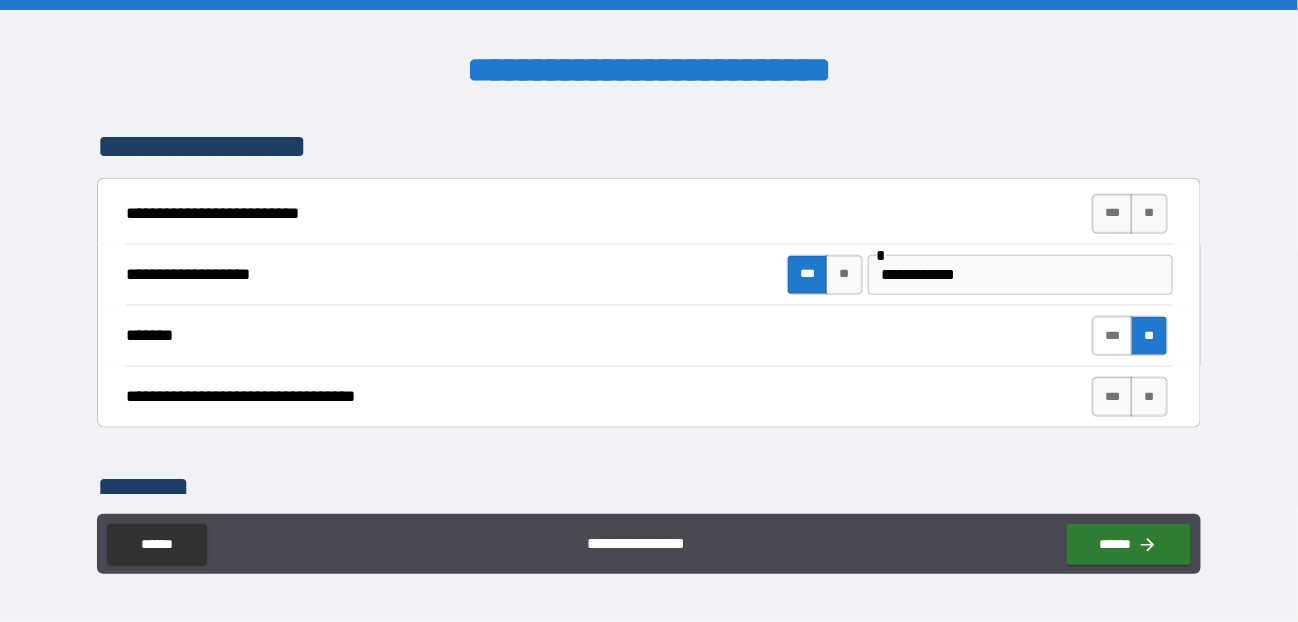 scroll, scrollTop: 5000, scrollLeft: 0, axis: vertical 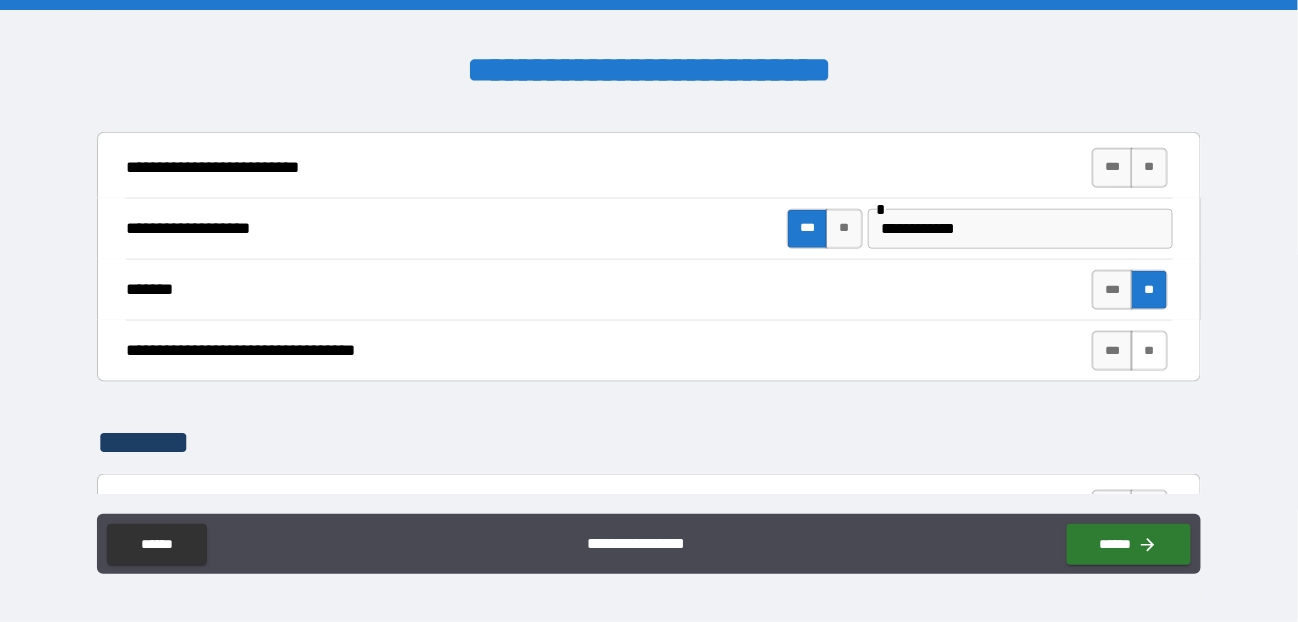 click on "**" at bounding box center [1149, 351] 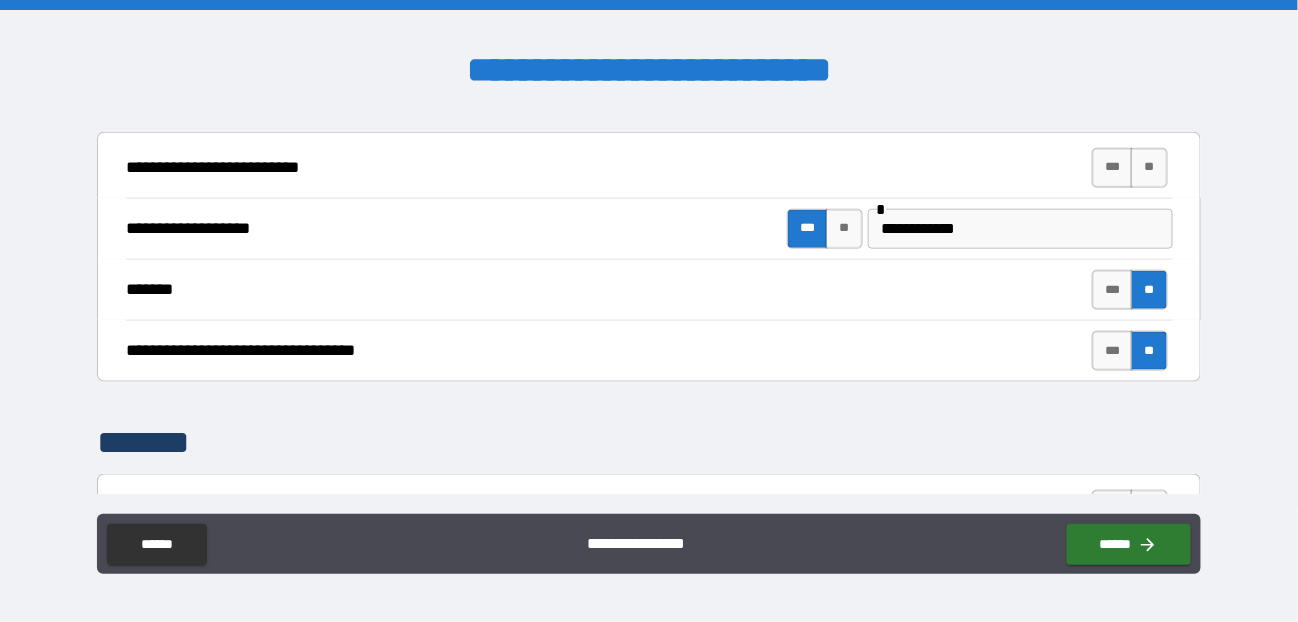 scroll, scrollTop: 5200, scrollLeft: 0, axis: vertical 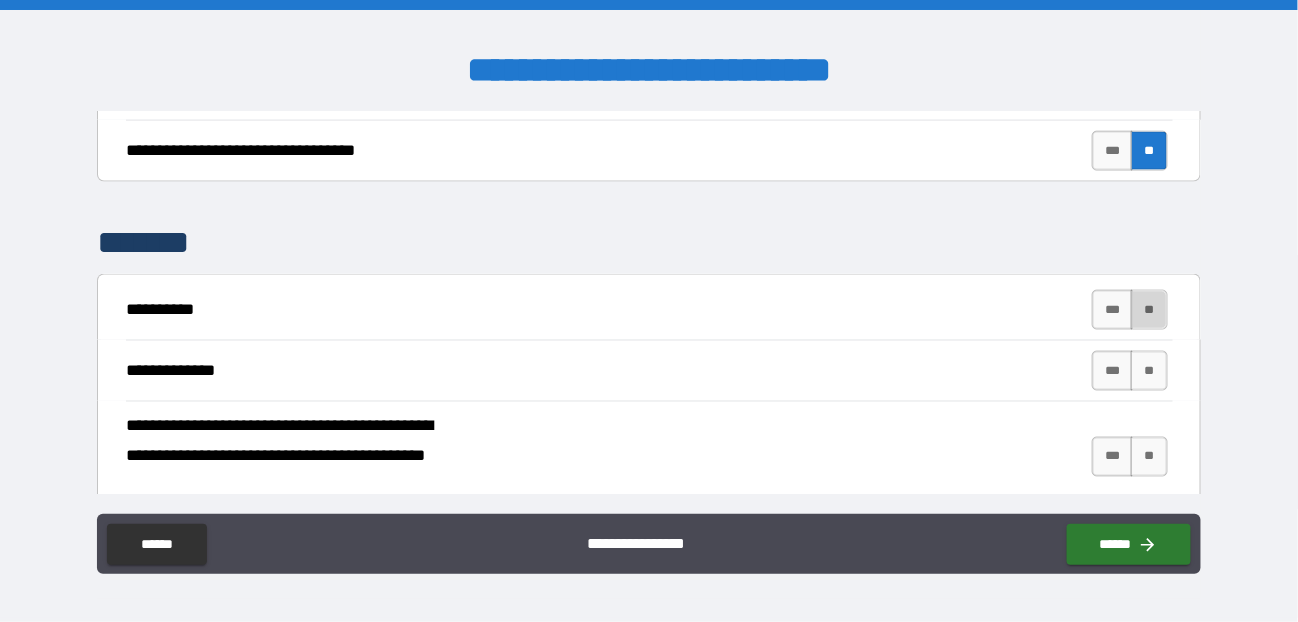 click on "**" at bounding box center (1149, 310) 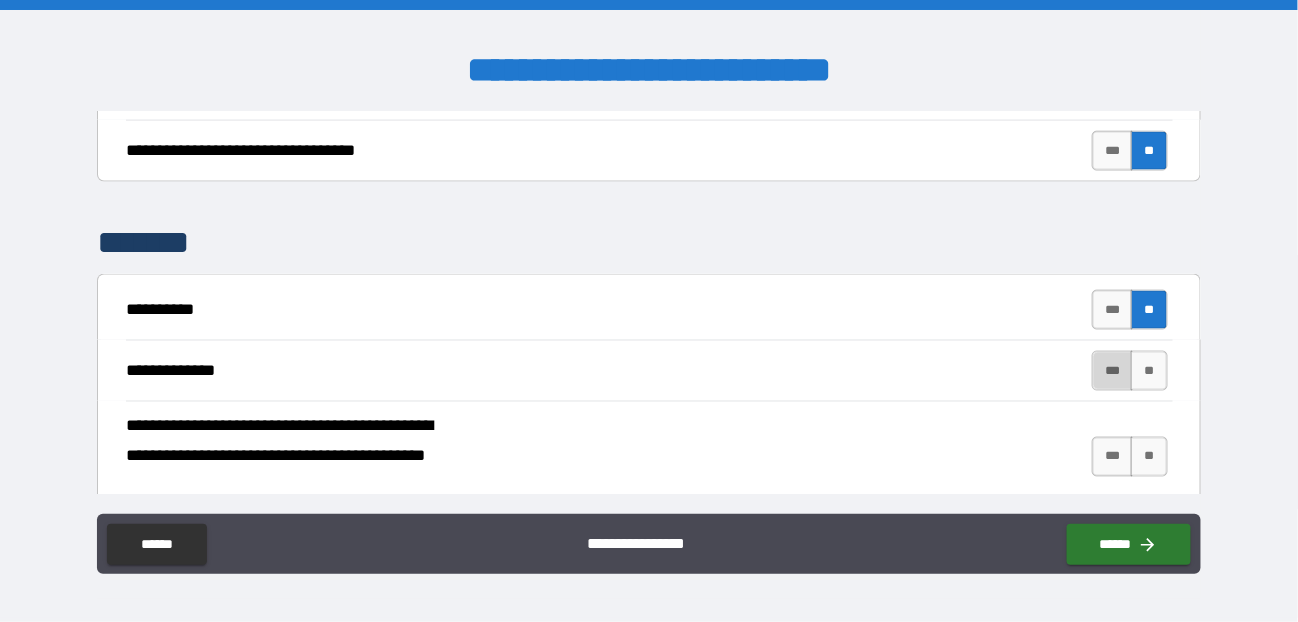 click on "***" at bounding box center (1113, 371) 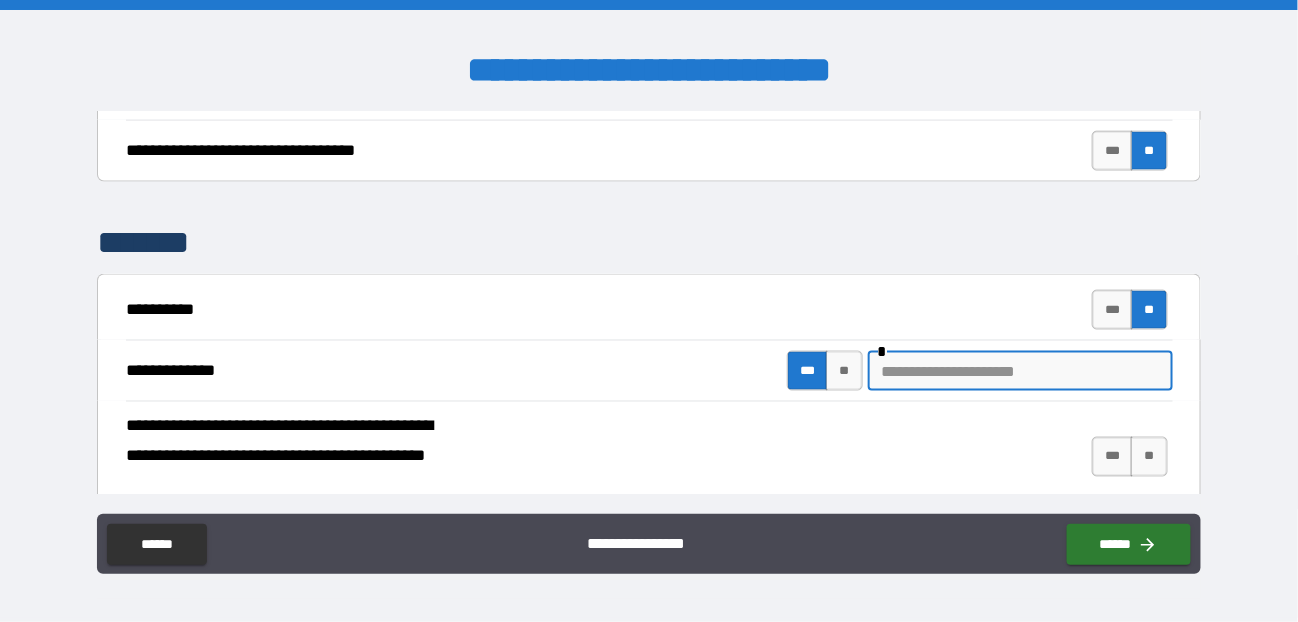click at bounding box center (1020, 371) 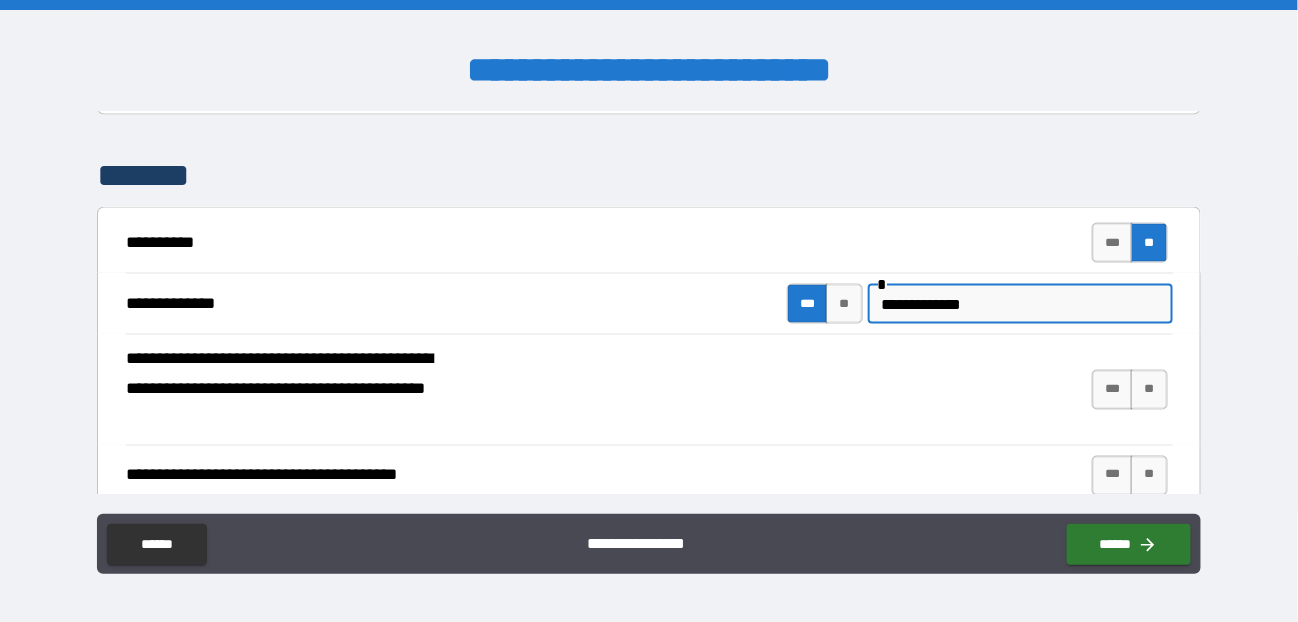 scroll, scrollTop: 5300, scrollLeft: 0, axis: vertical 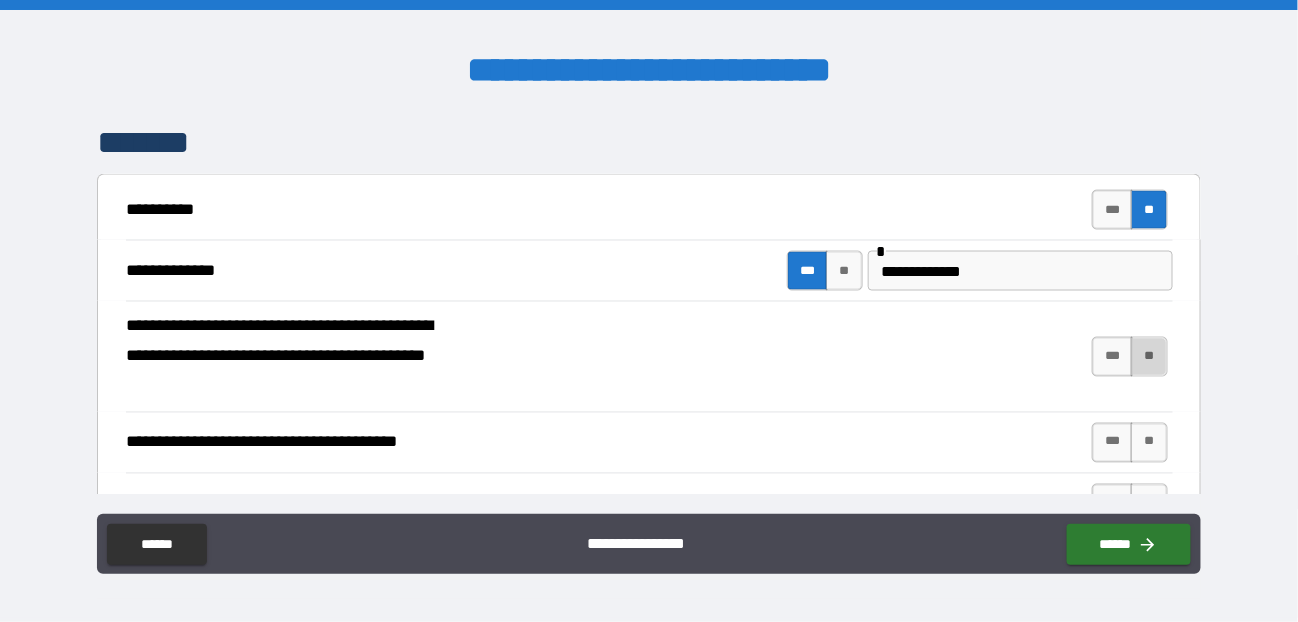 click on "**" at bounding box center (1149, 357) 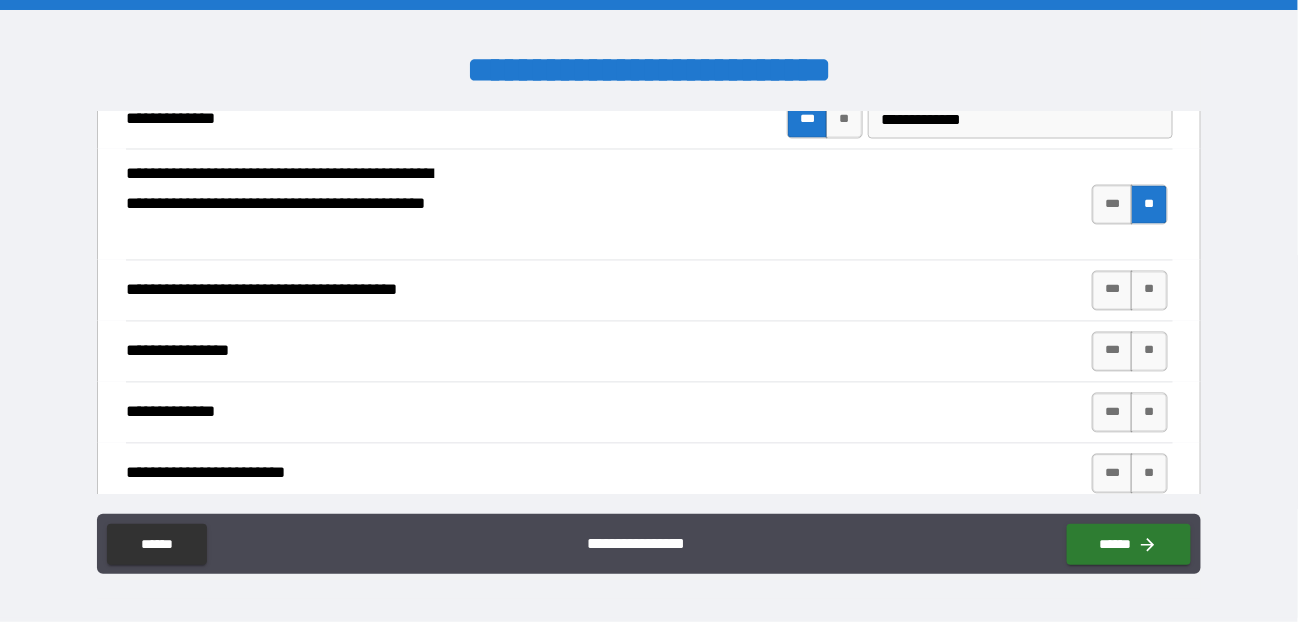scroll, scrollTop: 5500, scrollLeft: 0, axis: vertical 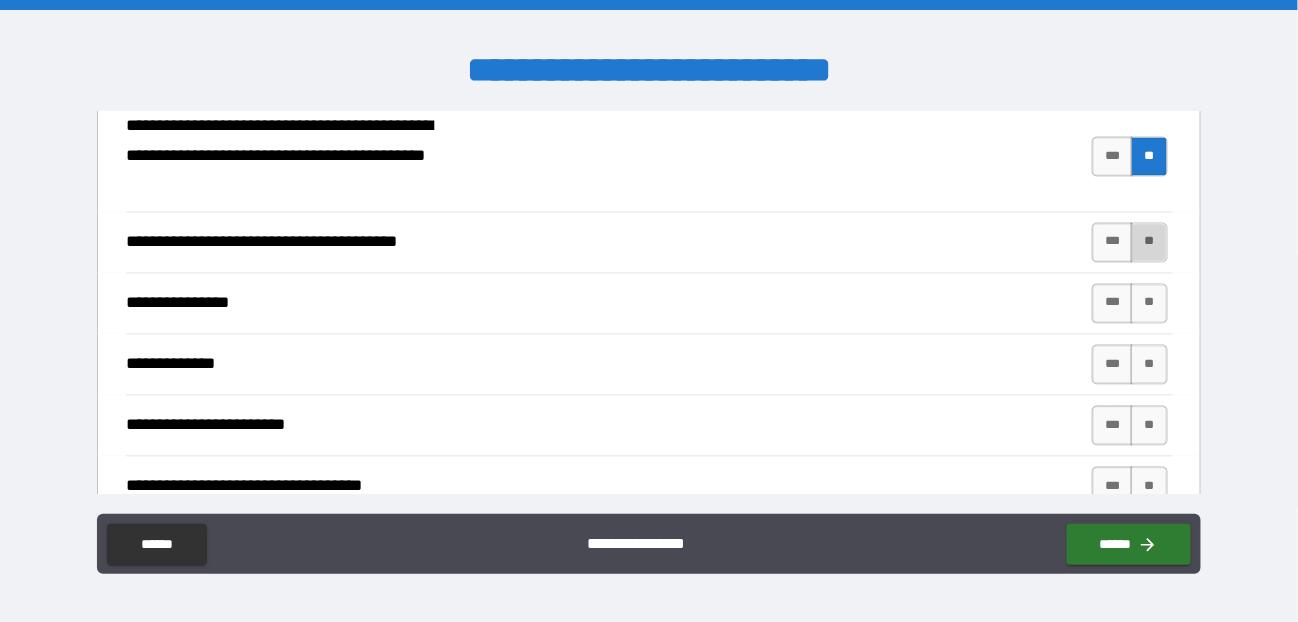 click on "**" at bounding box center [1149, 243] 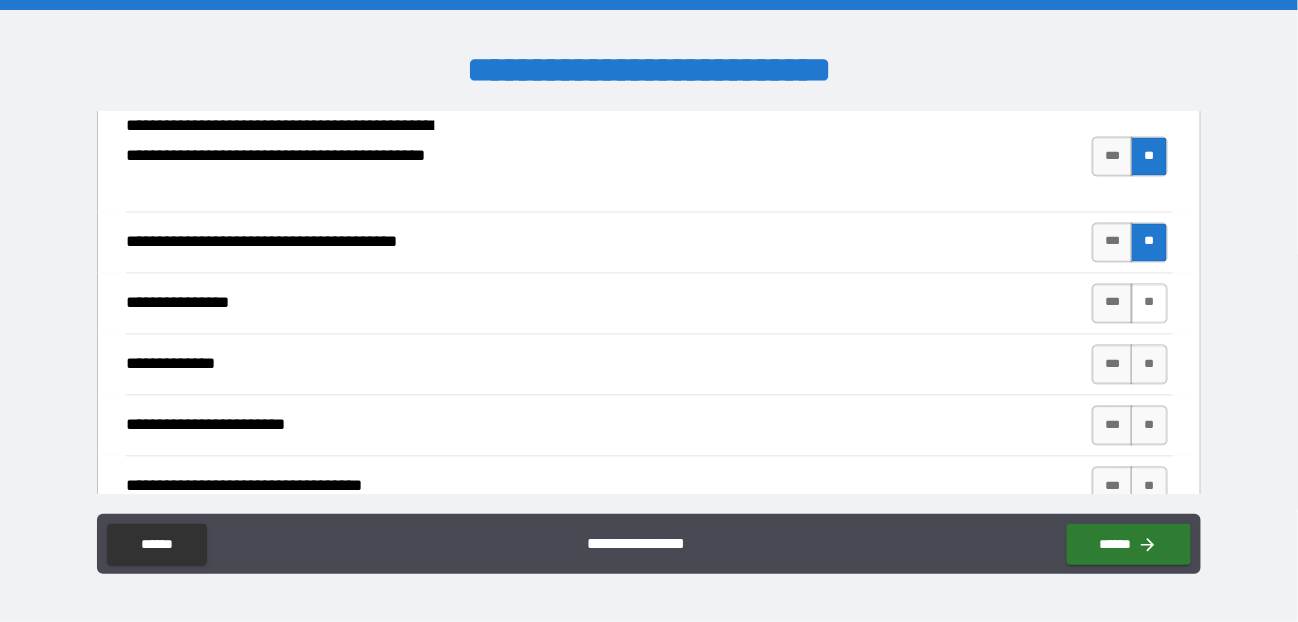 click on "**" at bounding box center (1149, 304) 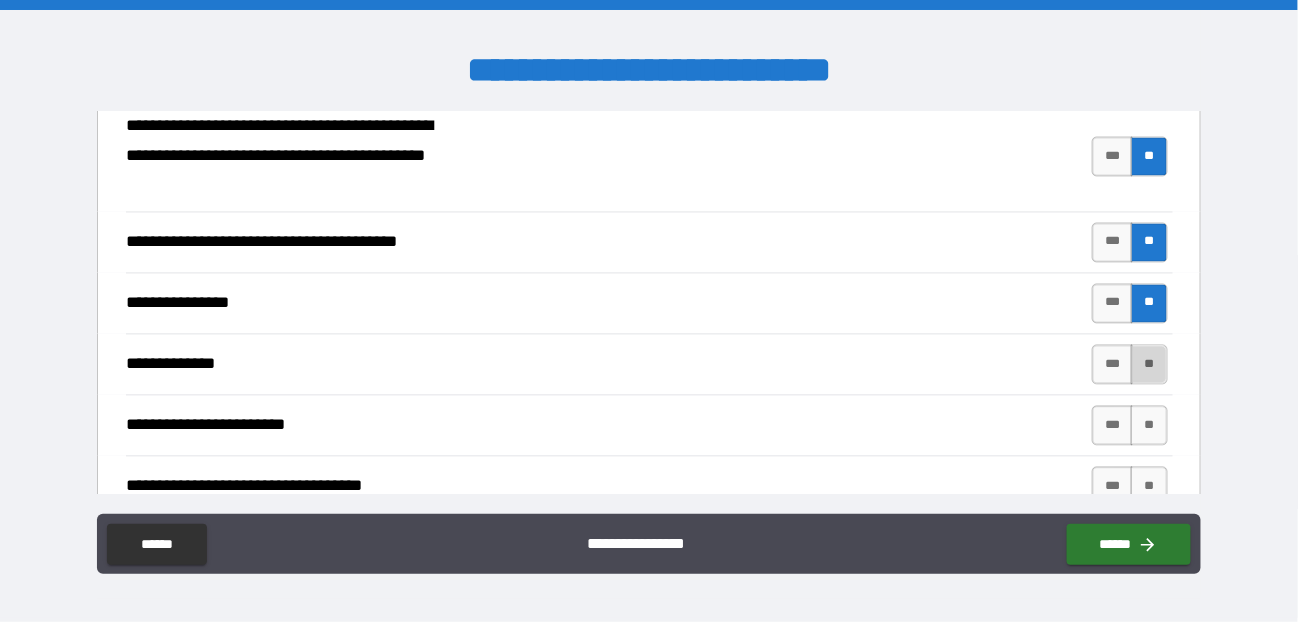 click on "**" at bounding box center [1149, 365] 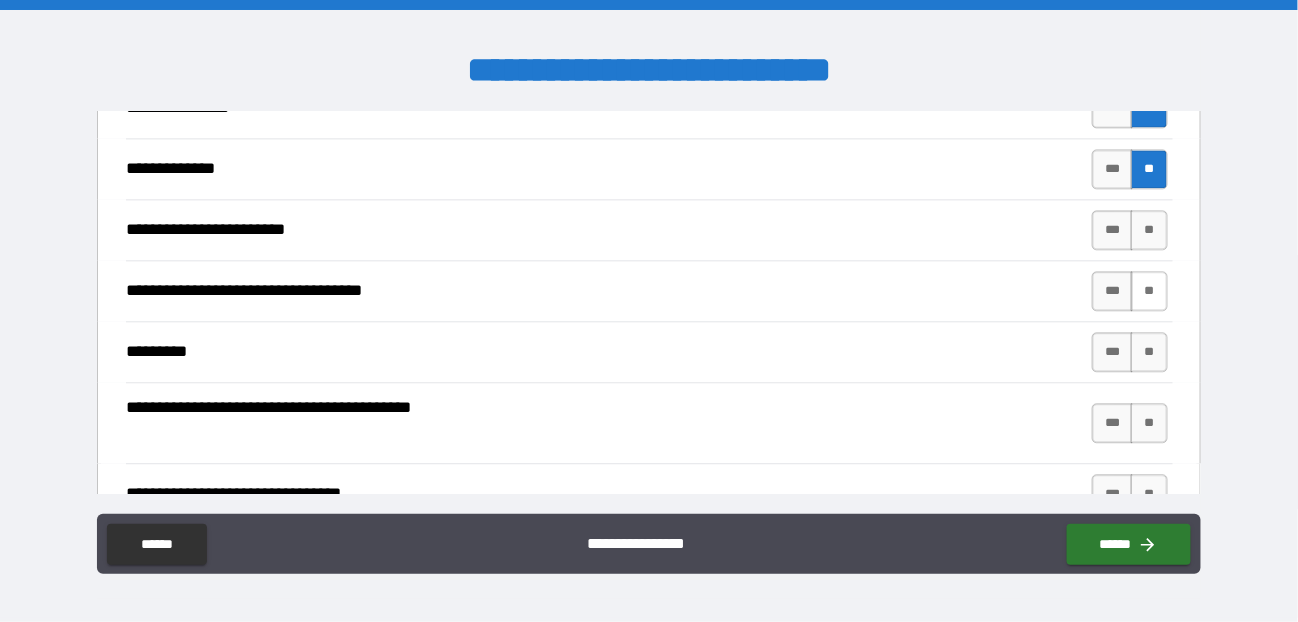 scroll, scrollTop: 5700, scrollLeft: 0, axis: vertical 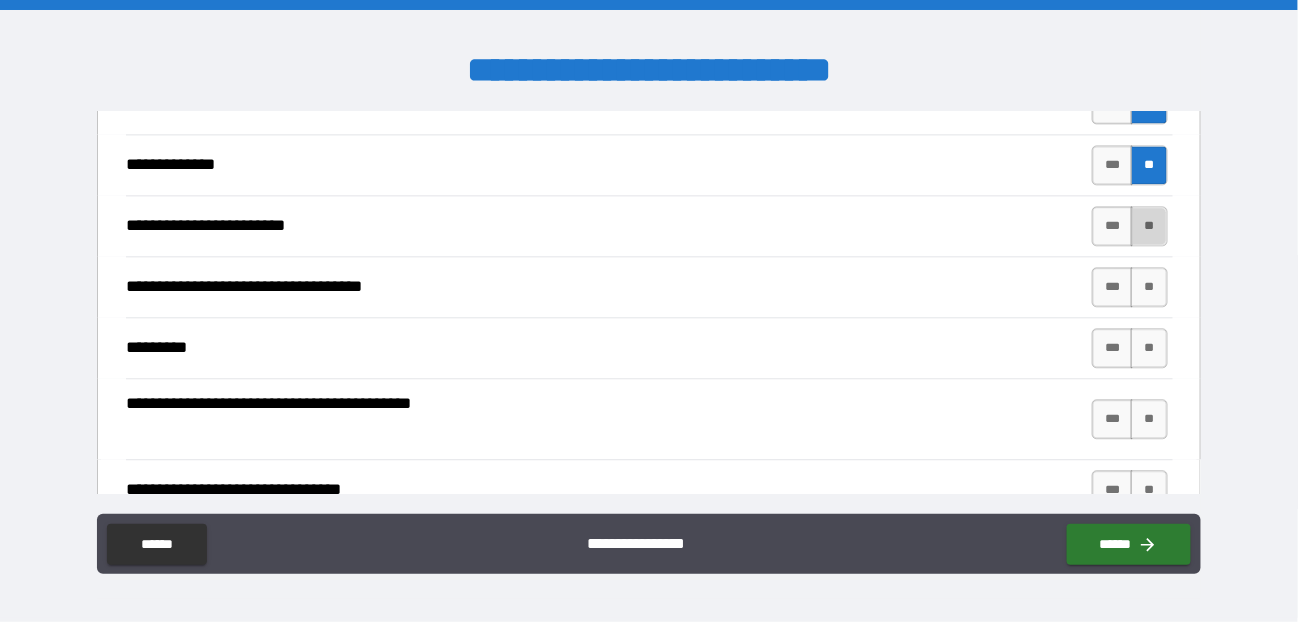 click on "**" at bounding box center [1149, 226] 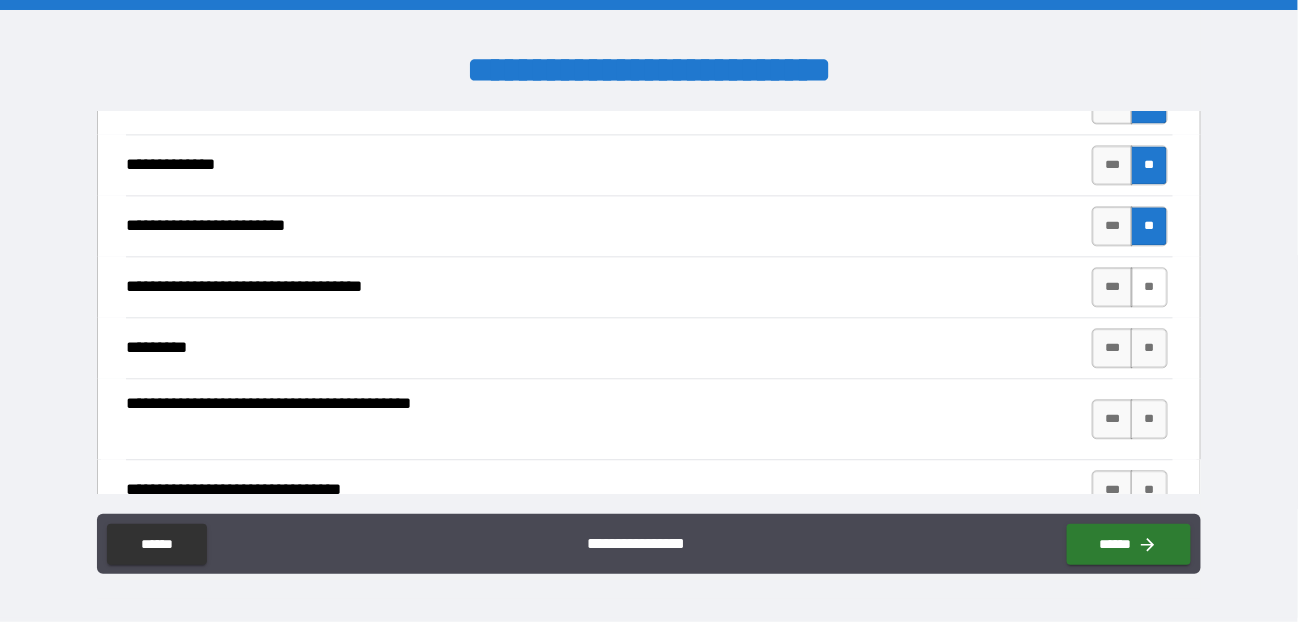 click on "**" at bounding box center [1149, 287] 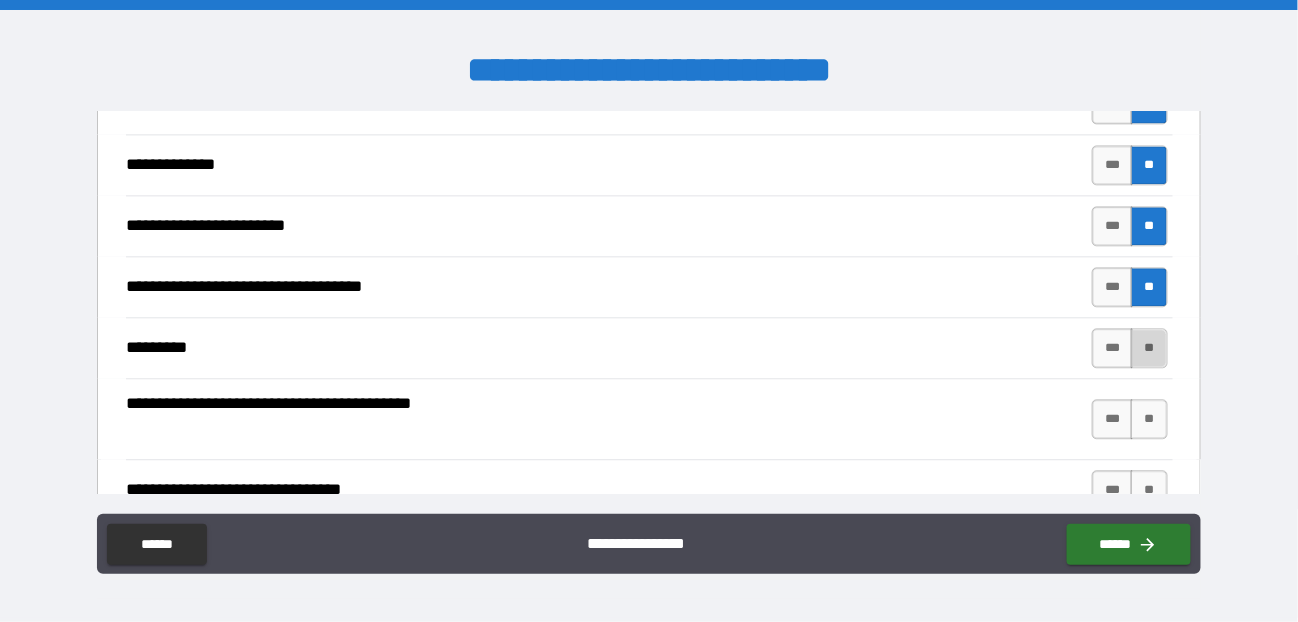 click on "**" at bounding box center [1149, 348] 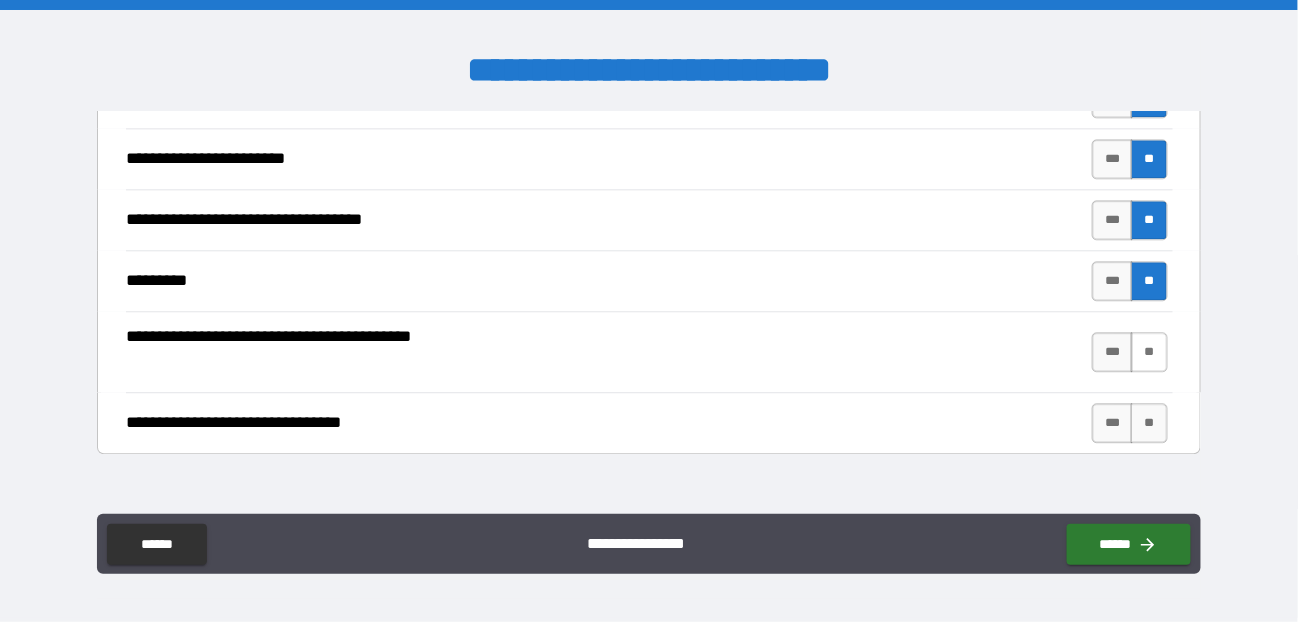 scroll, scrollTop: 5800, scrollLeft: 0, axis: vertical 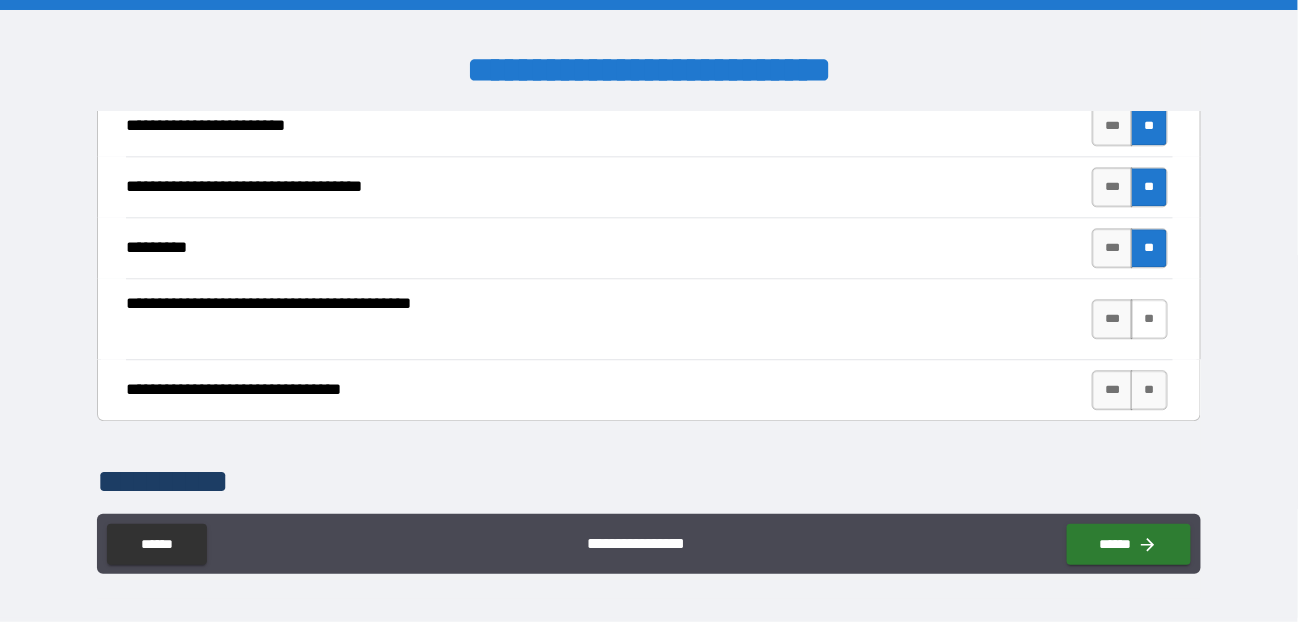 click on "**" at bounding box center (1149, 319) 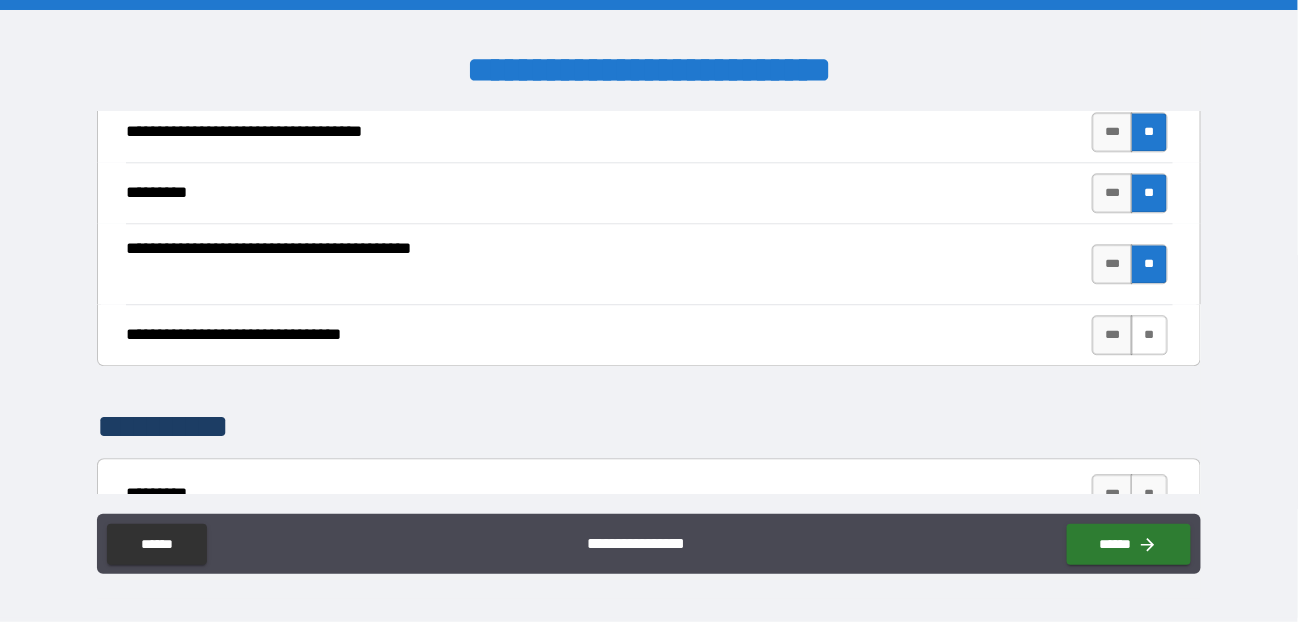 scroll, scrollTop: 5900, scrollLeft: 0, axis: vertical 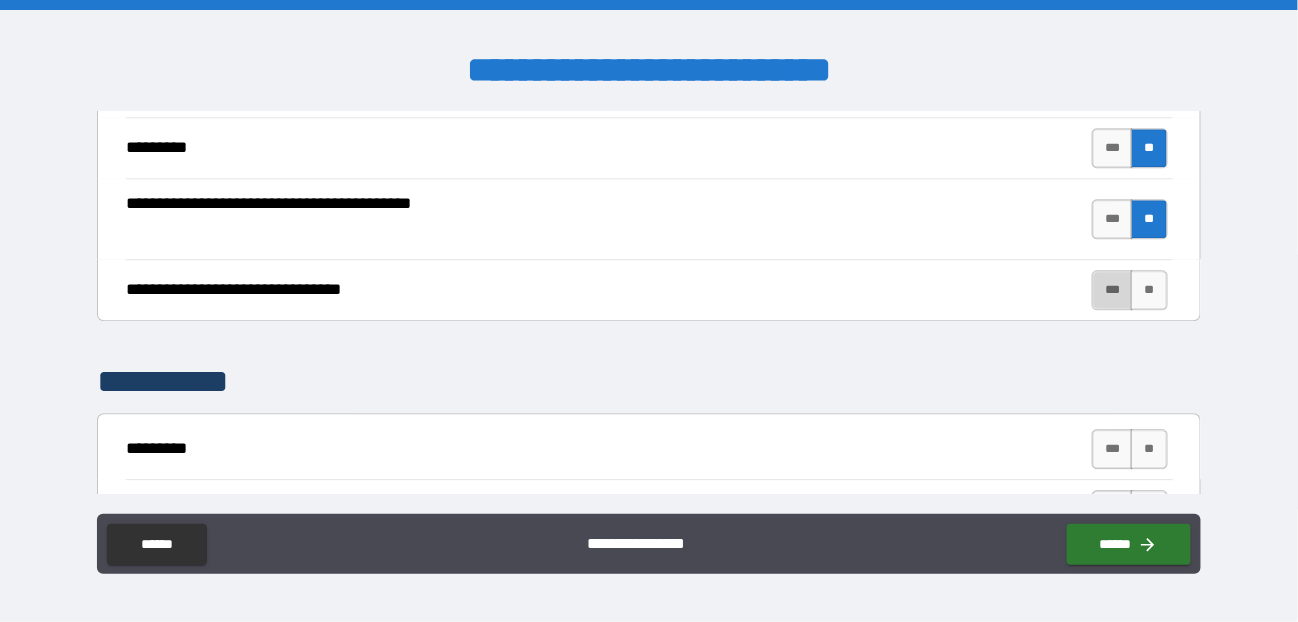 click on "***" at bounding box center (1113, 290) 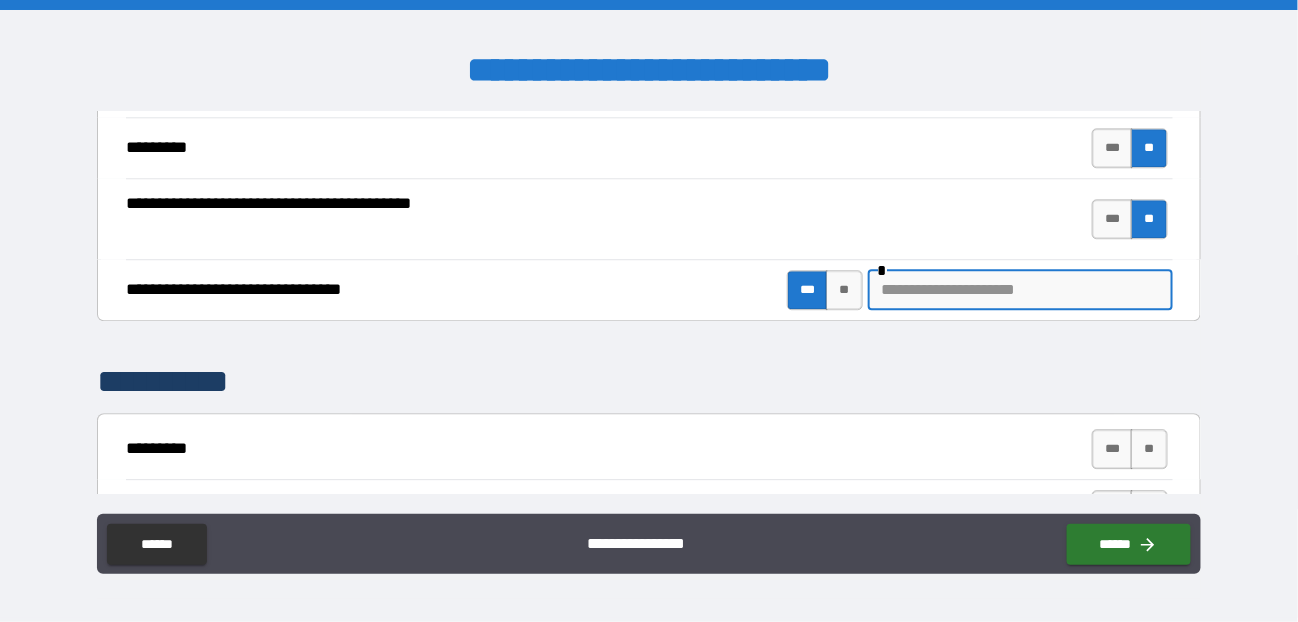 click at bounding box center [1020, 290] 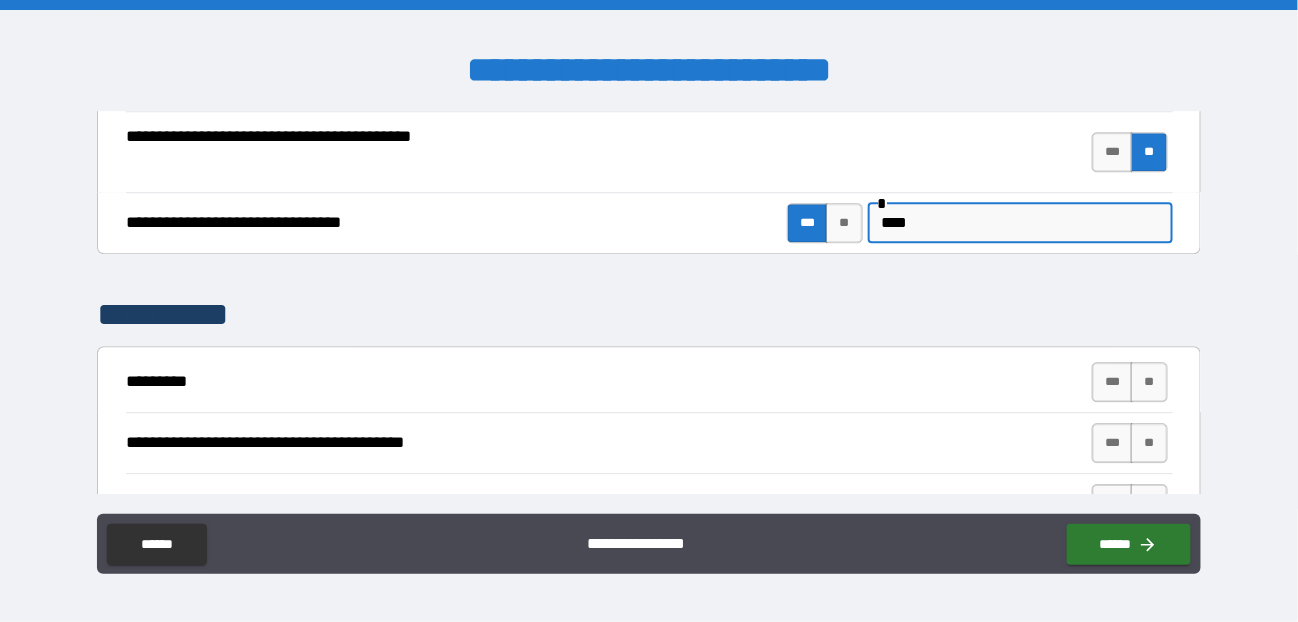 scroll, scrollTop: 6000, scrollLeft: 0, axis: vertical 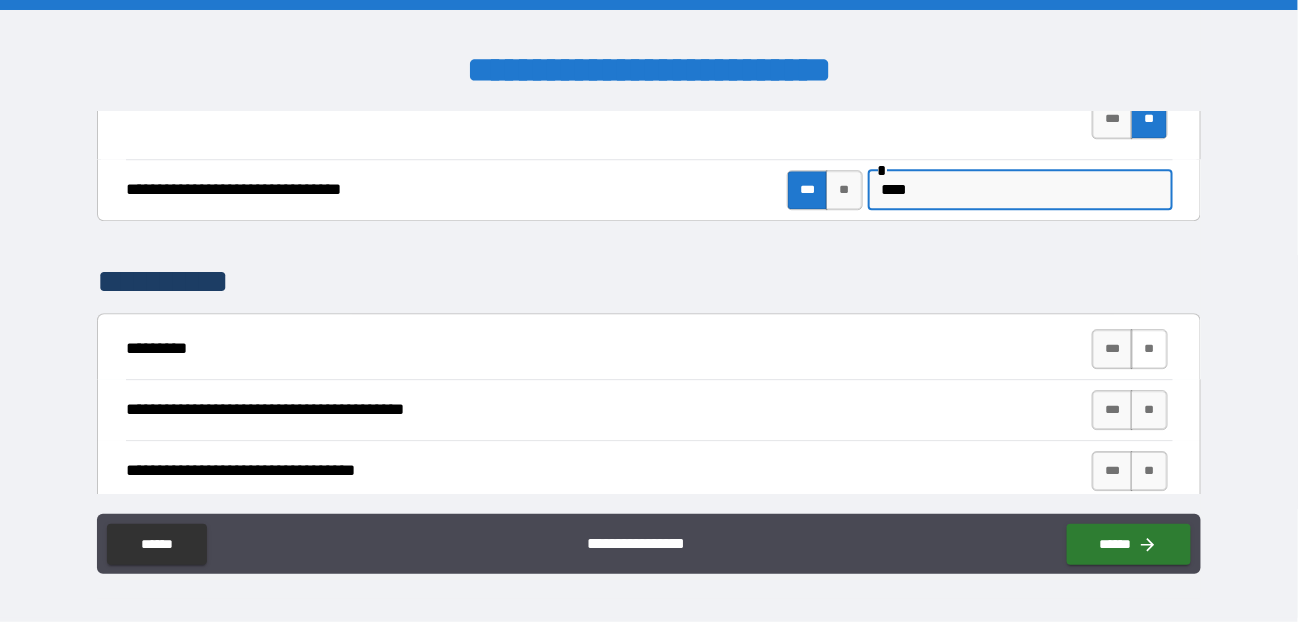 click on "**" at bounding box center (1149, 349) 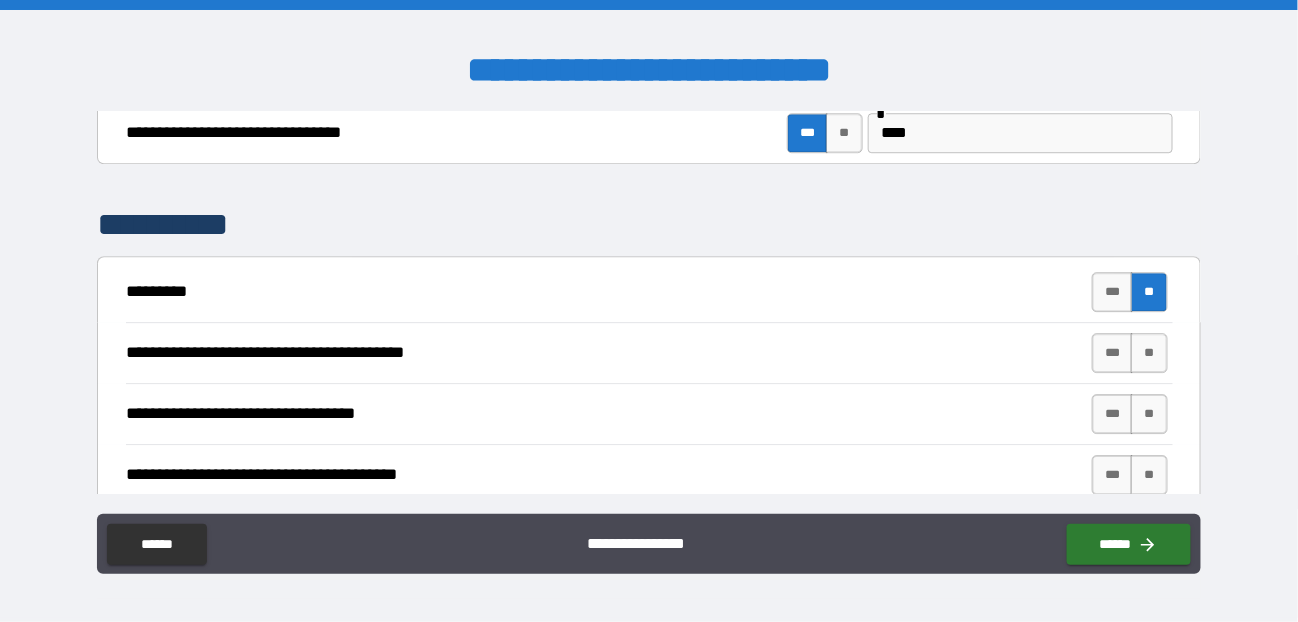 scroll, scrollTop: 6100, scrollLeft: 0, axis: vertical 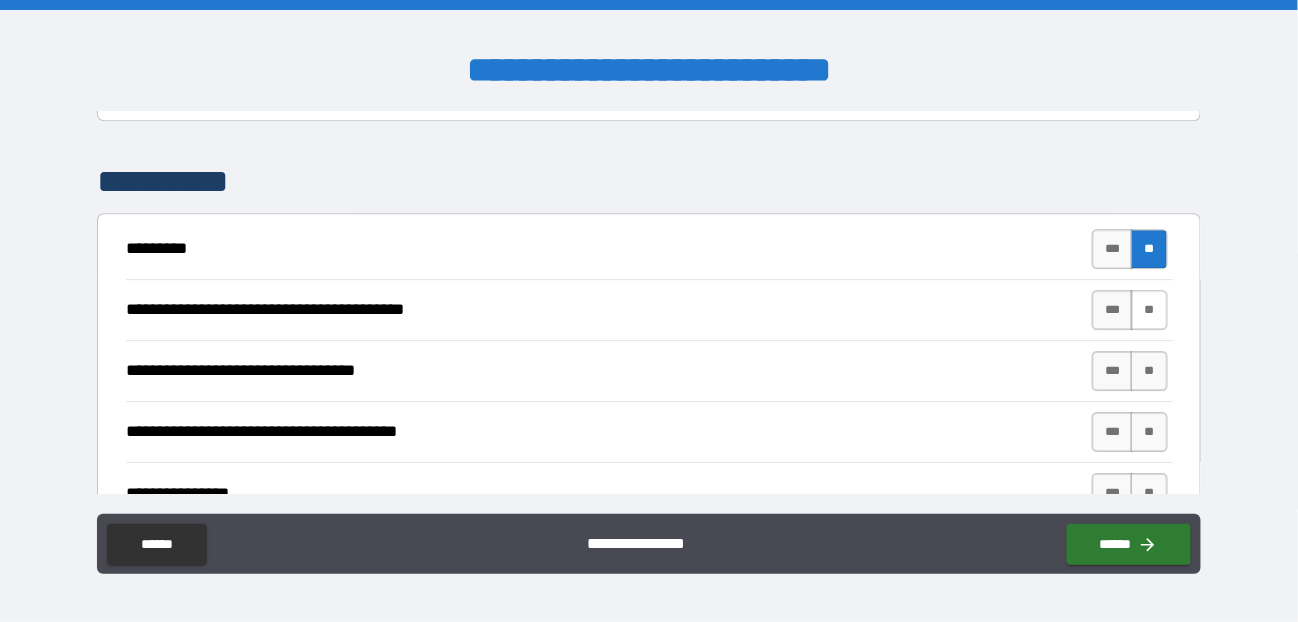 click on "**" at bounding box center (1149, 310) 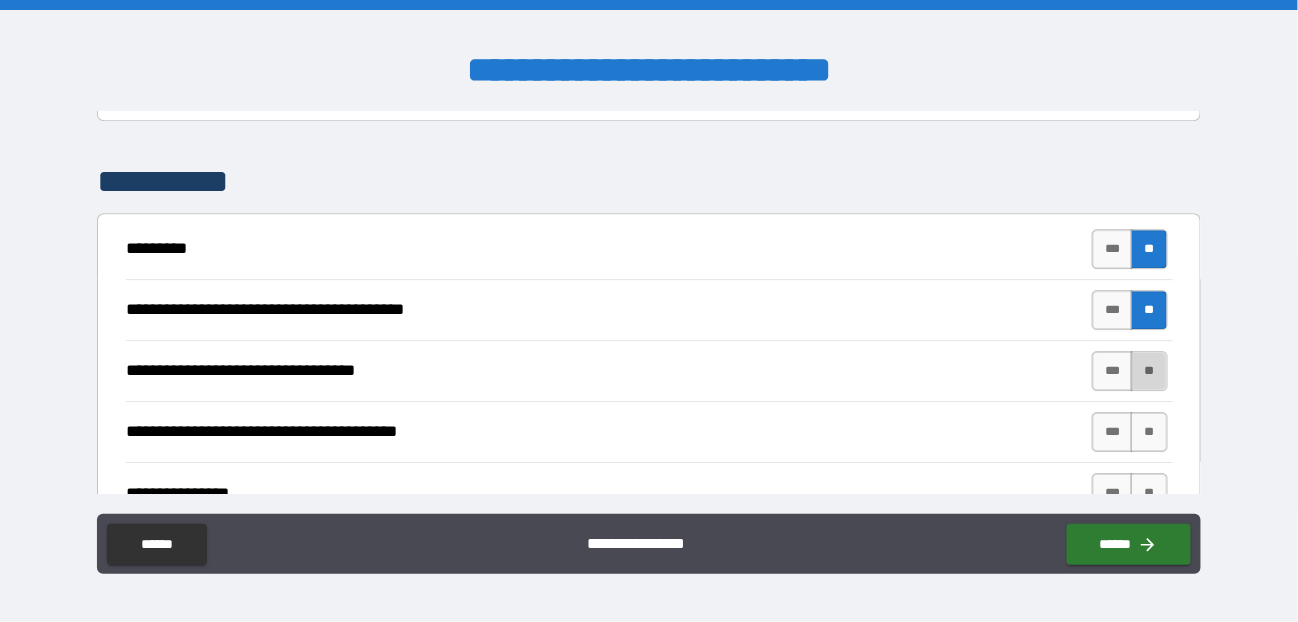 click on "**" at bounding box center (1149, 371) 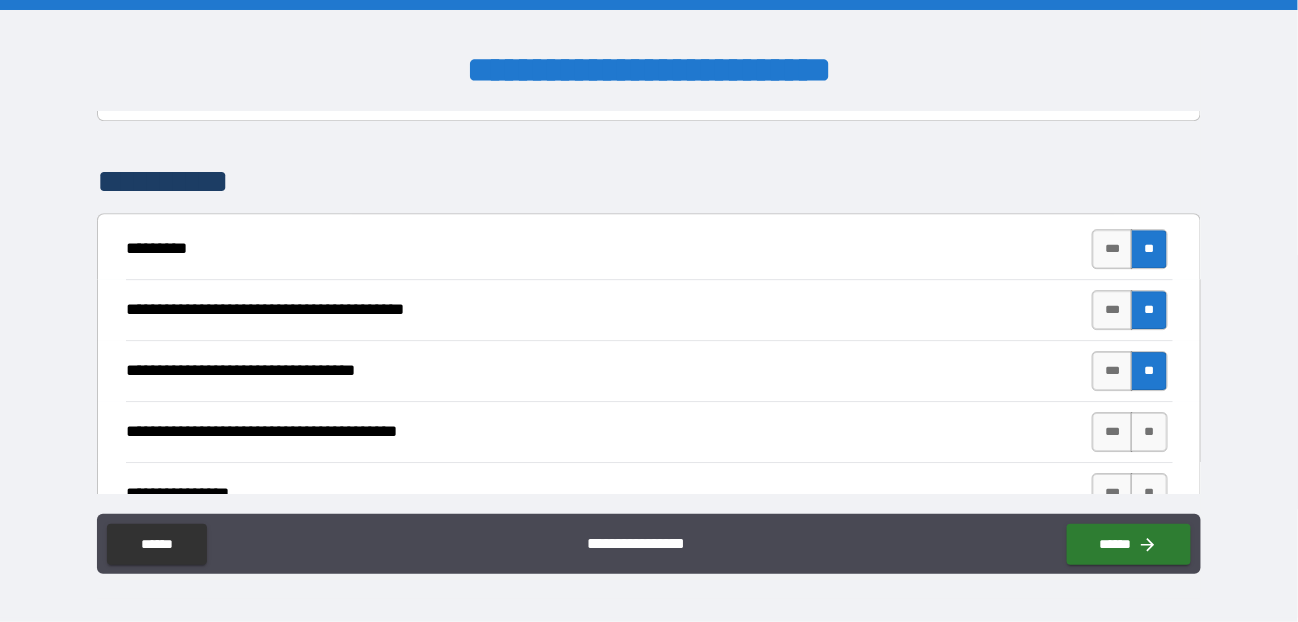 scroll, scrollTop: 6200, scrollLeft: 0, axis: vertical 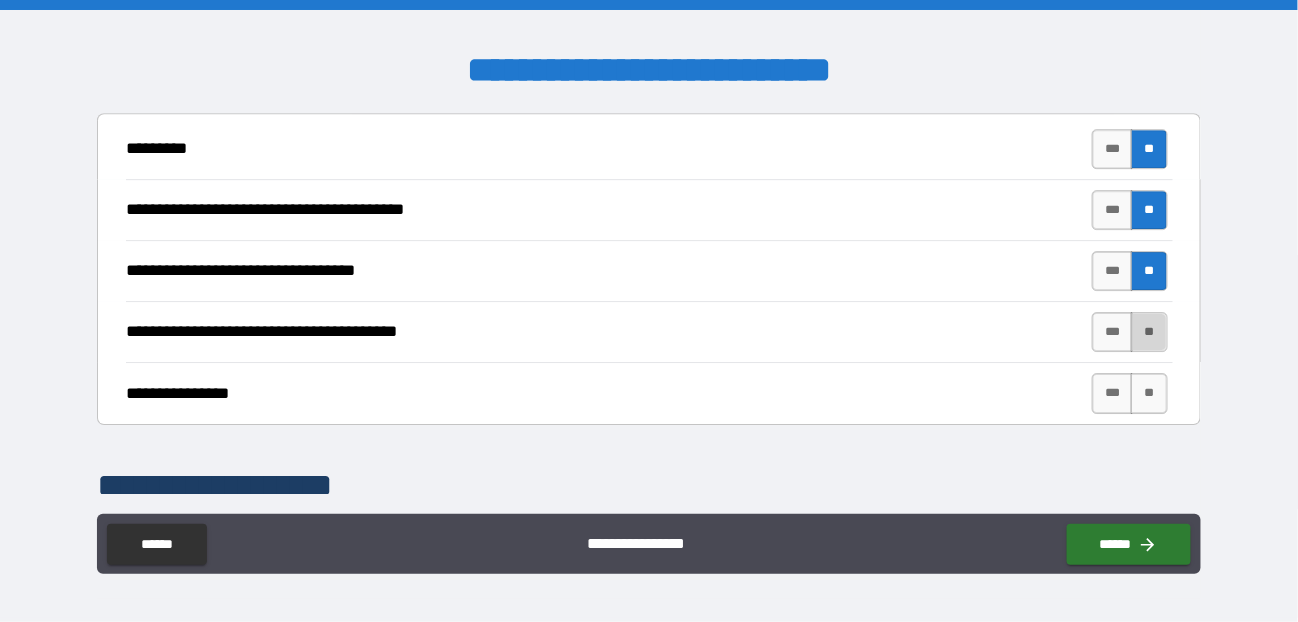 click on "**" at bounding box center [1149, 332] 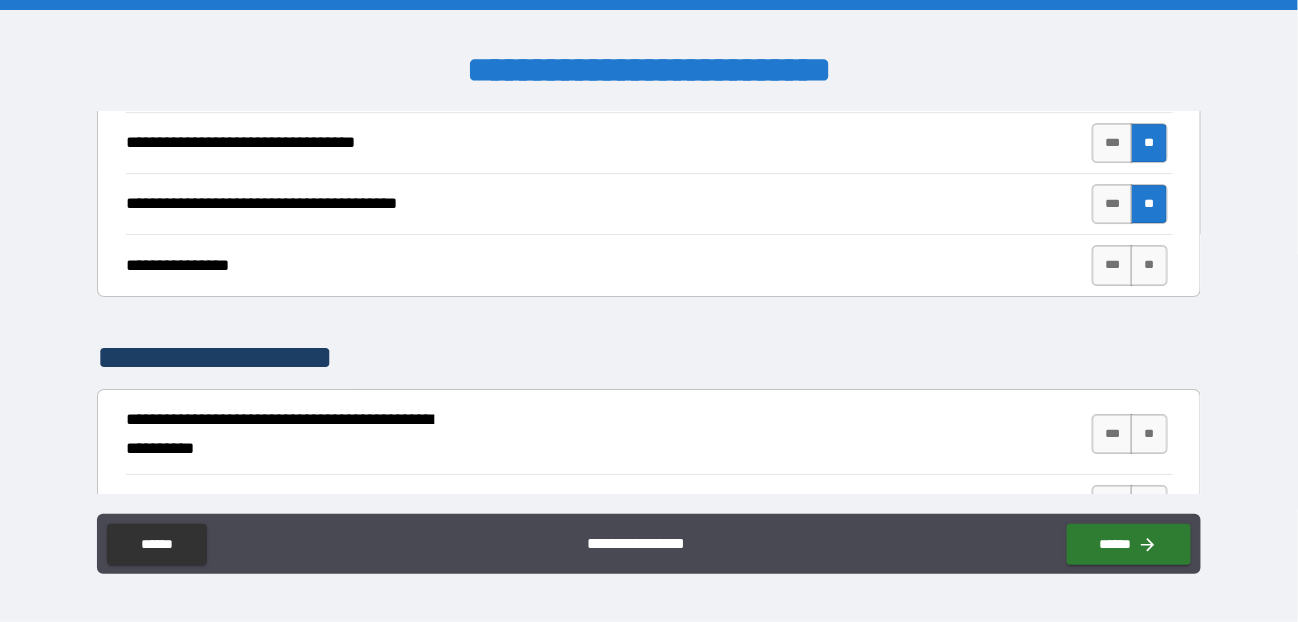 scroll, scrollTop: 6400, scrollLeft: 0, axis: vertical 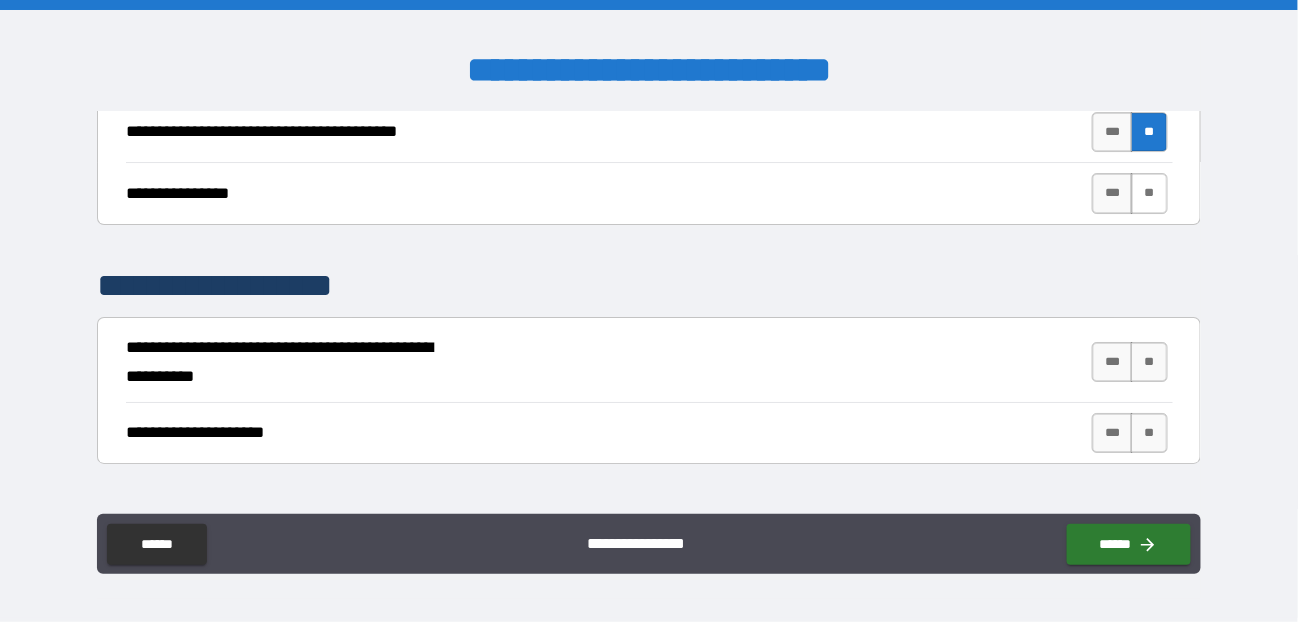 click on "**" at bounding box center [1149, 193] 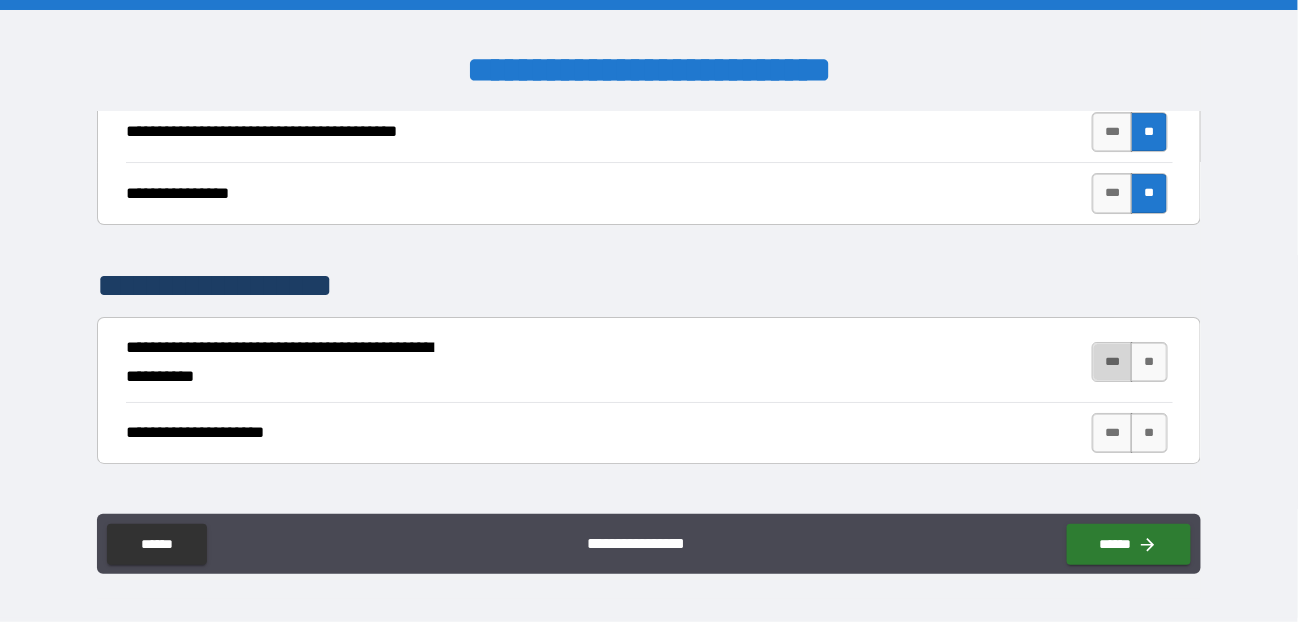 click on "***" at bounding box center [1113, 362] 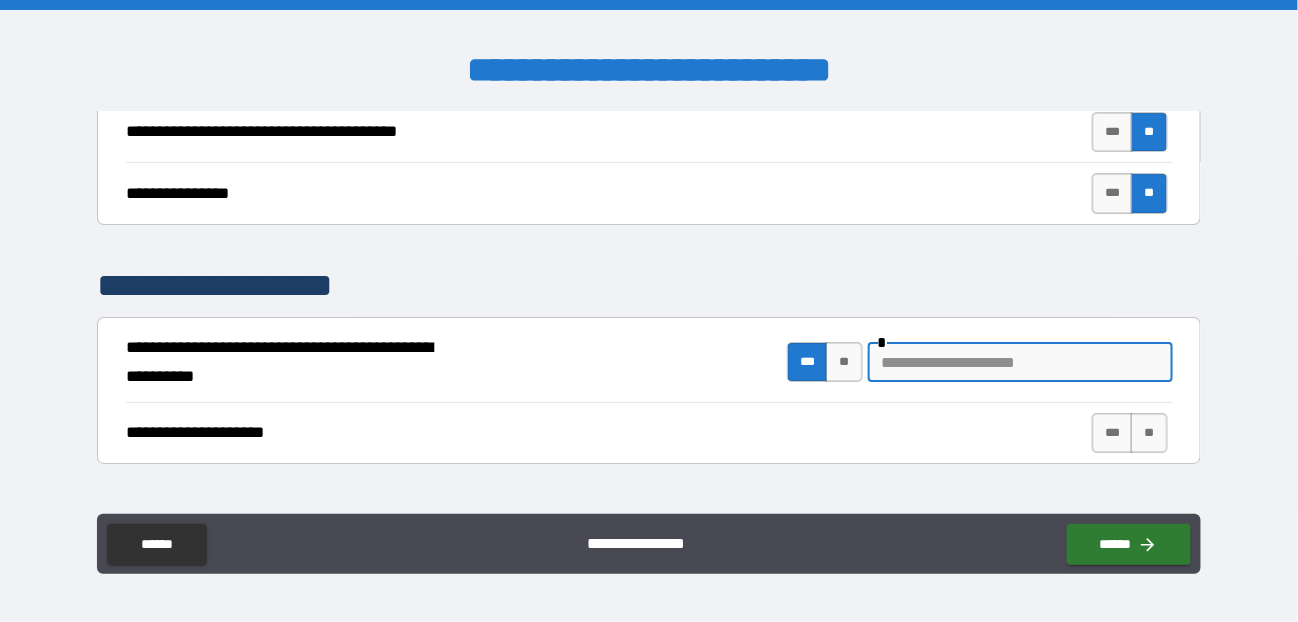click at bounding box center [1020, 362] 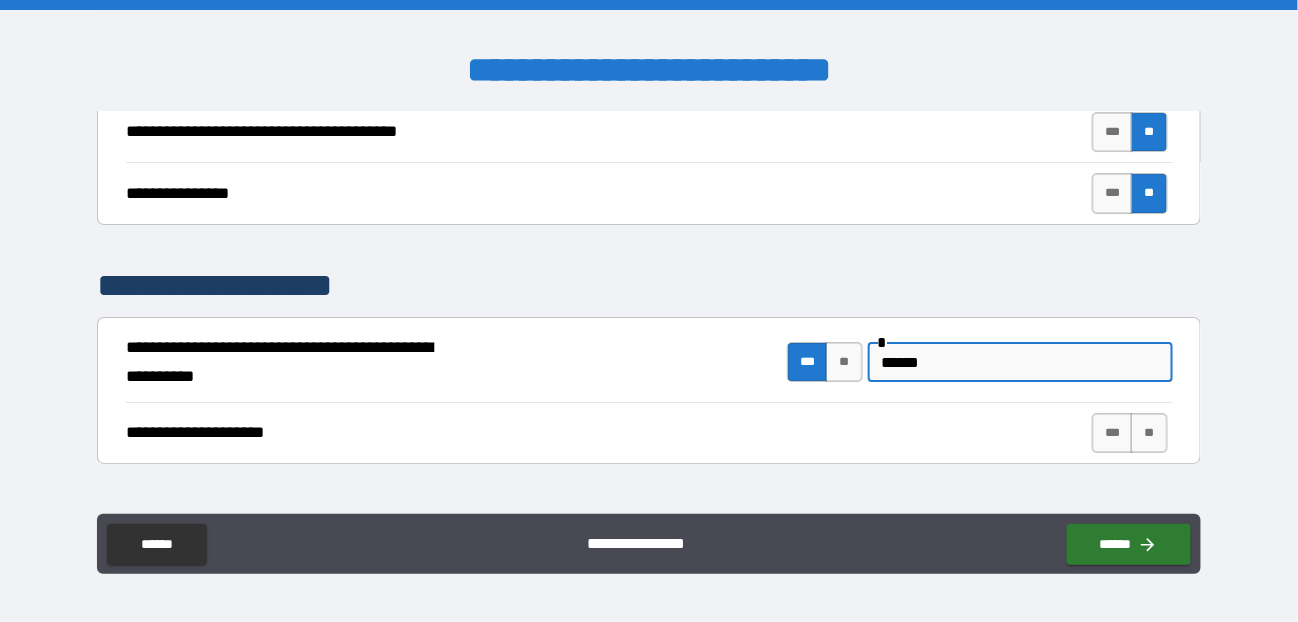 scroll, scrollTop: 6500, scrollLeft: 0, axis: vertical 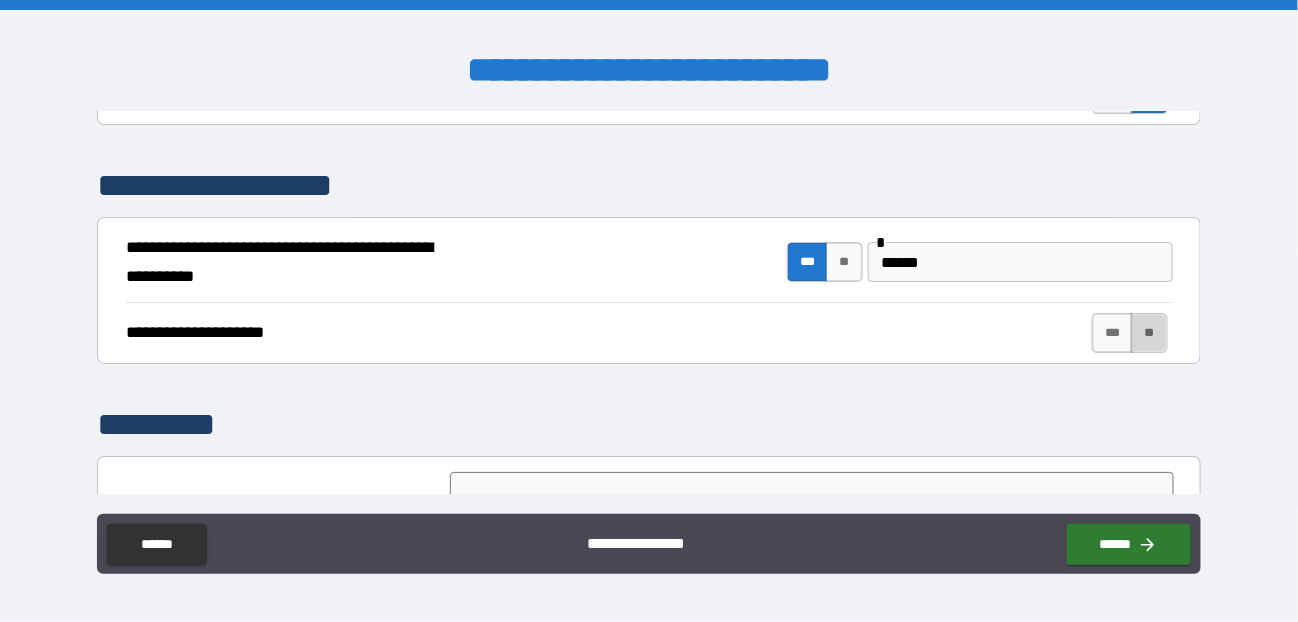 click on "**" at bounding box center [1149, 333] 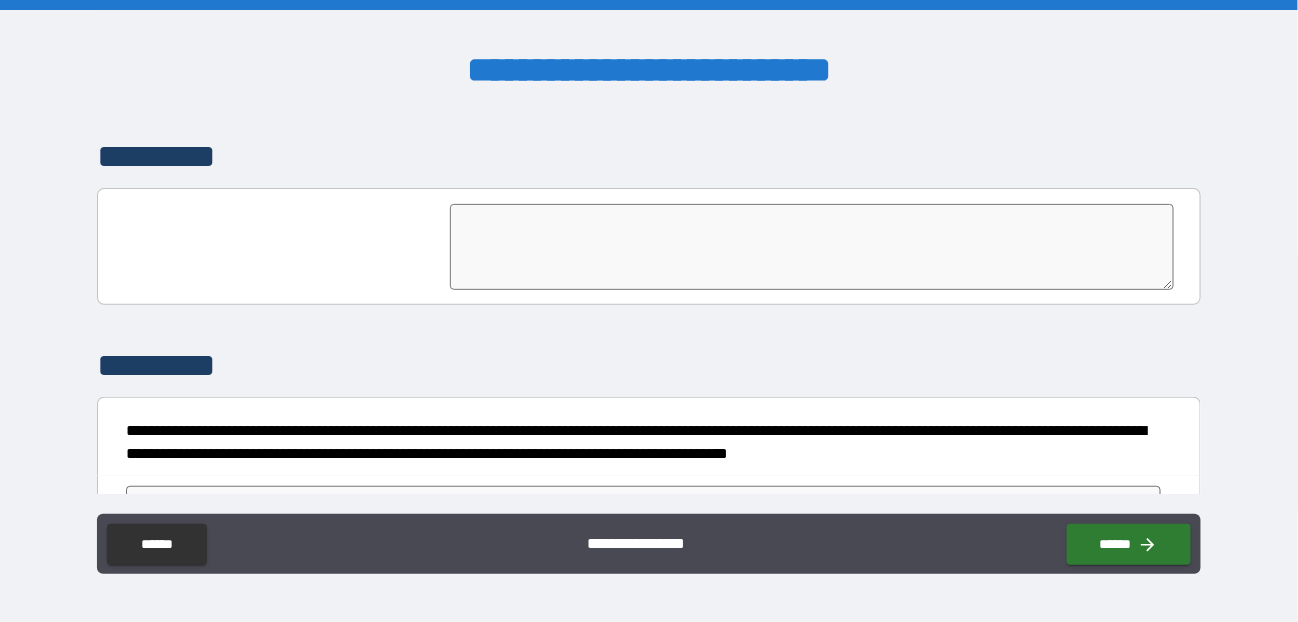 scroll, scrollTop: 6800, scrollLeft: 0, axis: vertical 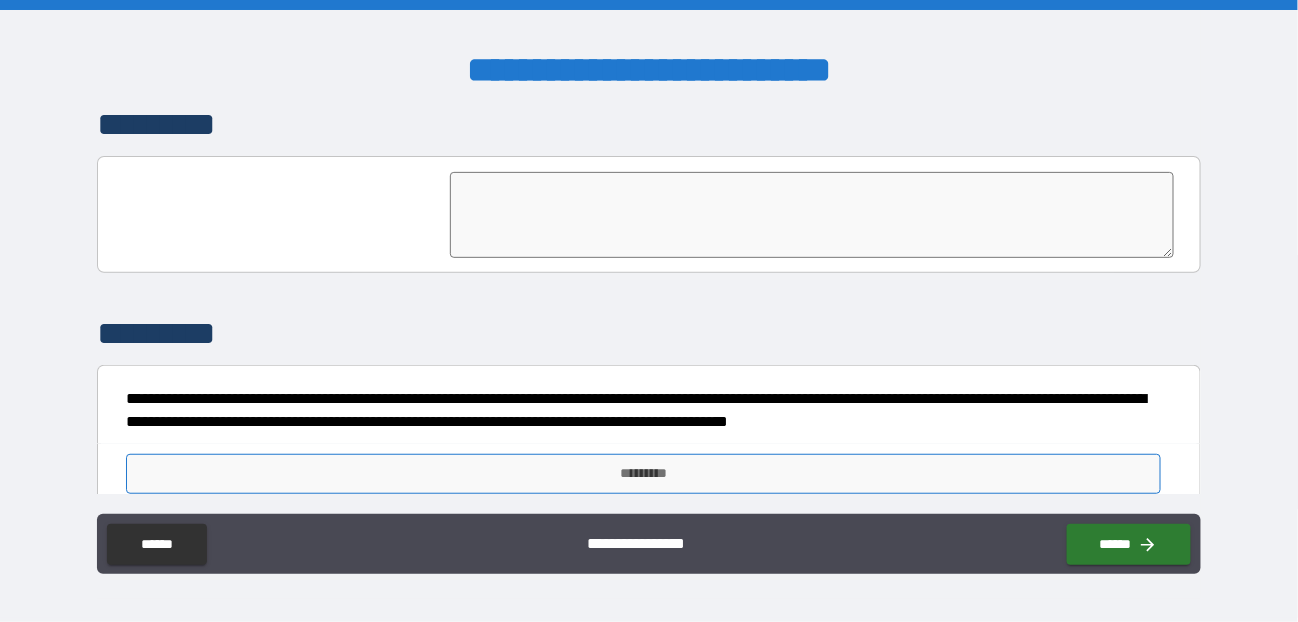 click on "*********" at bounding box center [643, 474] 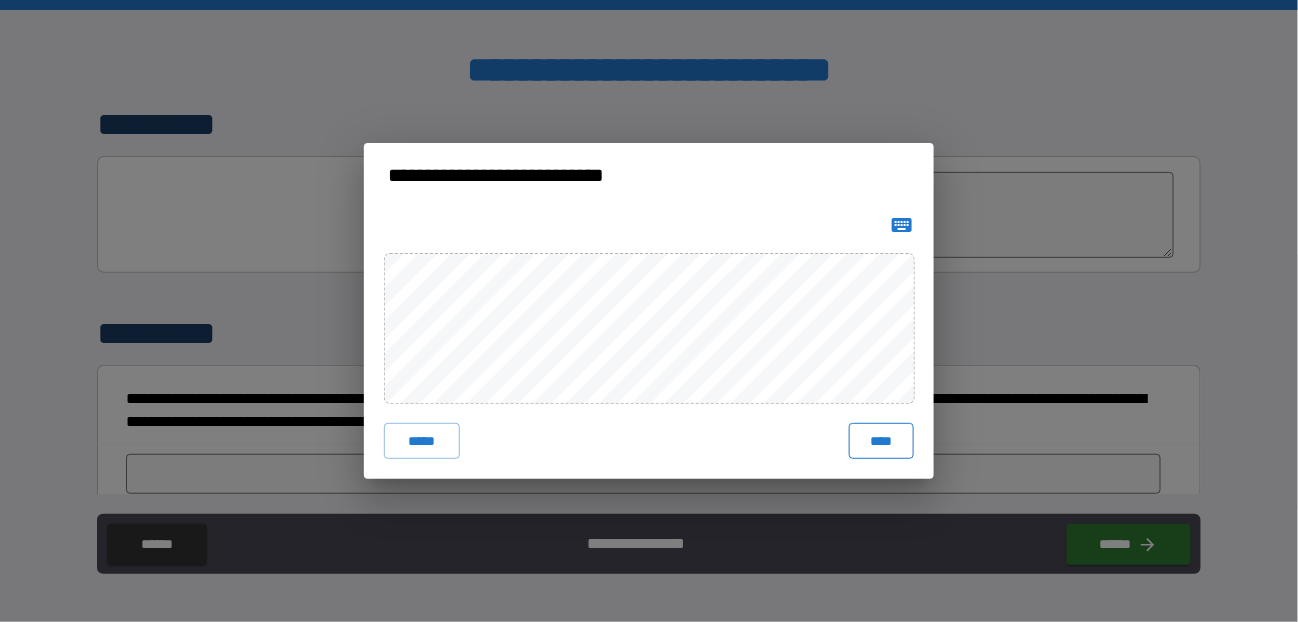 click on "****" at bounding box center [881, 441] 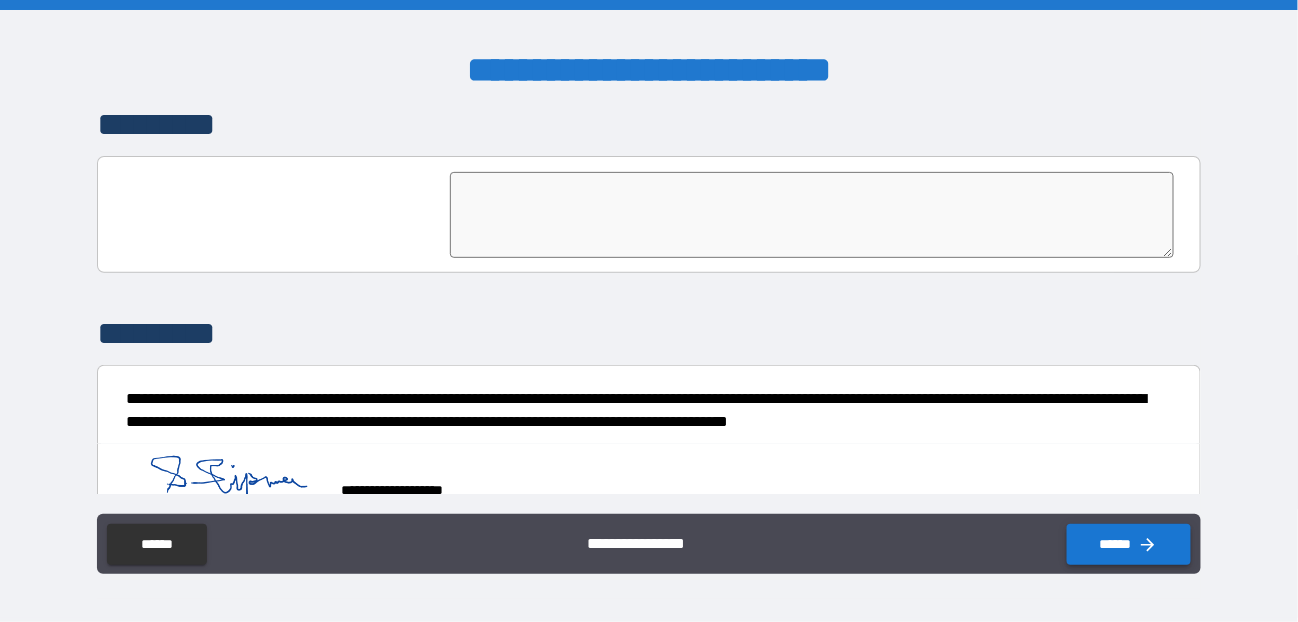 click on "******" at bounding box center [1129, 544] 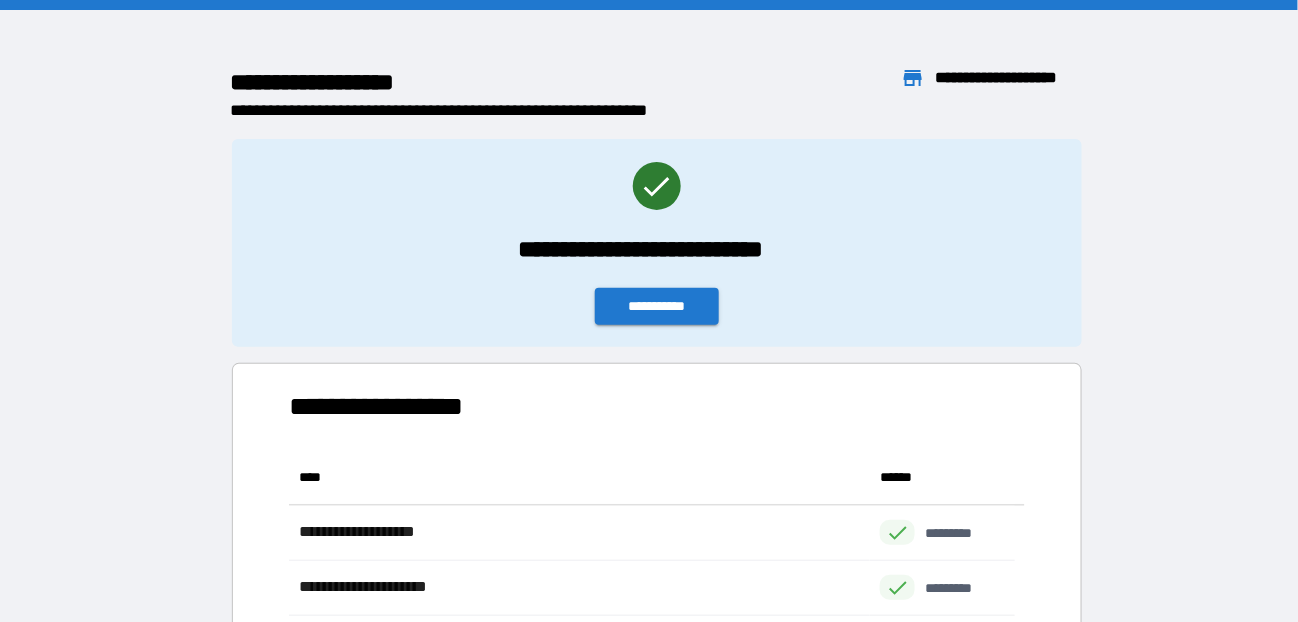 scroll, scrollTop: 15, scrollLeft: 14, axis: both 